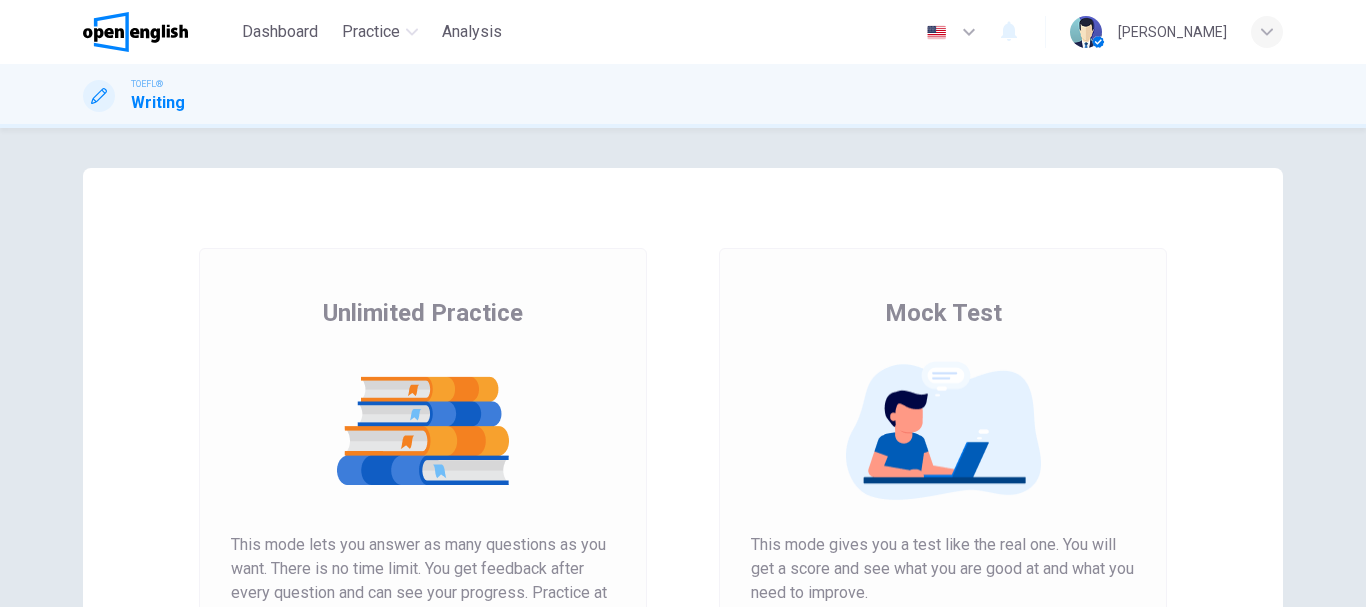 scroll, scrollTop: 0, scrollLeft: 0, axis: both 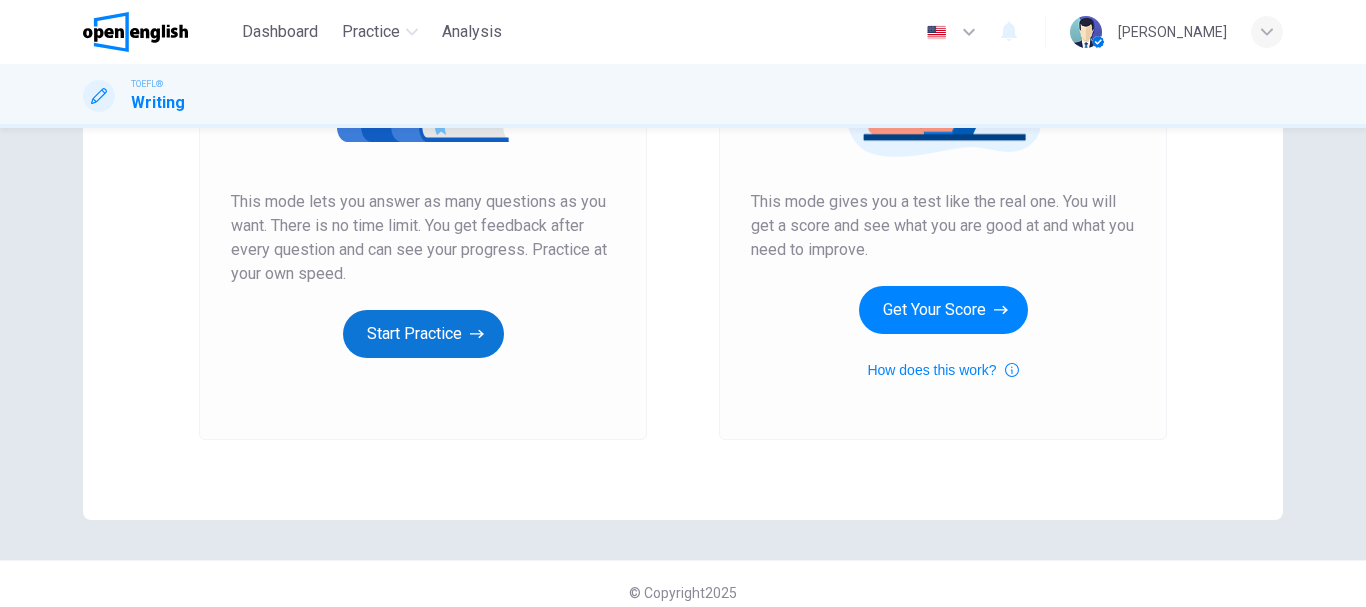 click 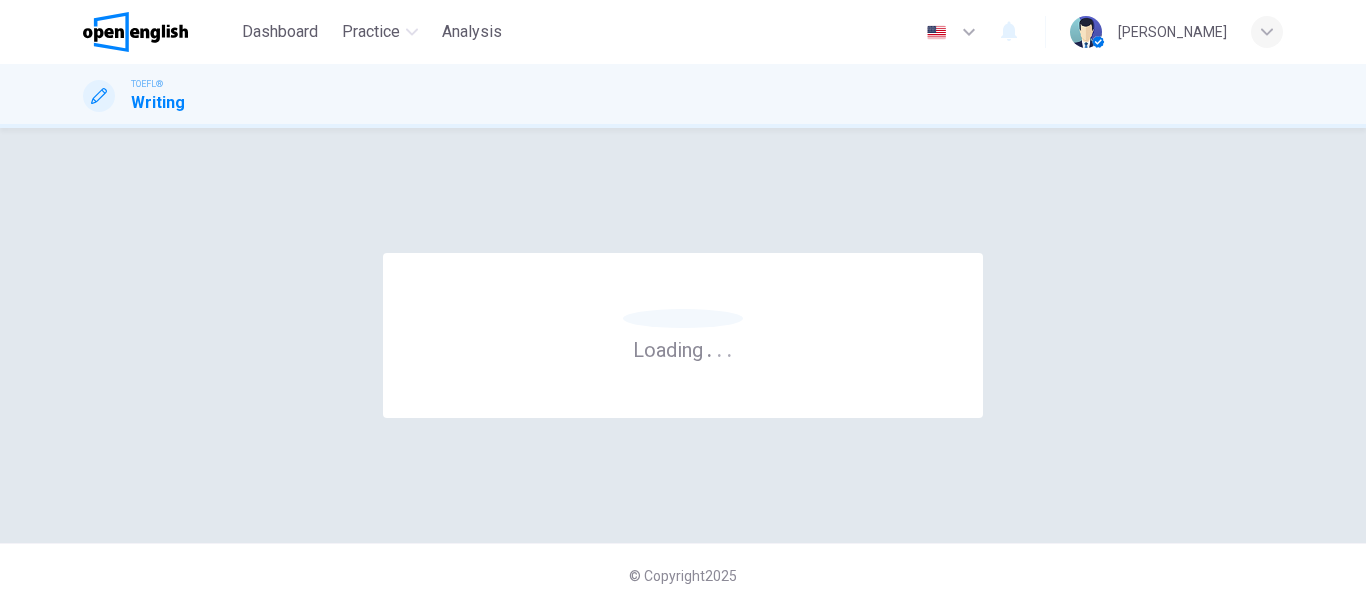 scroll, scrollTop: 0, scrollLeft: 0, axis: both 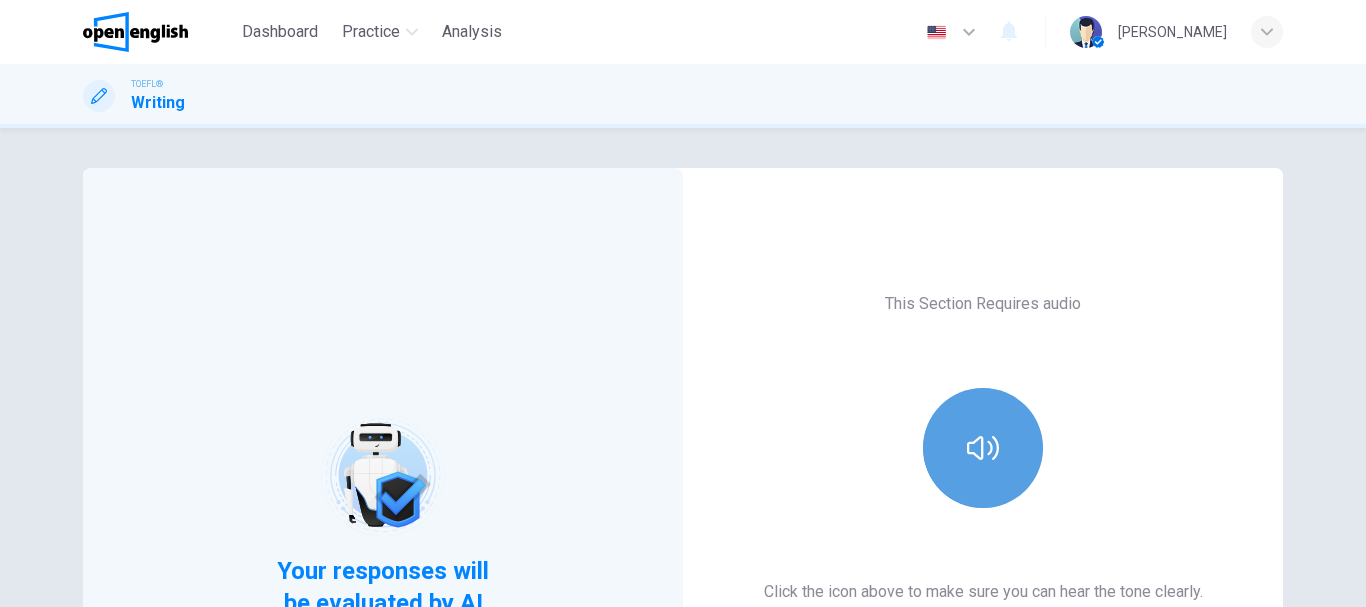 click 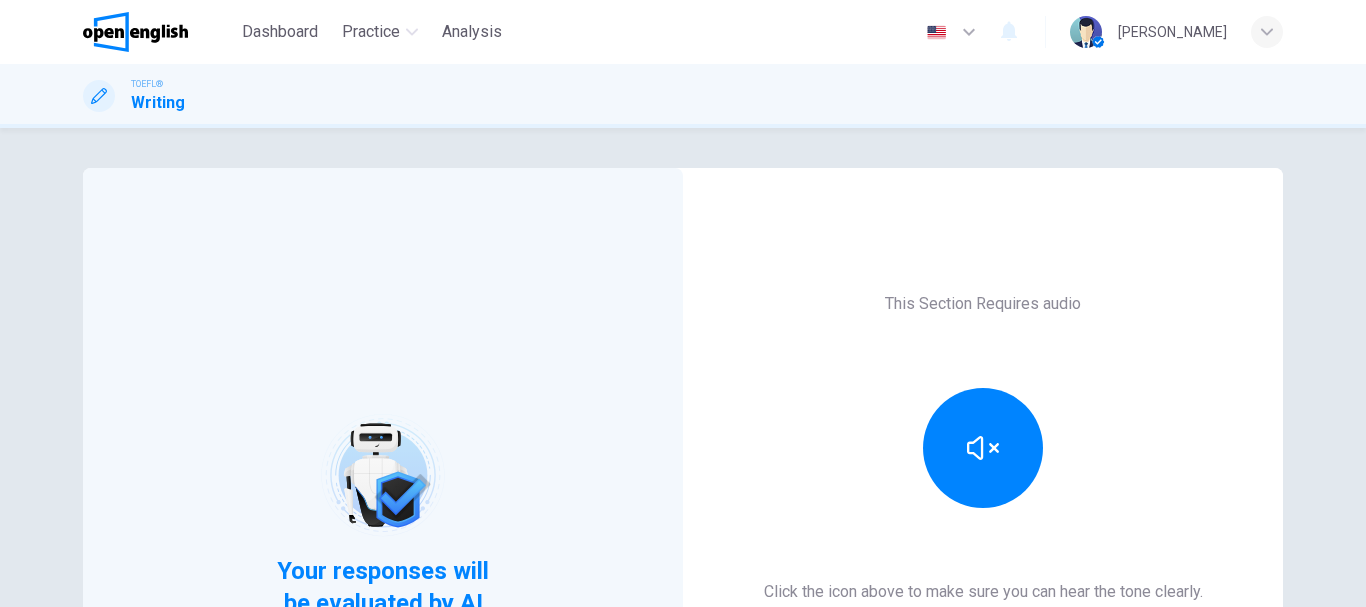 drag, startPoint x: 1324, startPoint y: 446, endPoint x: 1365, endPoint y: 442, distance: 41.19466 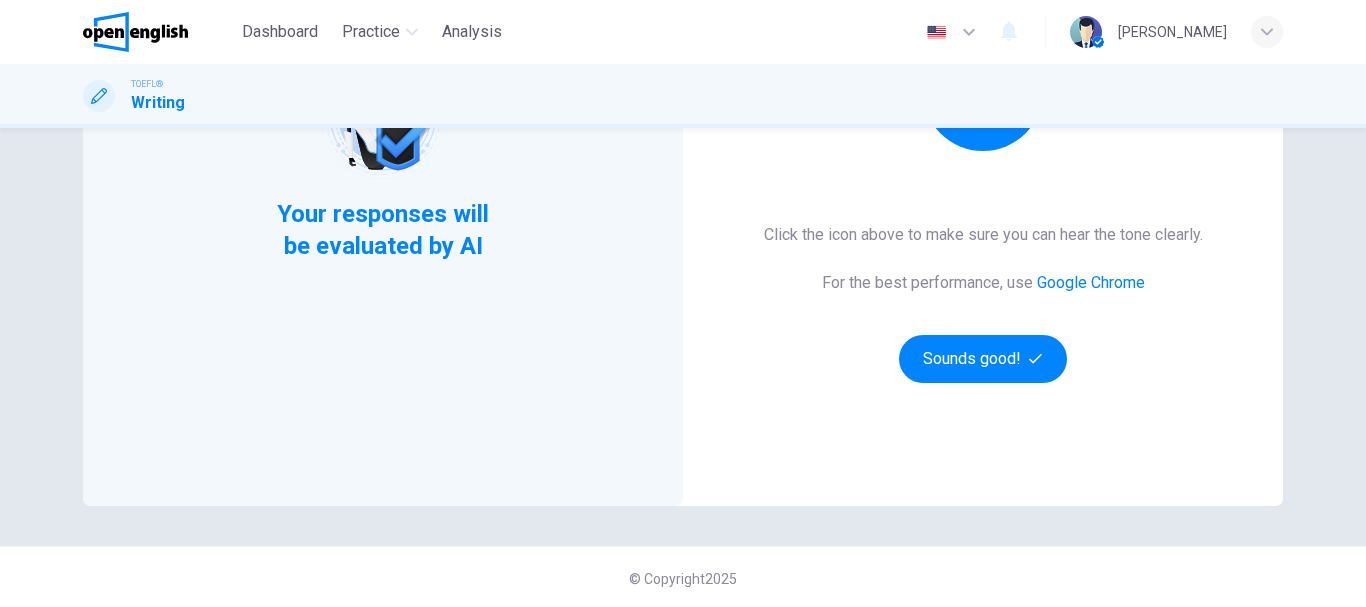scroll, scrollTop: 360, scrollLeft: 0, axis: vertical 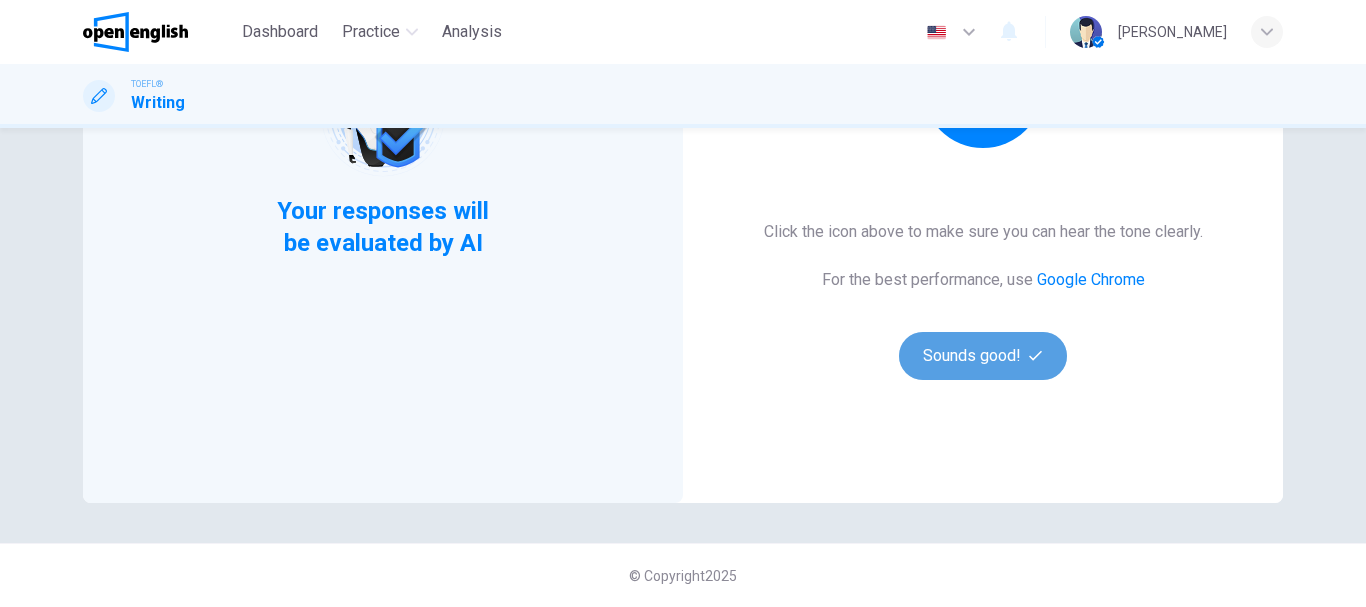 click on "Sounds good!" at bounding box center [983, 356] 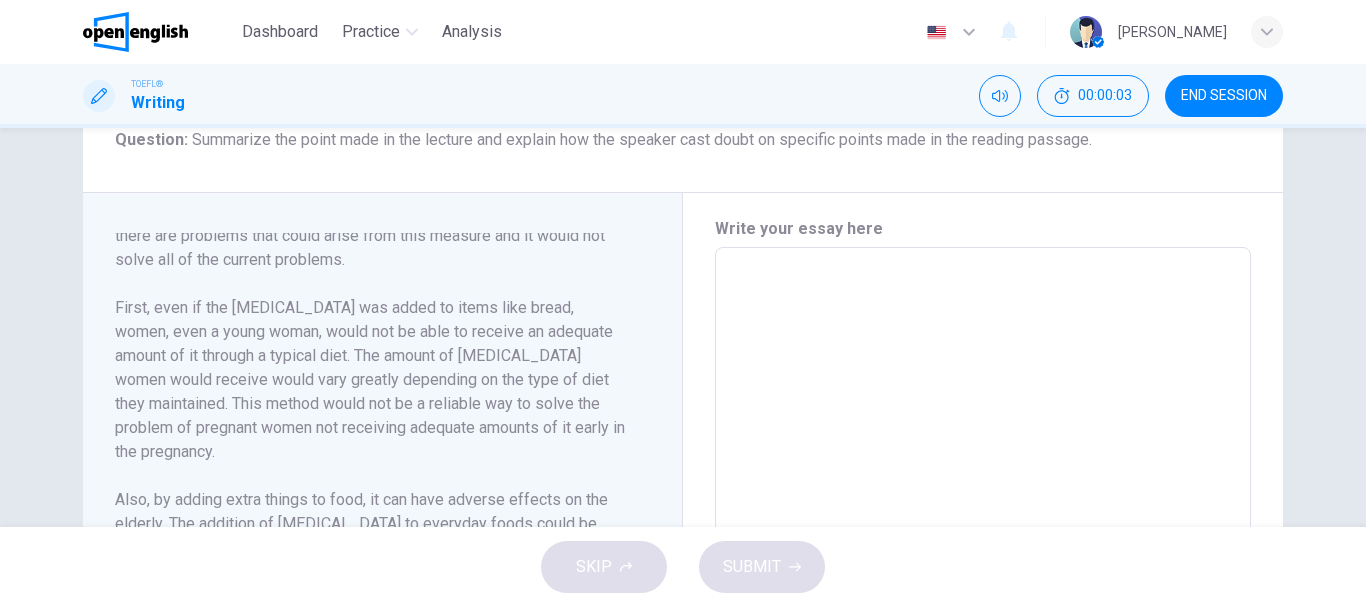 scroll, scrollTop: 369, scrollLeft: 0, axis: vertical 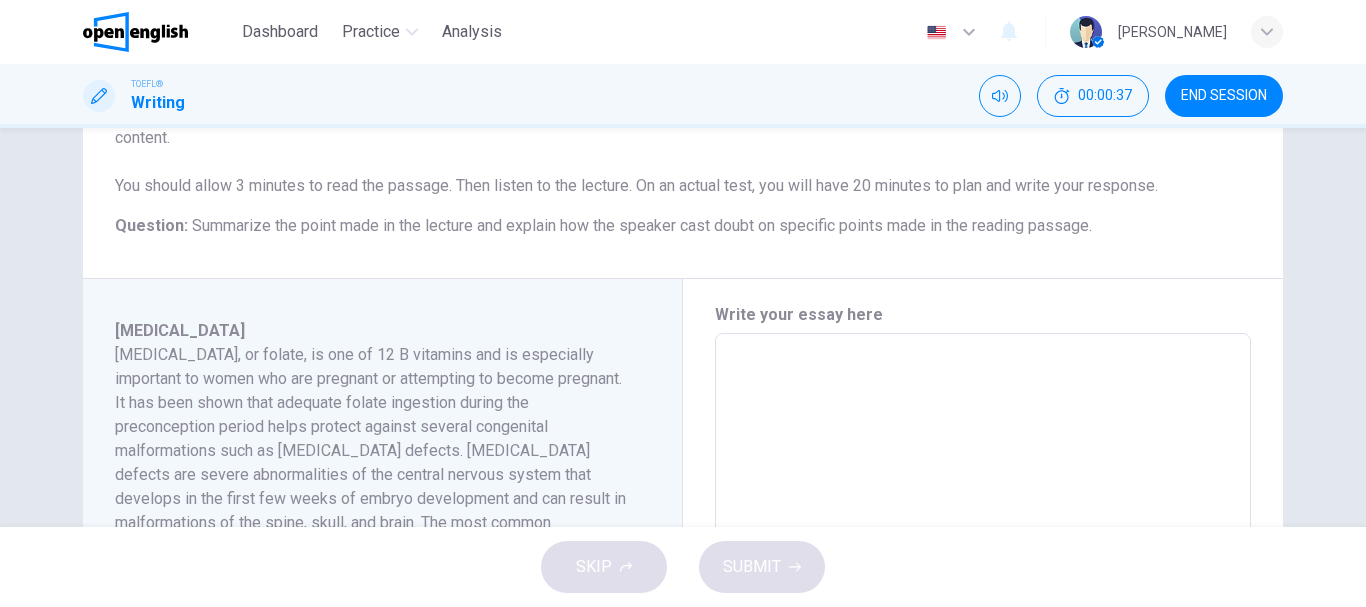 click at bounding box center [983, 618] 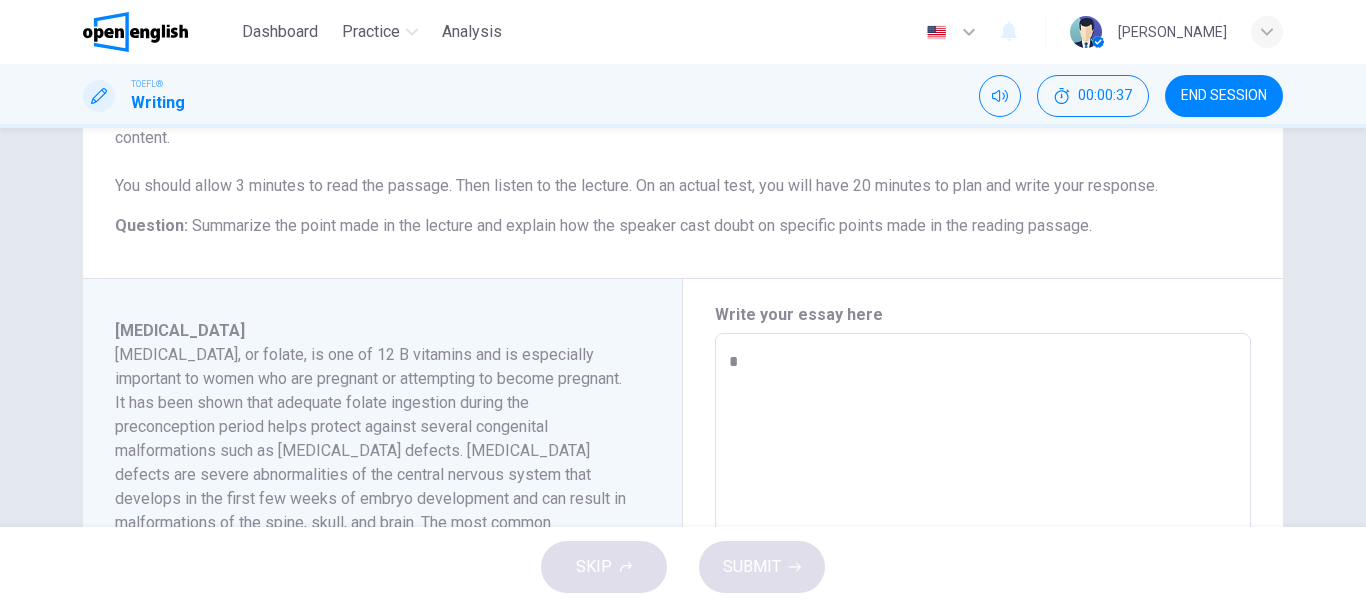 type on "*" 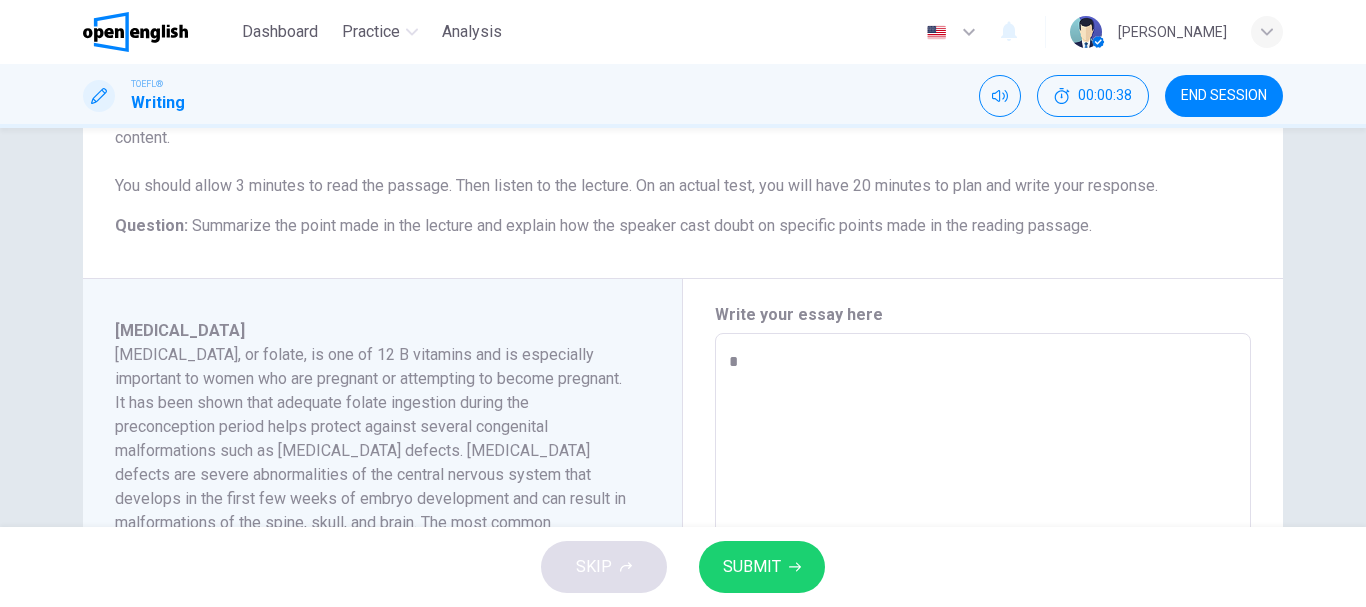 type on "**" 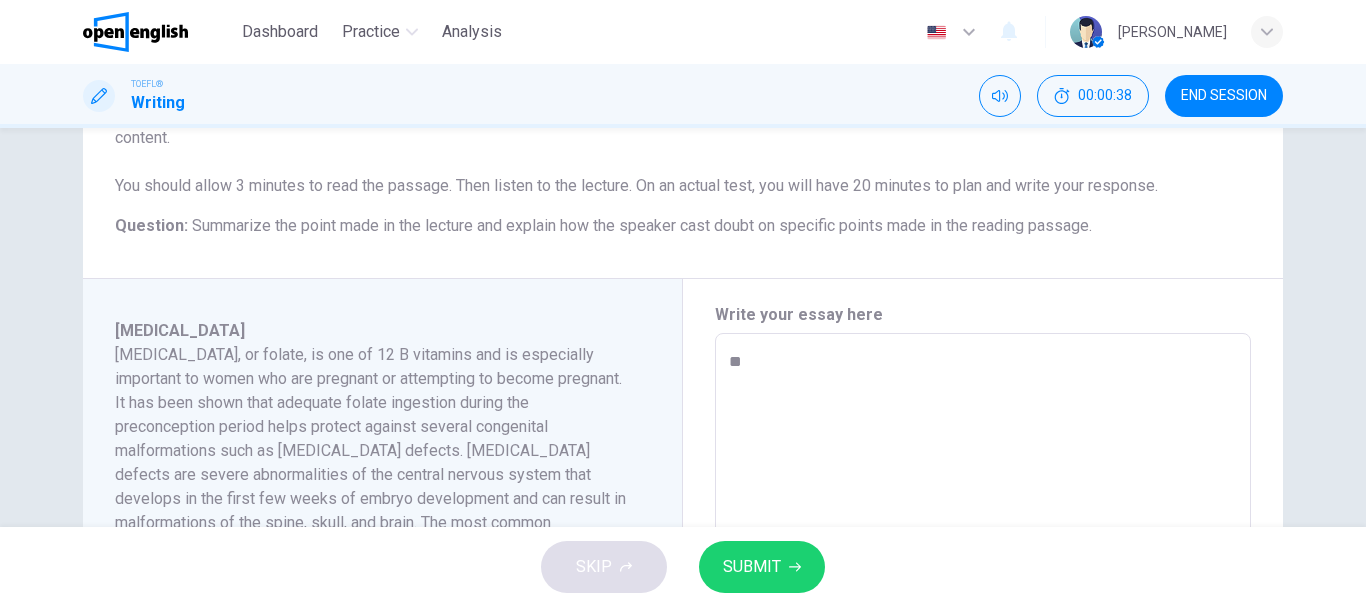 type on "*" 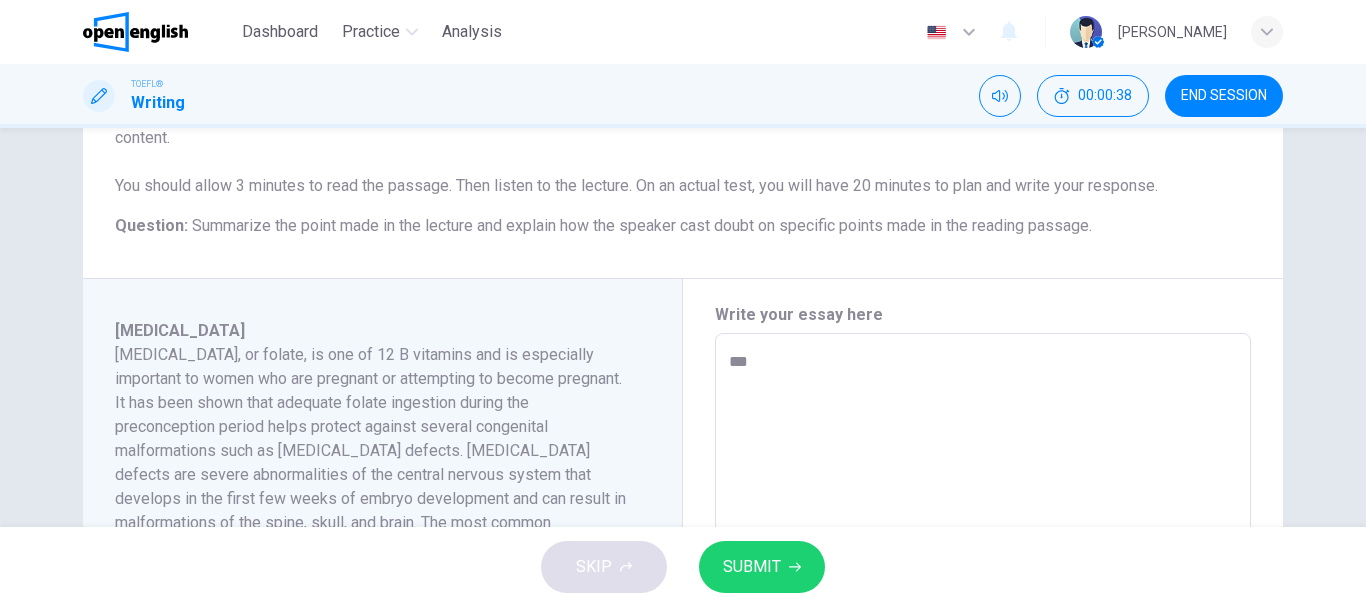 type on "*" 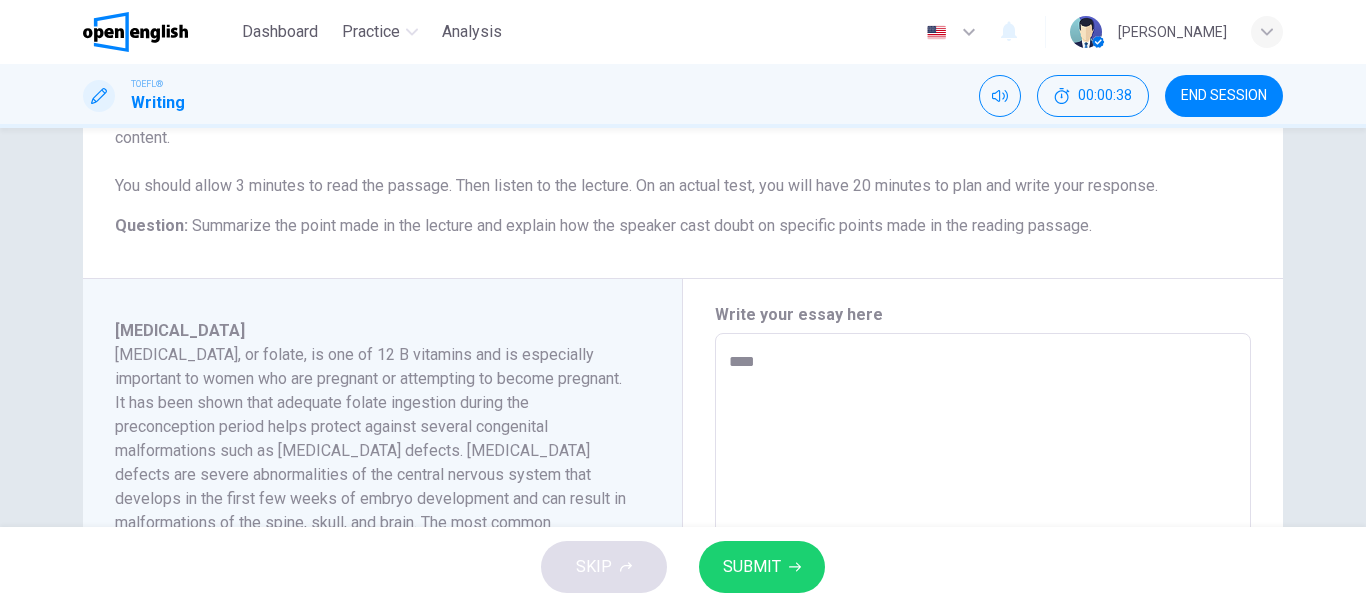 type on "*" 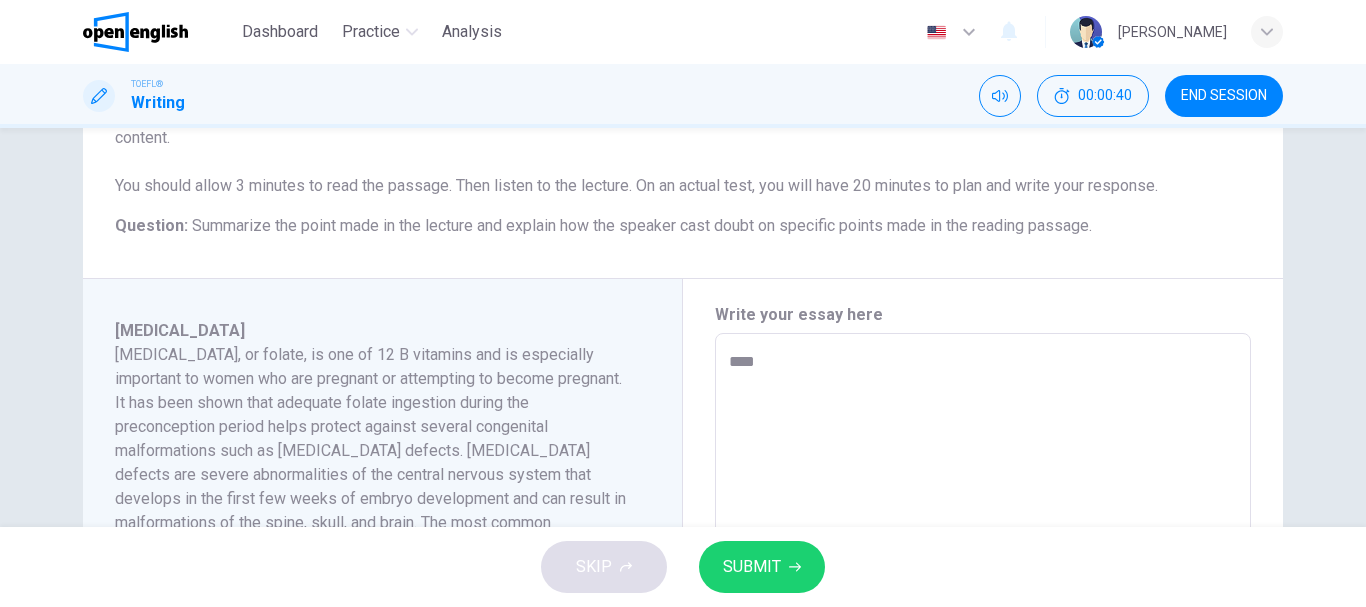 type on "*****" 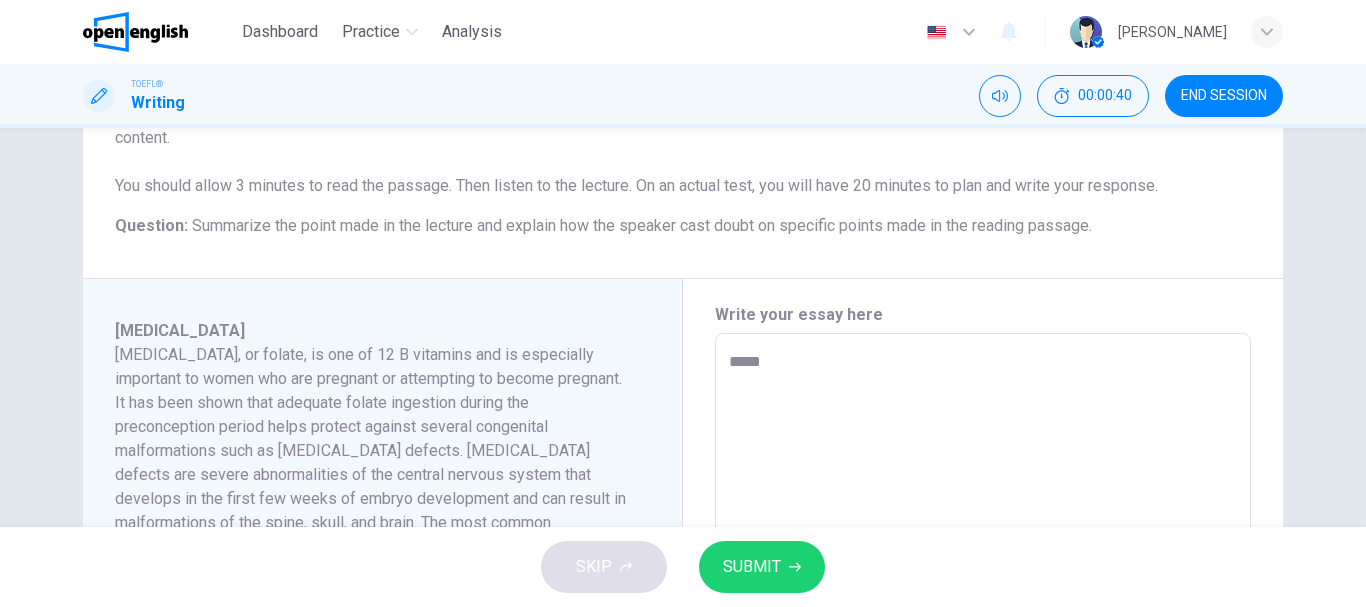 type on "******" 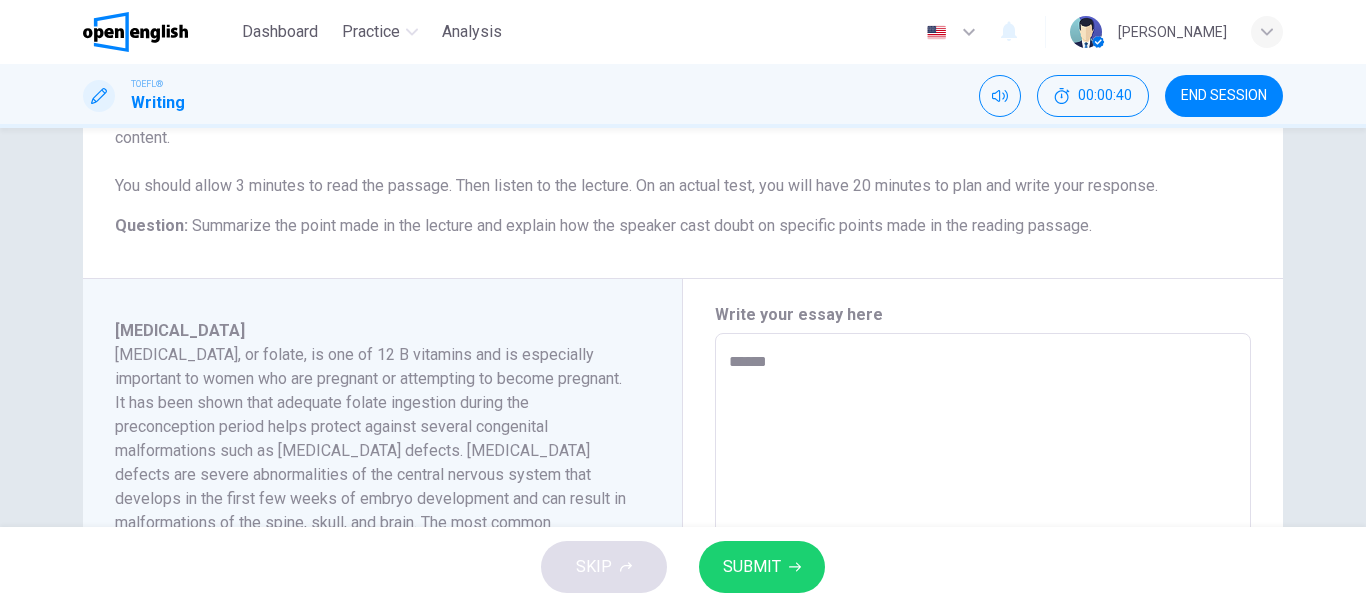 type on "*" 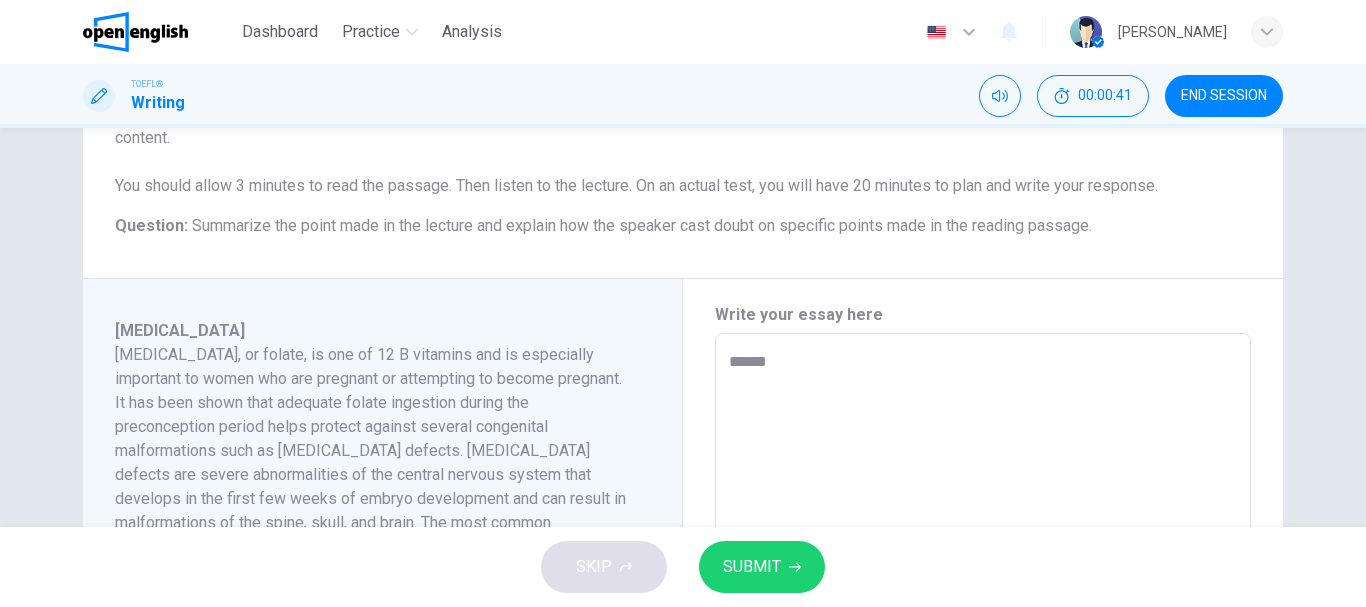 type on "*" 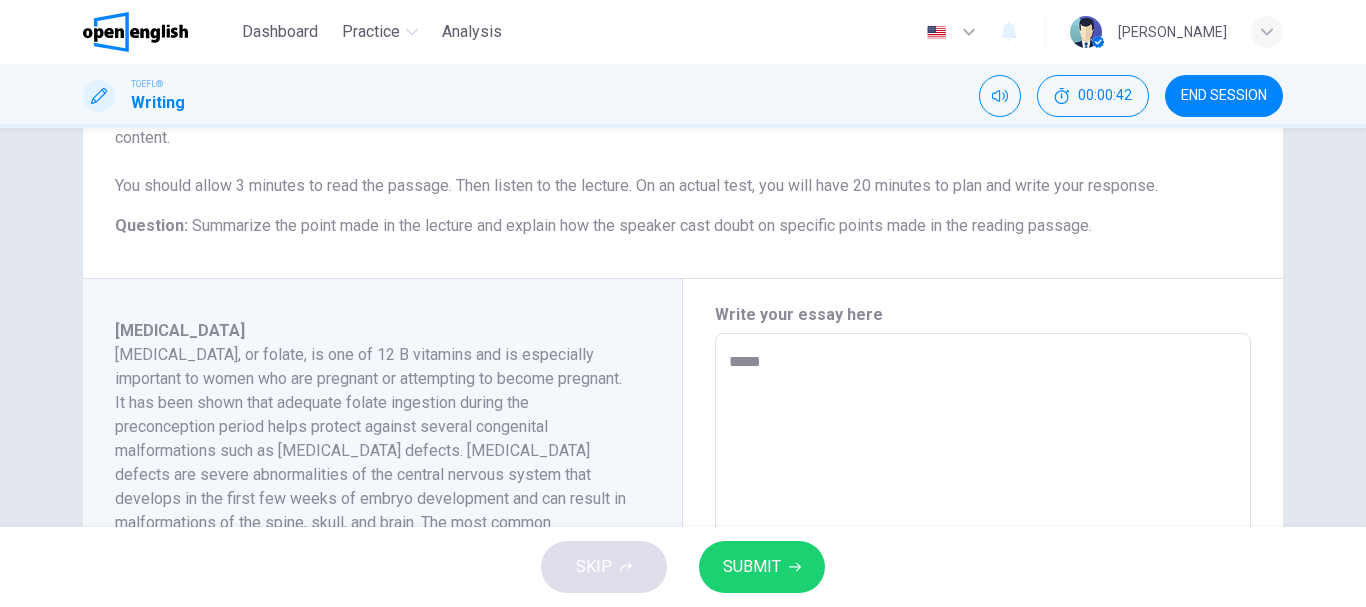 type on "******" 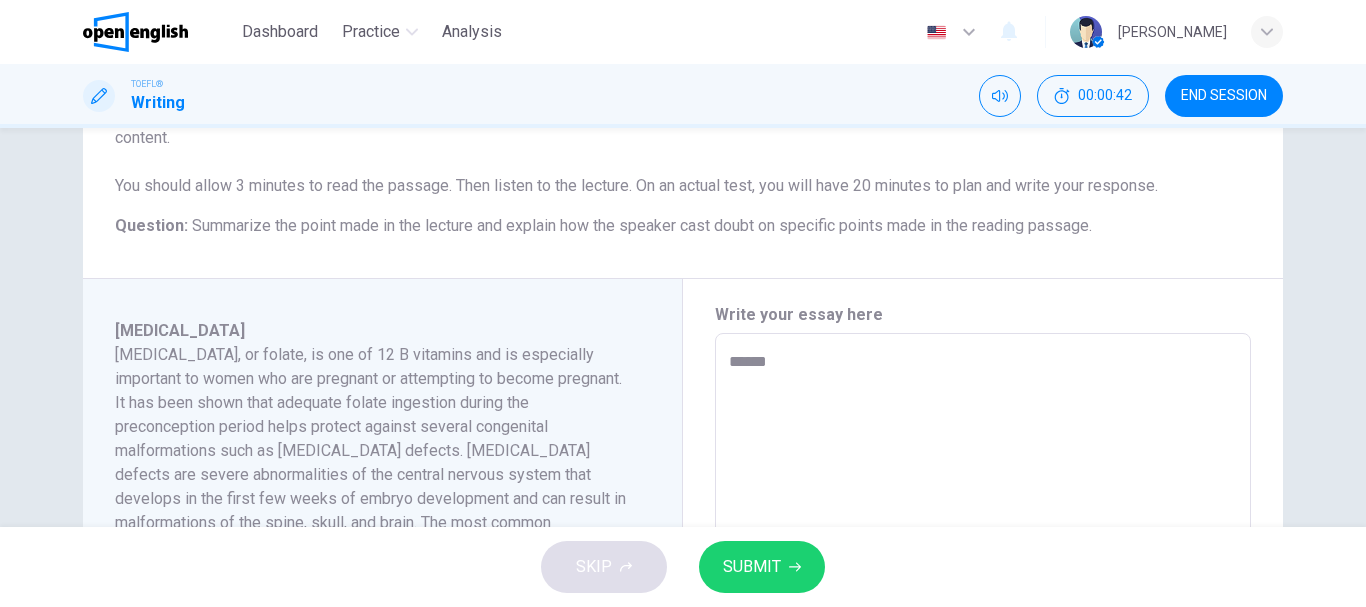 type on "*" 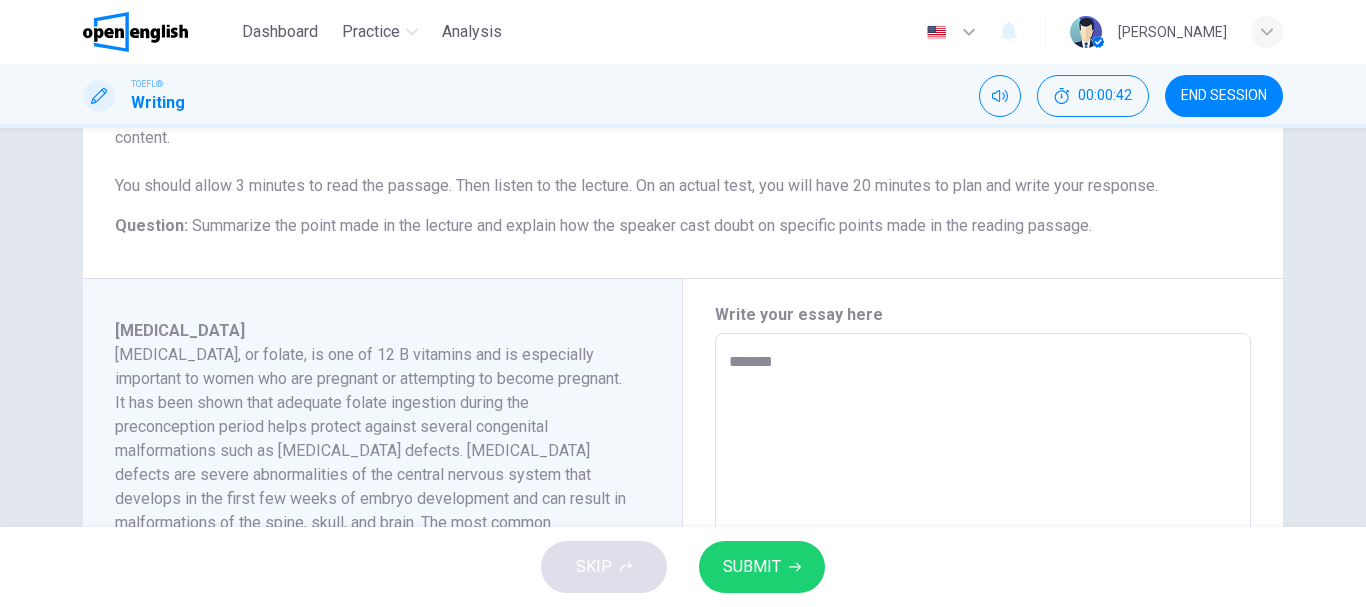type on "*" 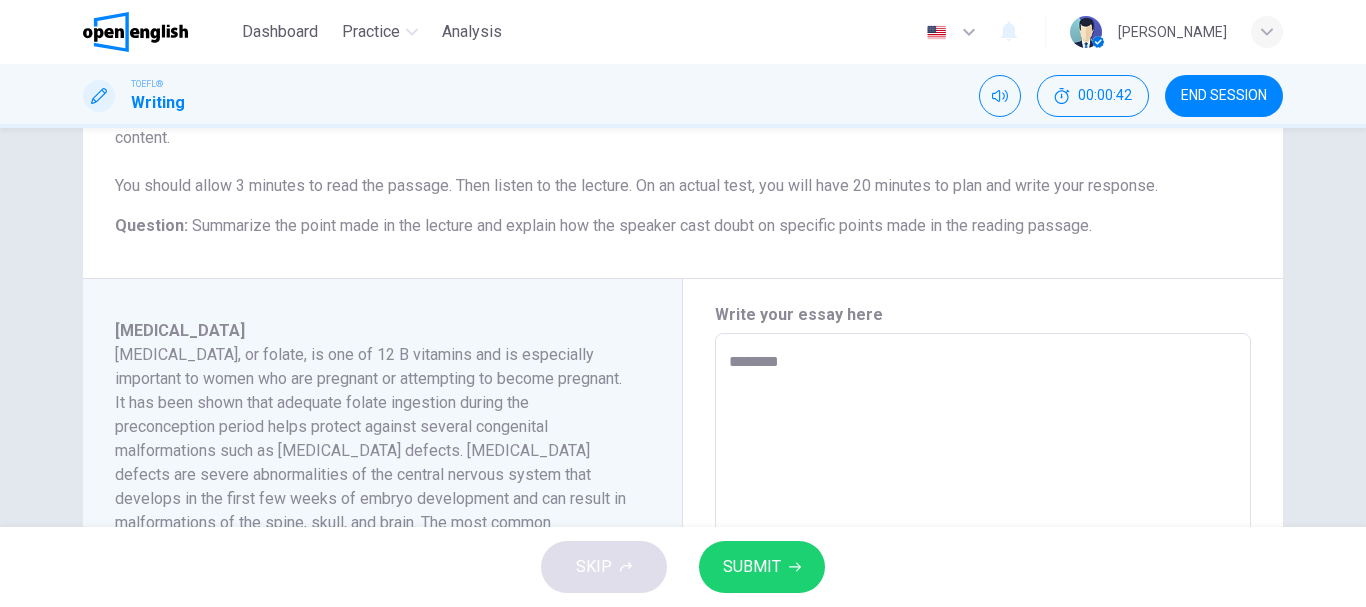 type on "*********" 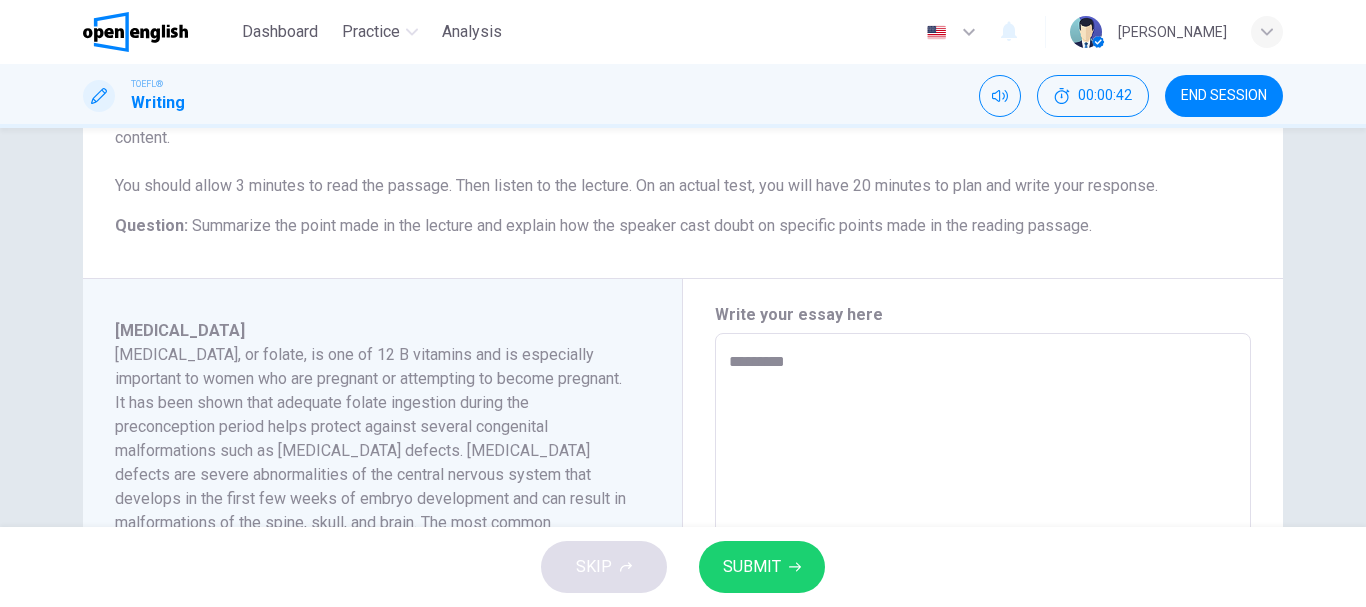 type on "*" 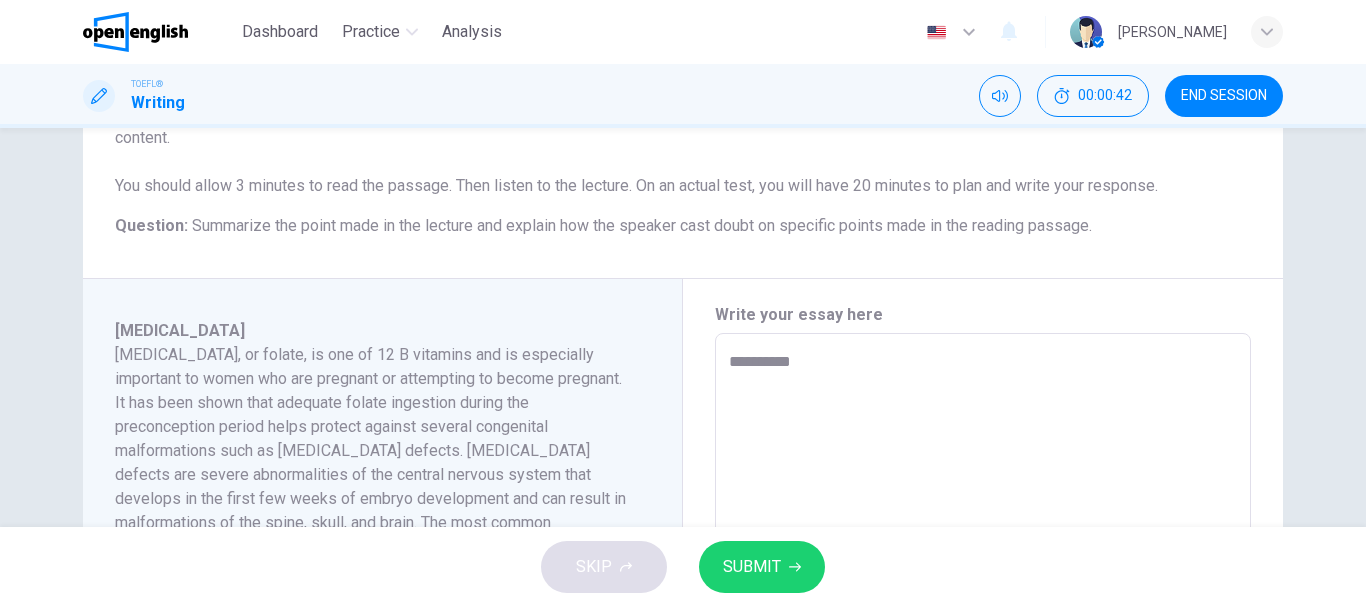 type on "*" 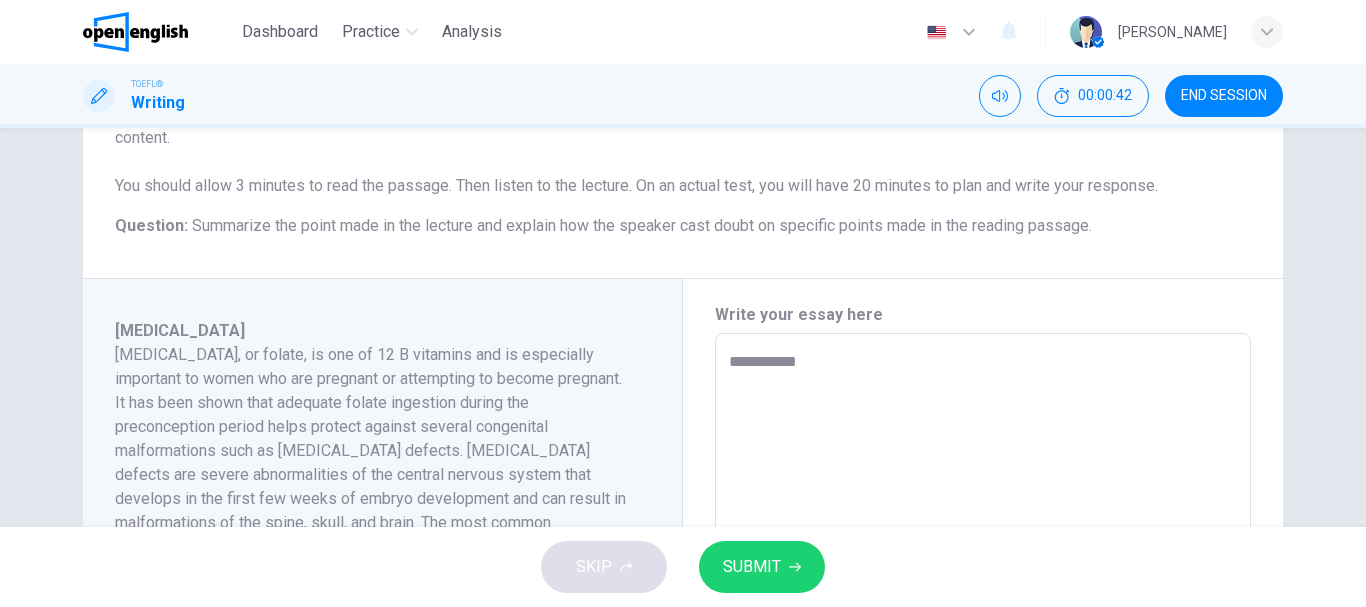 type on "*" 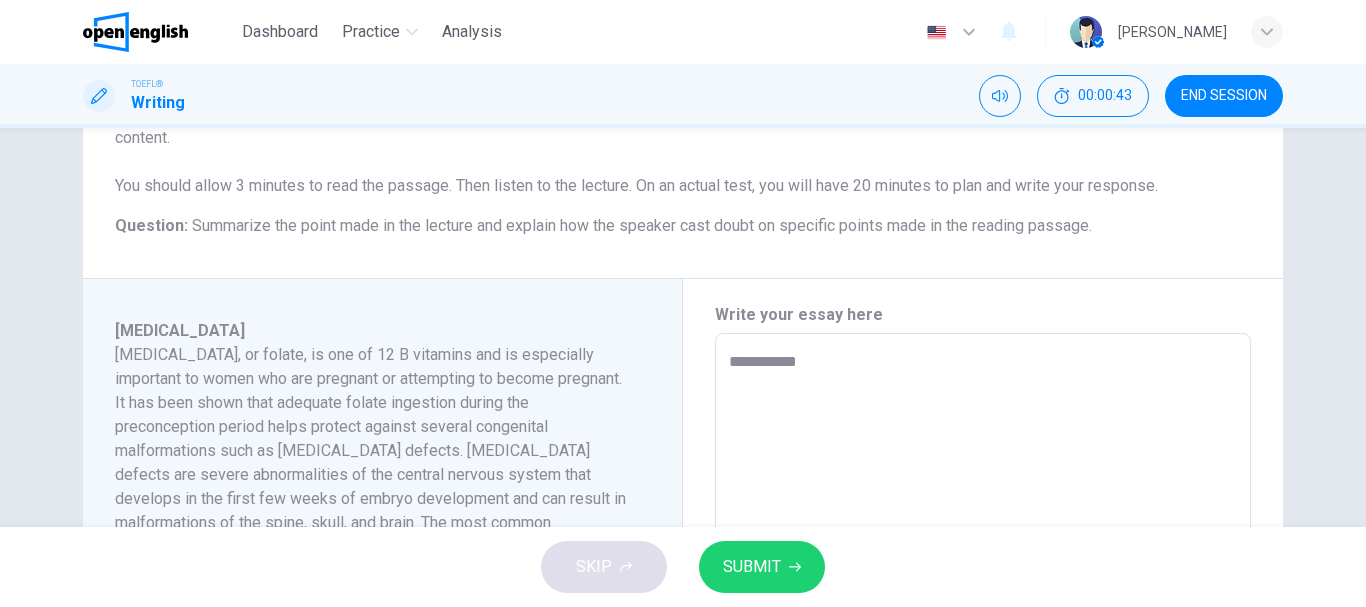 type on "**********" 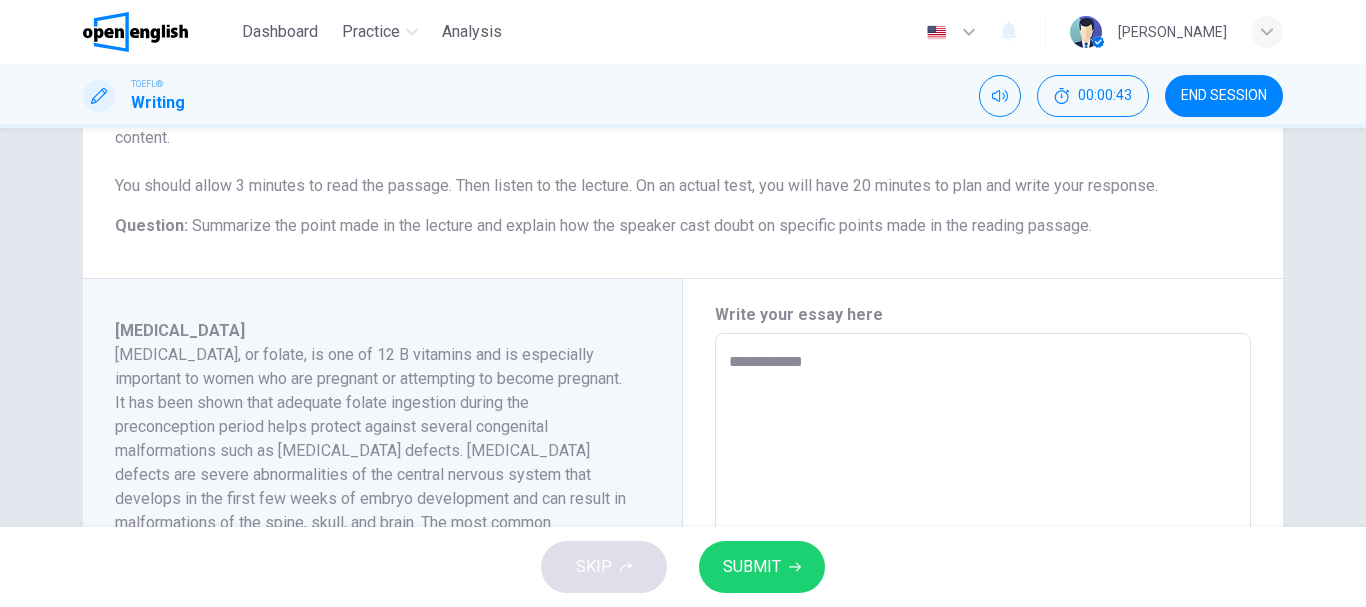 type on "*" 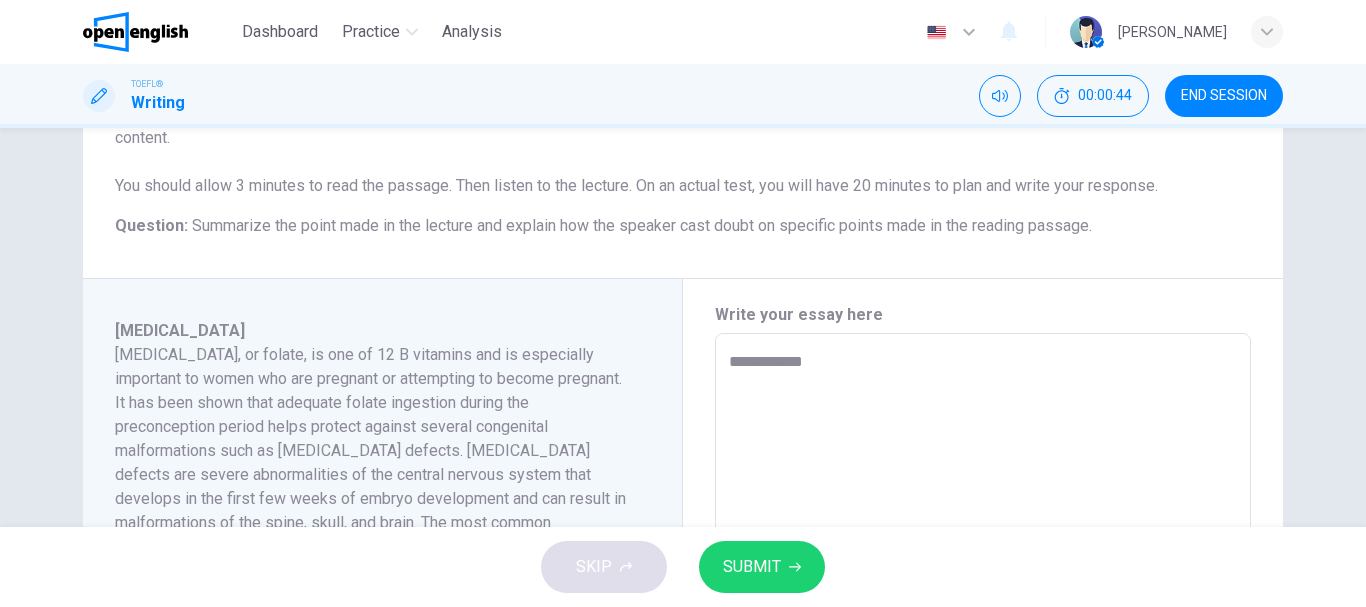 type on "**********" 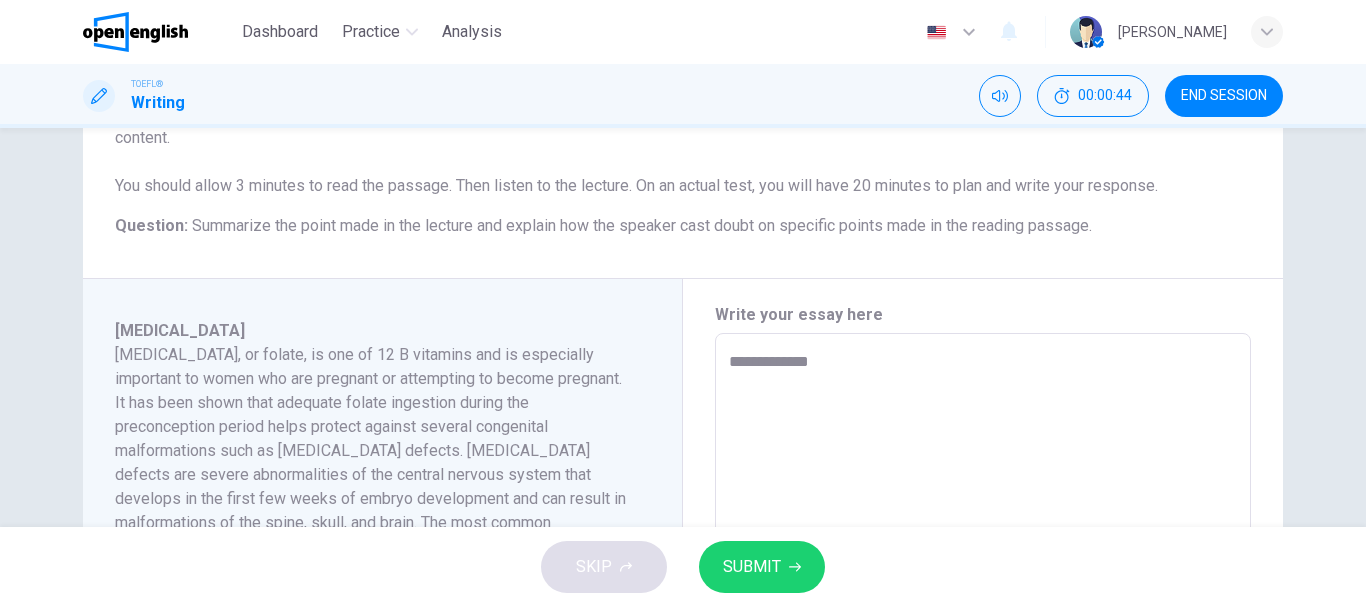 type on "**********" 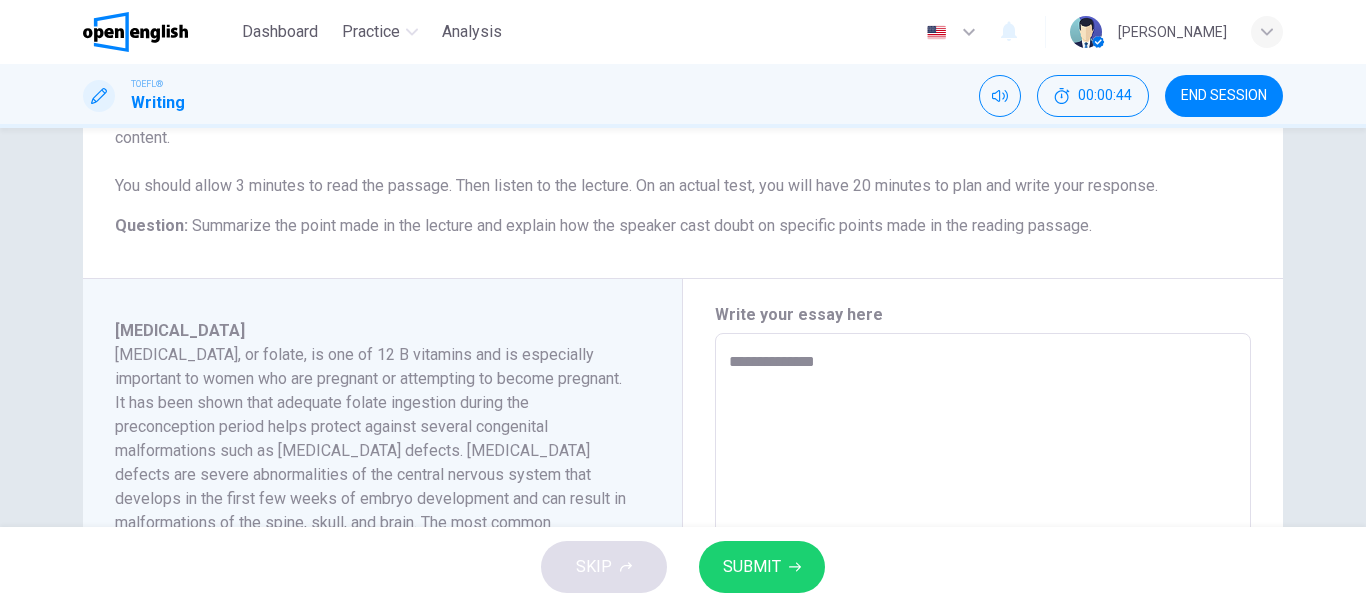 type on "**********" 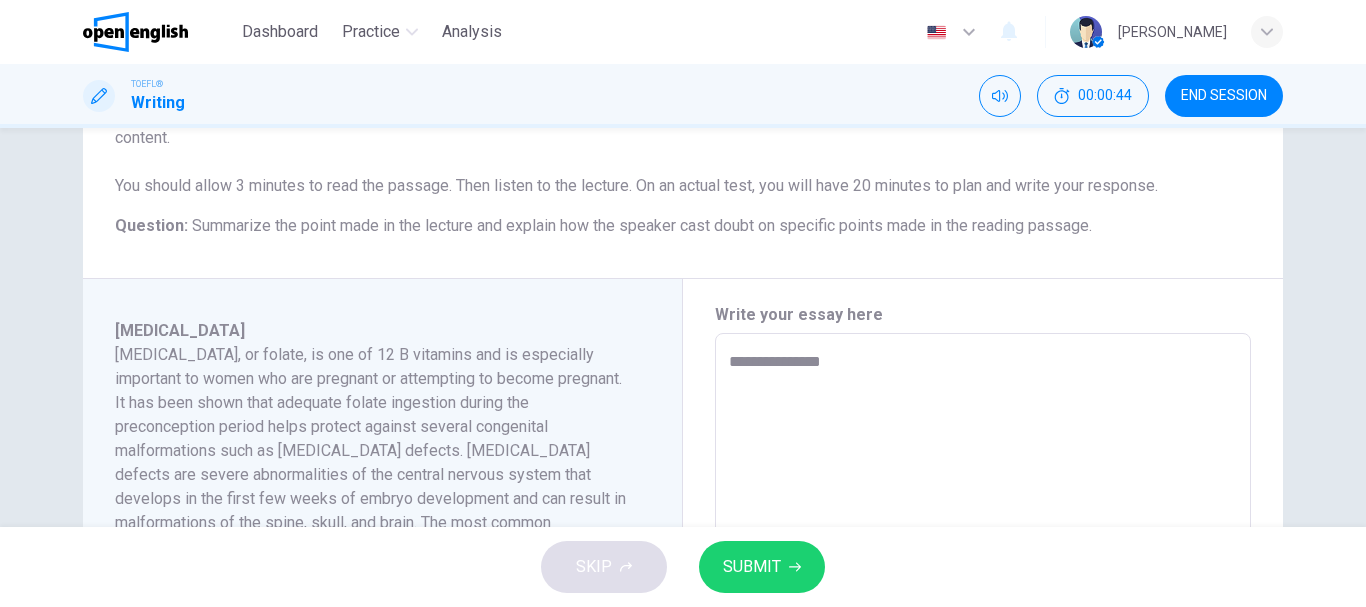 type on "*" 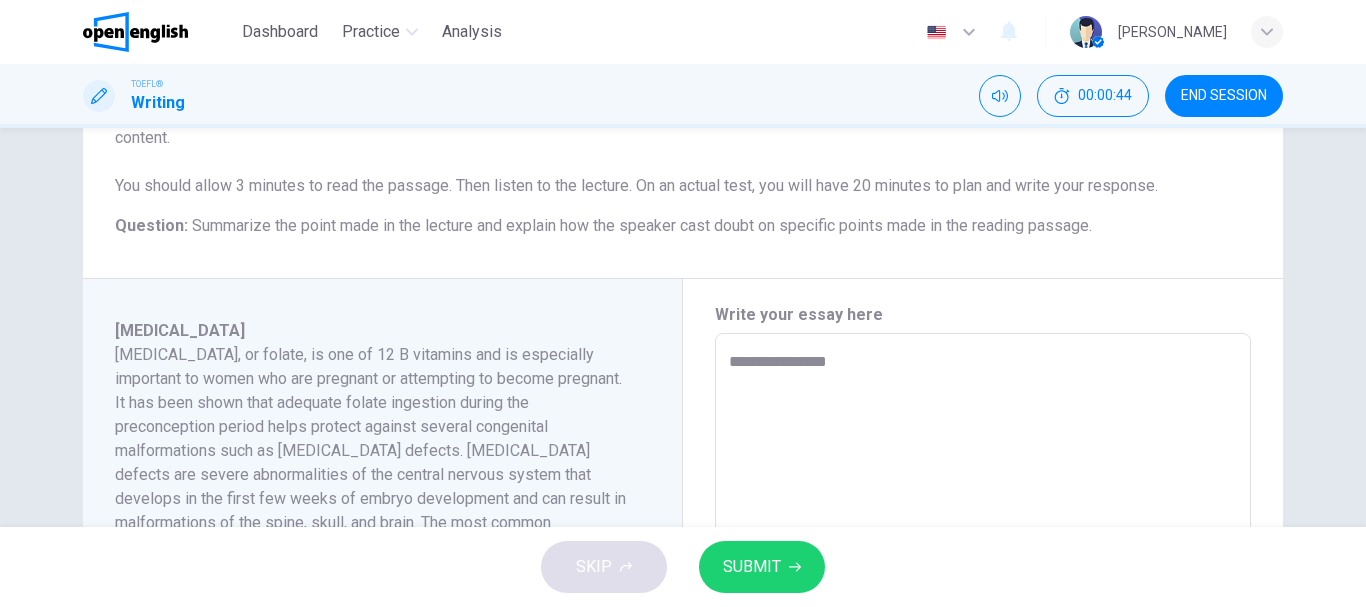 type on "*" 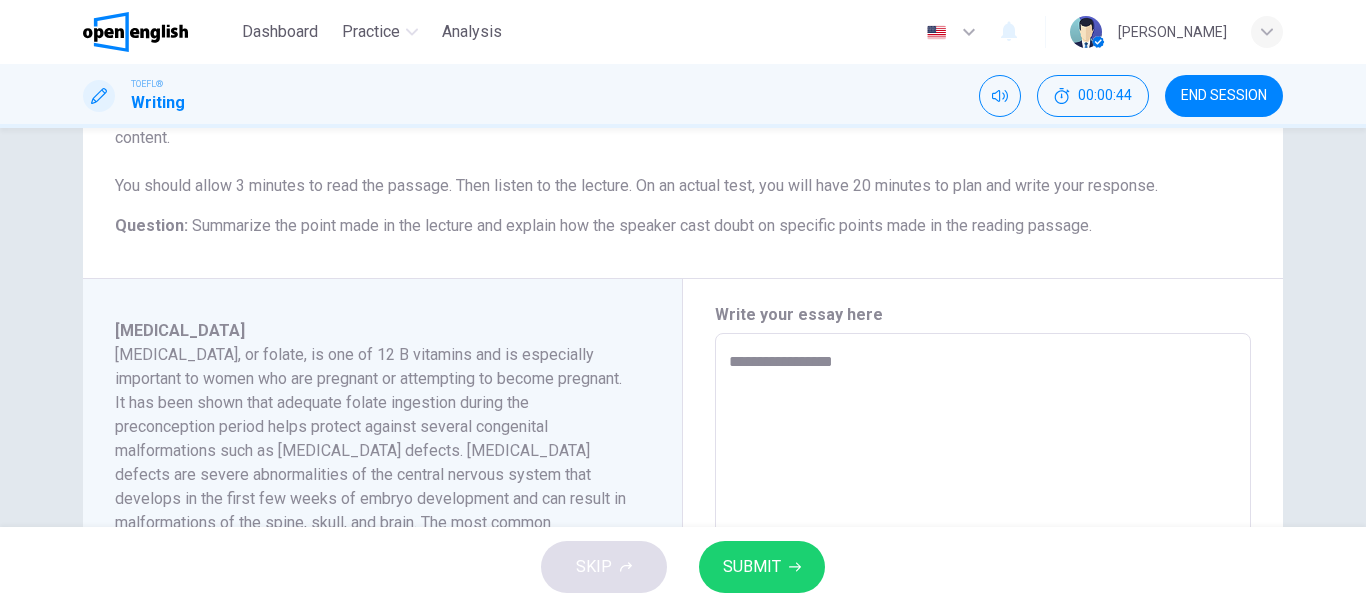 type on "*" 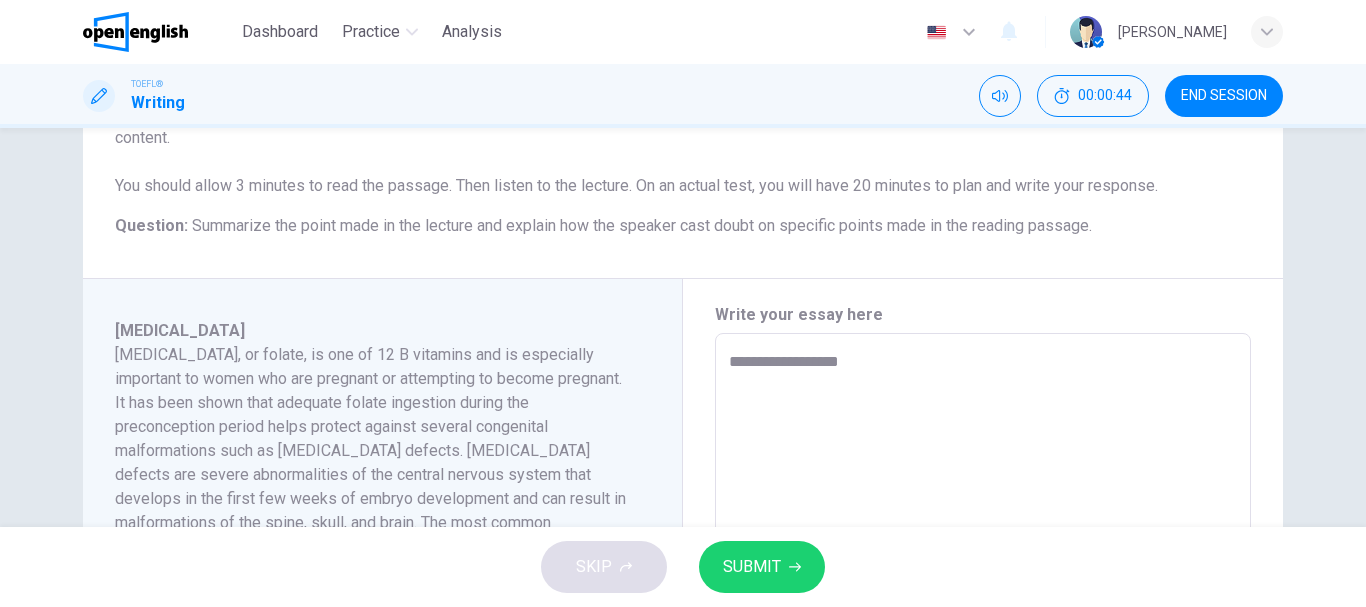 type on "*" 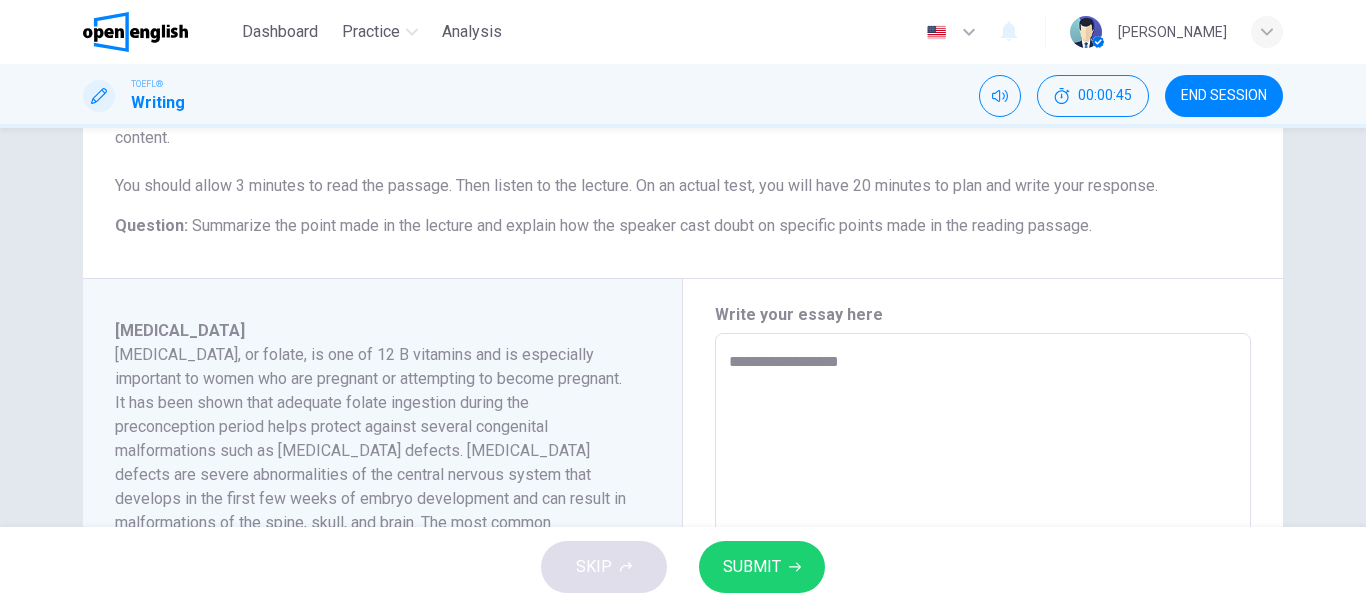 type on "**********" 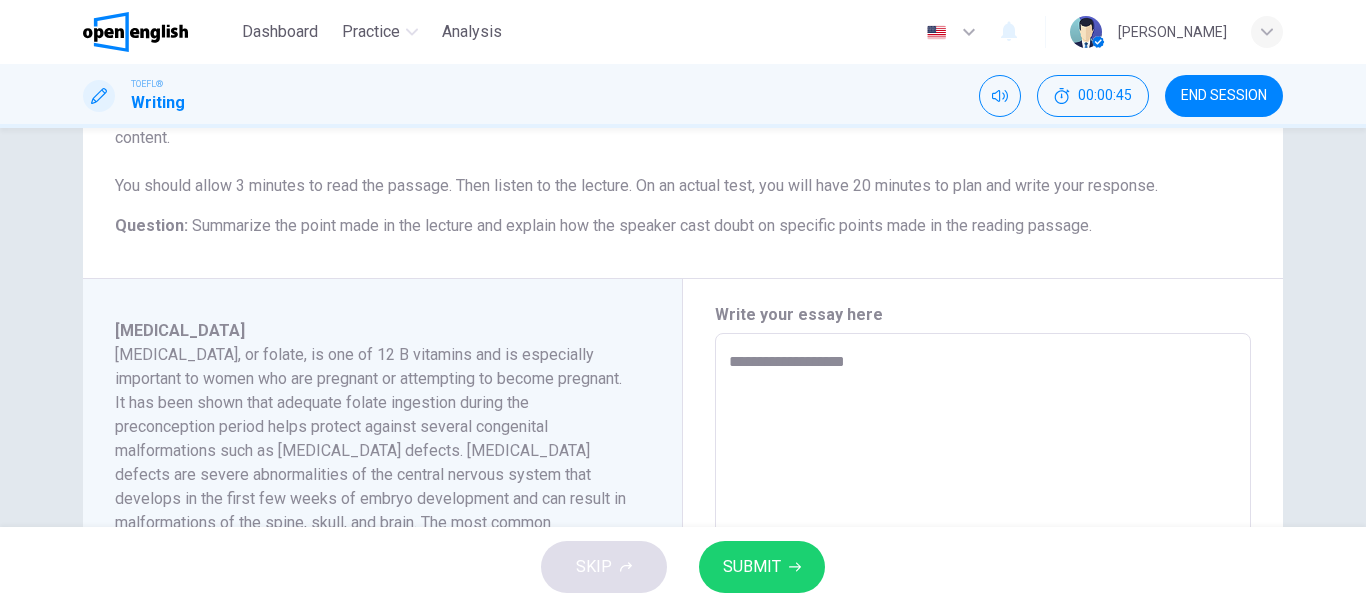 type on "*" 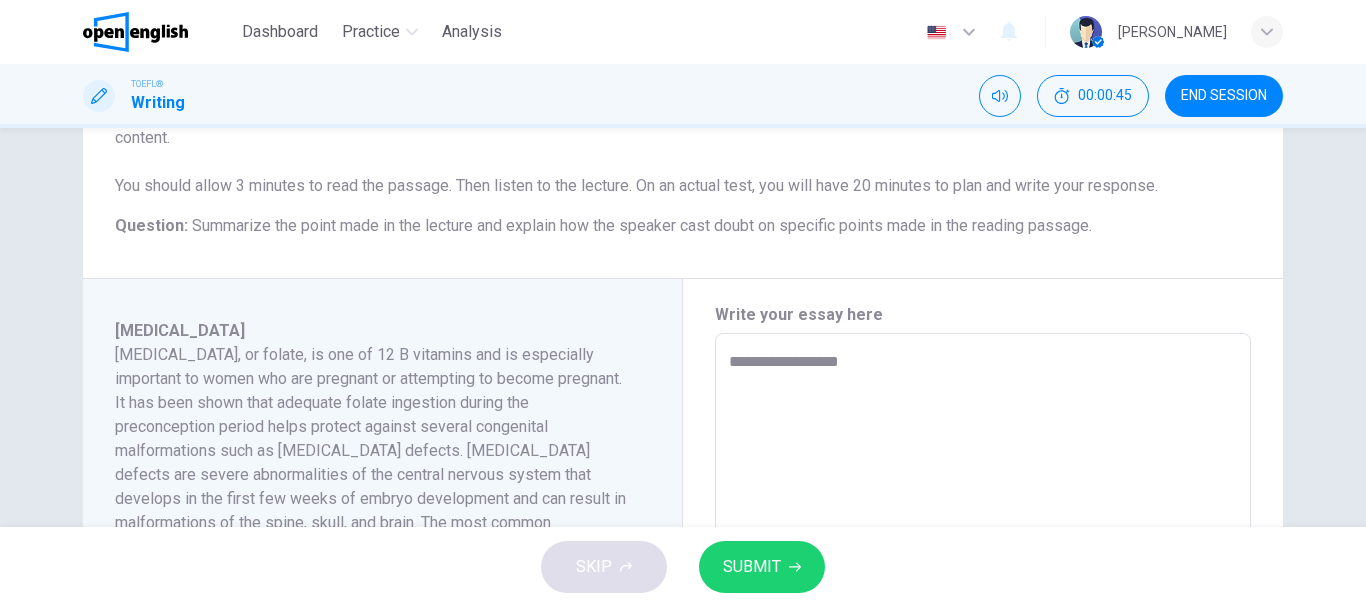 type on "*" 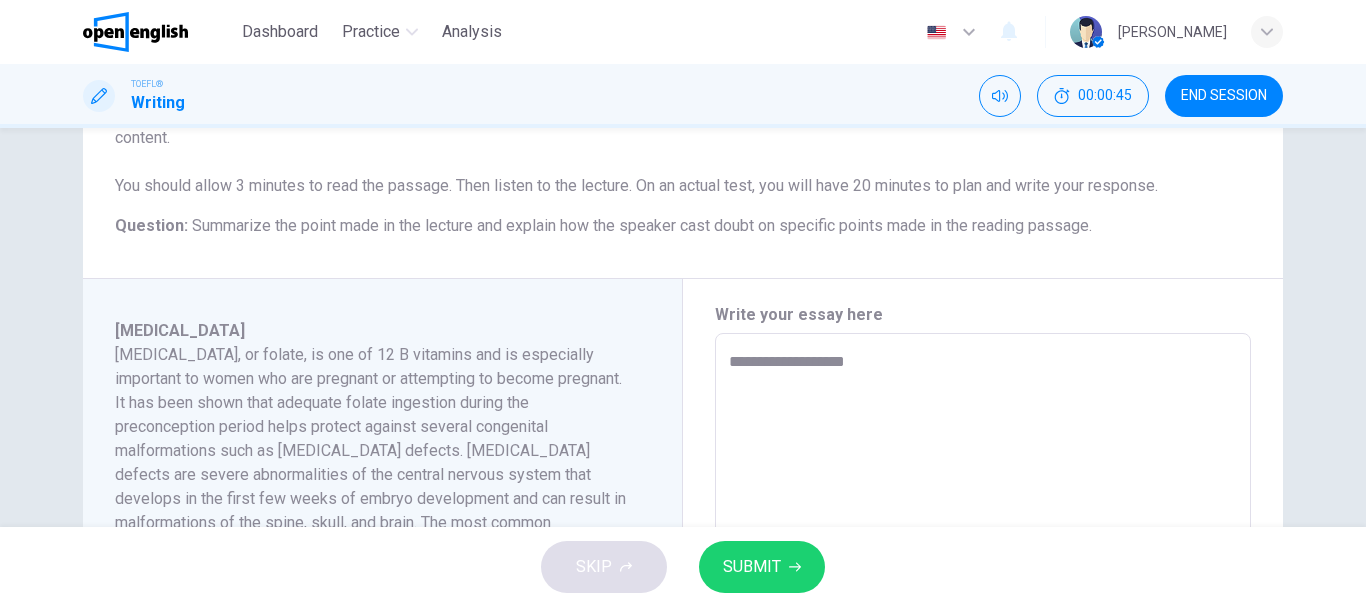 type on "*" 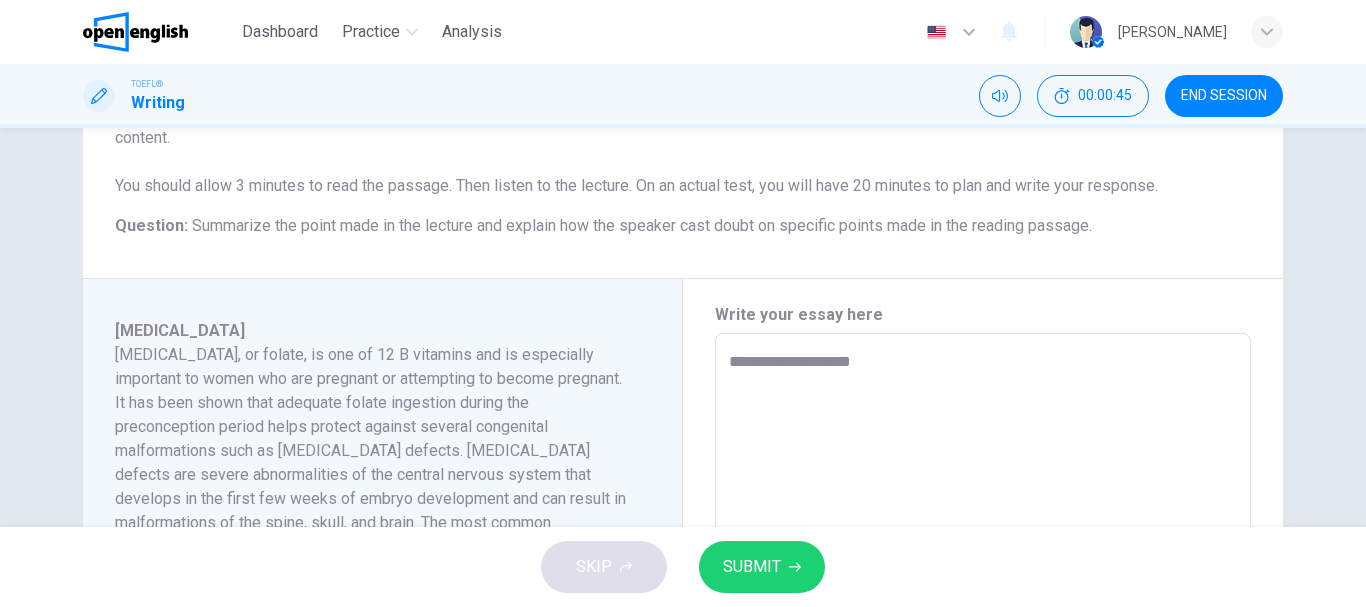 type on "*" 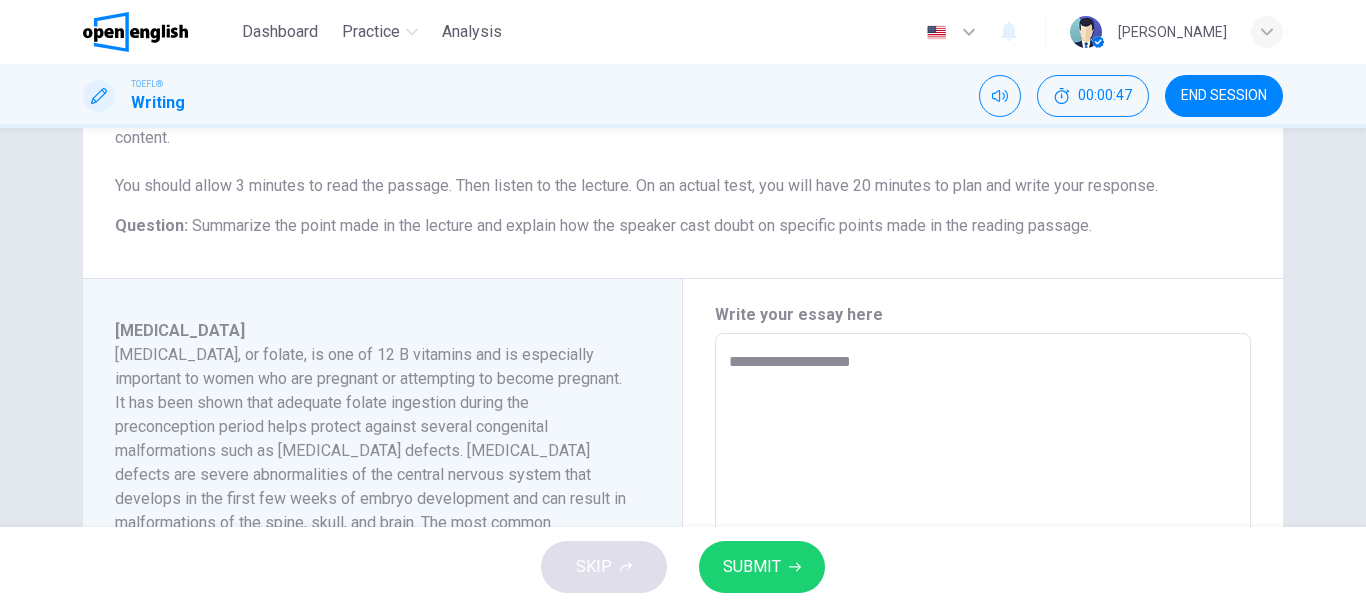 type on "*" 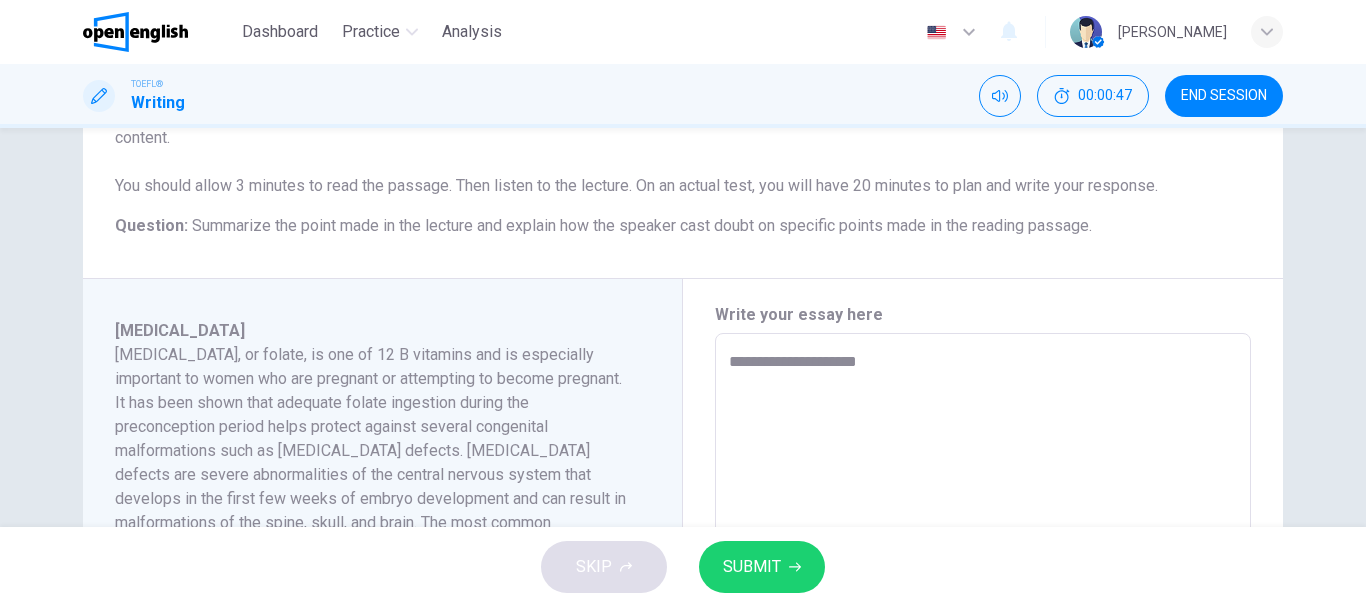type on "**********" 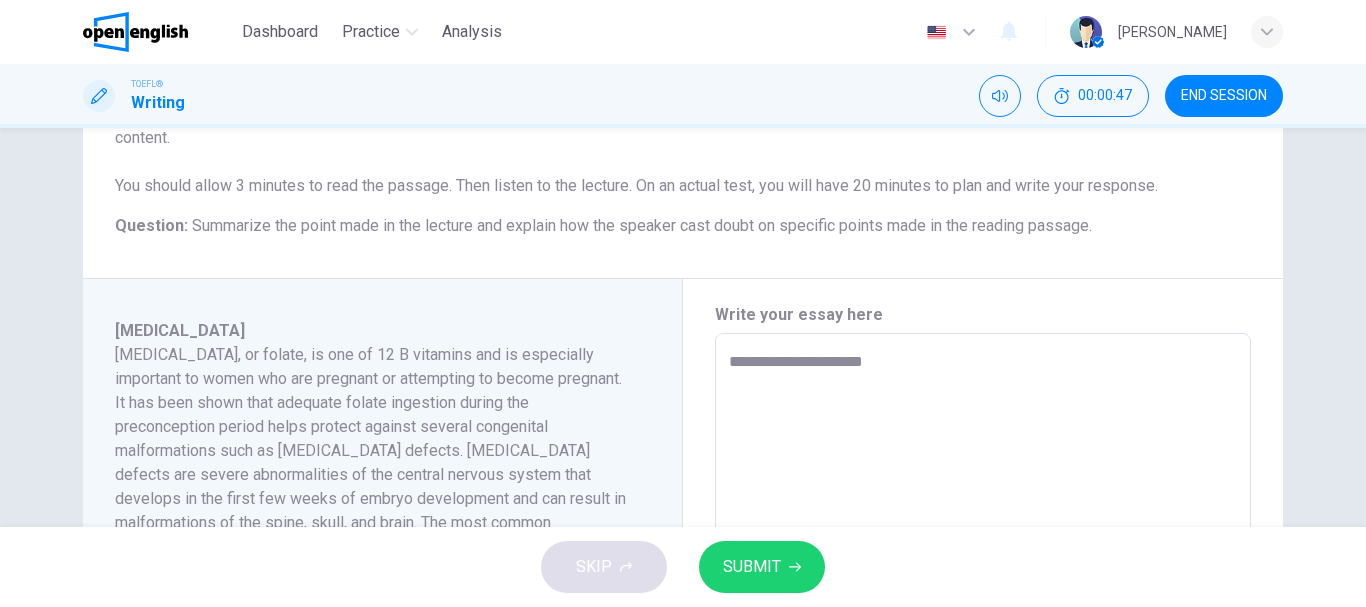 type on "*" 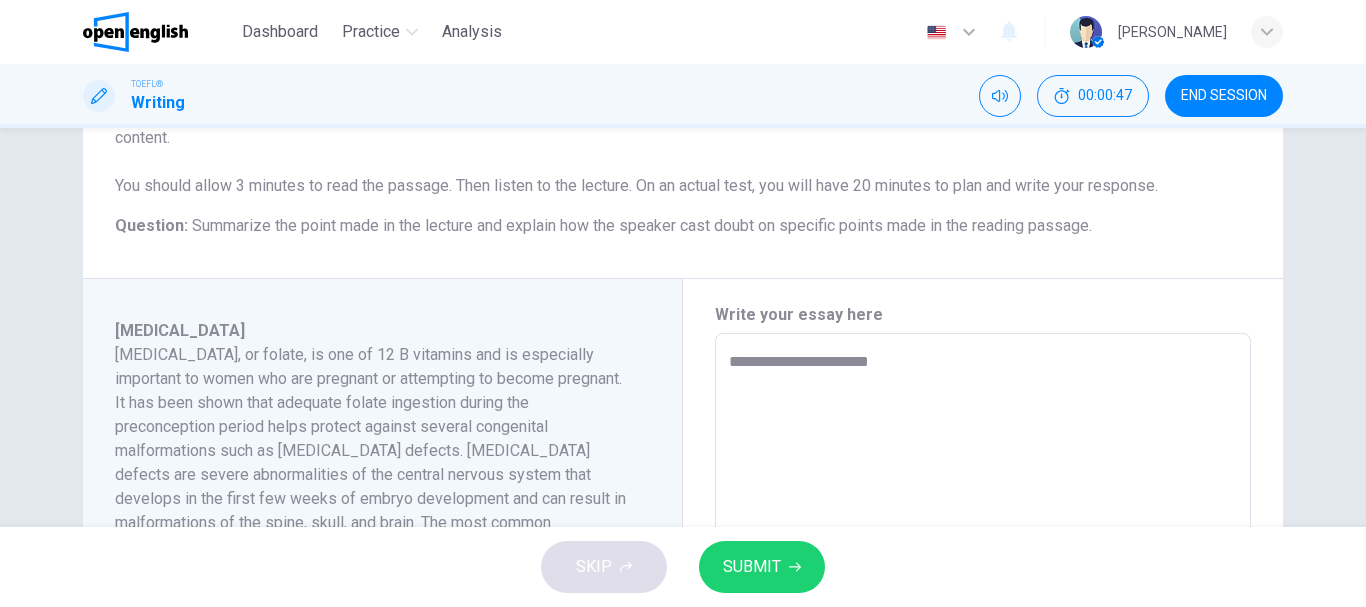 type on "*" 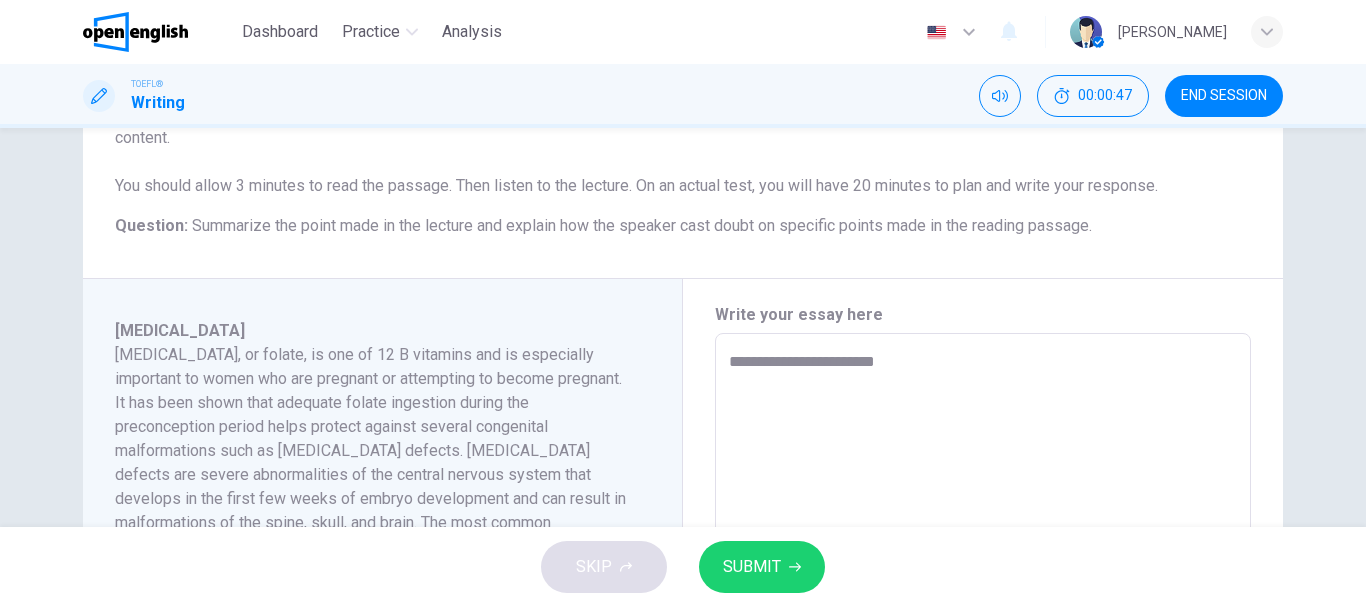 type on "*" 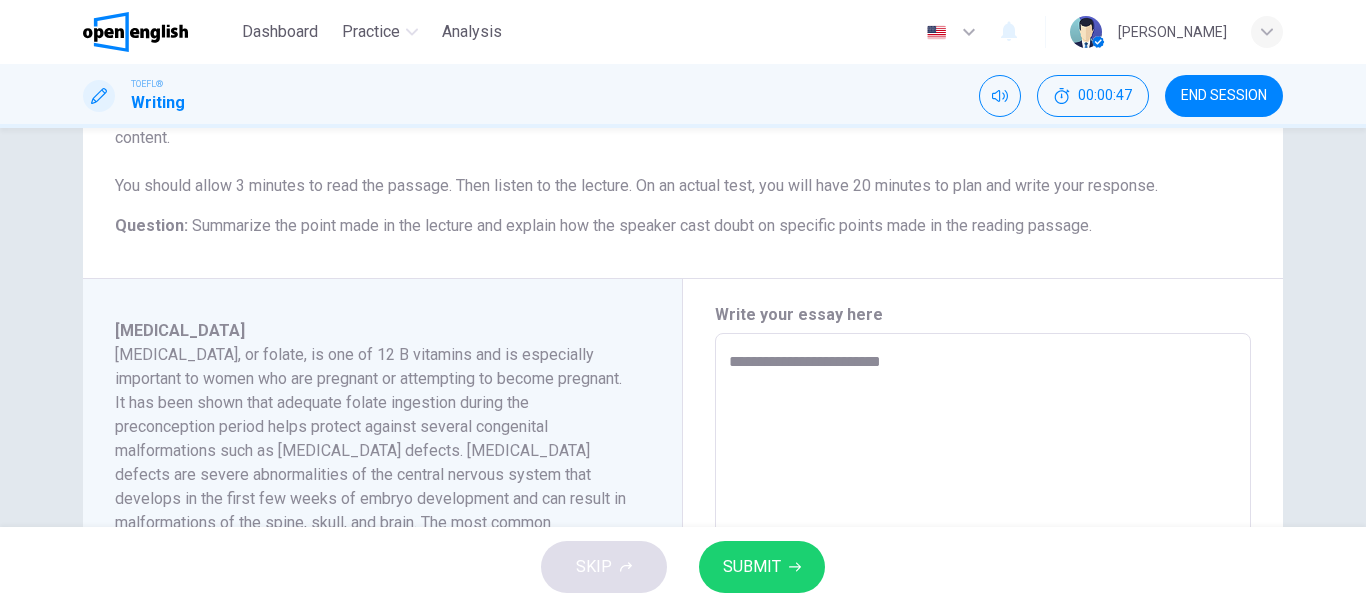 type on "*" 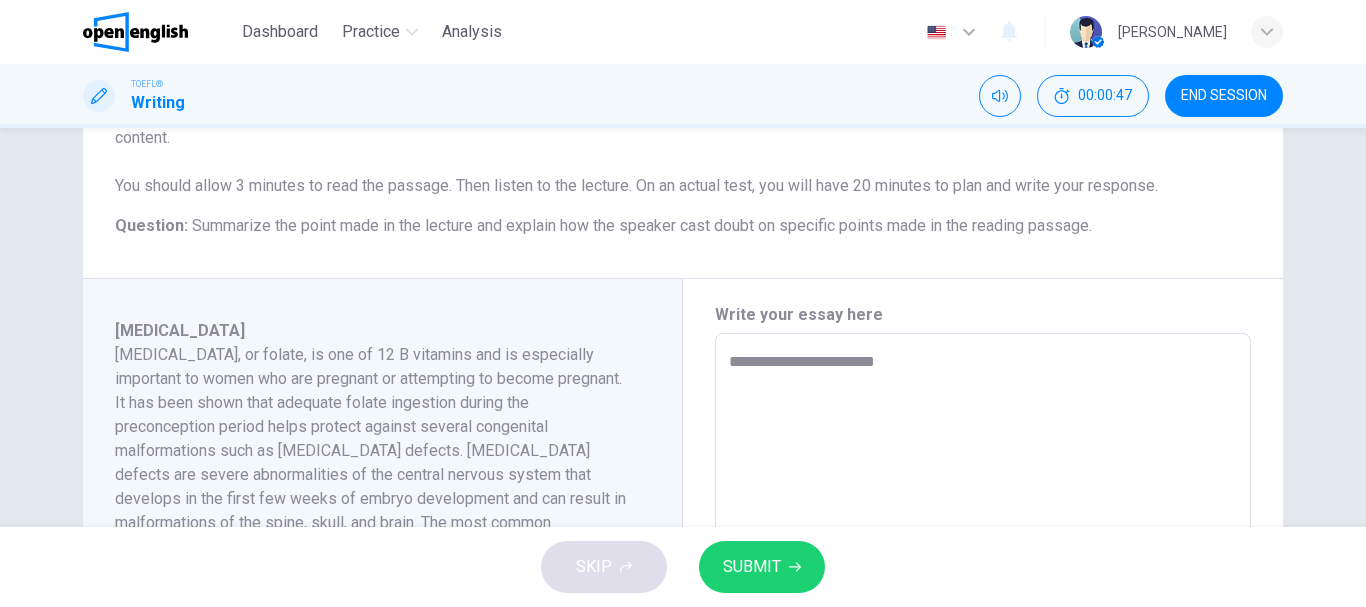 type on "**********" 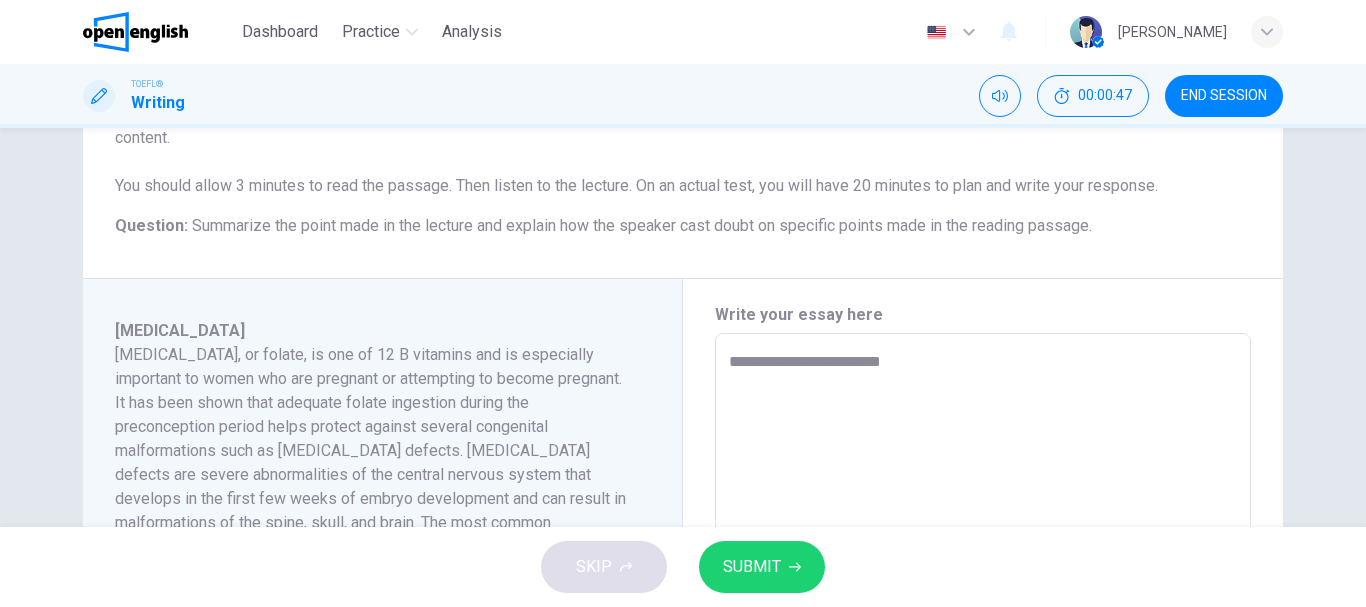 type on "**********" 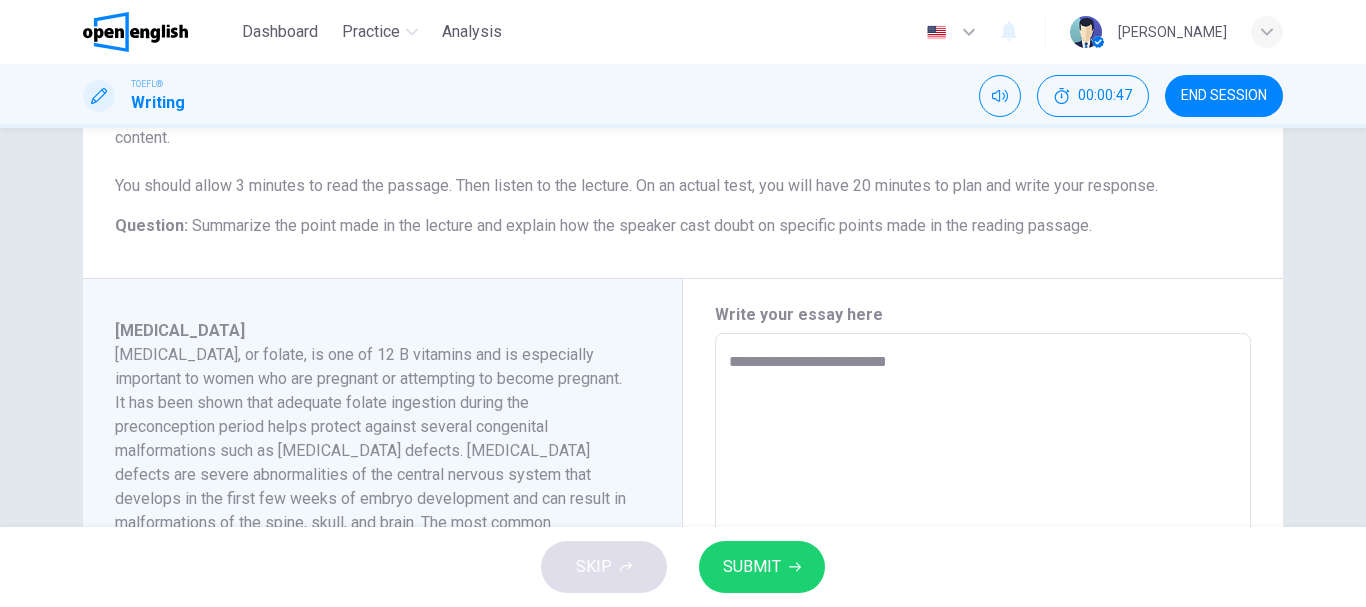 type on "*" 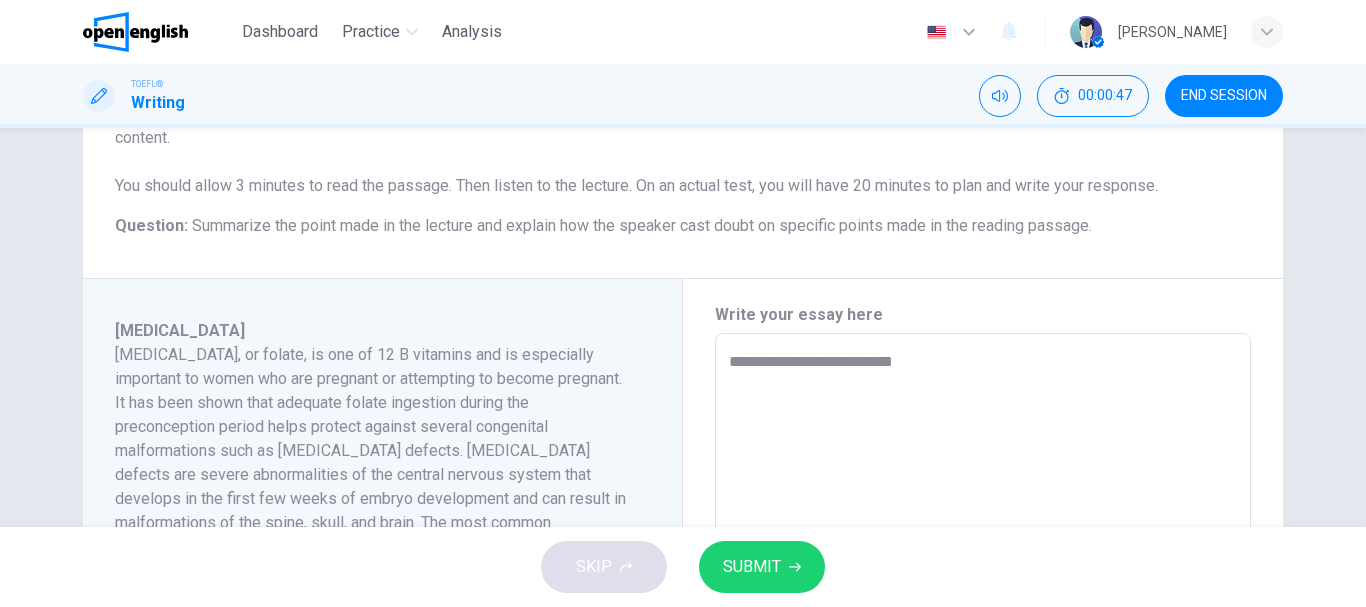 type on "*" 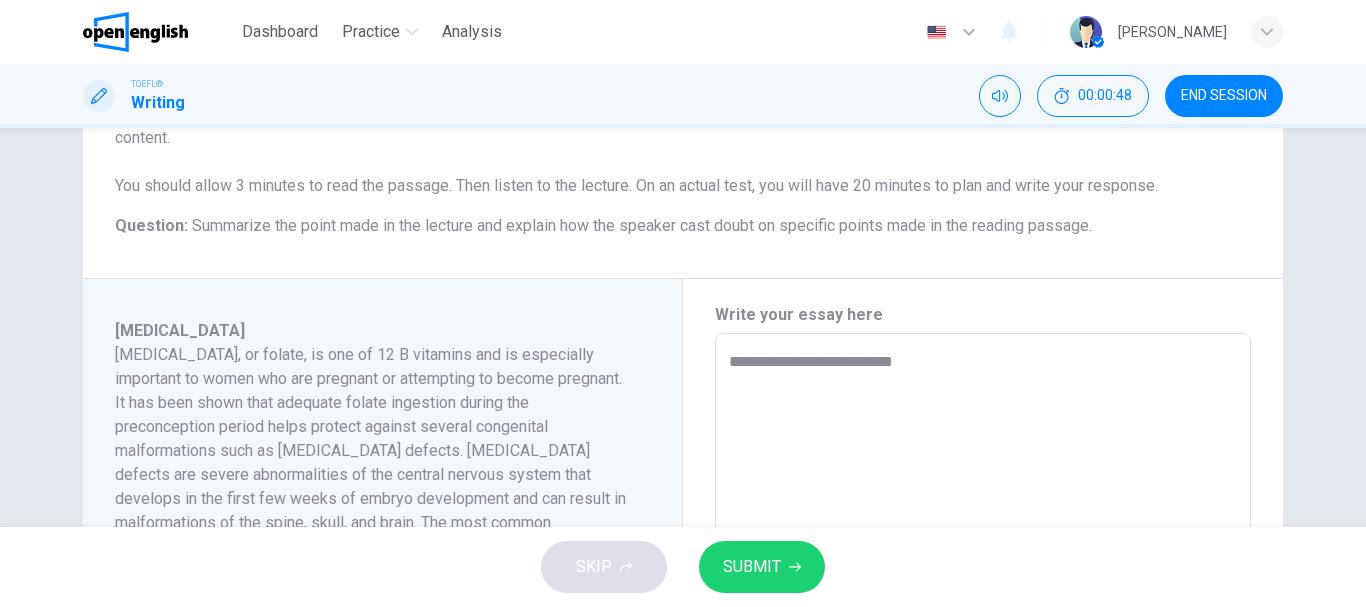 type on "**********" 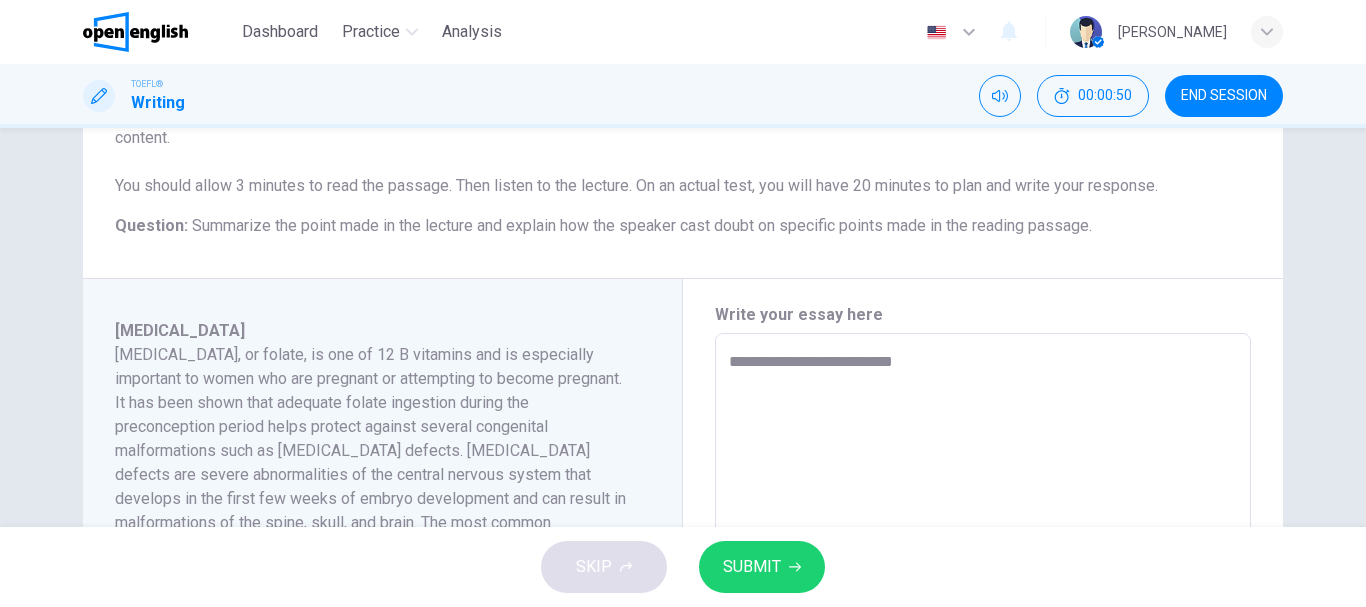 type on "**********" 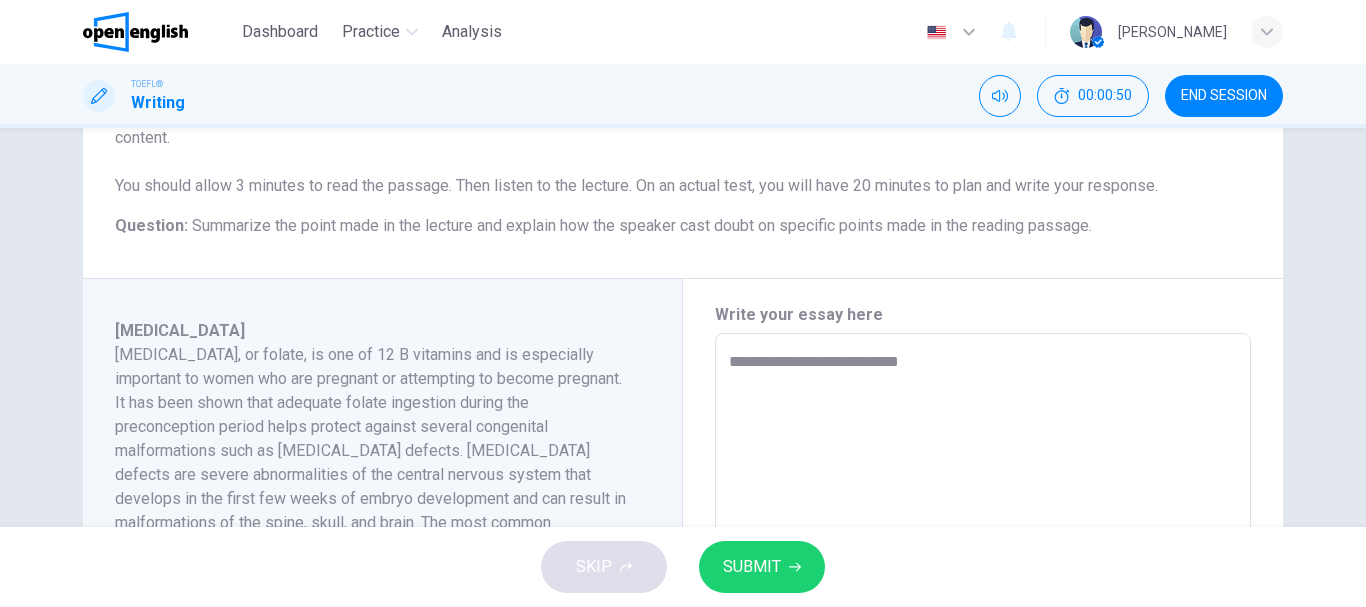 type on "**********" 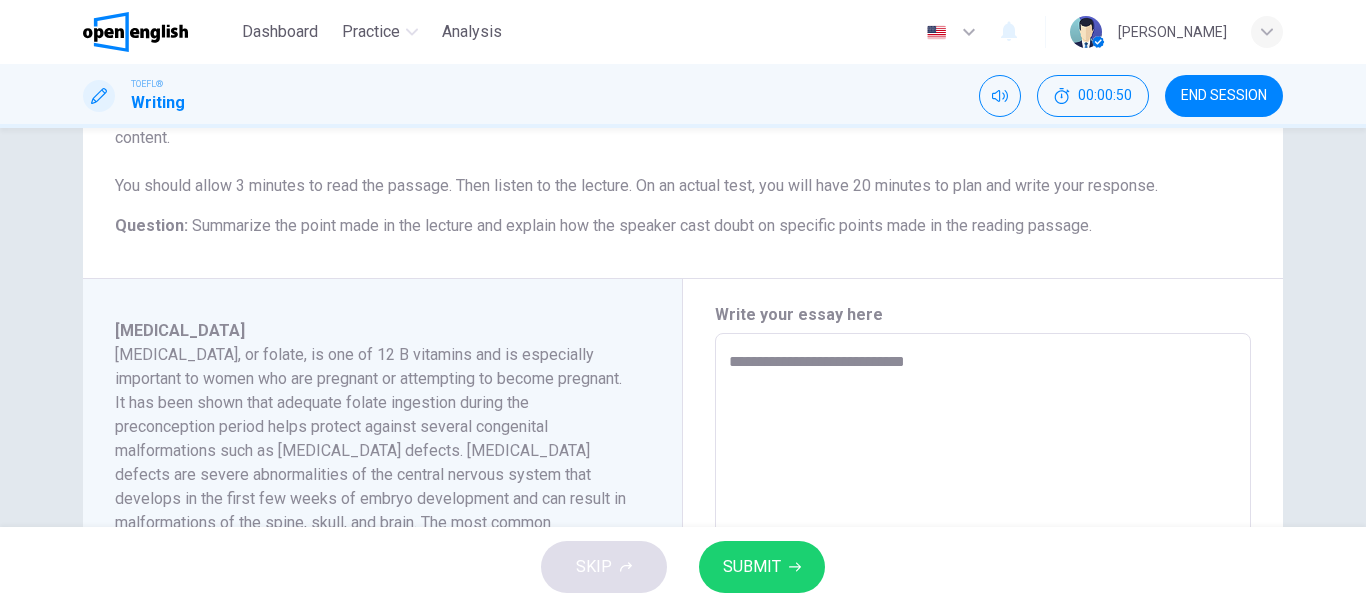 type on "*" 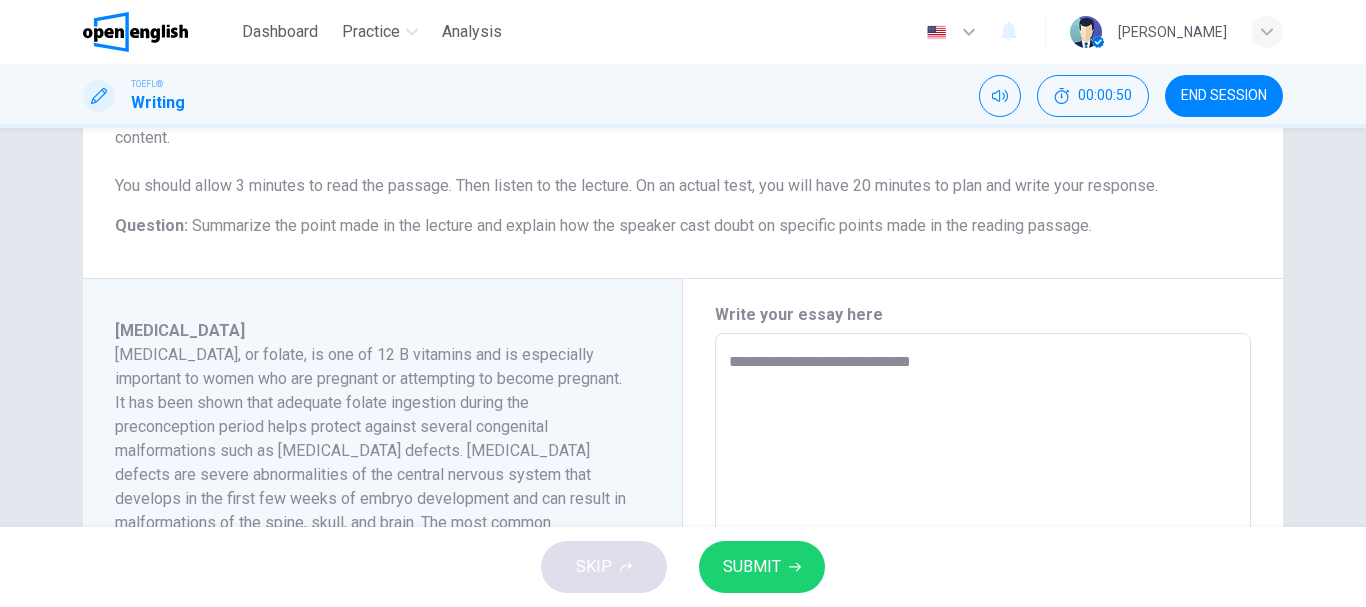 type on "*" 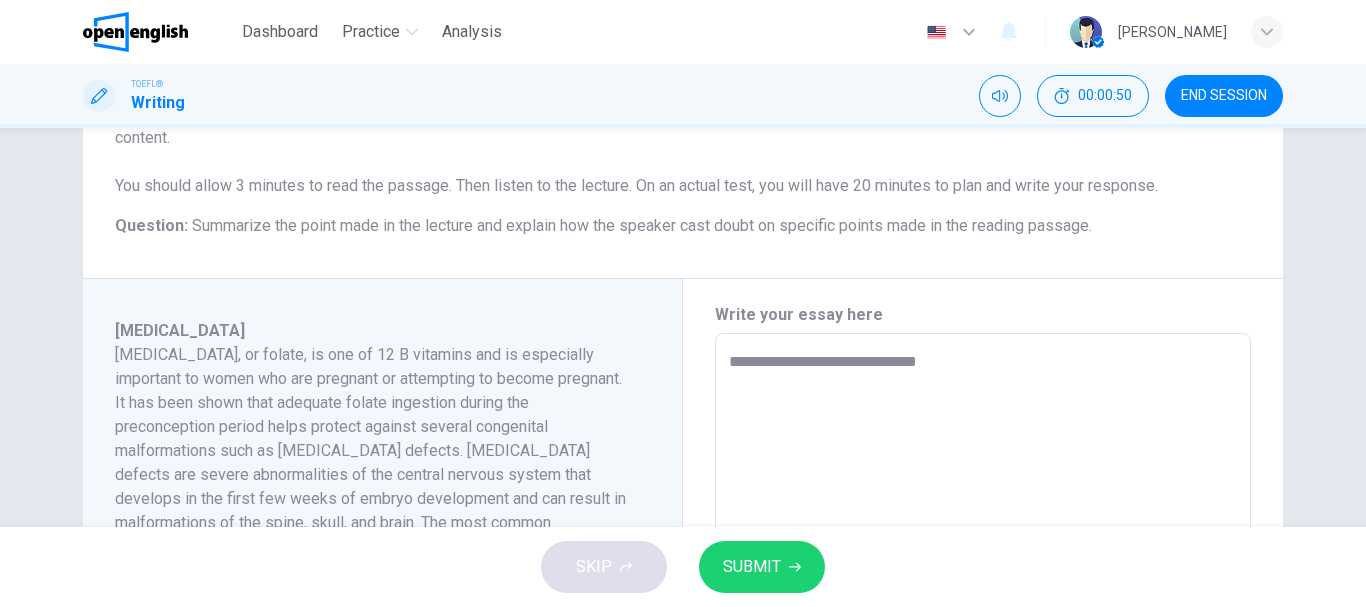 type on "*" 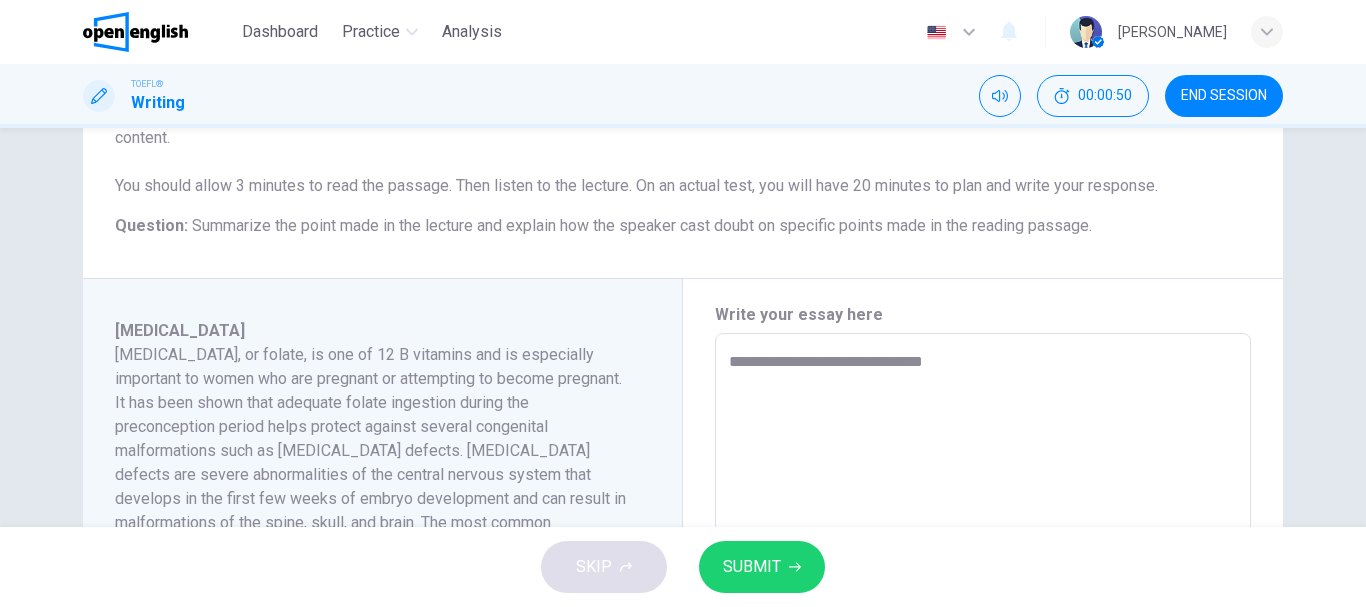 type on "*" 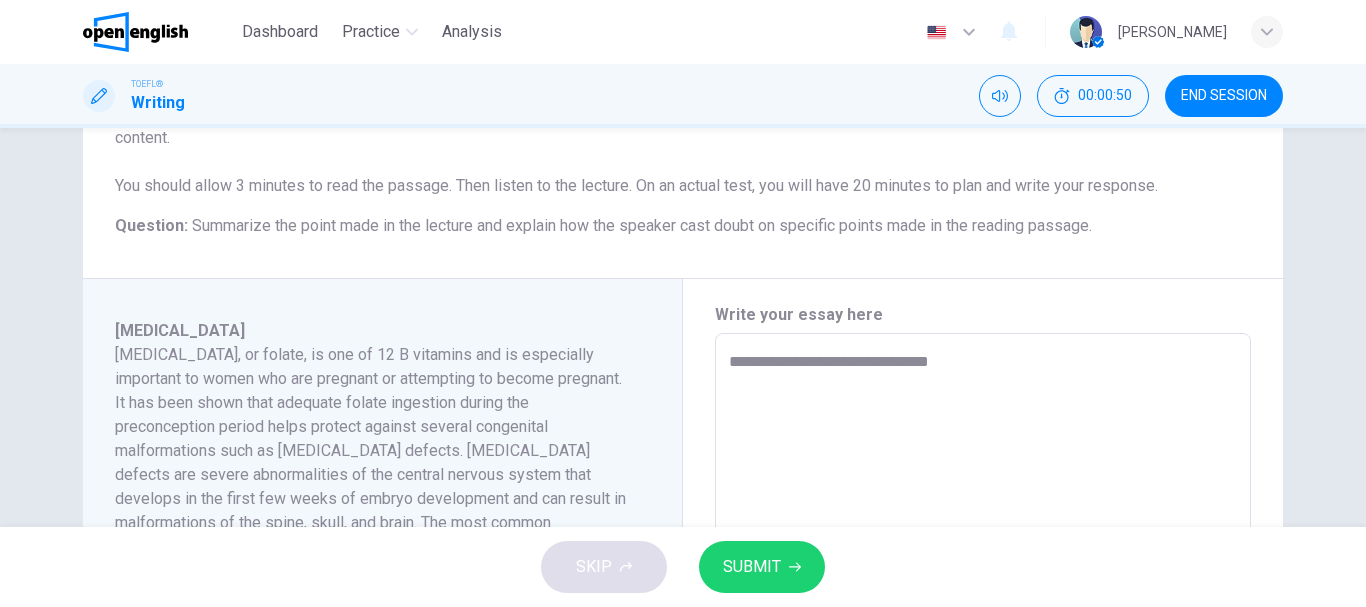 type on "**********" 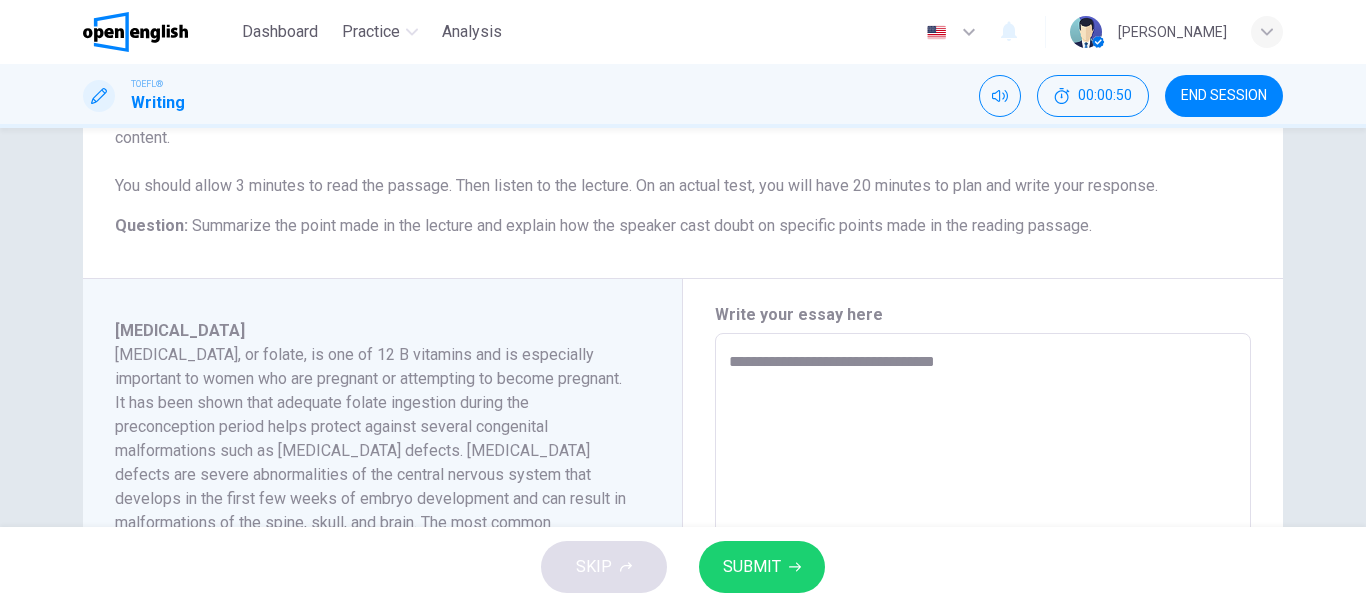 type on "*" 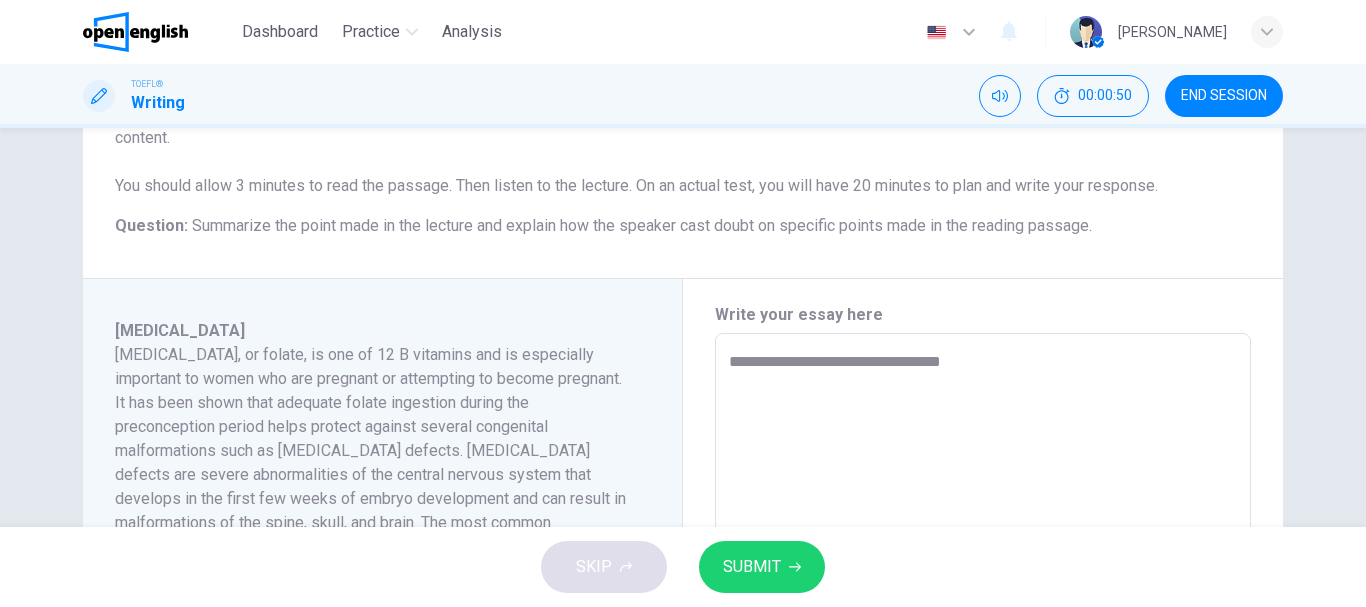 type on "*" 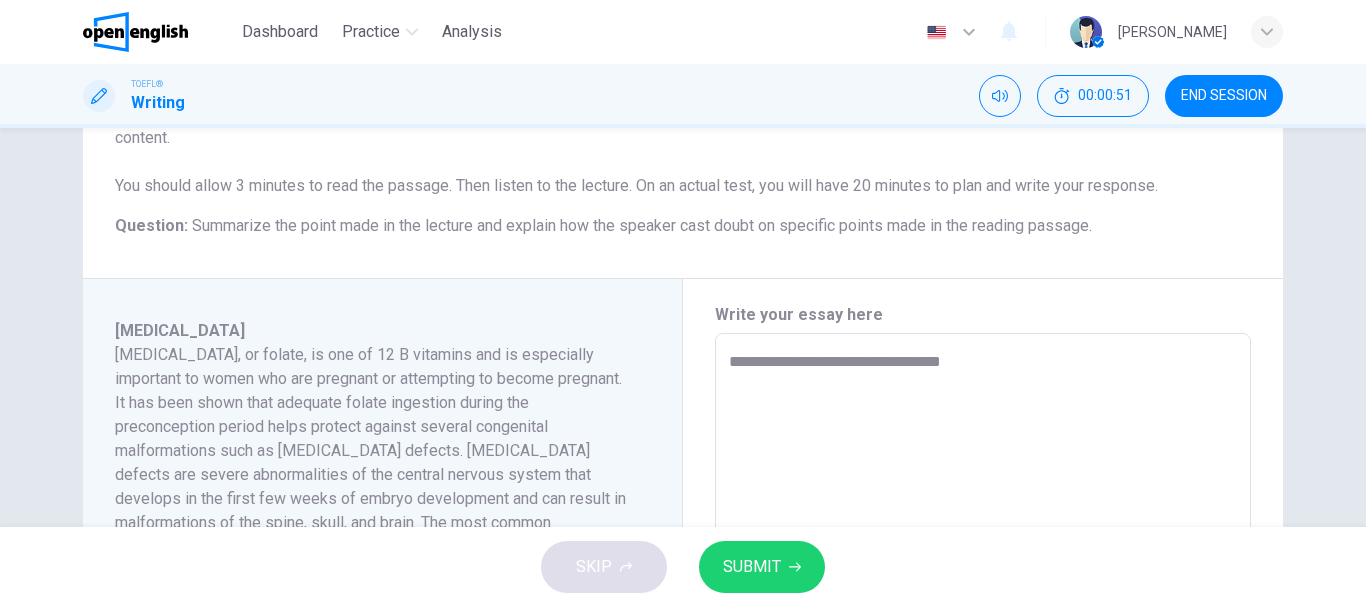 type on "**********" 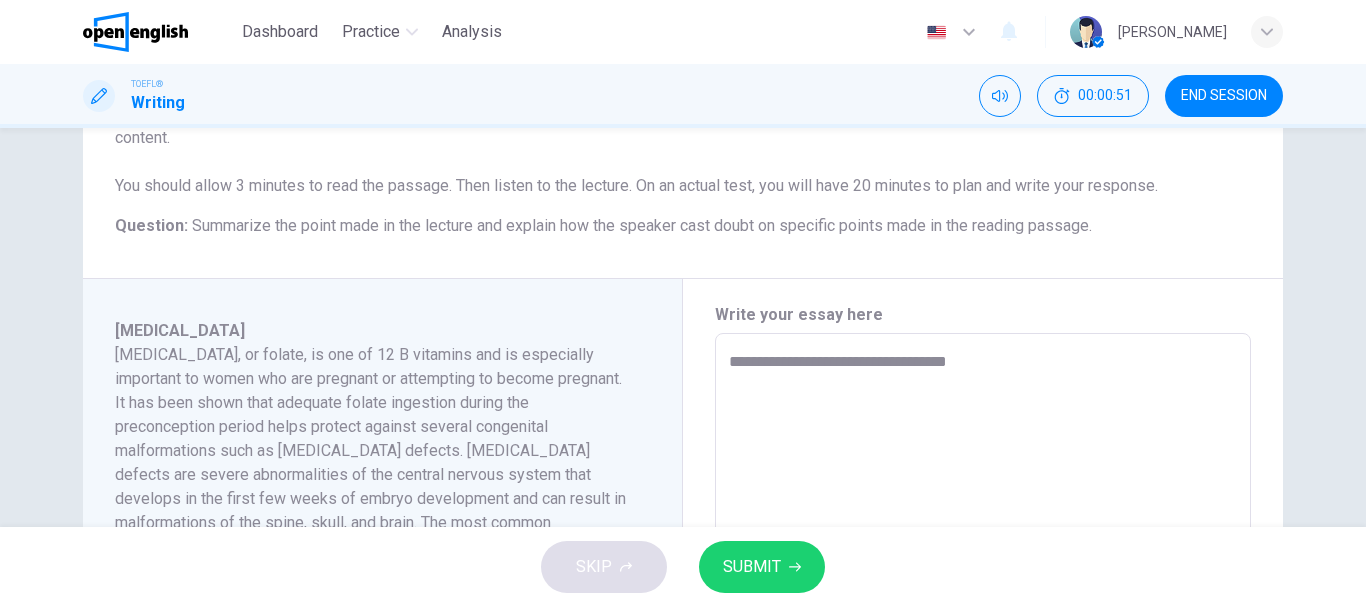 type on "*" 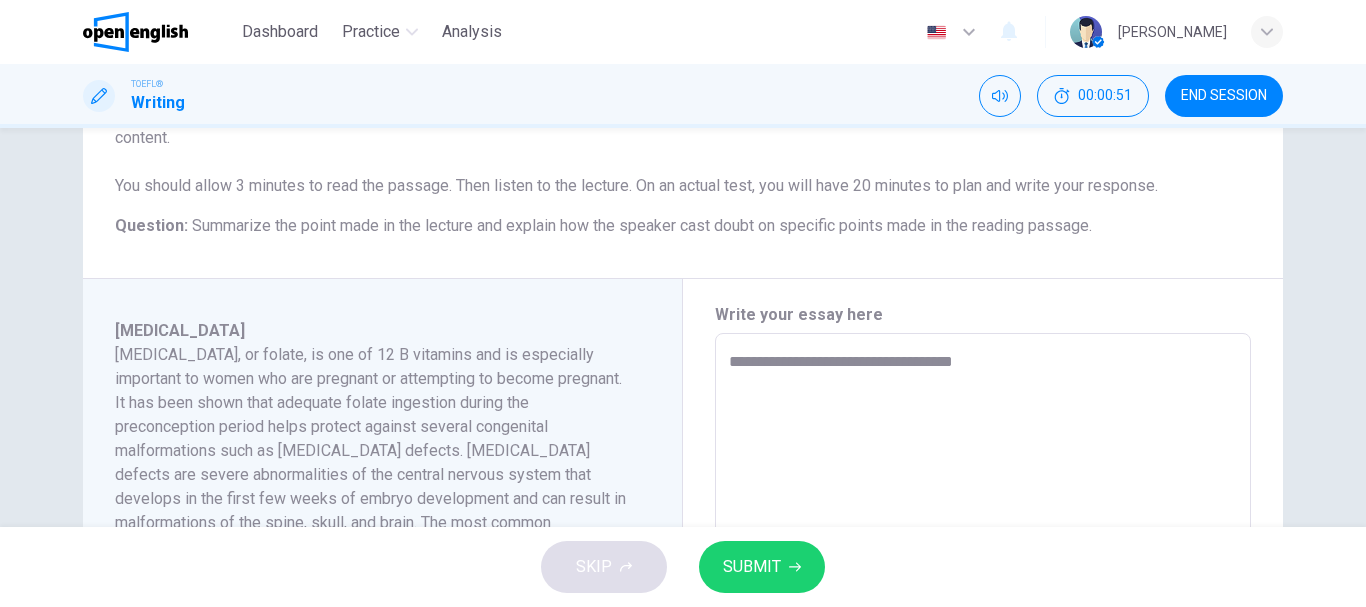 type on "*" 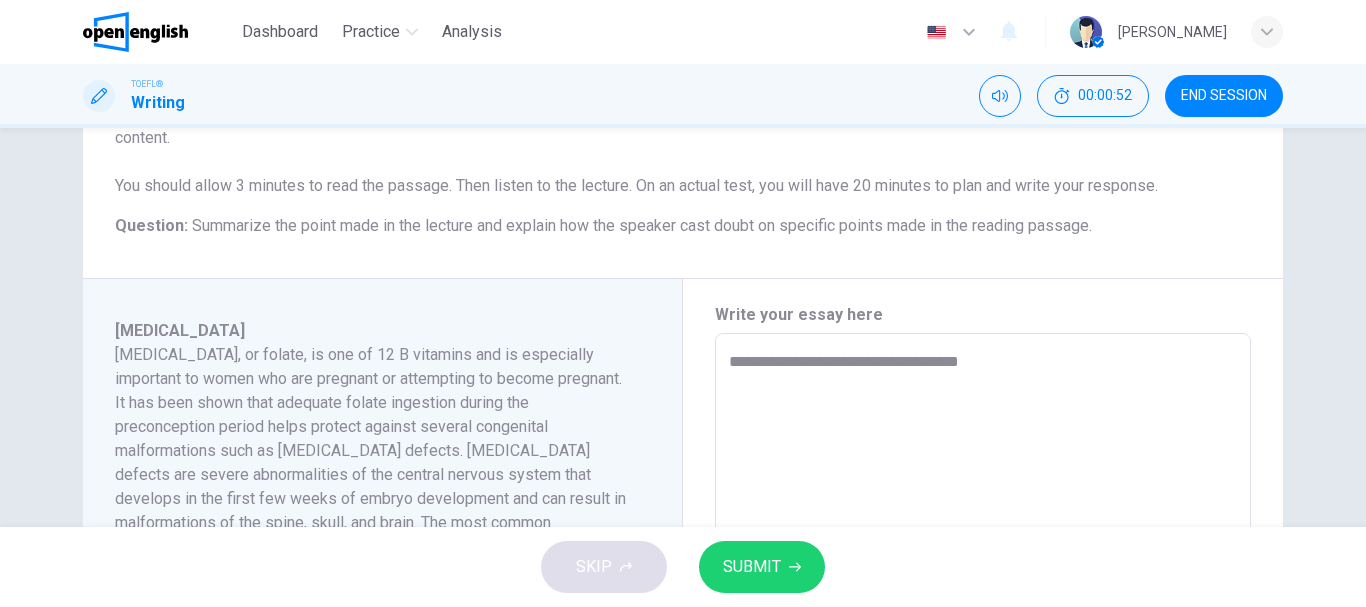 type on "**********" 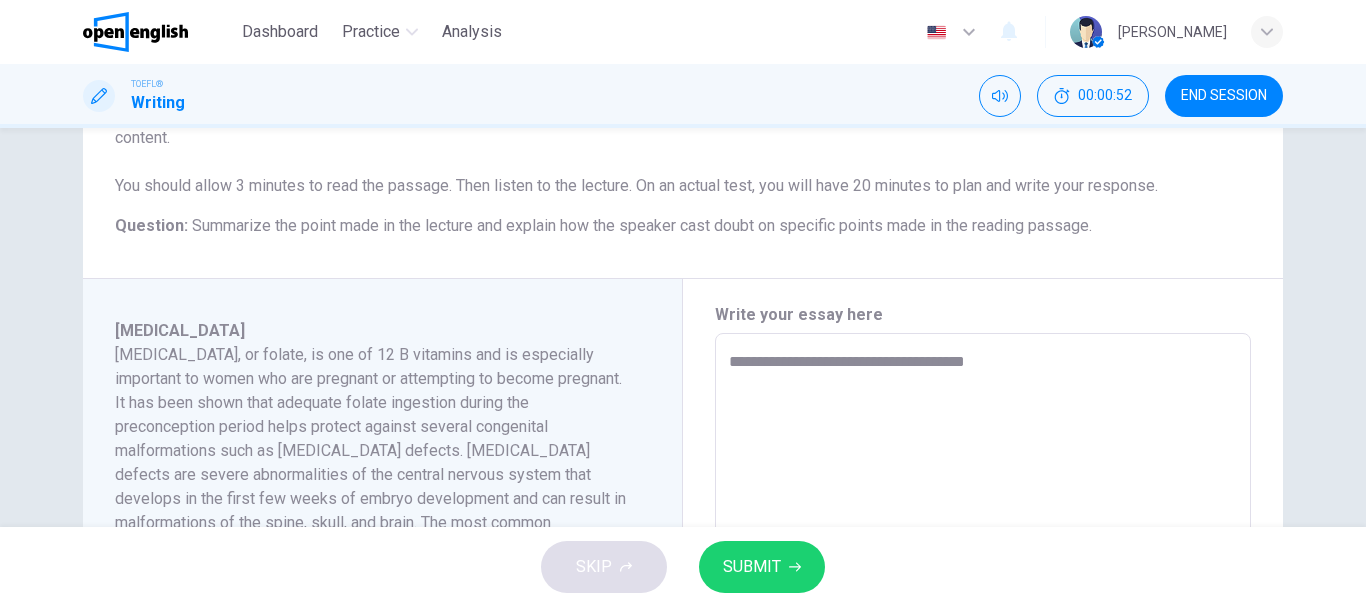 type on "*" 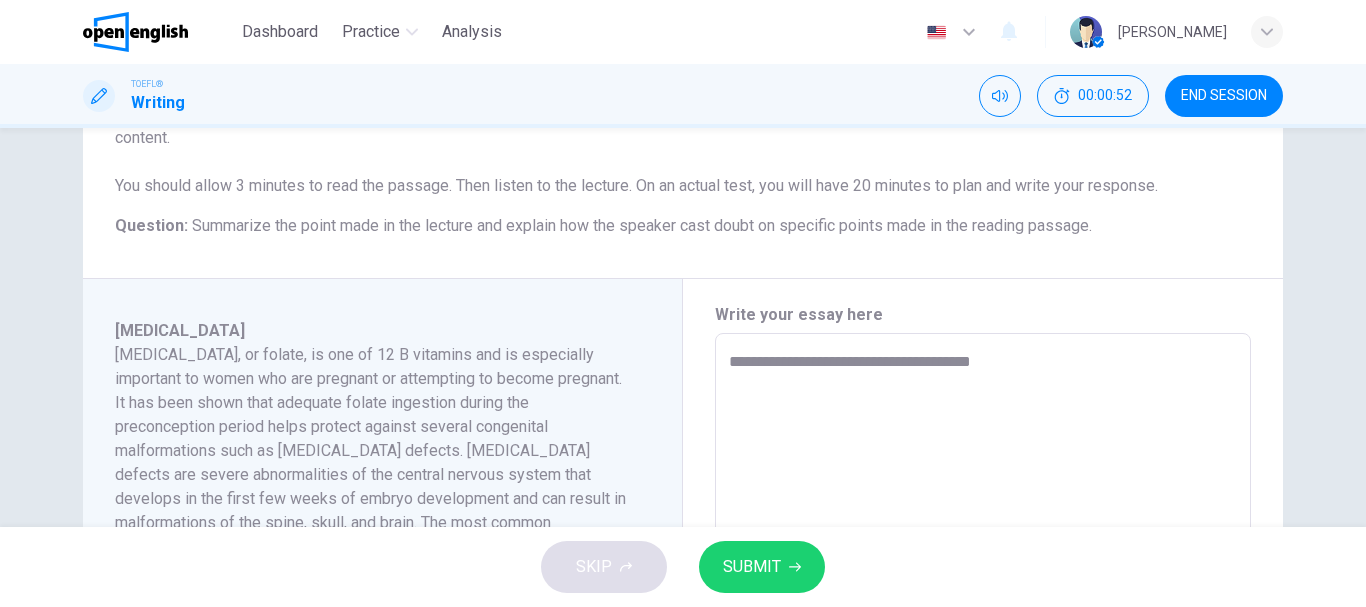 type on "*" 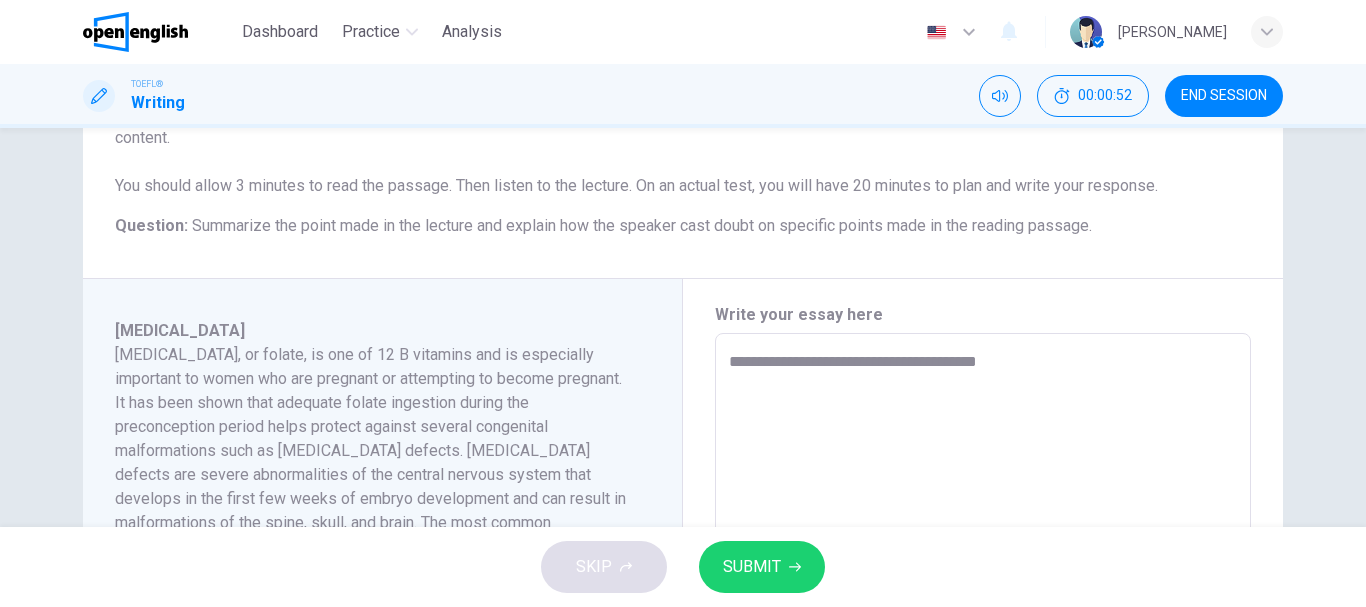 type on "*" 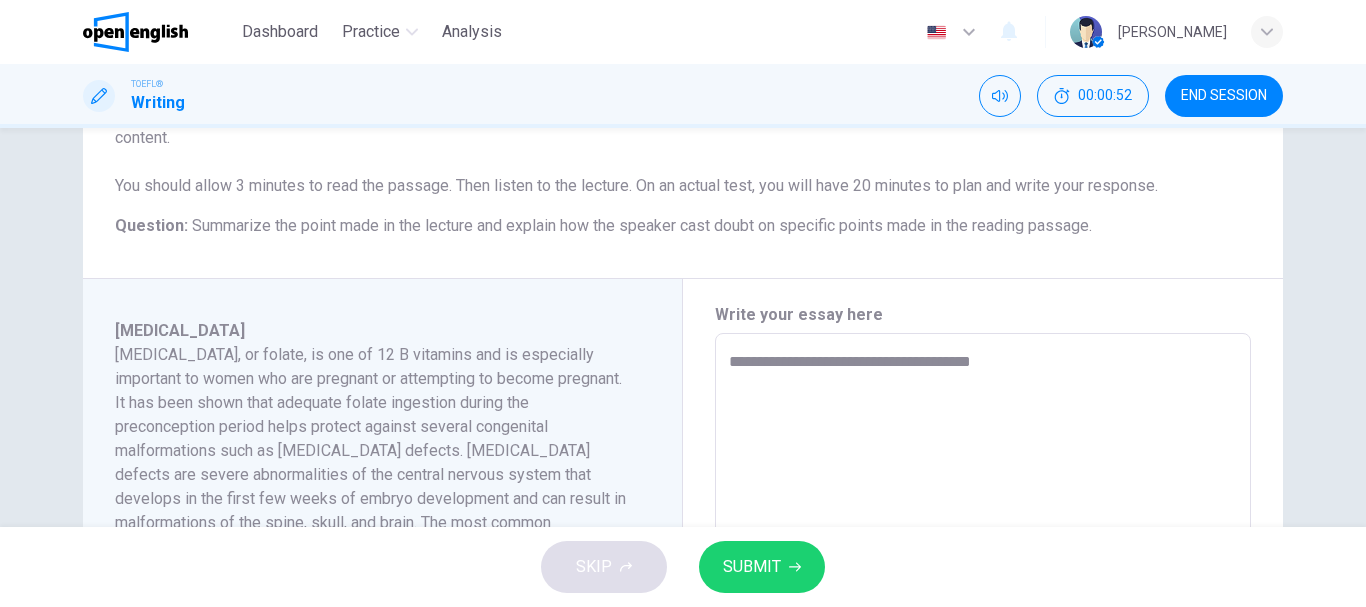 type on "*" 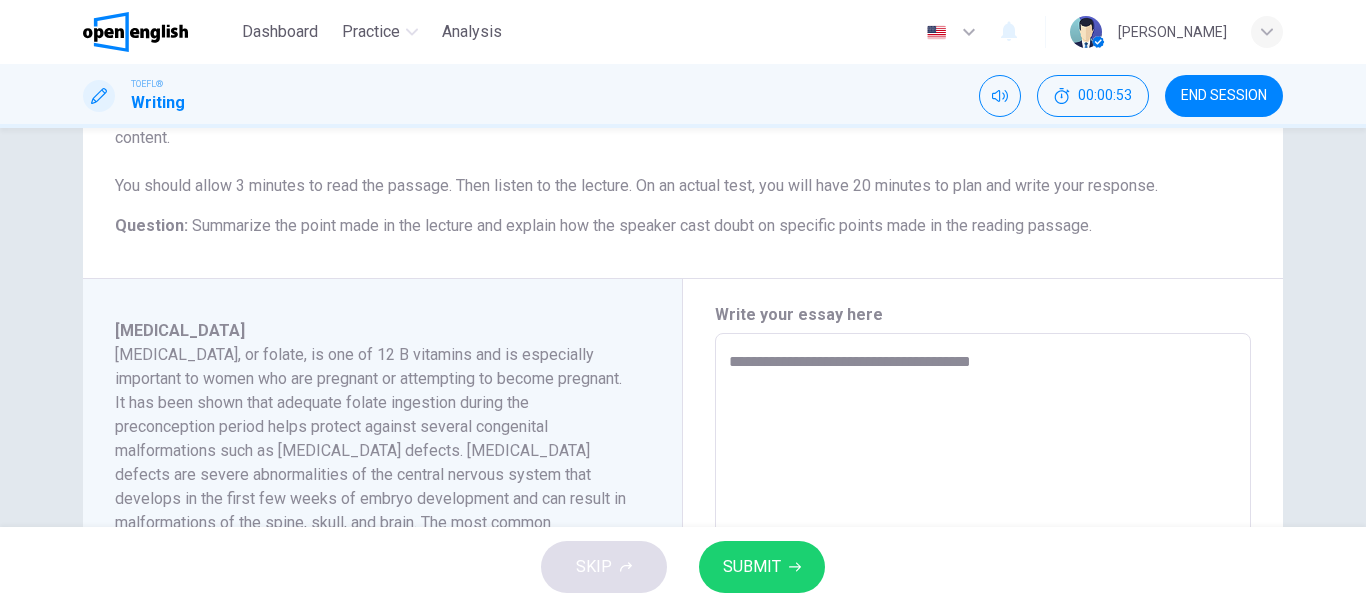 type on "**********" 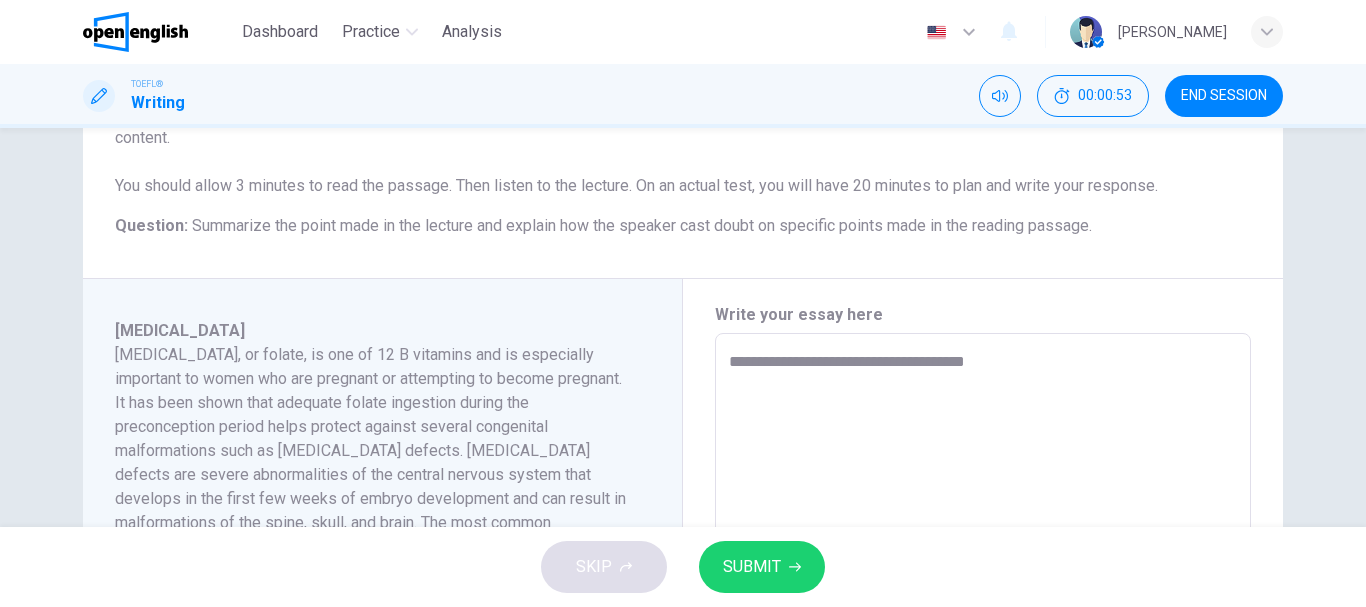 type on "*" 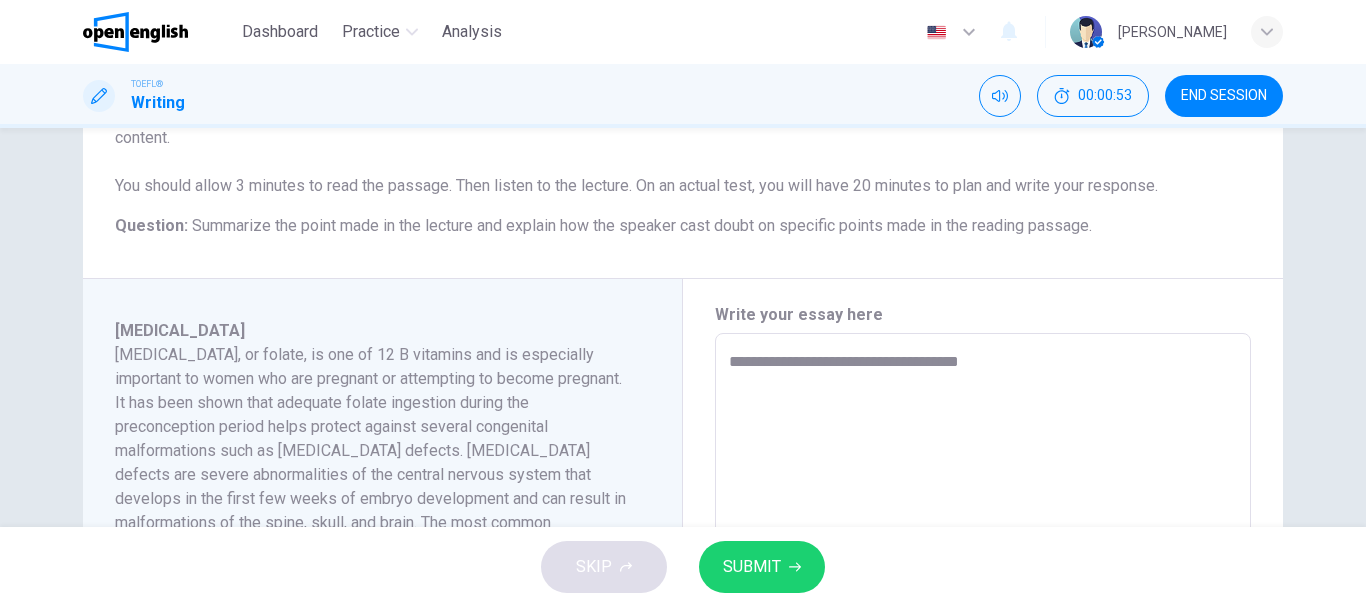 type on "*" 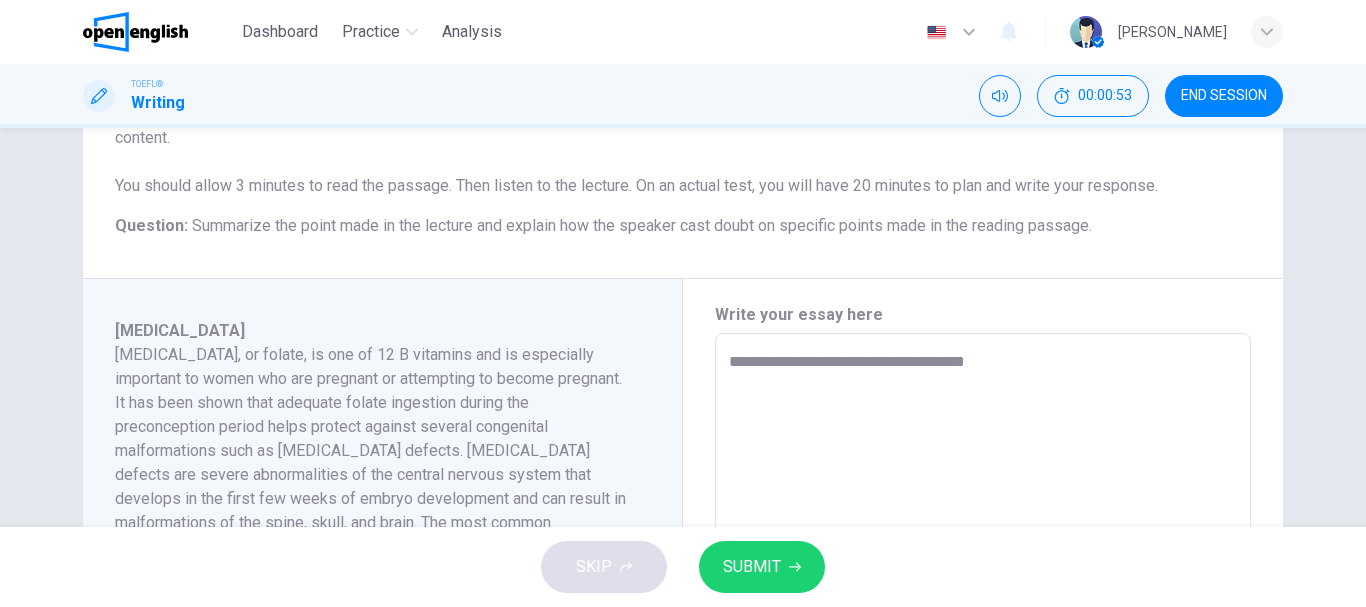 type on "*" 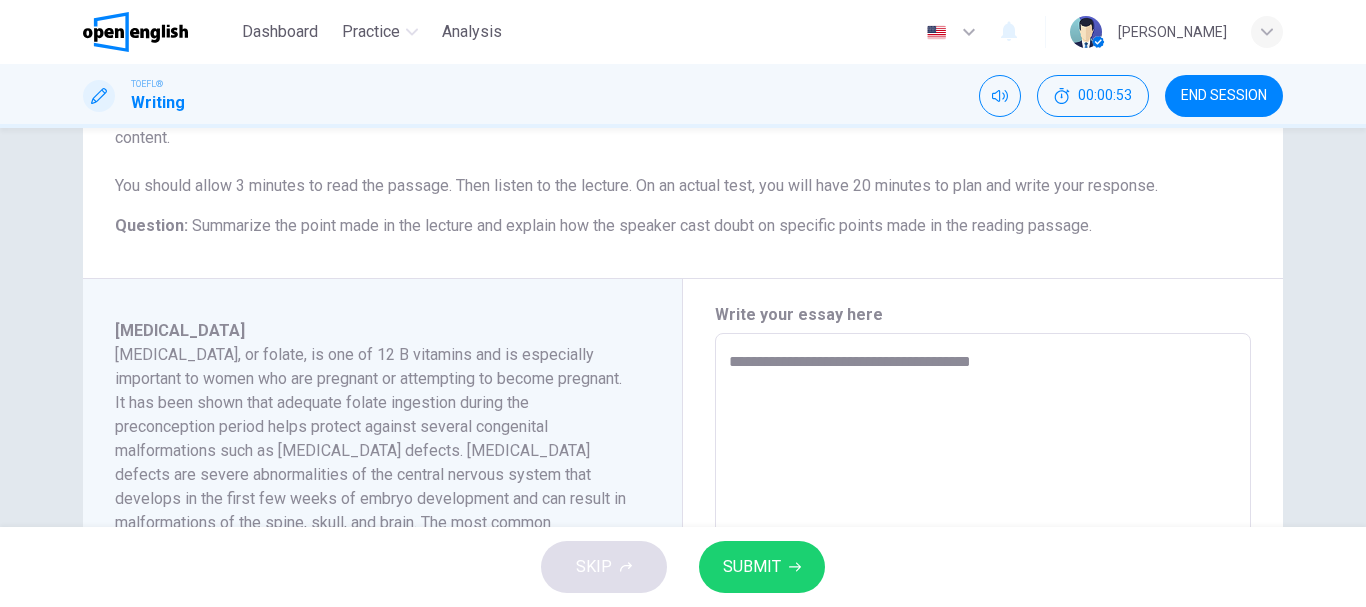 type on "**********" 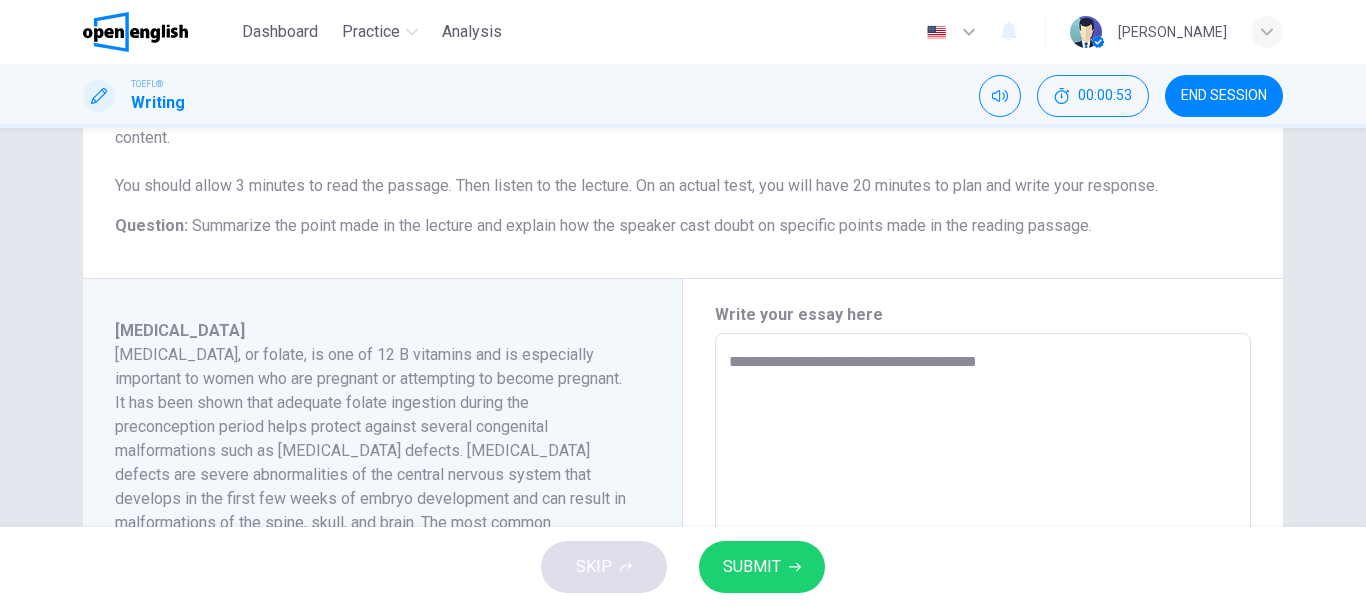 type on "*" 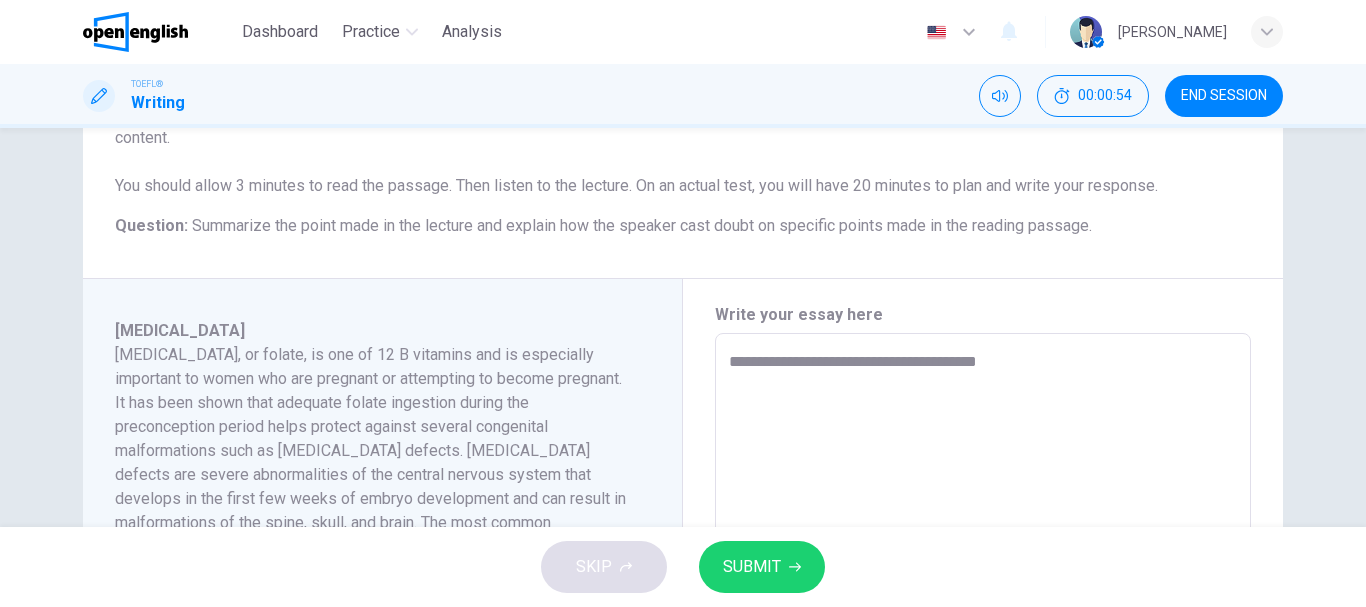 type on "**********" 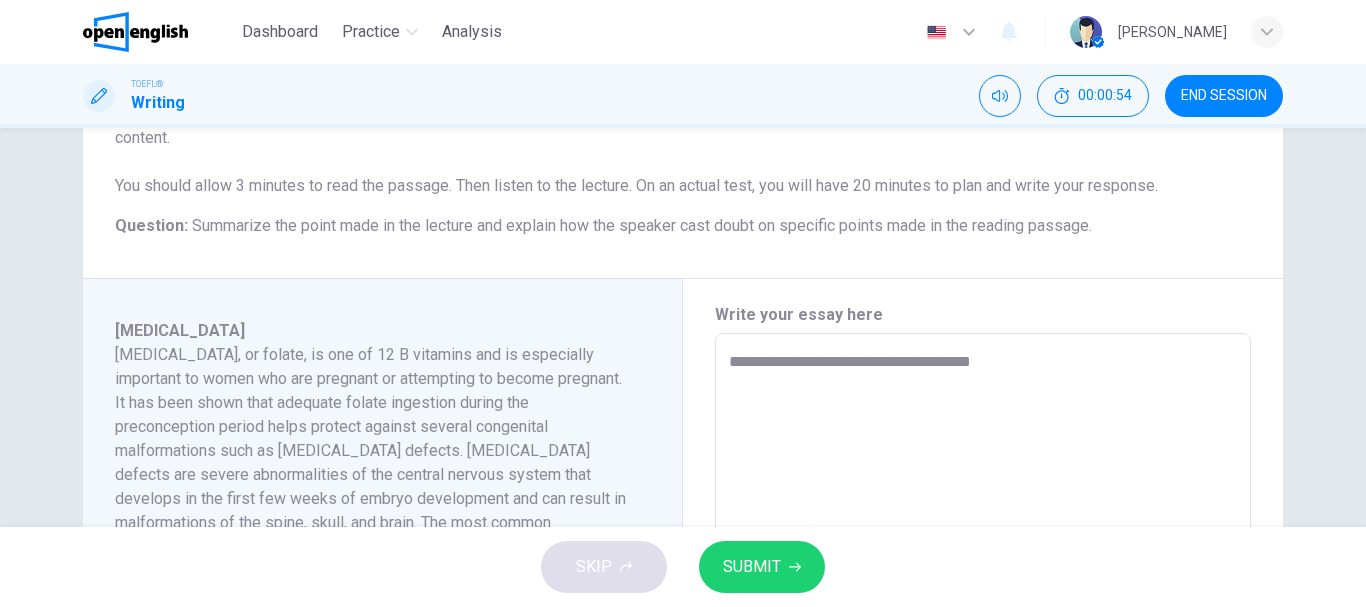 type on "*" 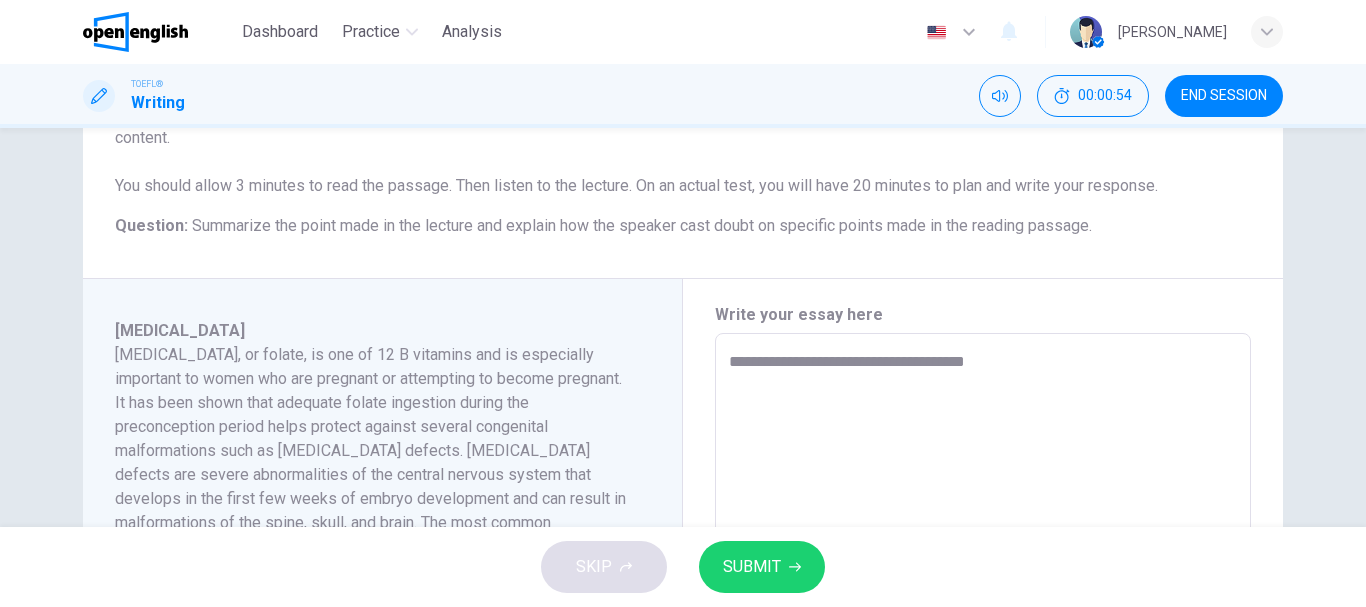 type on "**********" 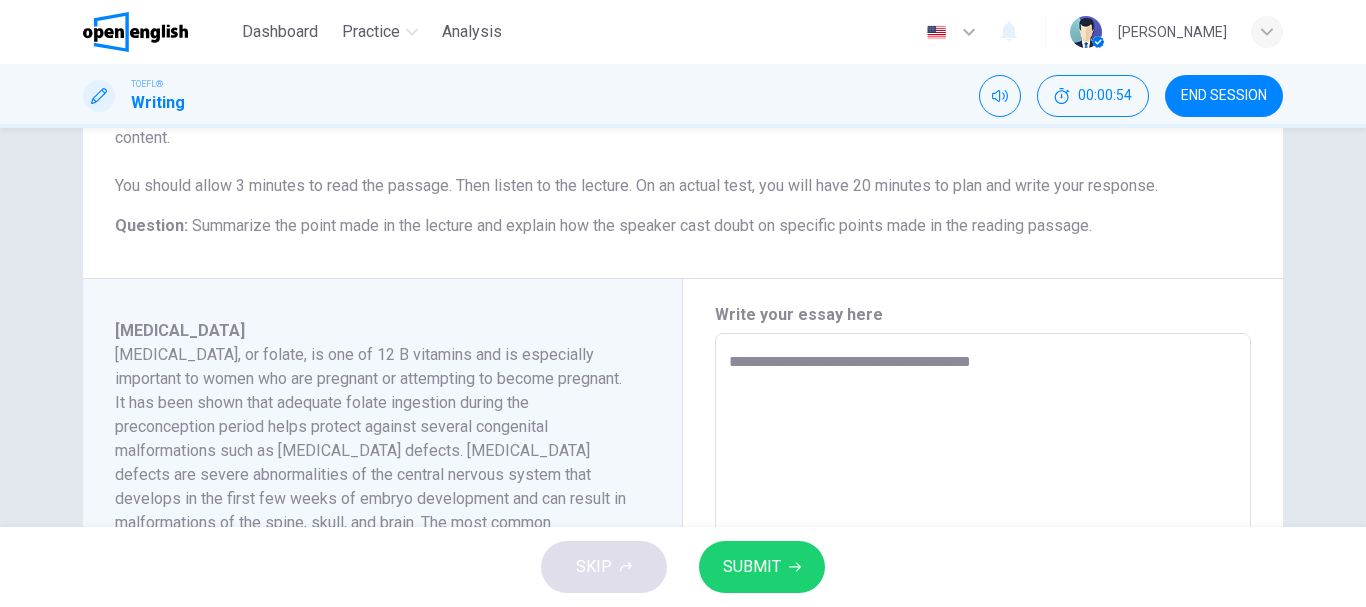 type on "*" 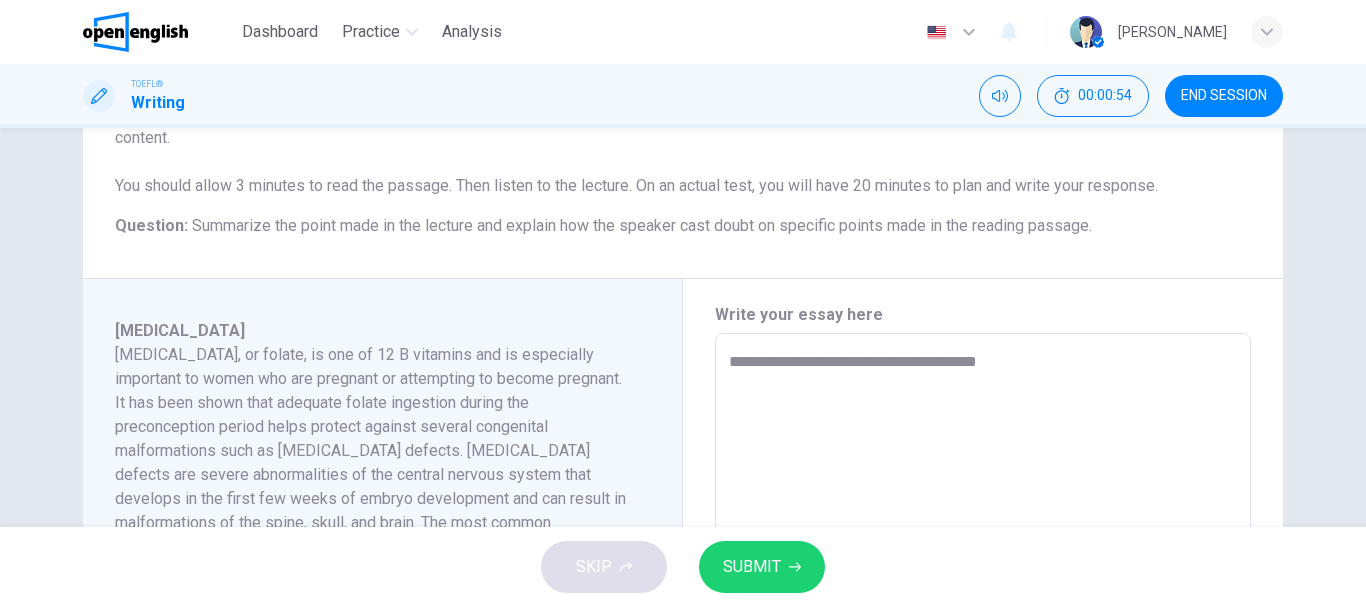 type on "*" 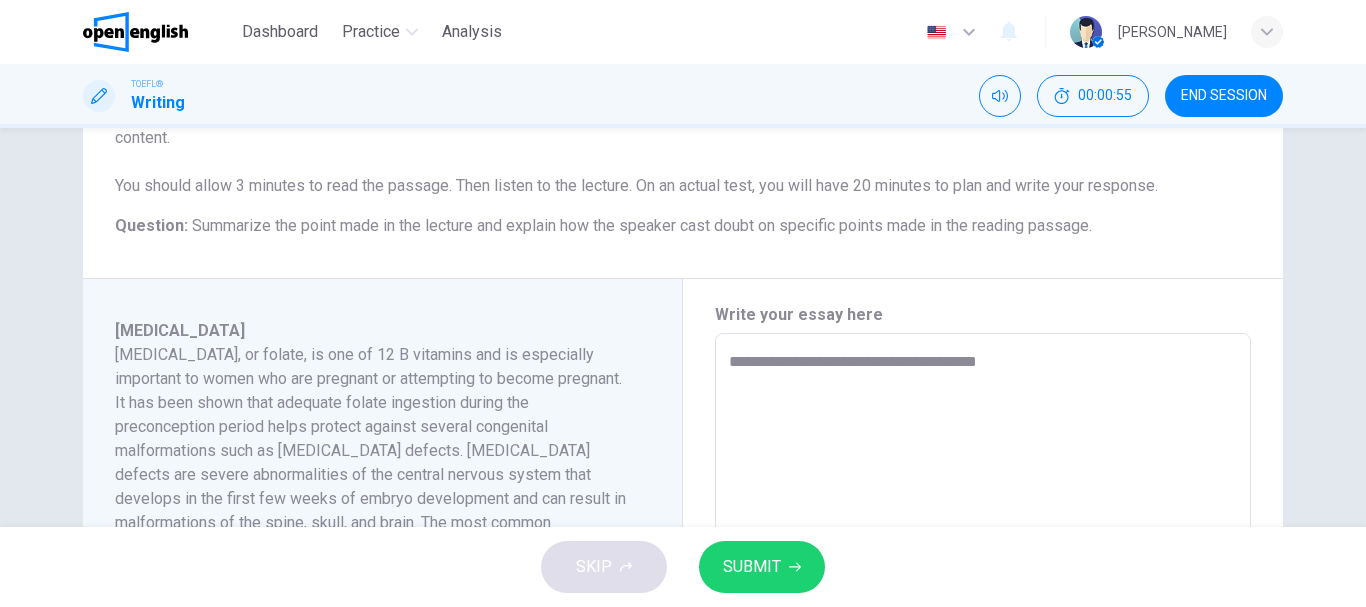 type on "**********" 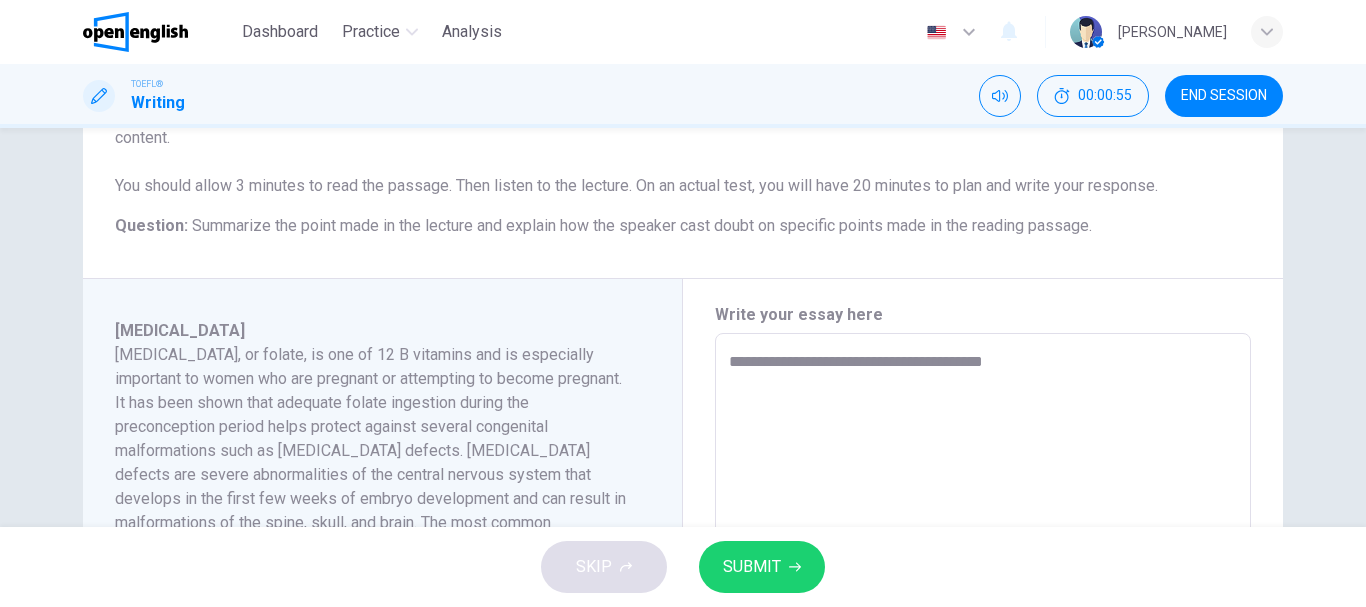 type on "**********" 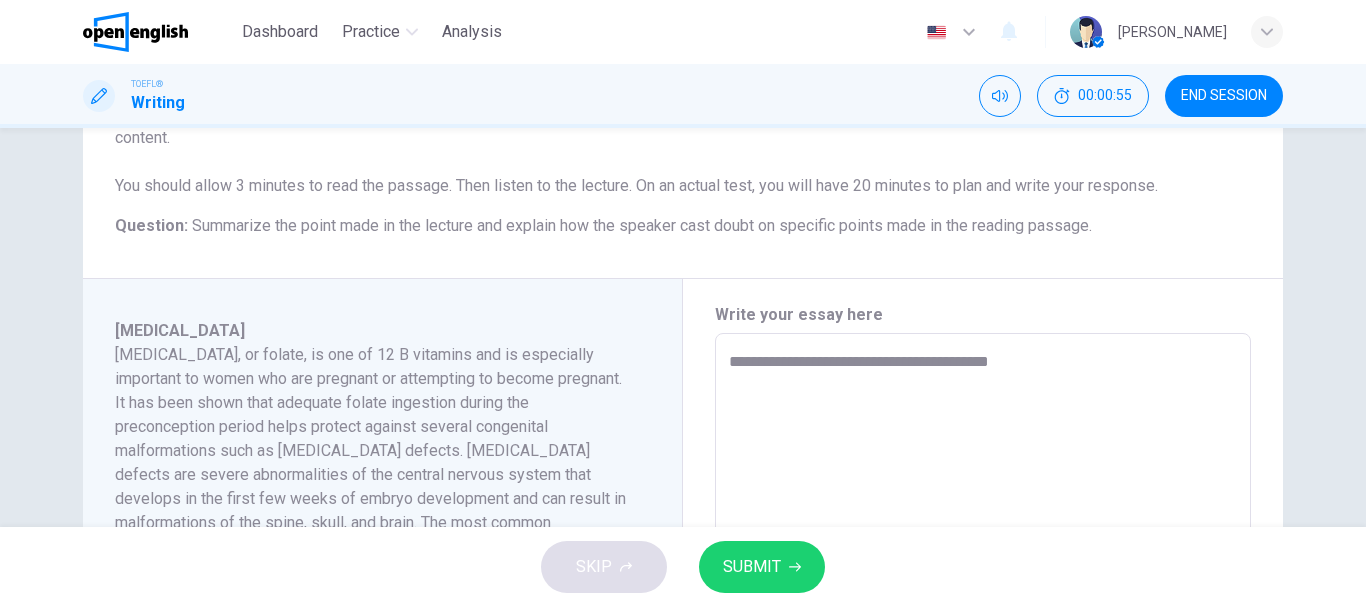 type on "*" 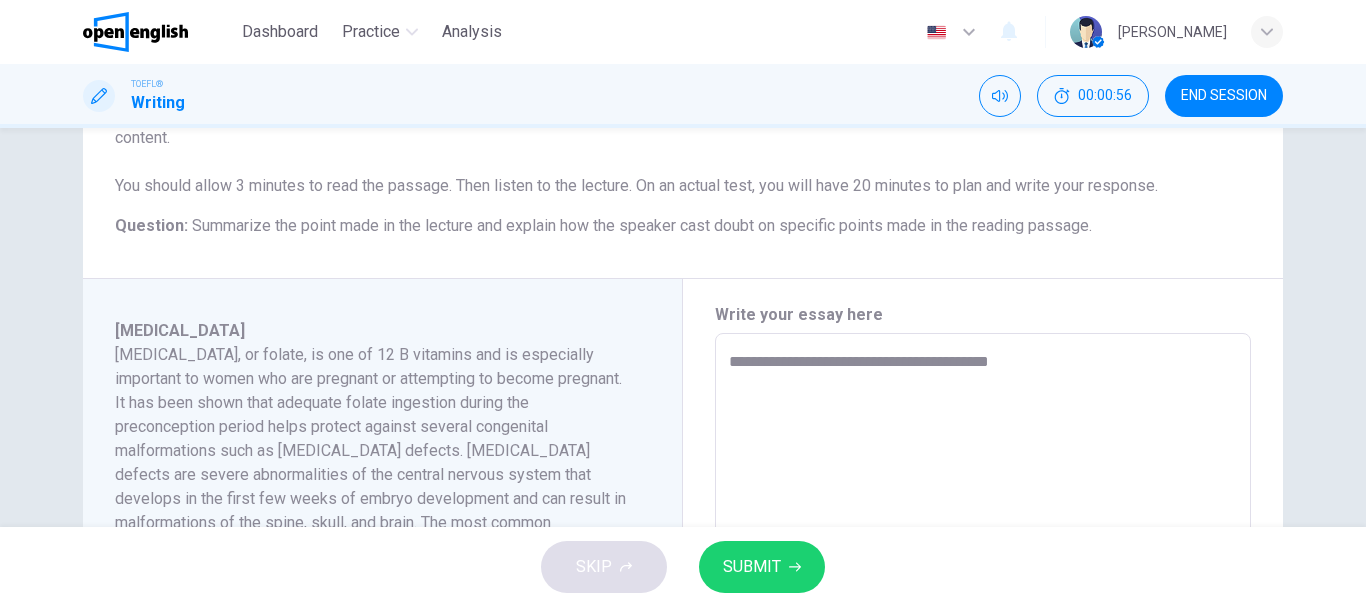 type on "**********" 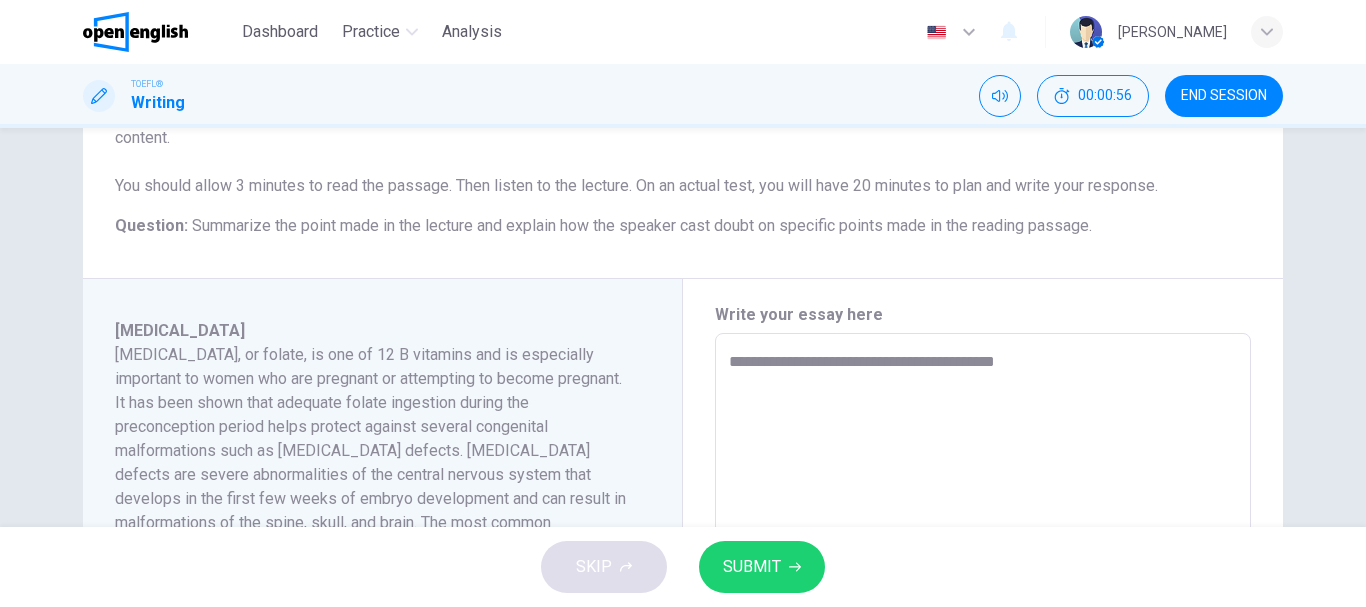 type on "*" 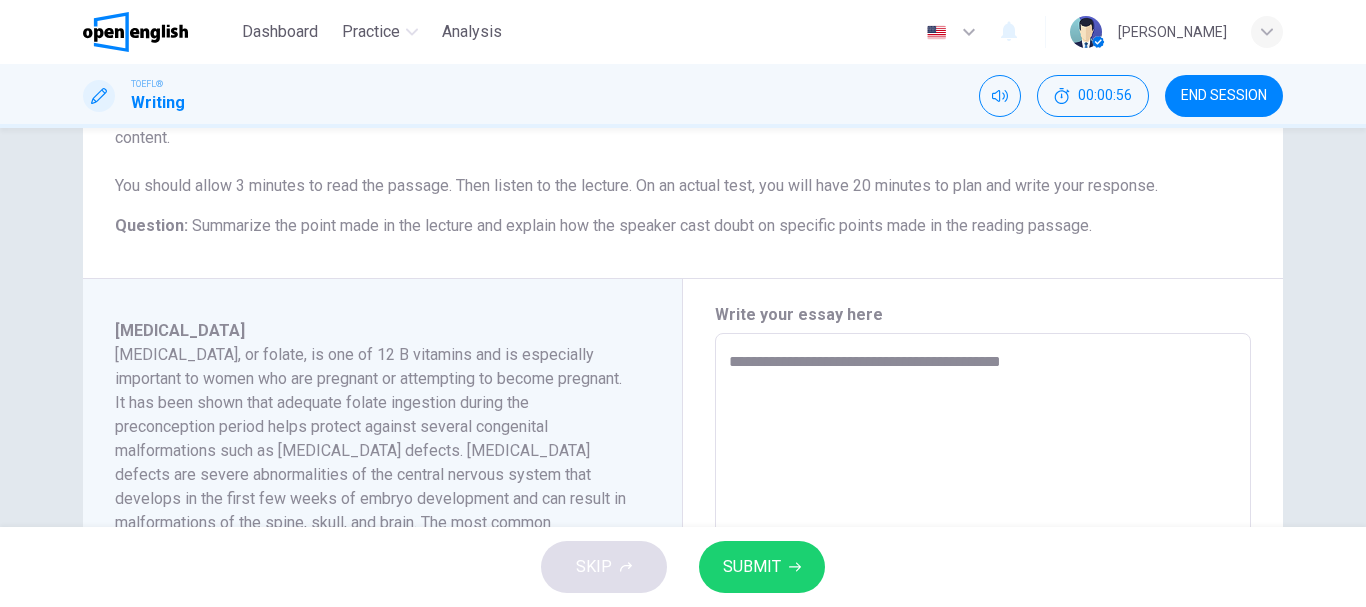 type on "*" 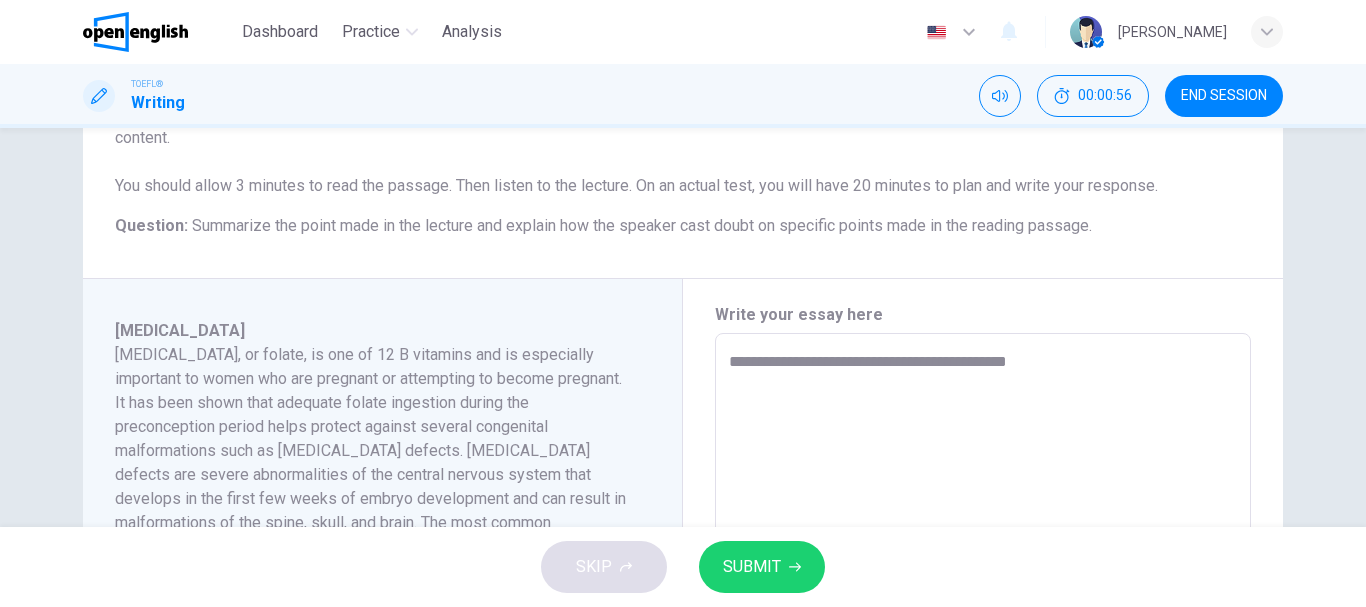 type on "**********" 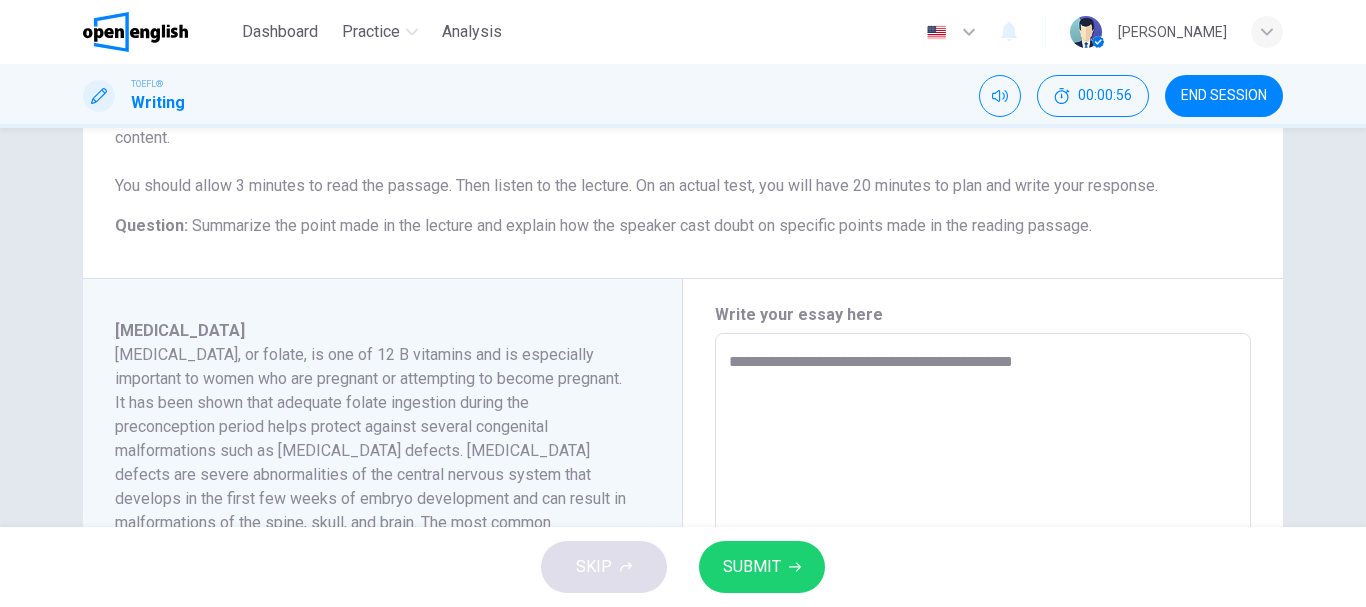 type on "*" 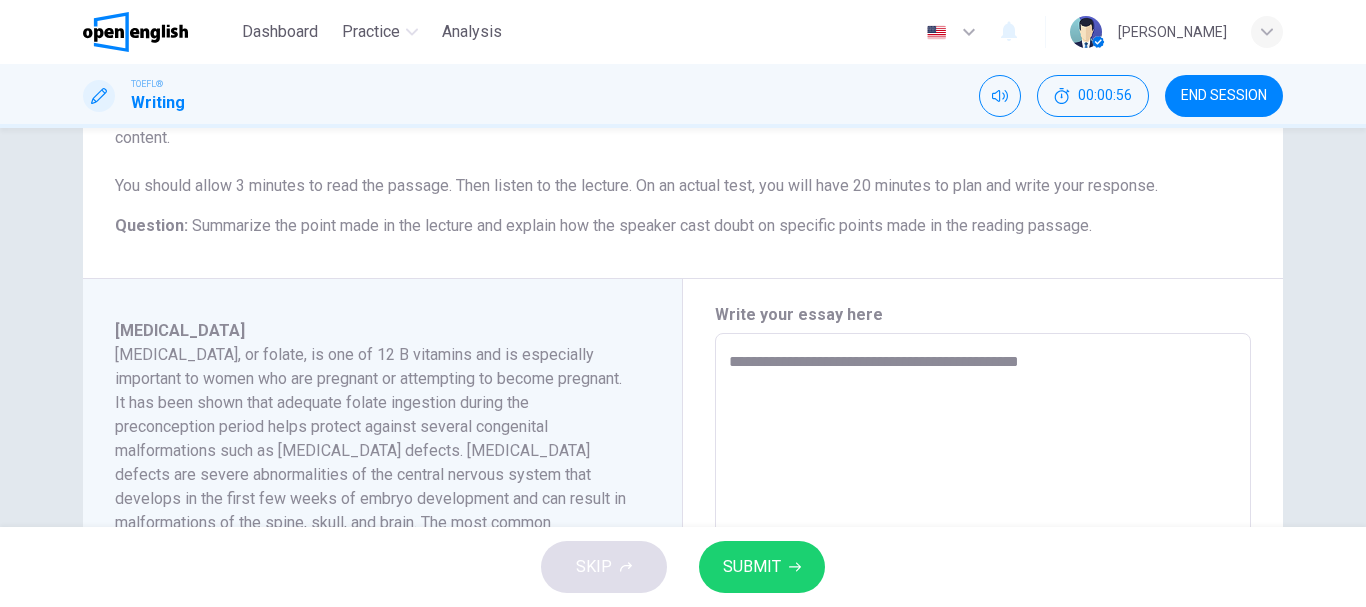 type on "*" 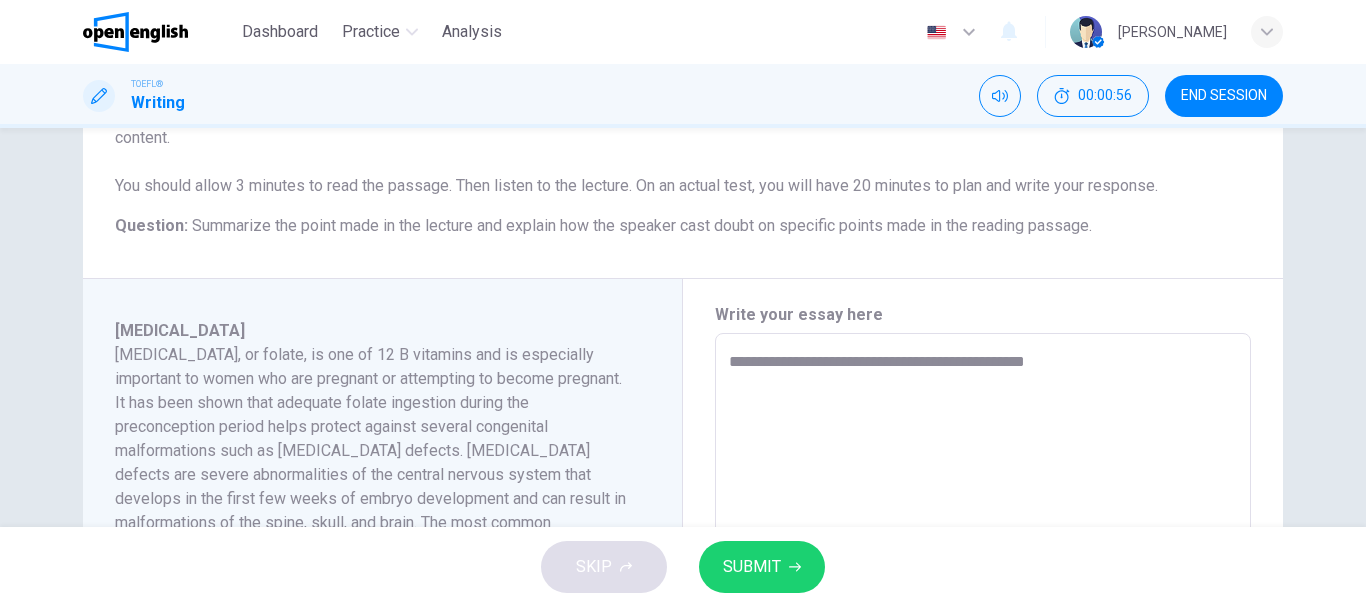 type on "*" 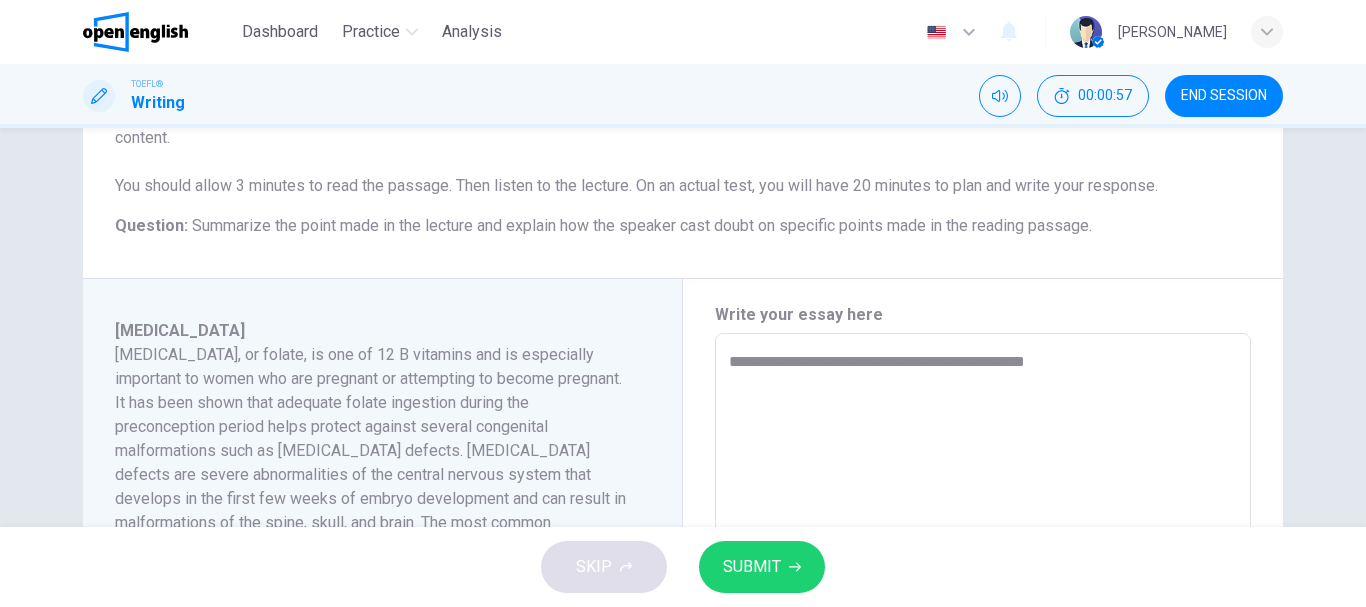 type on "**********" 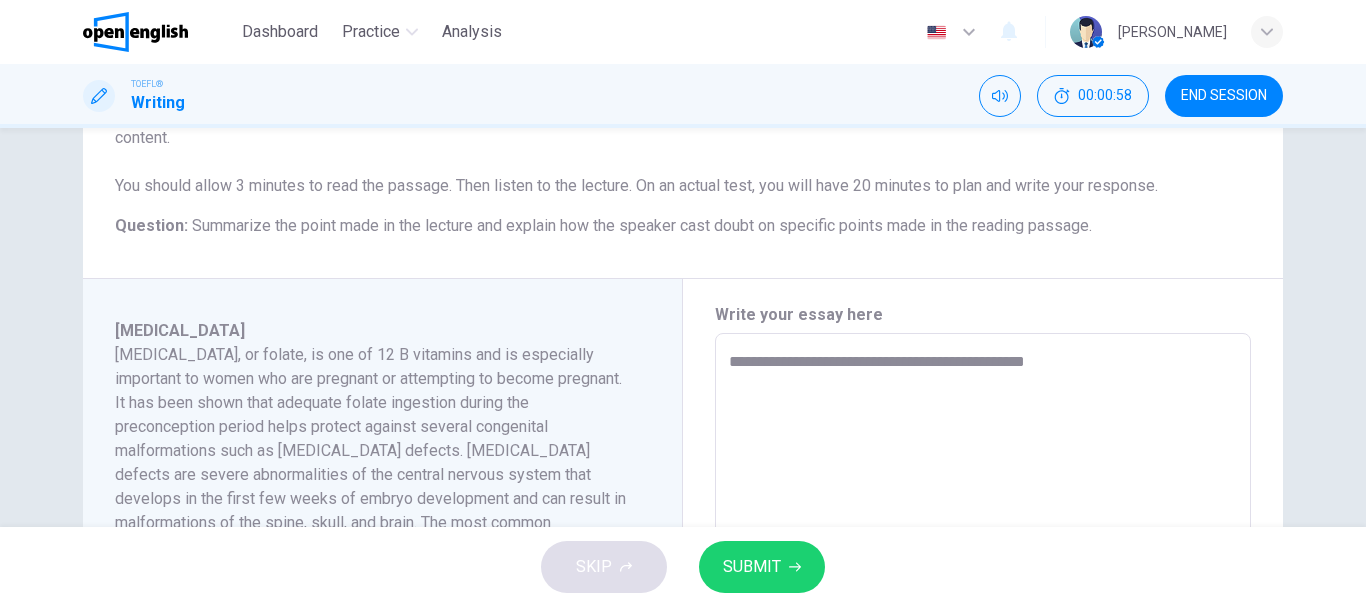 type on "*" 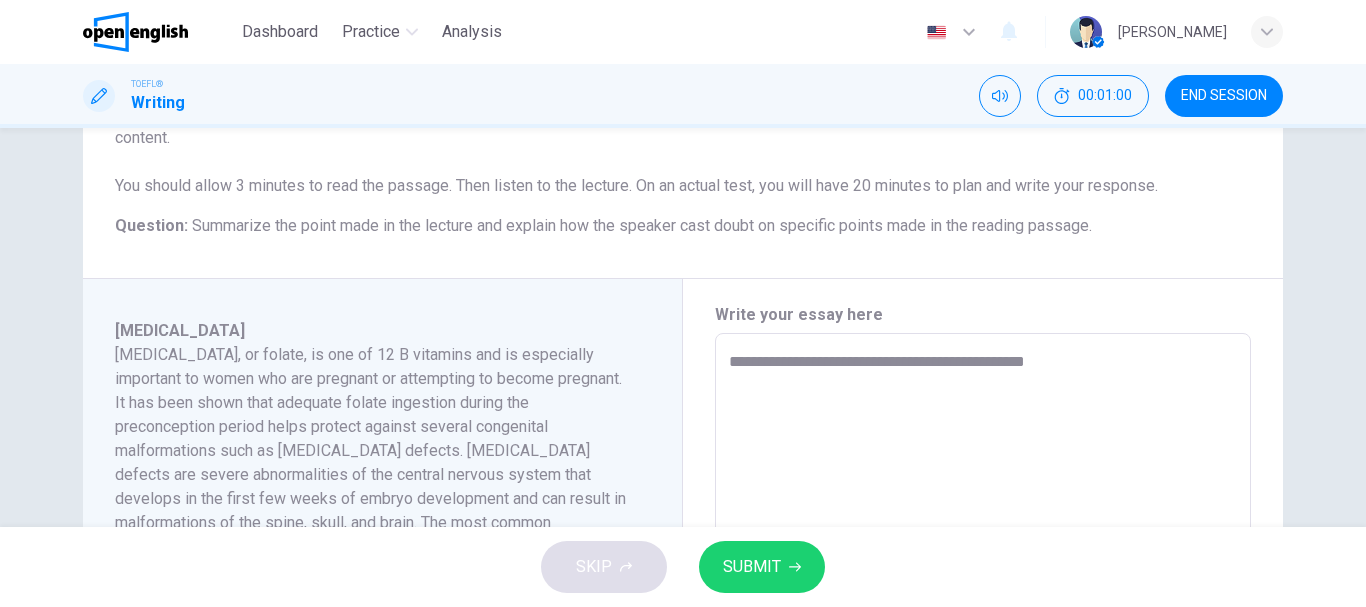 type on "**********" 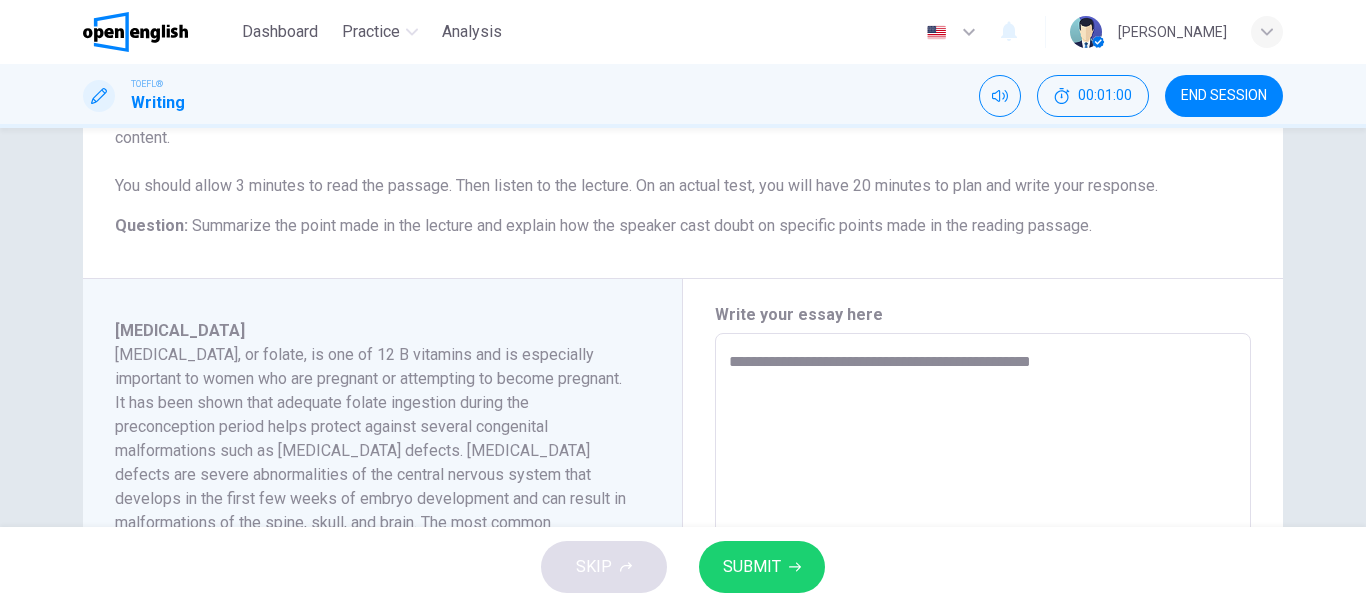 type on "**********" 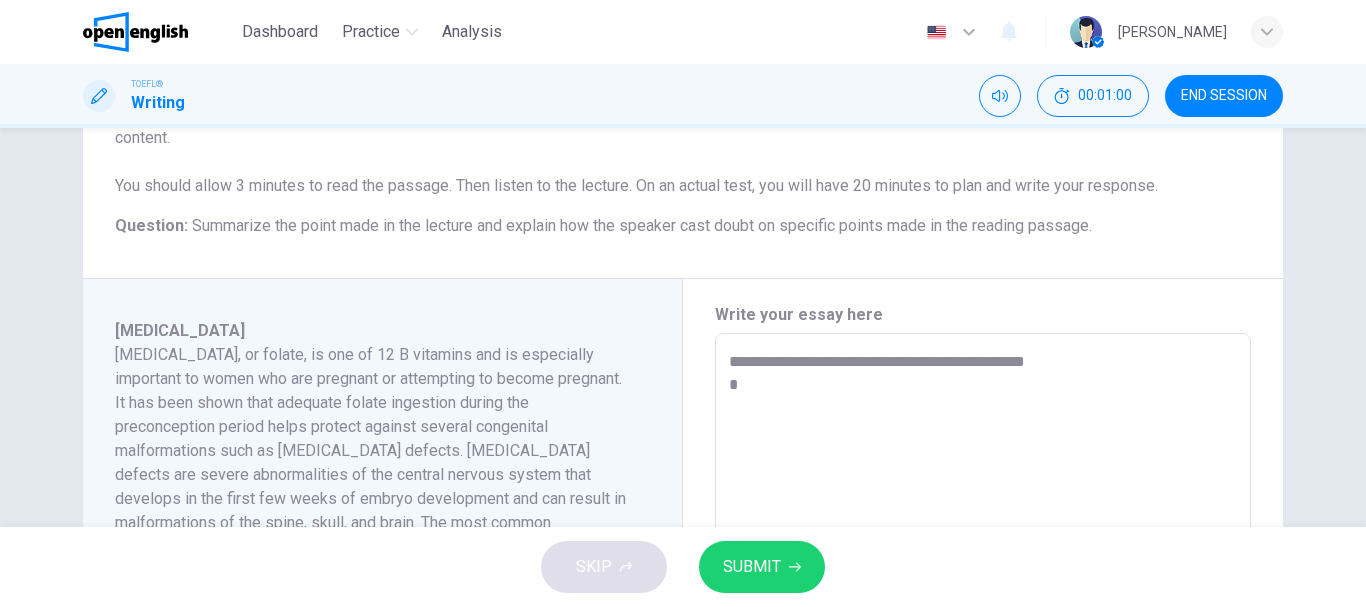 type on "*" 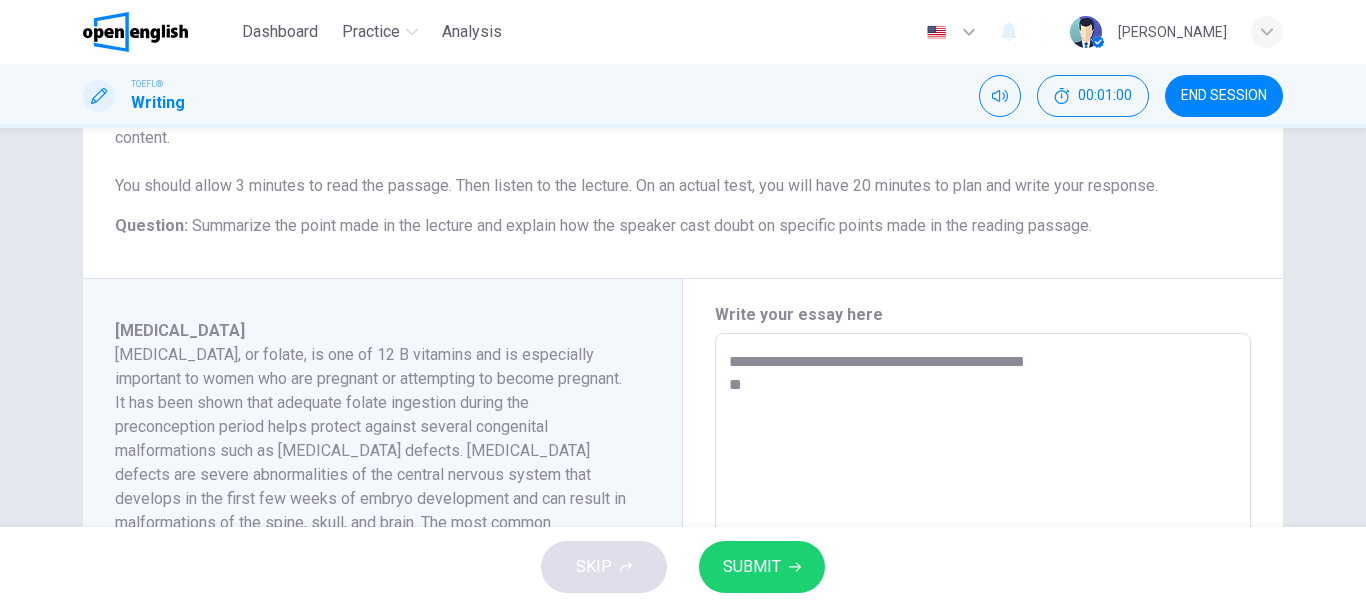 type on "*" 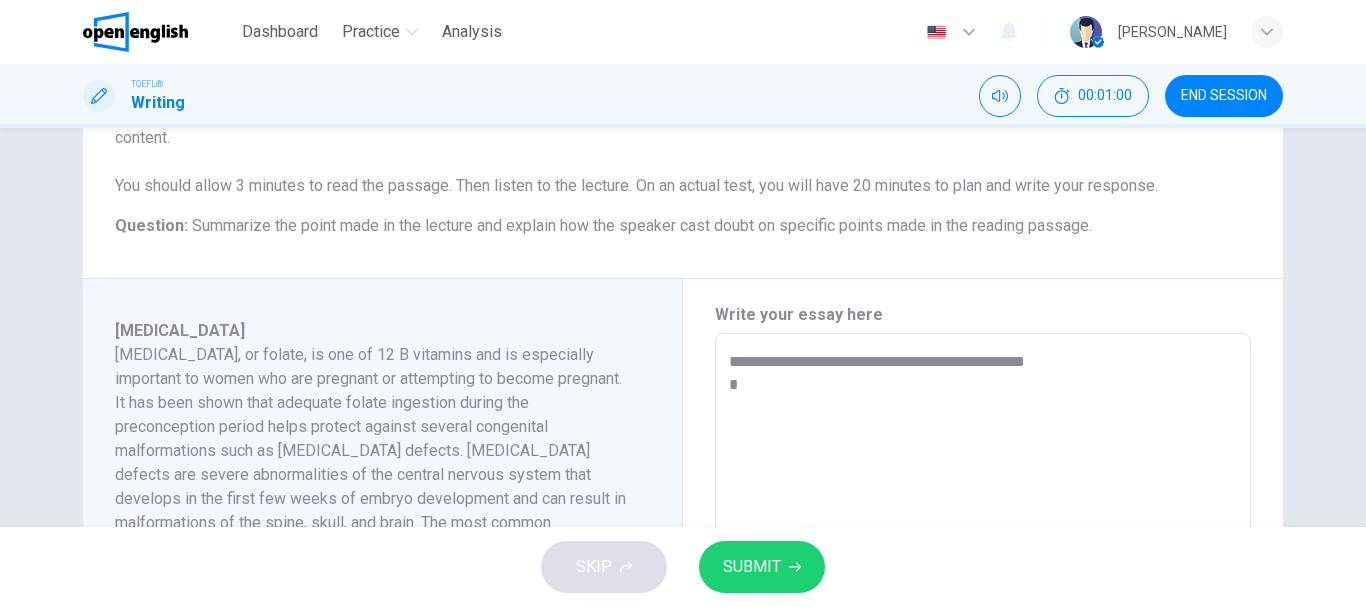 type on "**********" 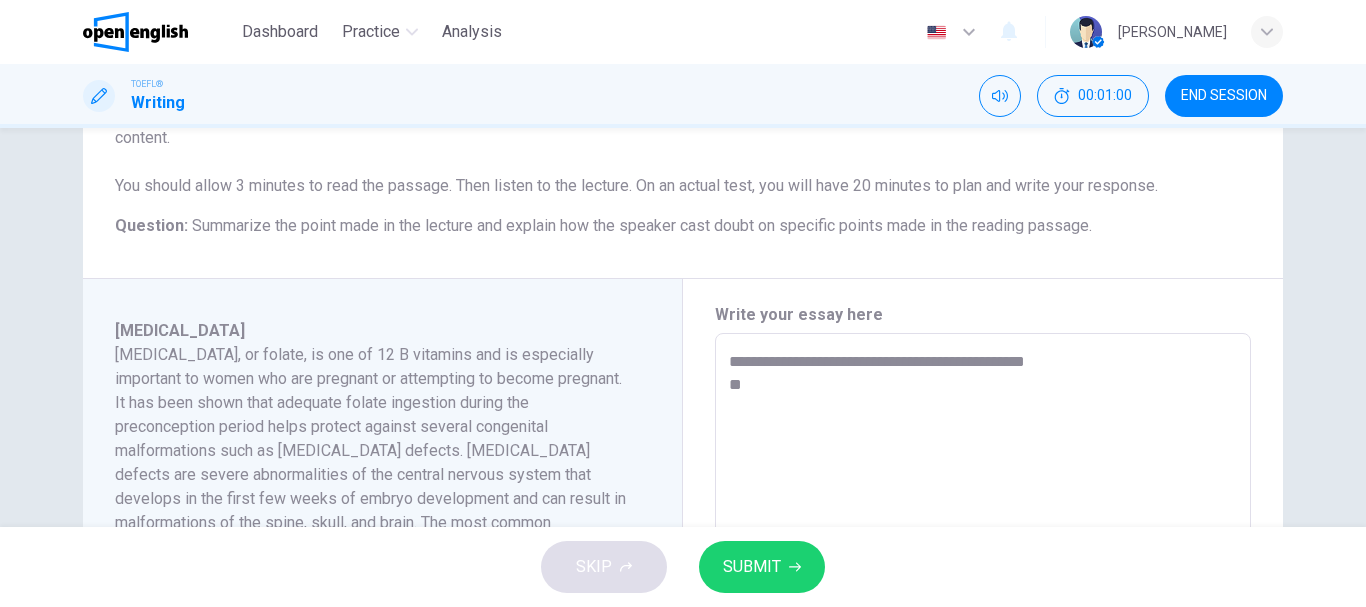 type on "*" 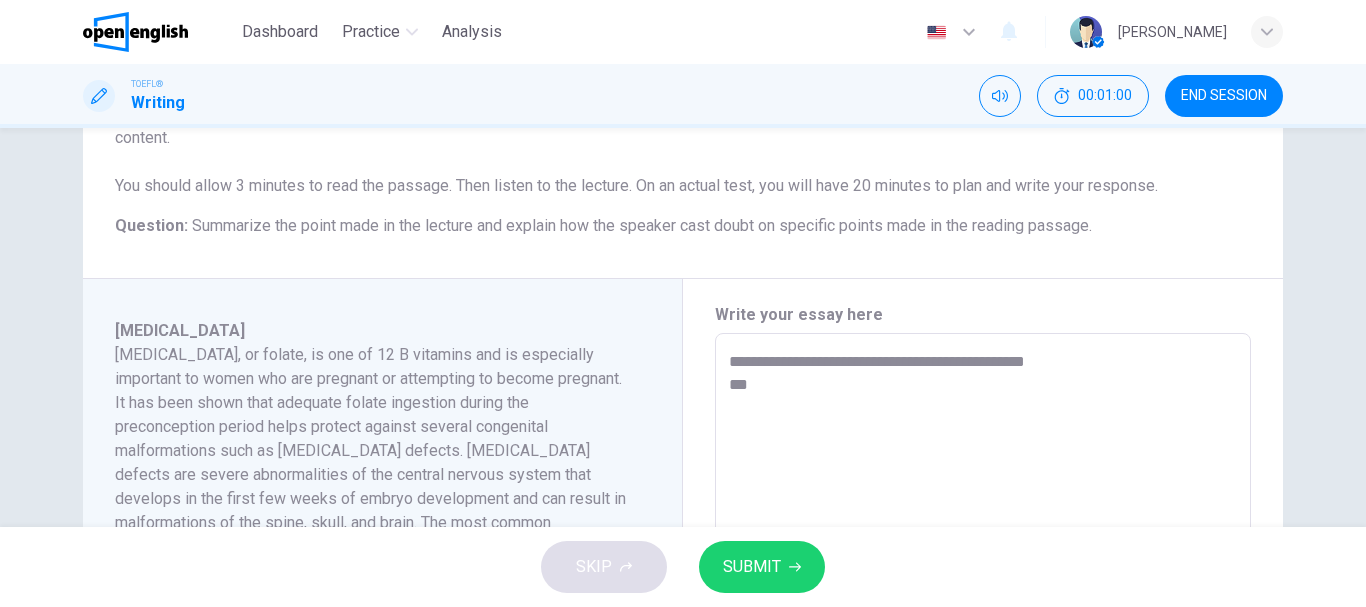 type on "*" 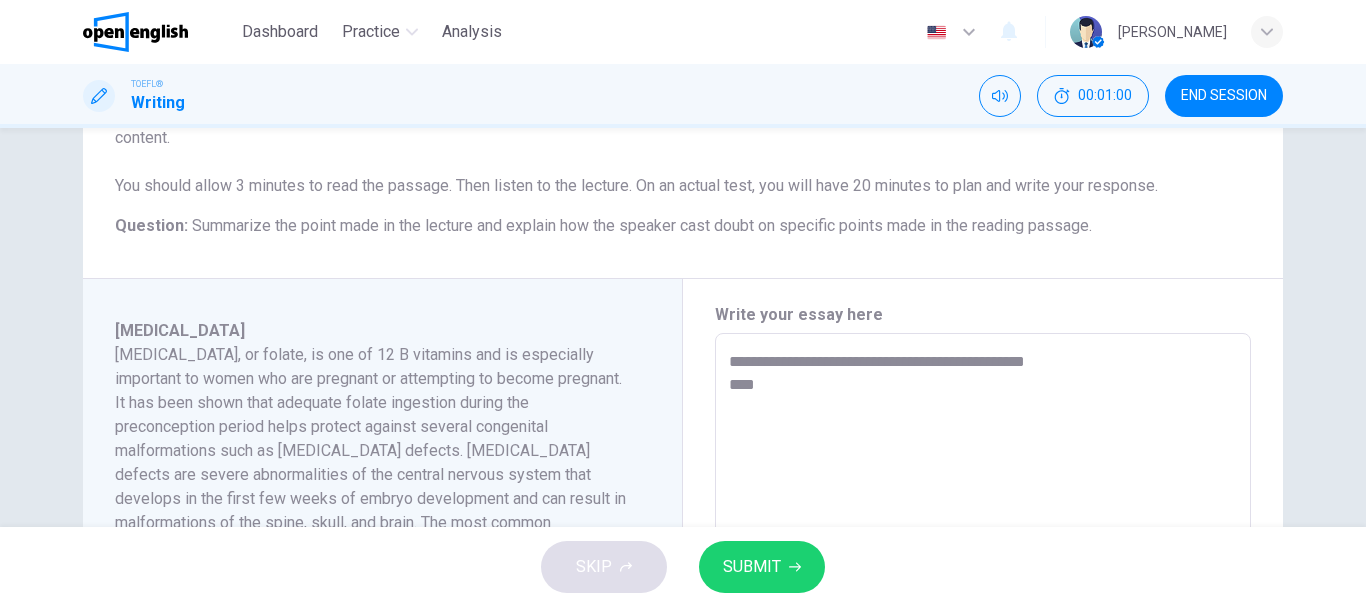 type on "**********" 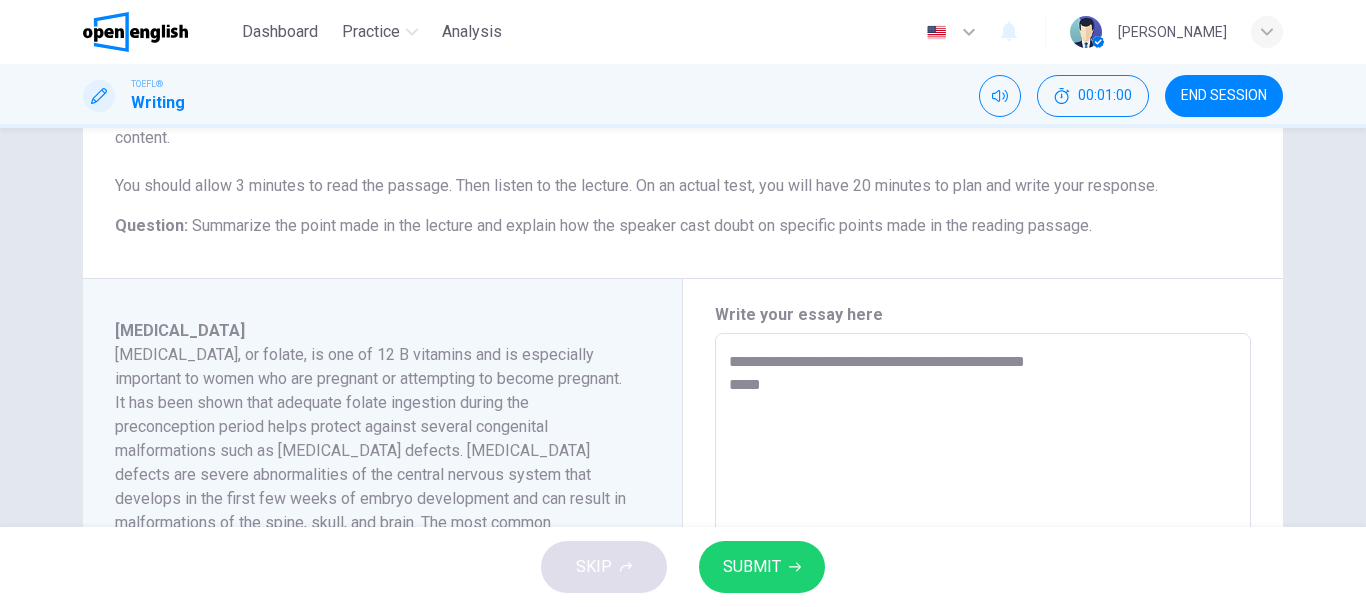 type on "*" 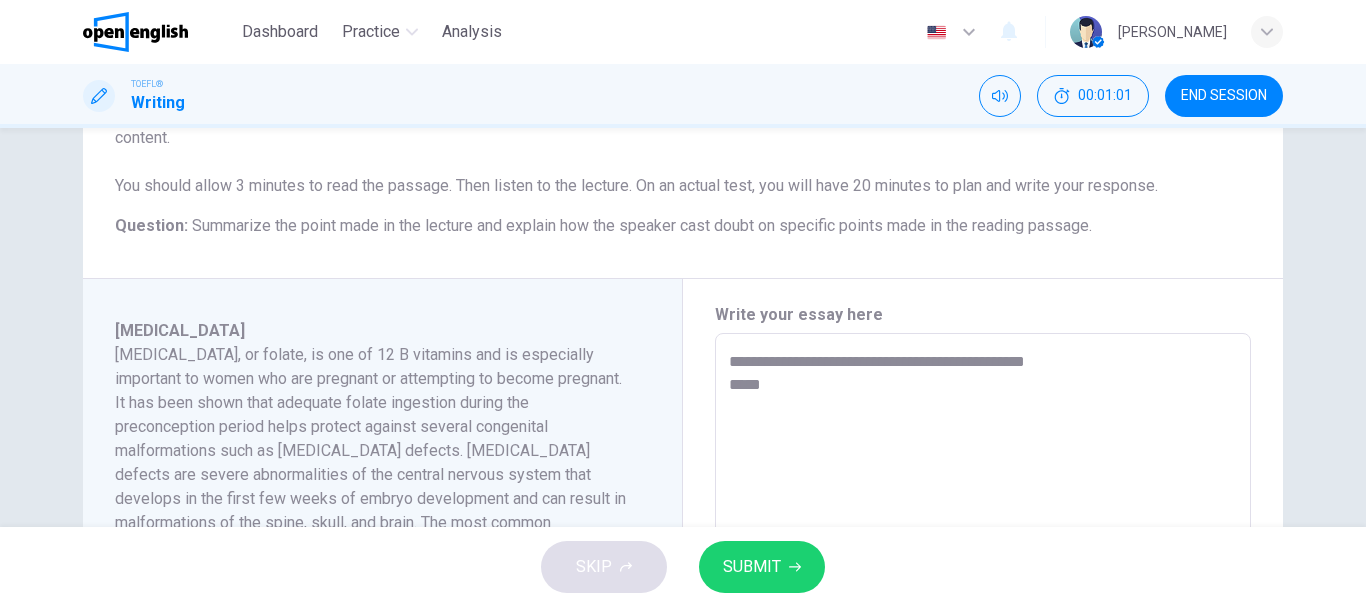 type on "**********" 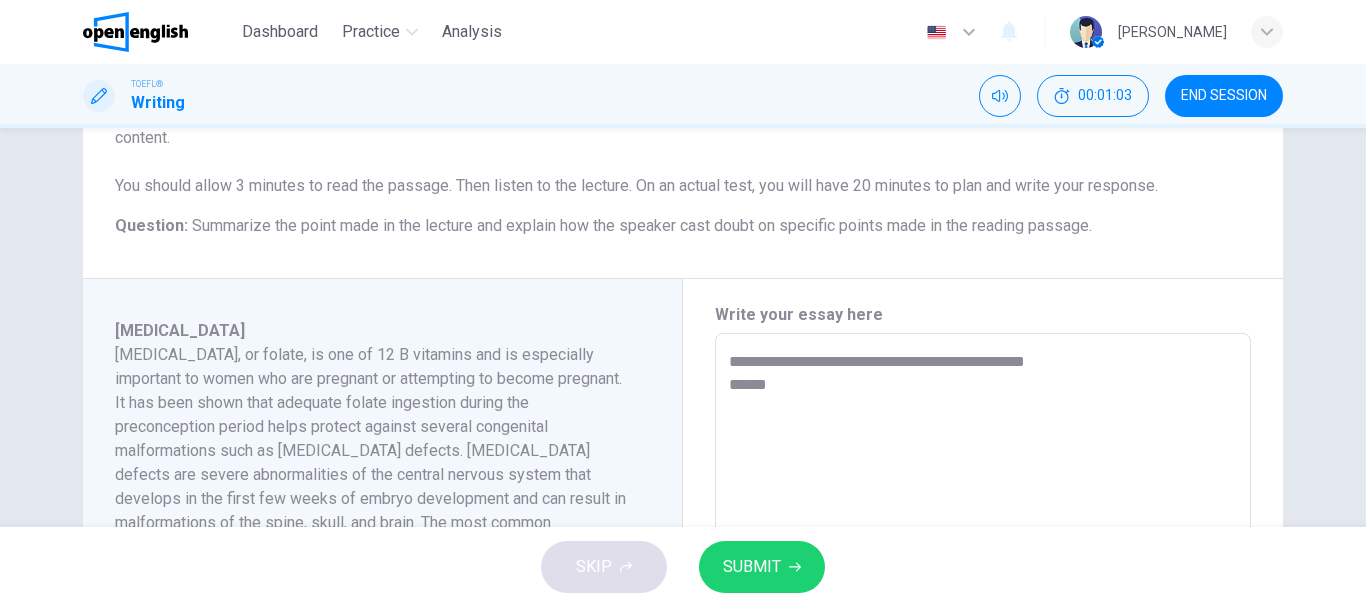 type on "**********" 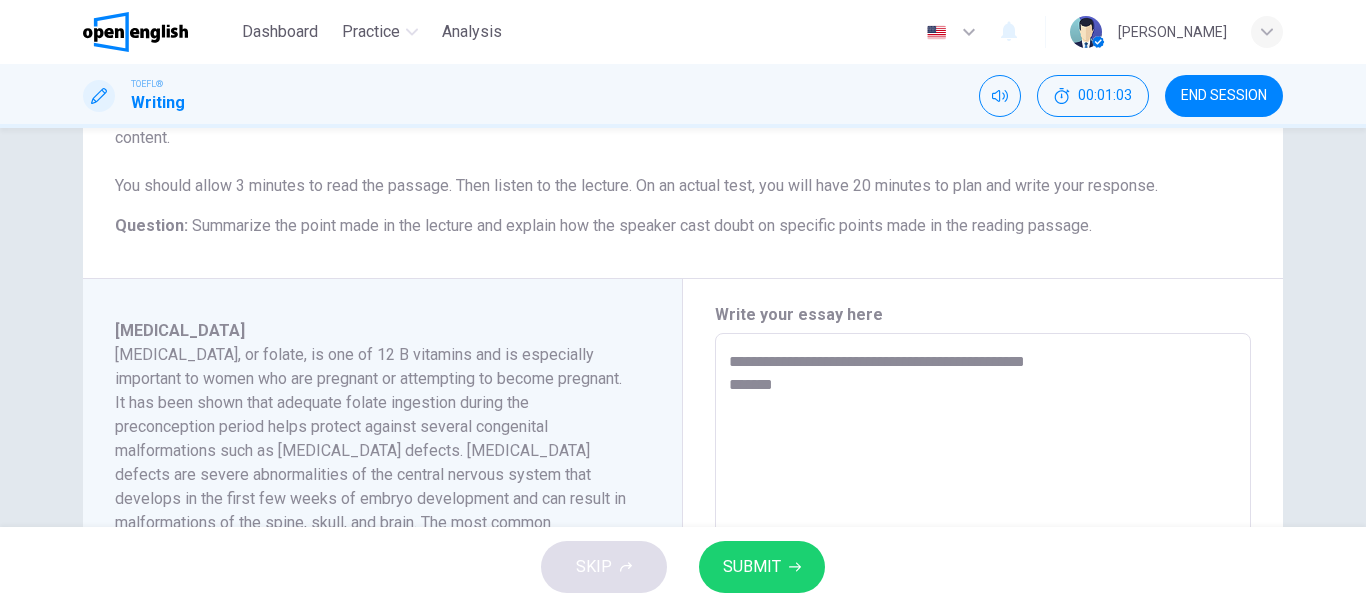 type on "*" 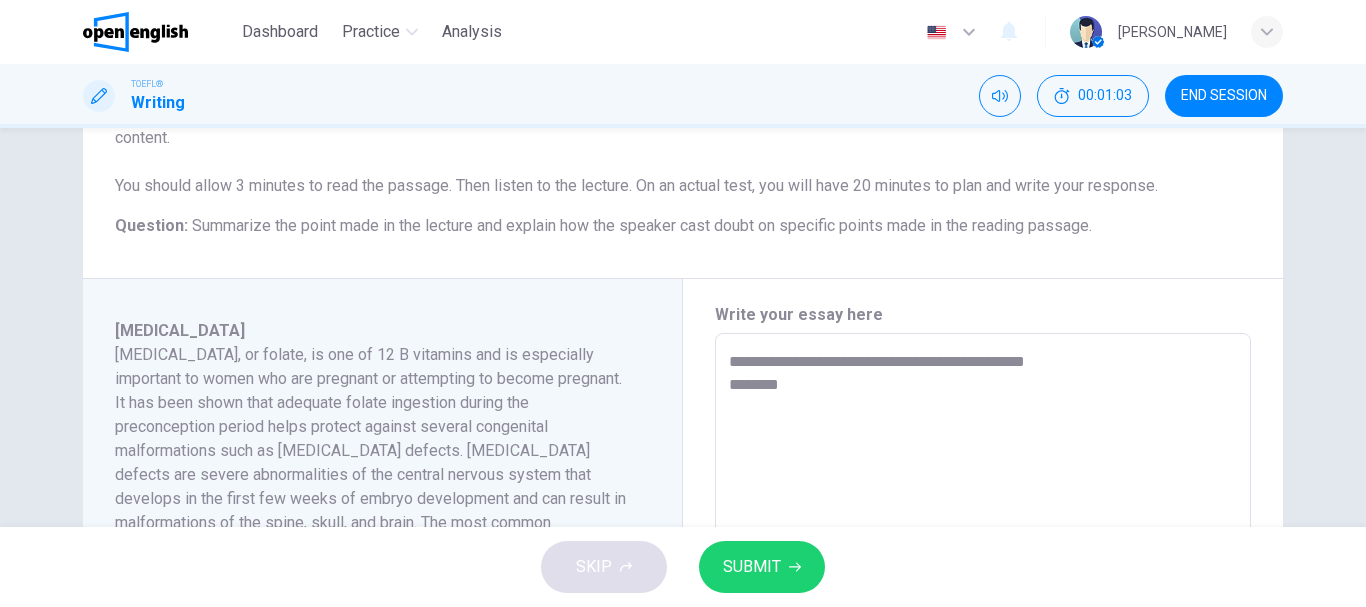 type on "*" 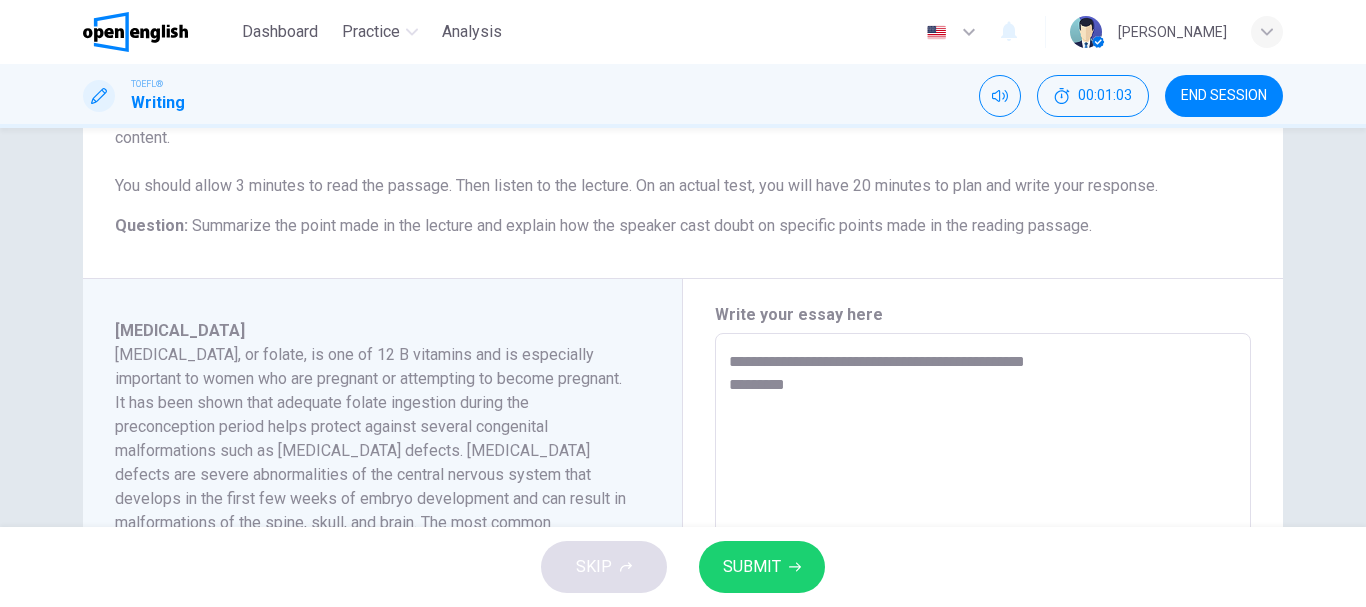 type on "*" 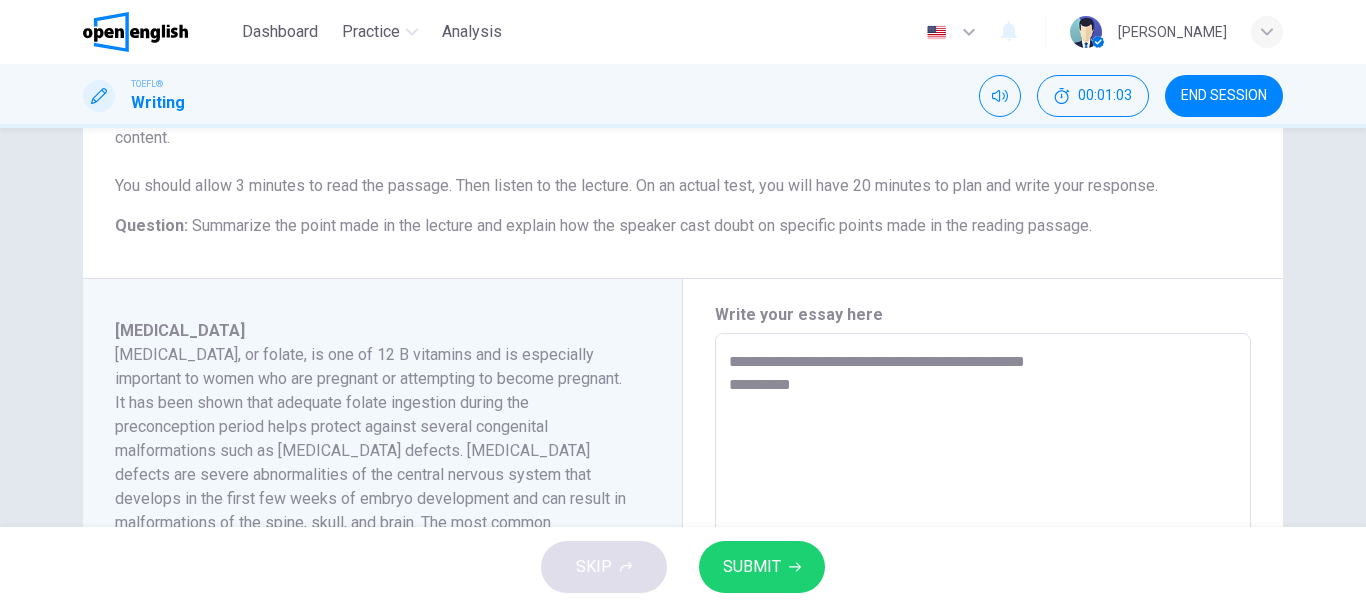 type on "*" 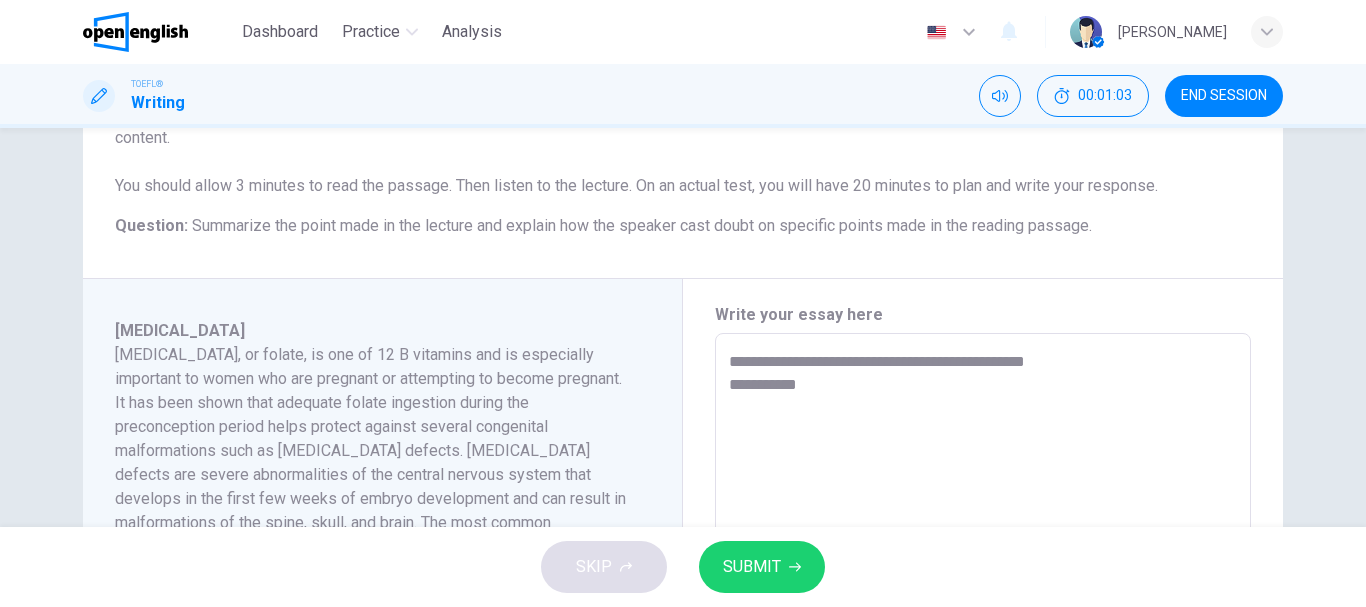 type on "*" 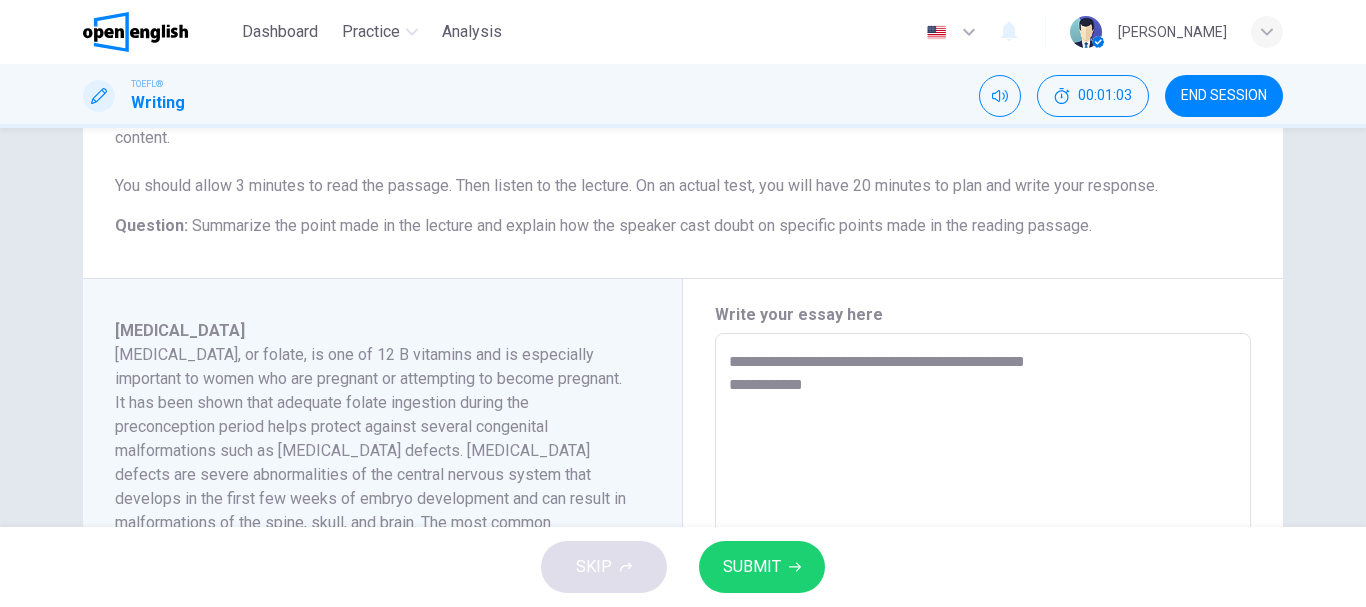type on "*" 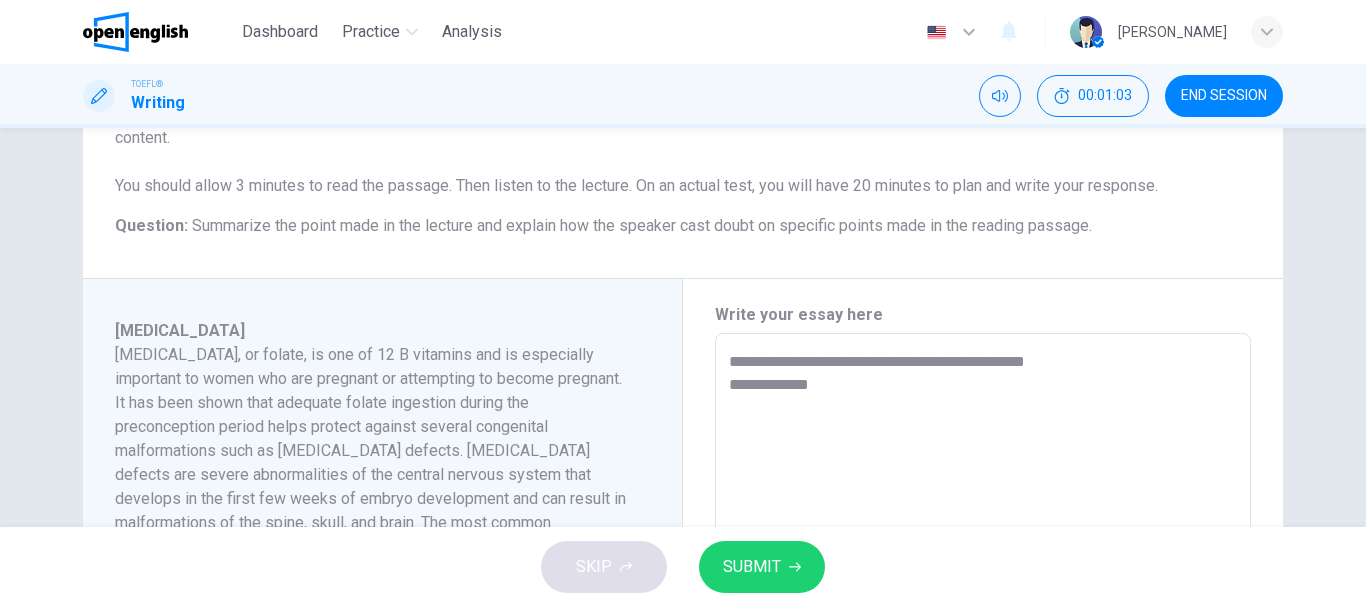 type on "**********" 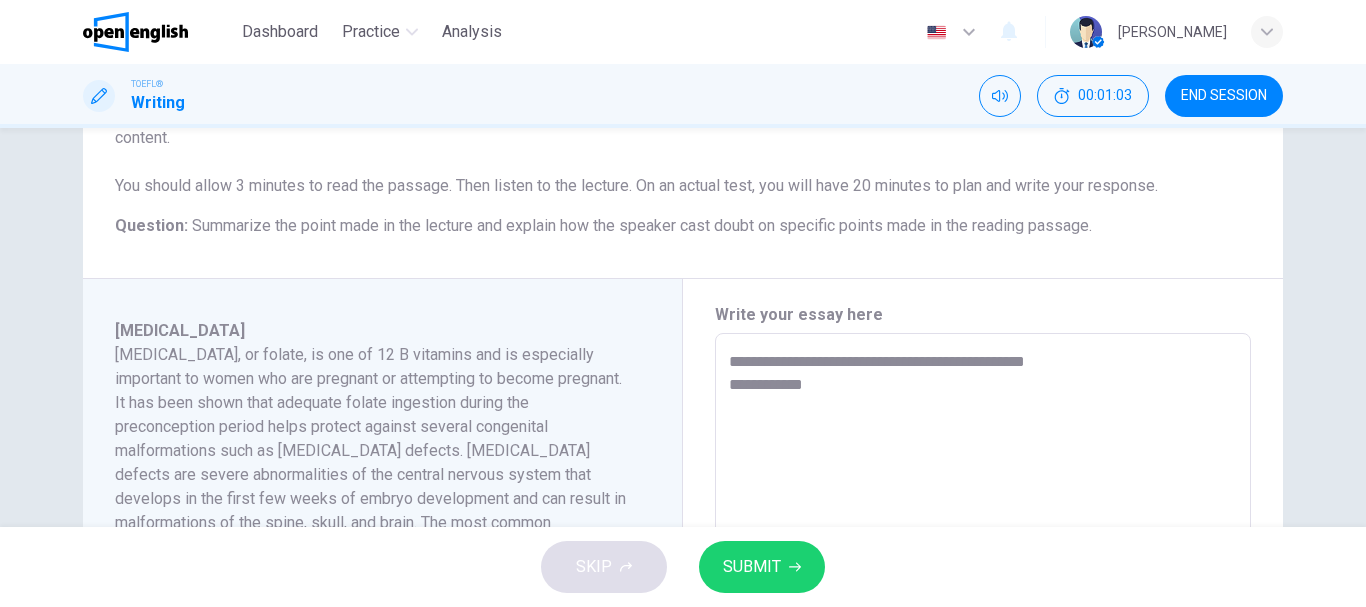 type on "*" 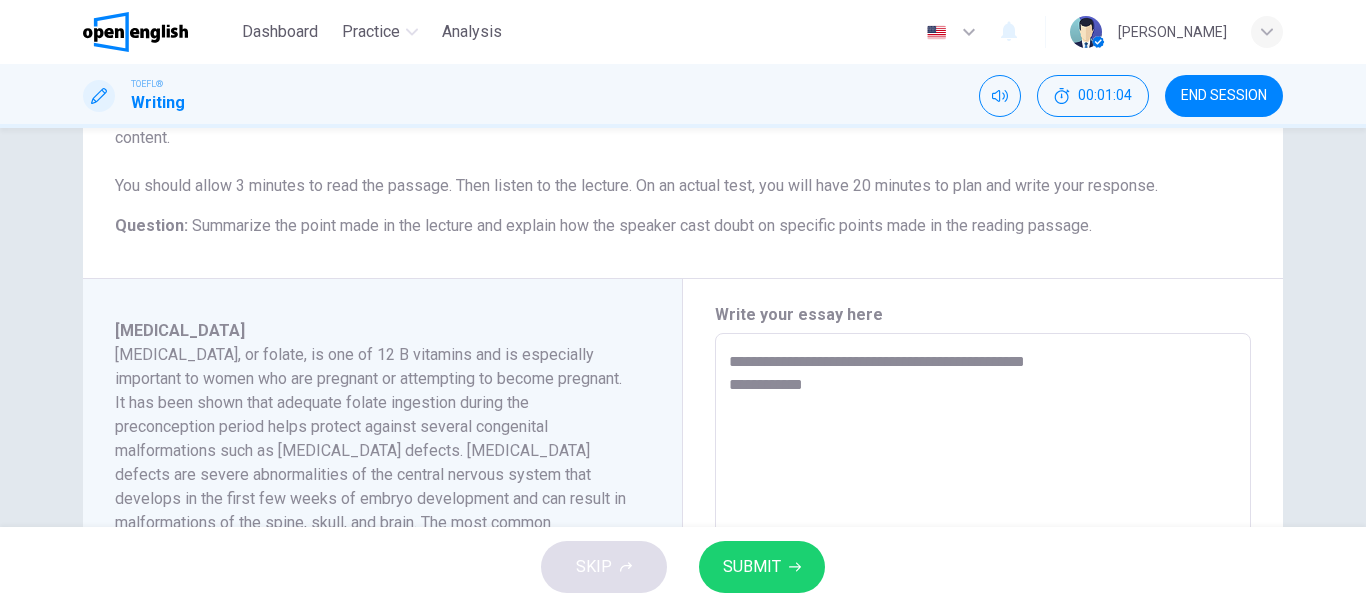 type on "**********" 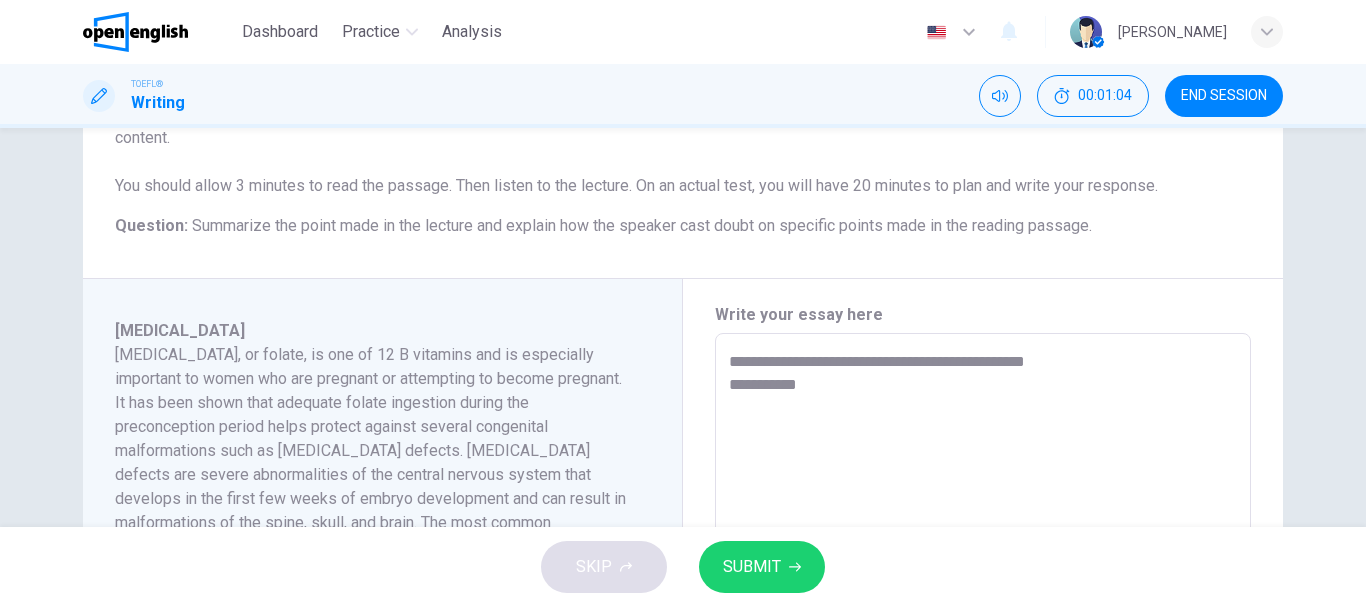 type on "*" 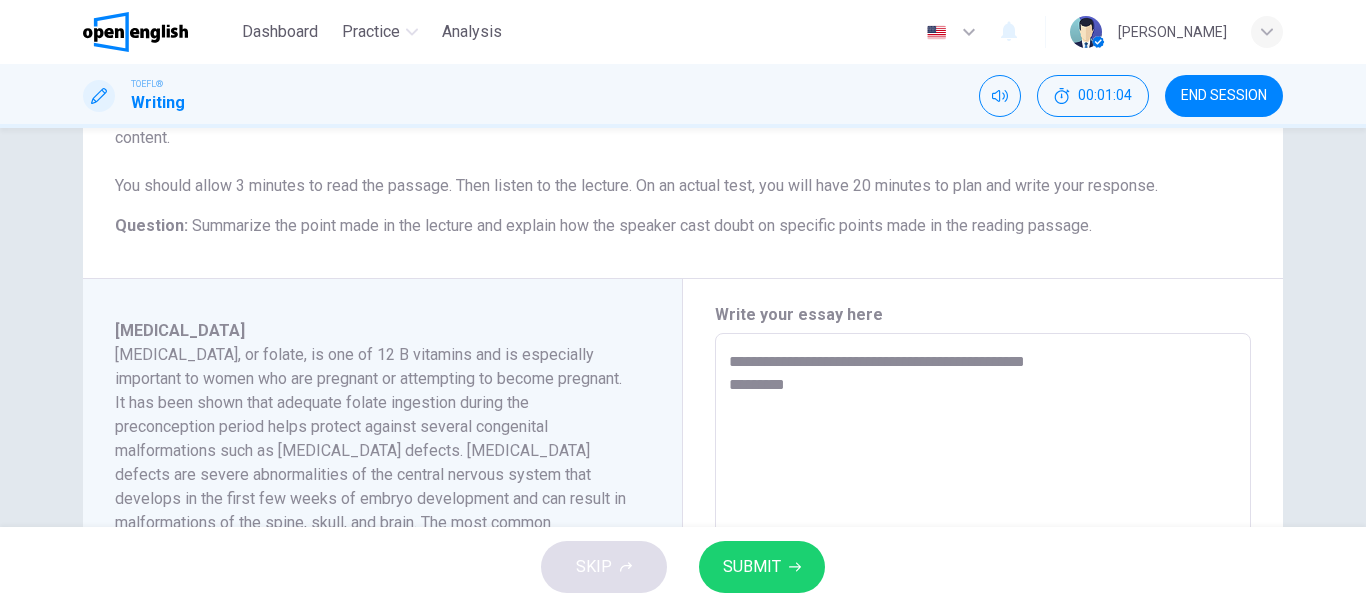 type on "**********" 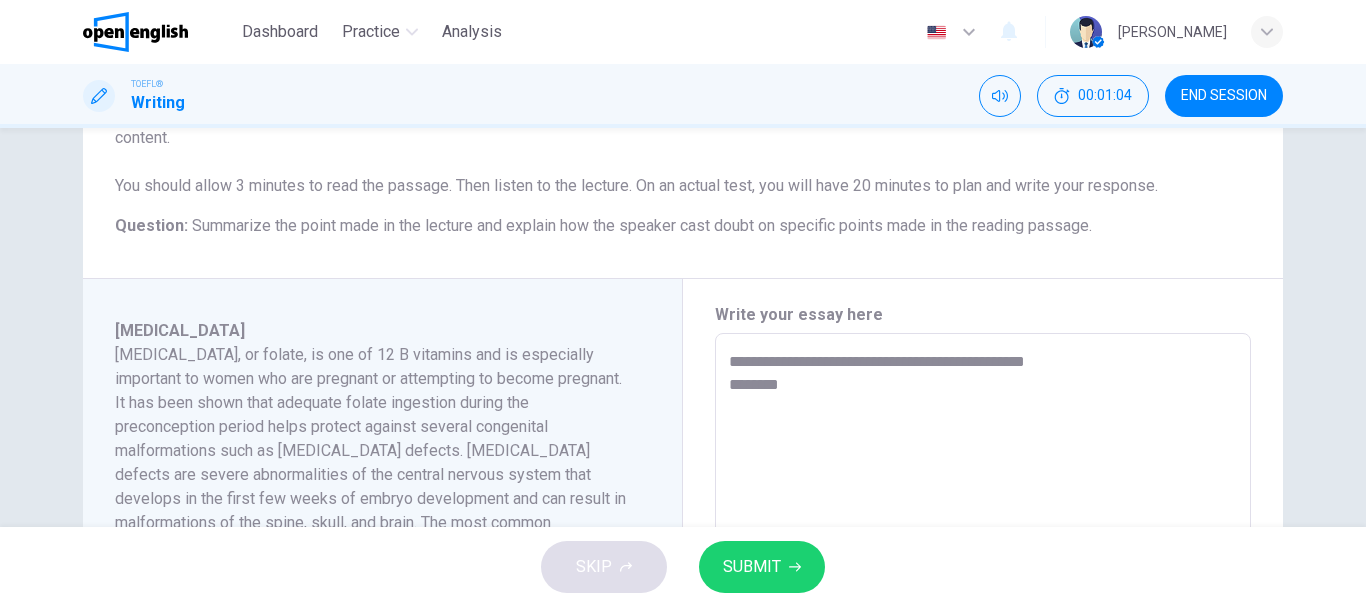 type on "**********" 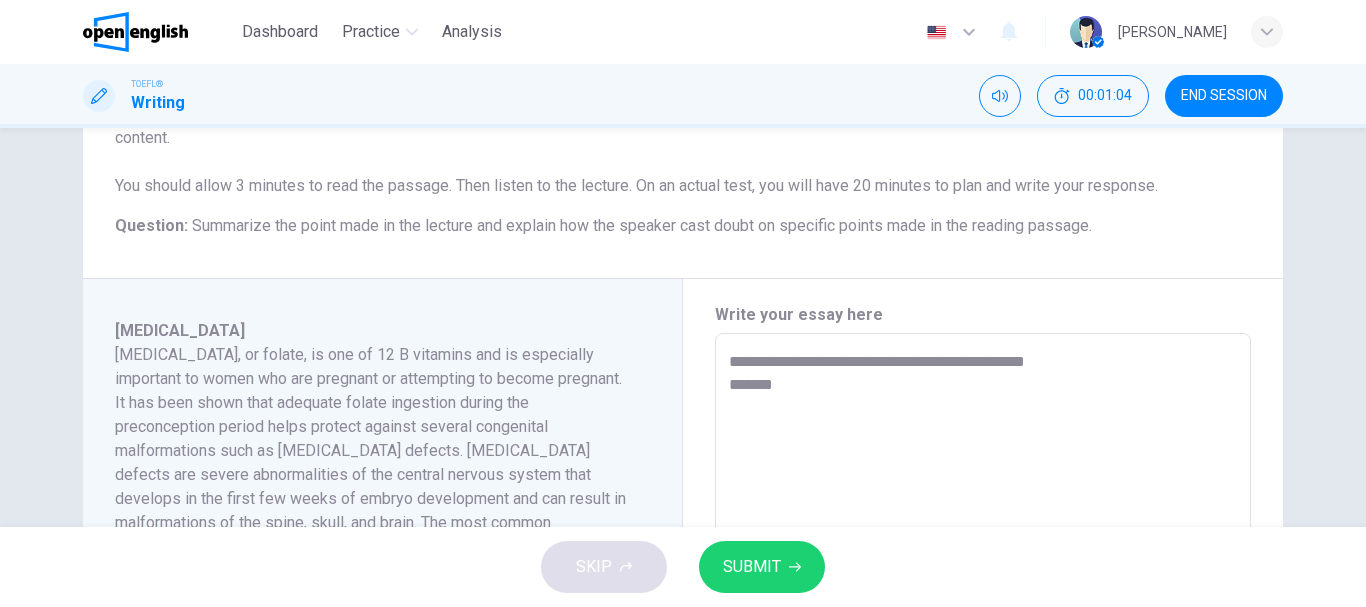 type on "**********" 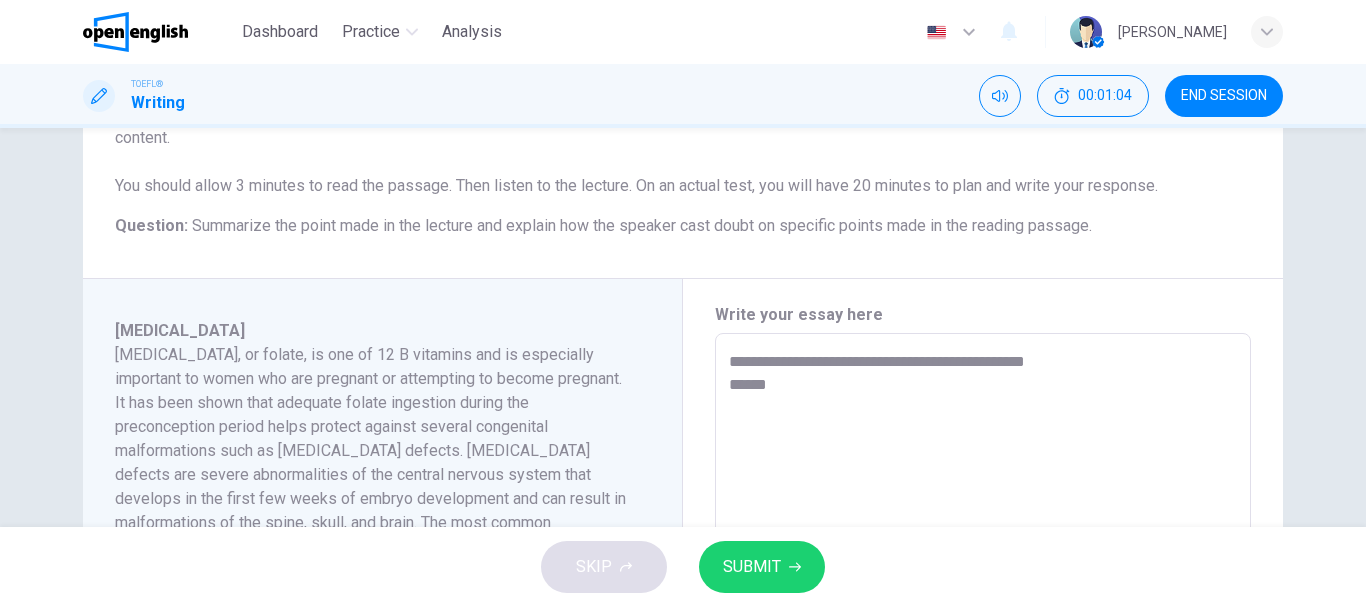 type on "**********" 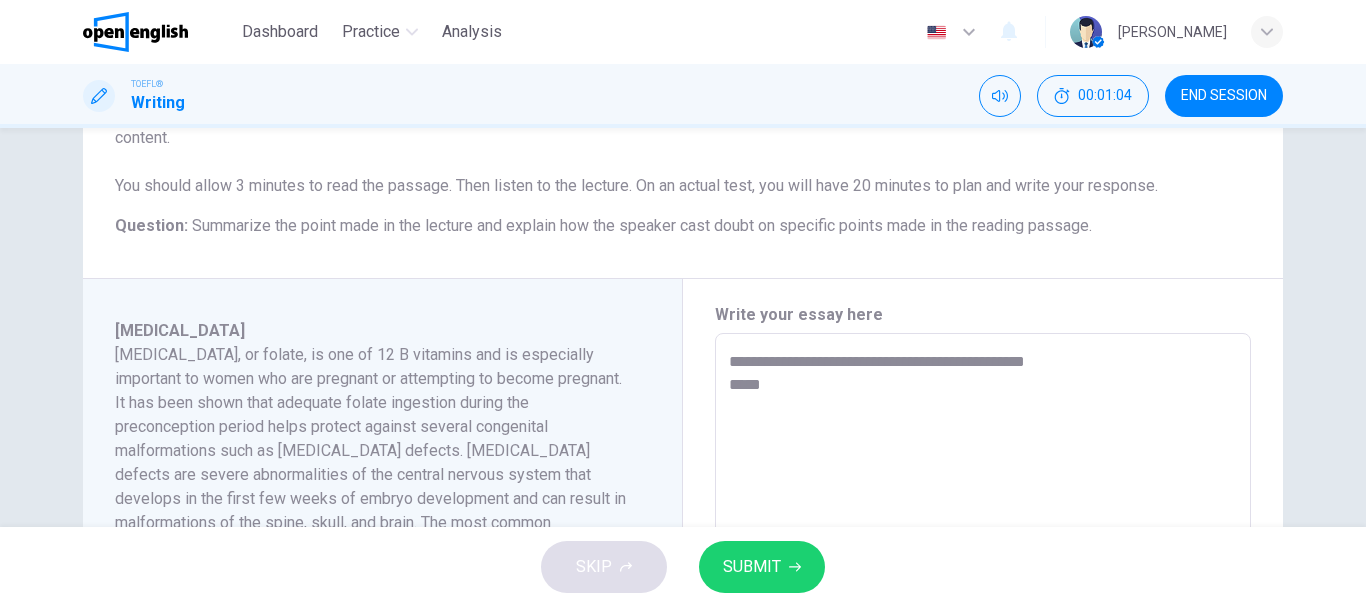 type on "**********" 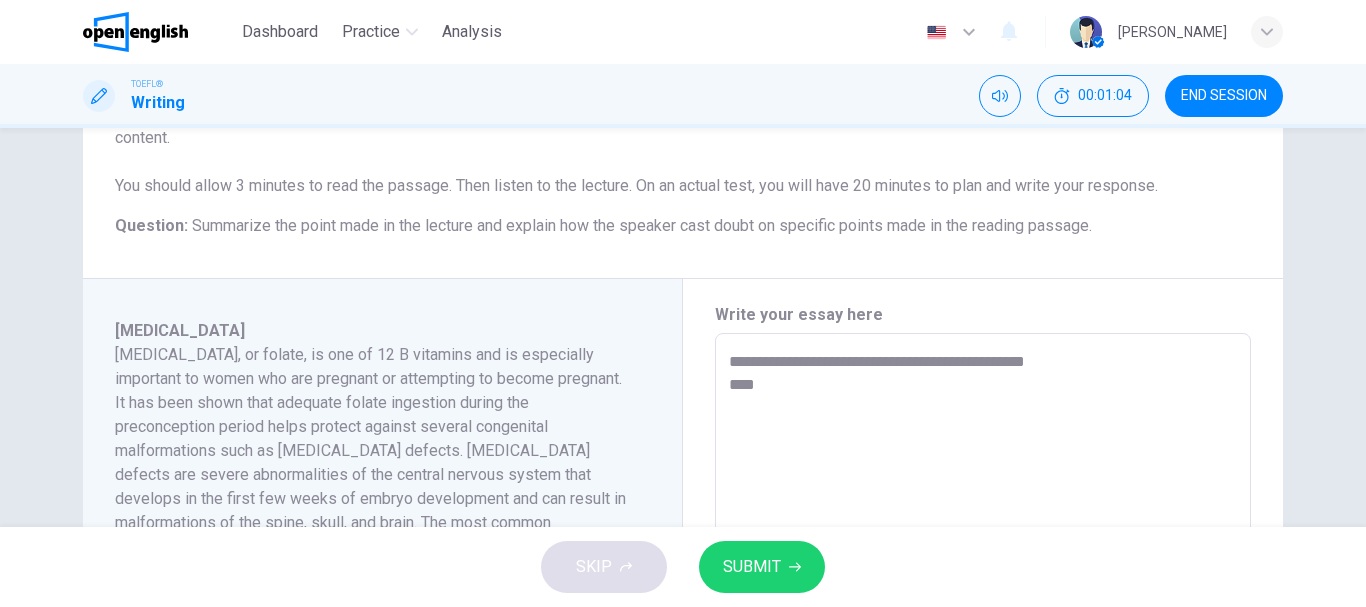 type on "**********" 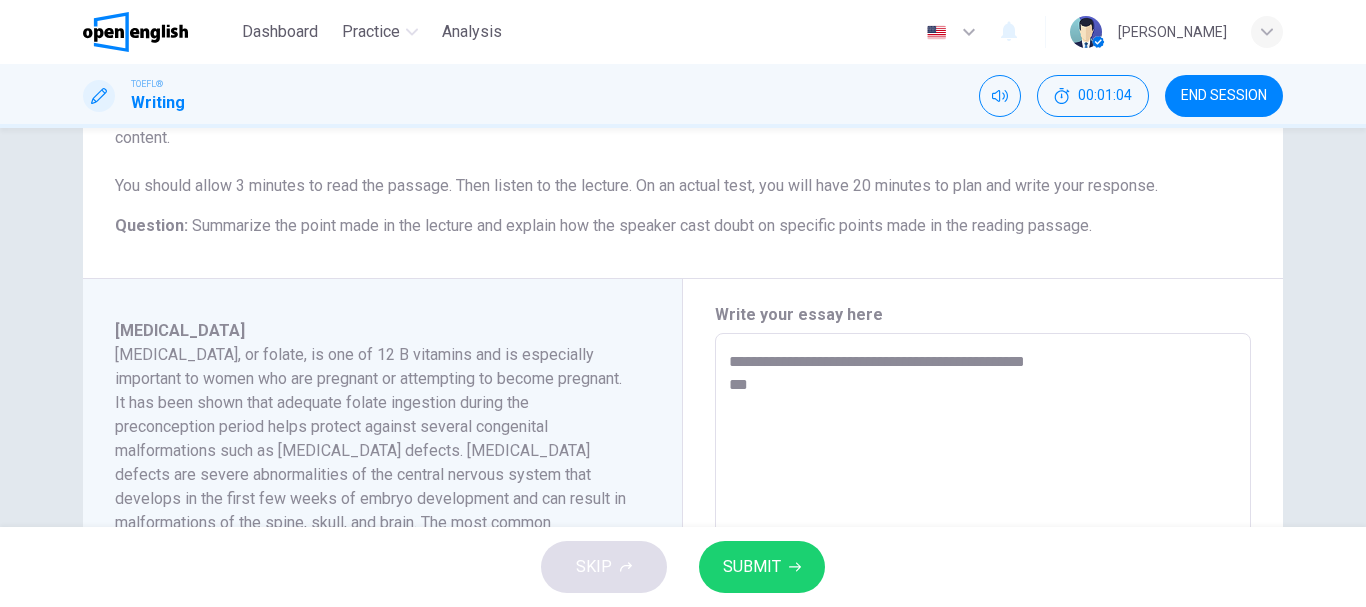 type on "**********" 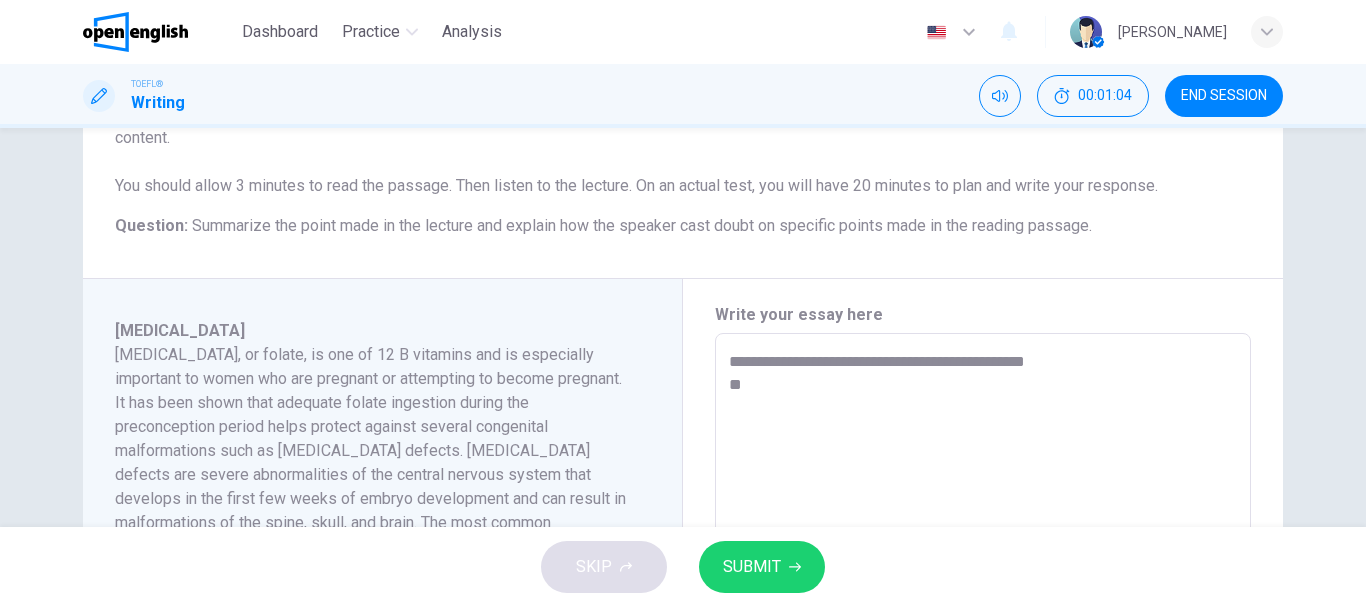 type on "**********" 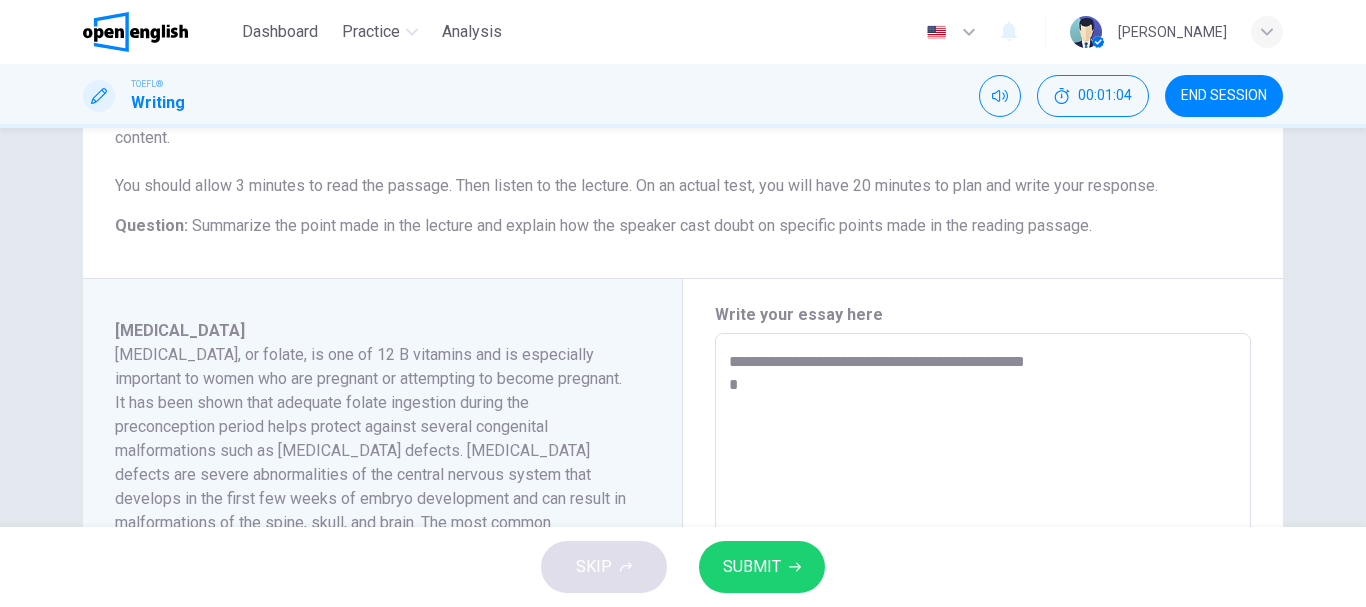 type on "*" 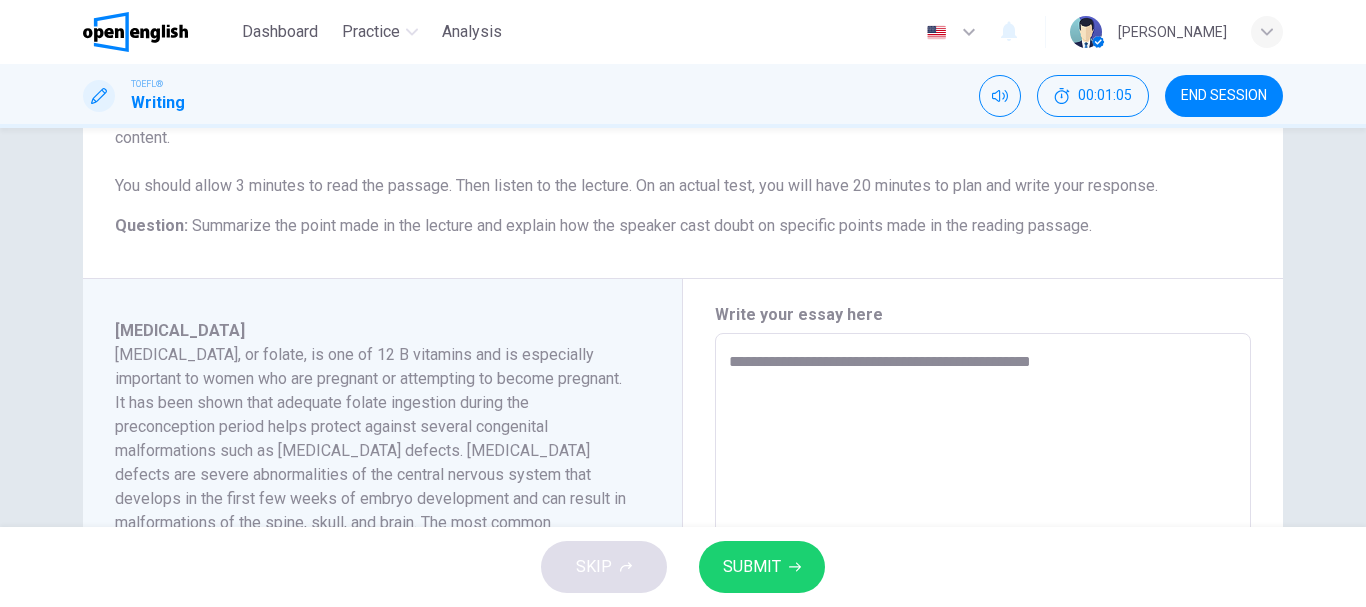 type on "*" 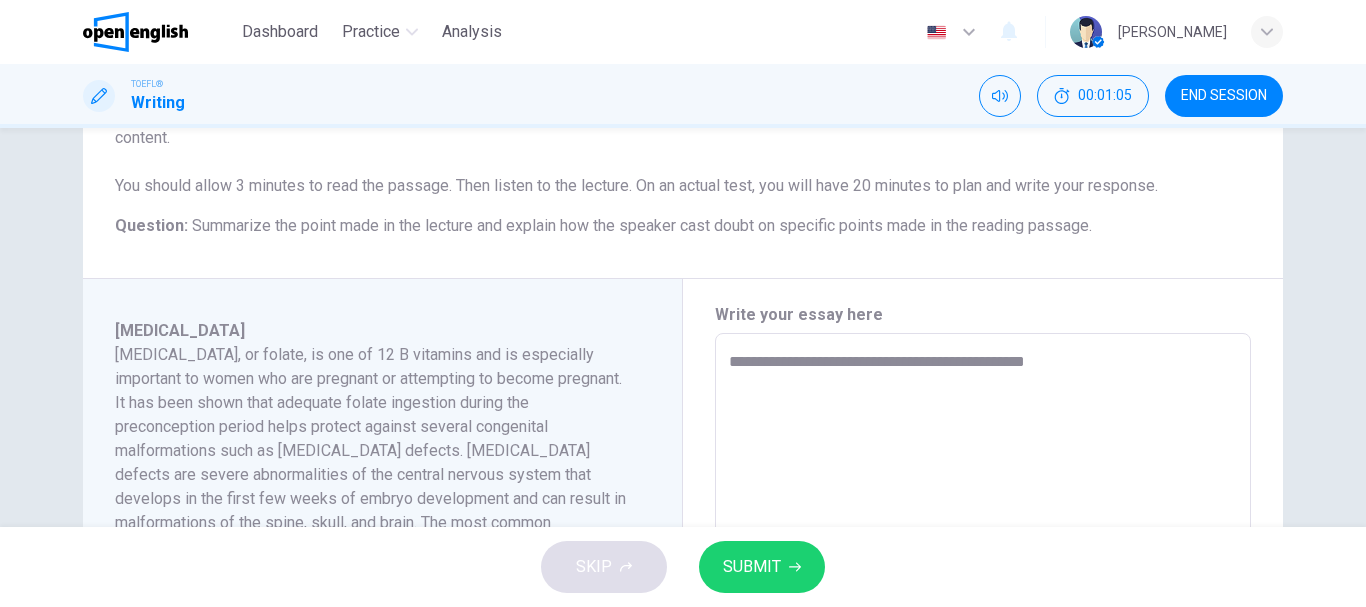 type on "*" 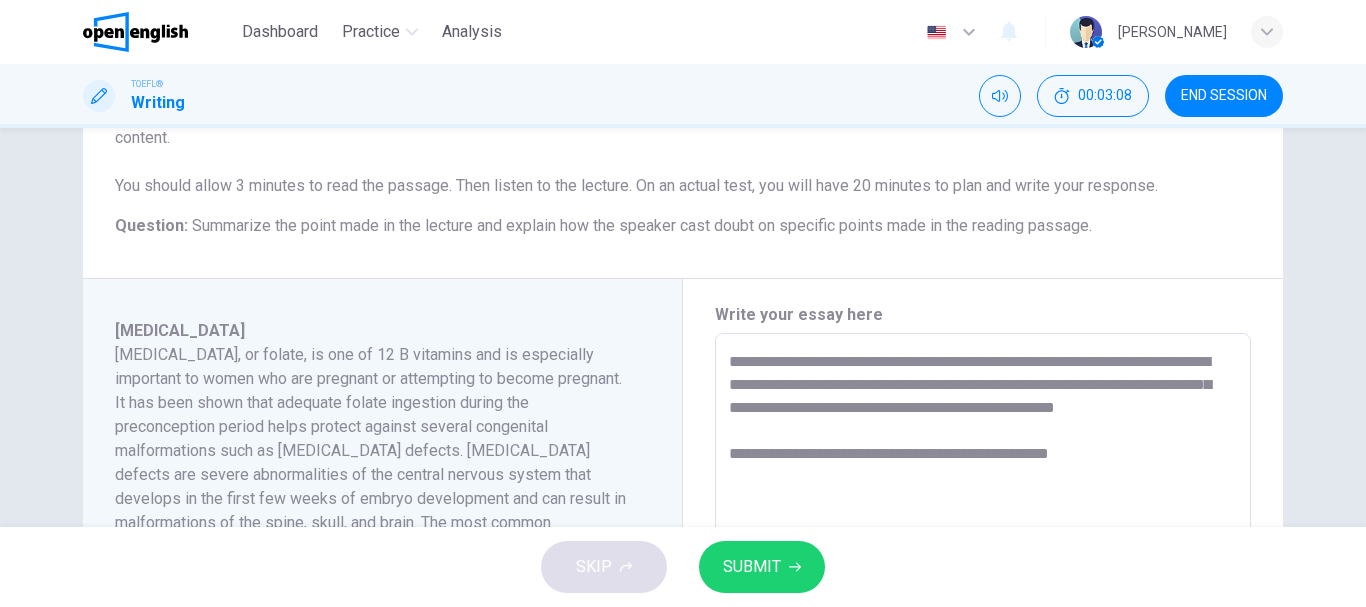 click on "**********" at bounding box center [983, 618] 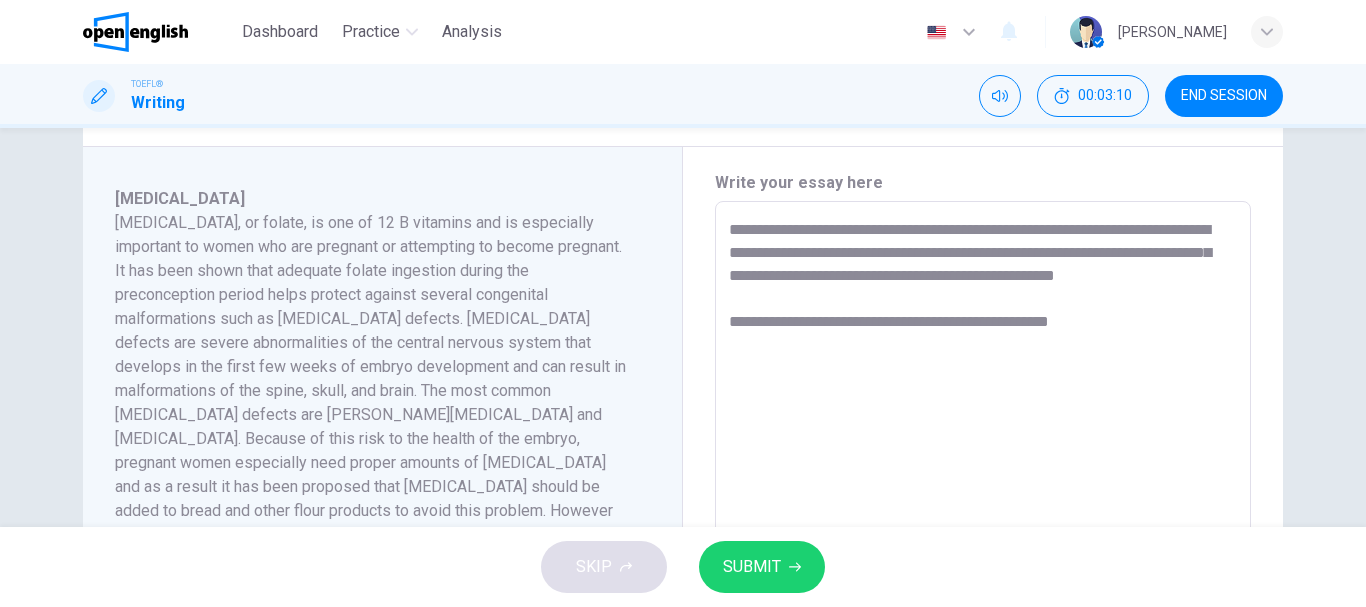 scroll, scrollTop: 418, scrollLeft: 0, axis: vertical 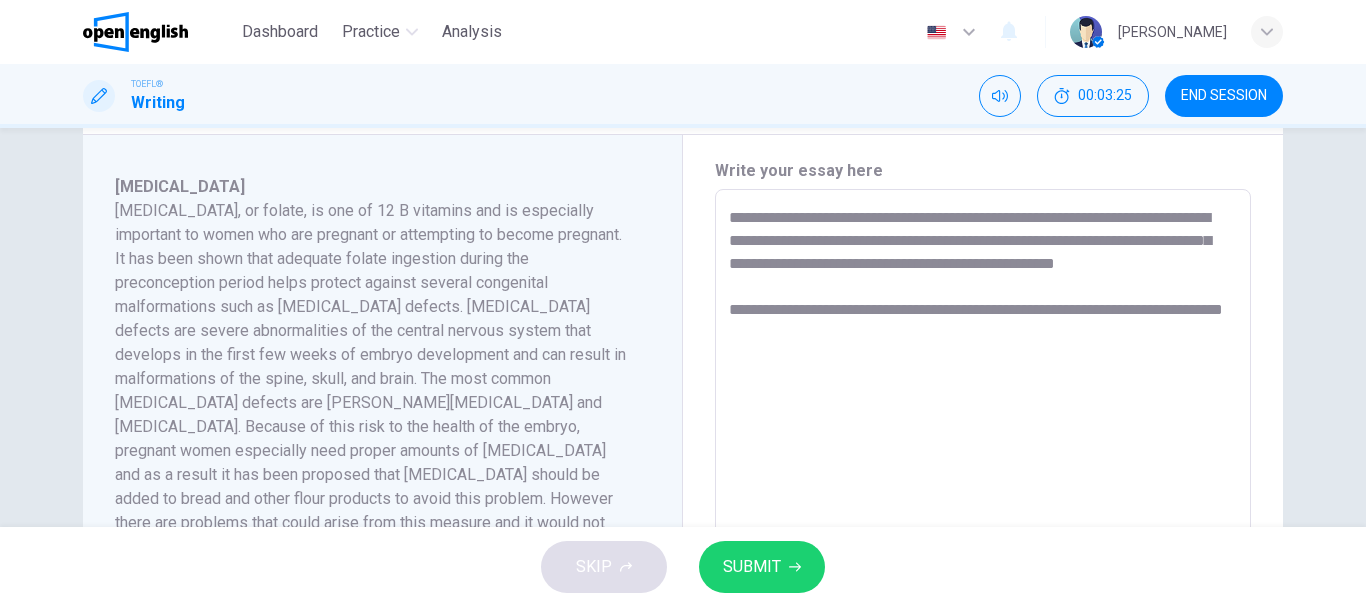 click on "**********" at bounding box center [983, 474] 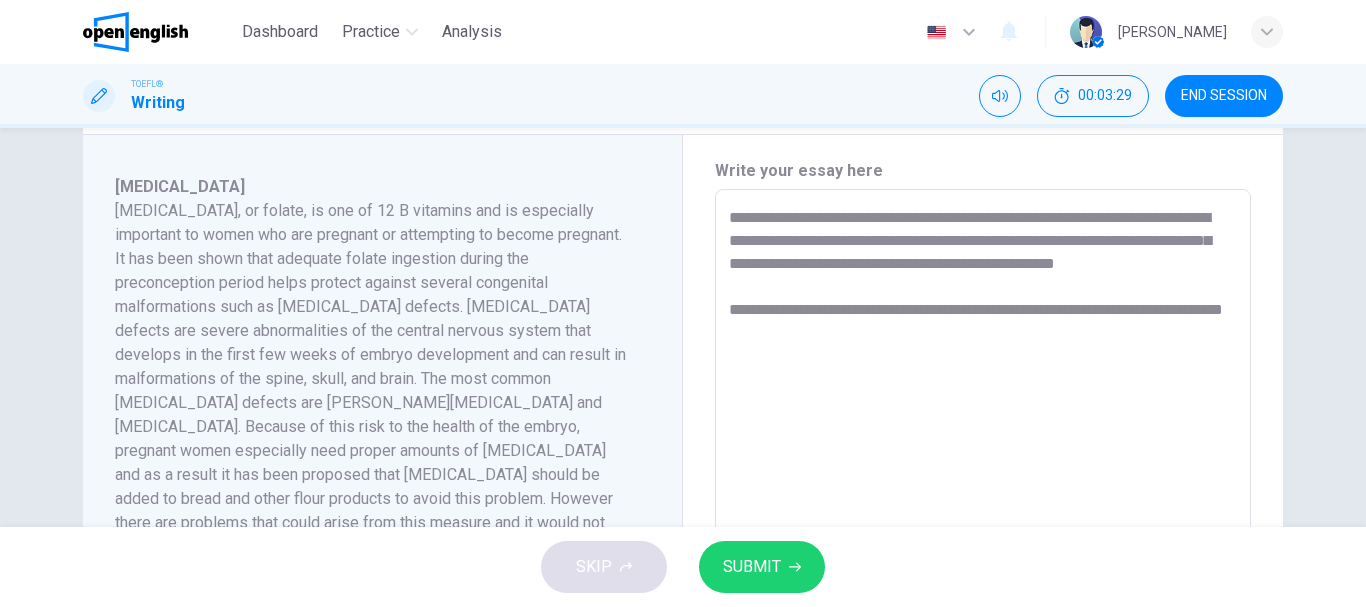 click on "**********" at bounding box center (983, 474) 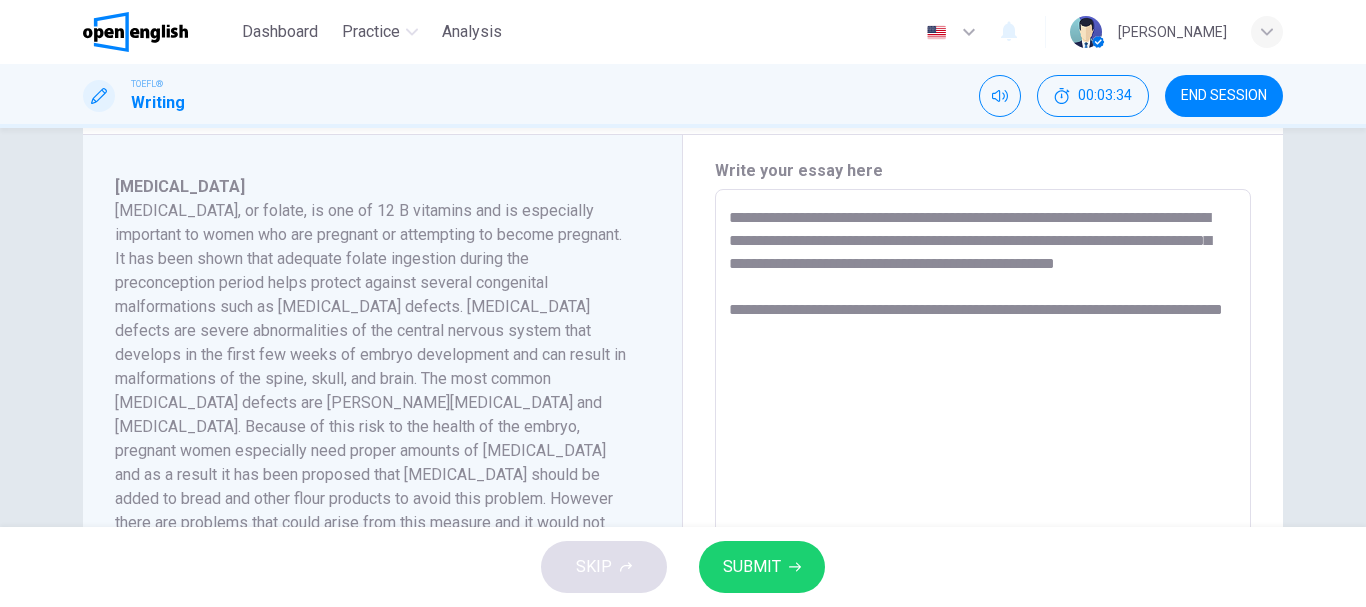 click on "**********" at bounding box center (983, 474) 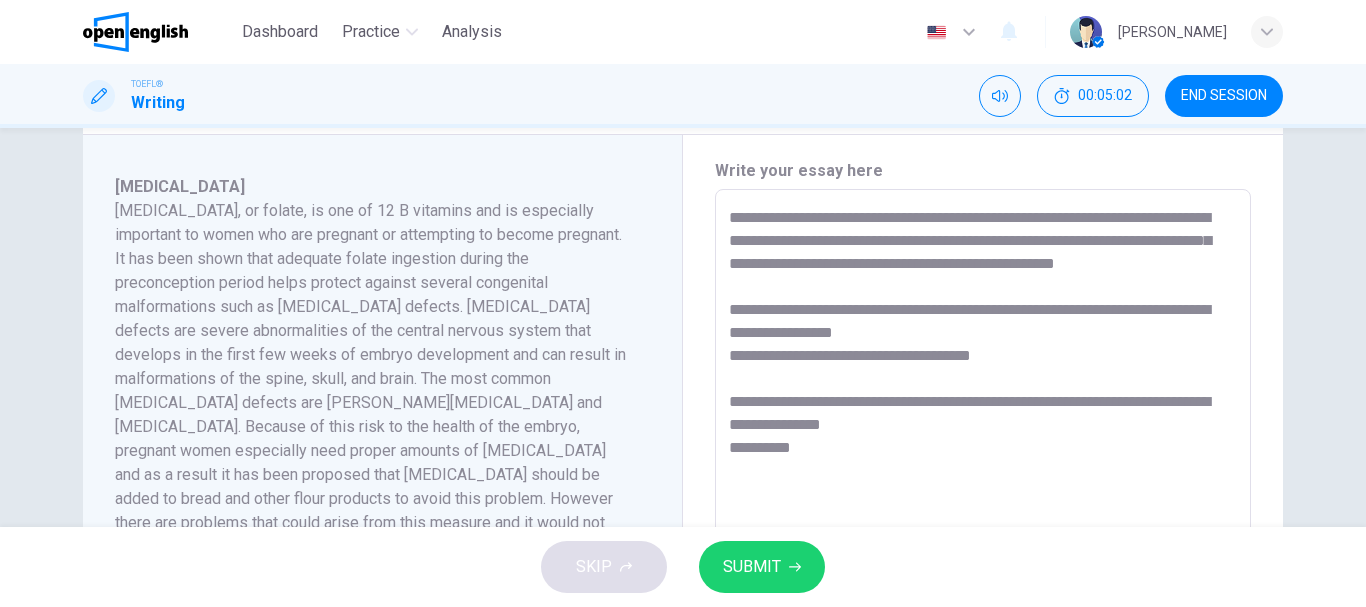 click on "**********" at bounding box center (983, 474) 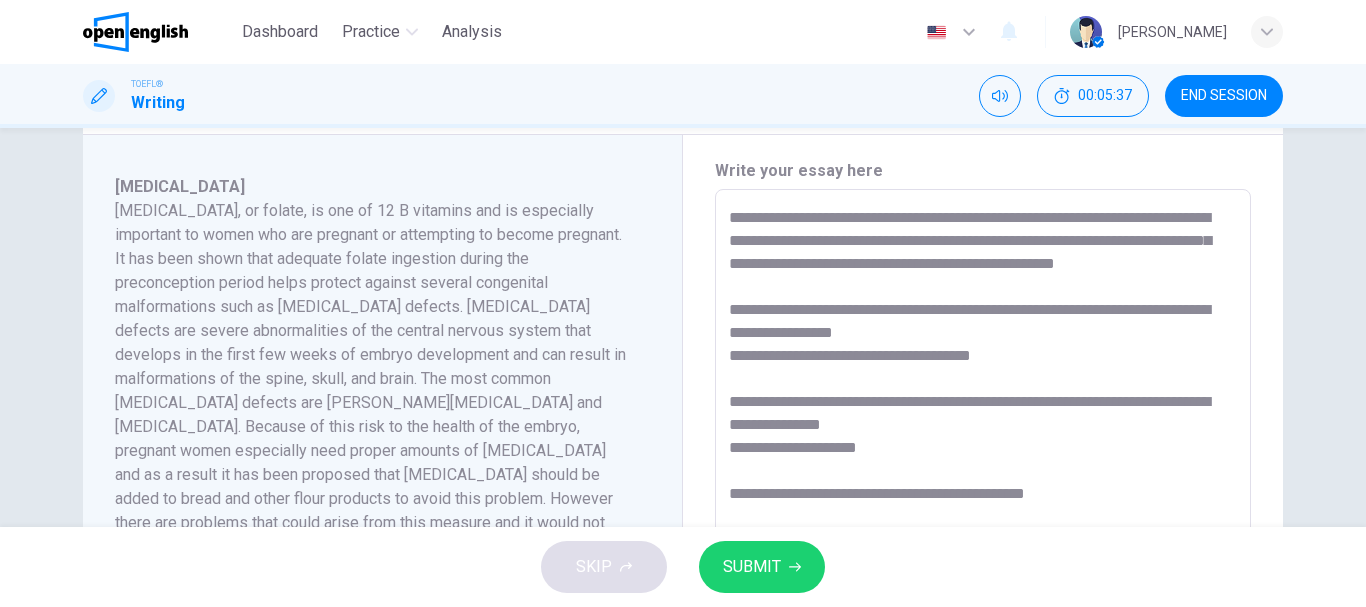 scroll, scrollTop: 440, scrollLeft: 0, axis: vertical 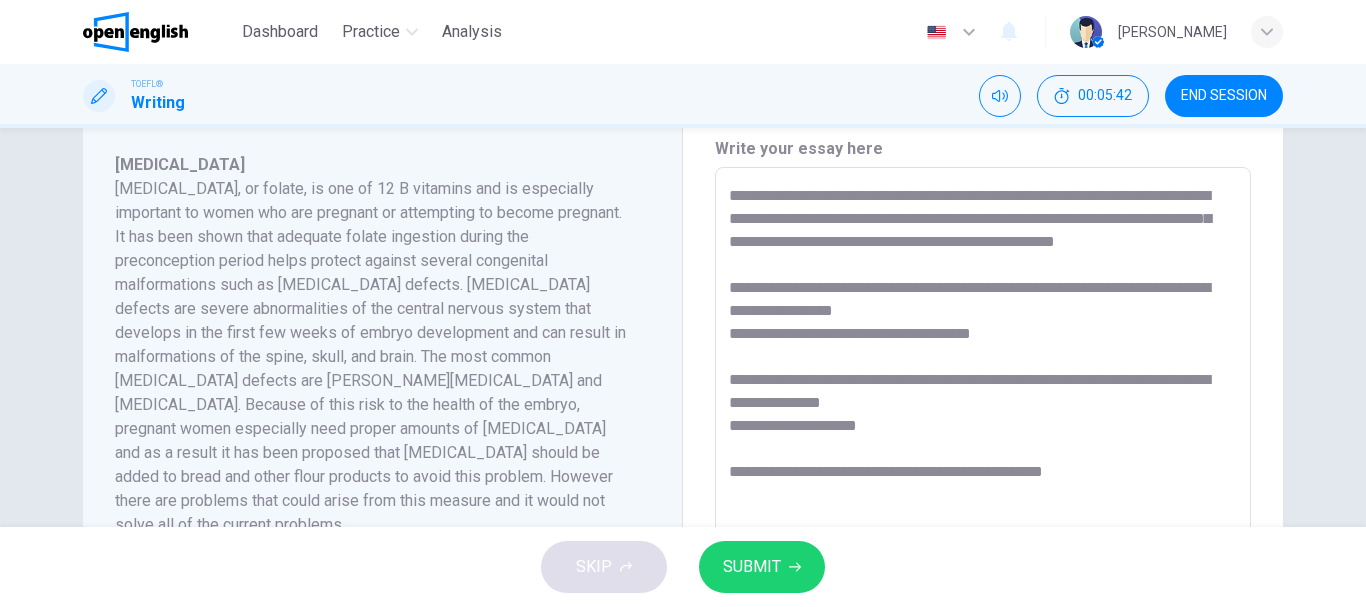 click on "**********" at bounding box center [983, 452] 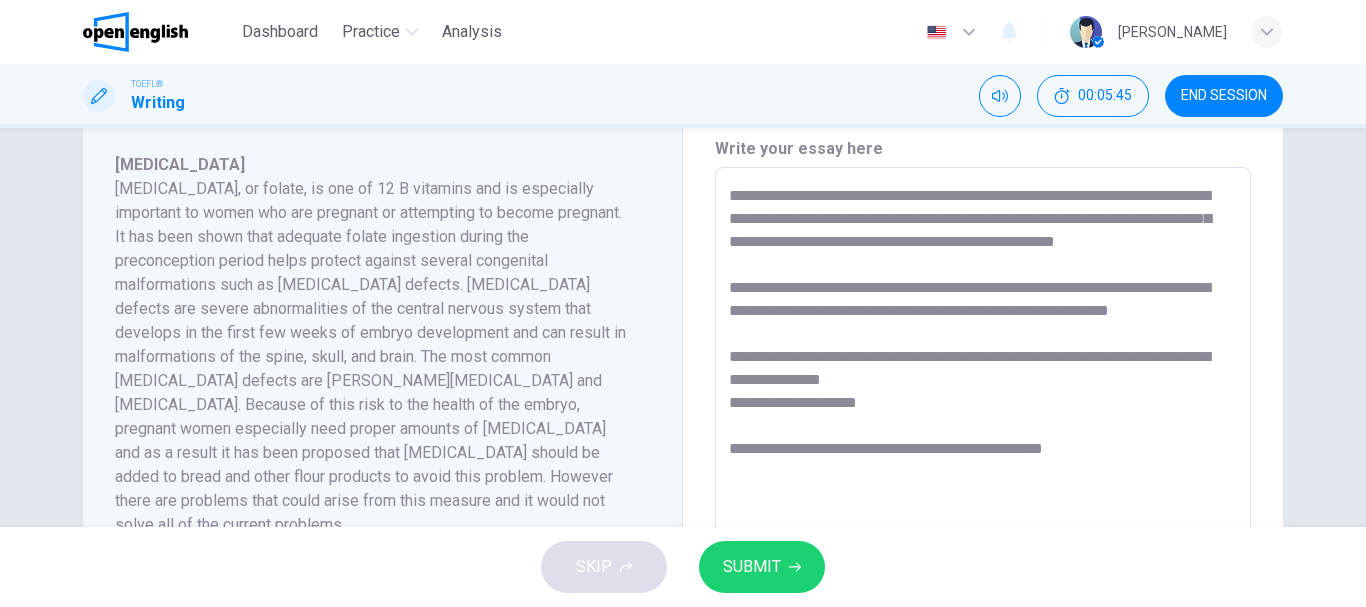 click on "**********" at bounding box center [983, 452] 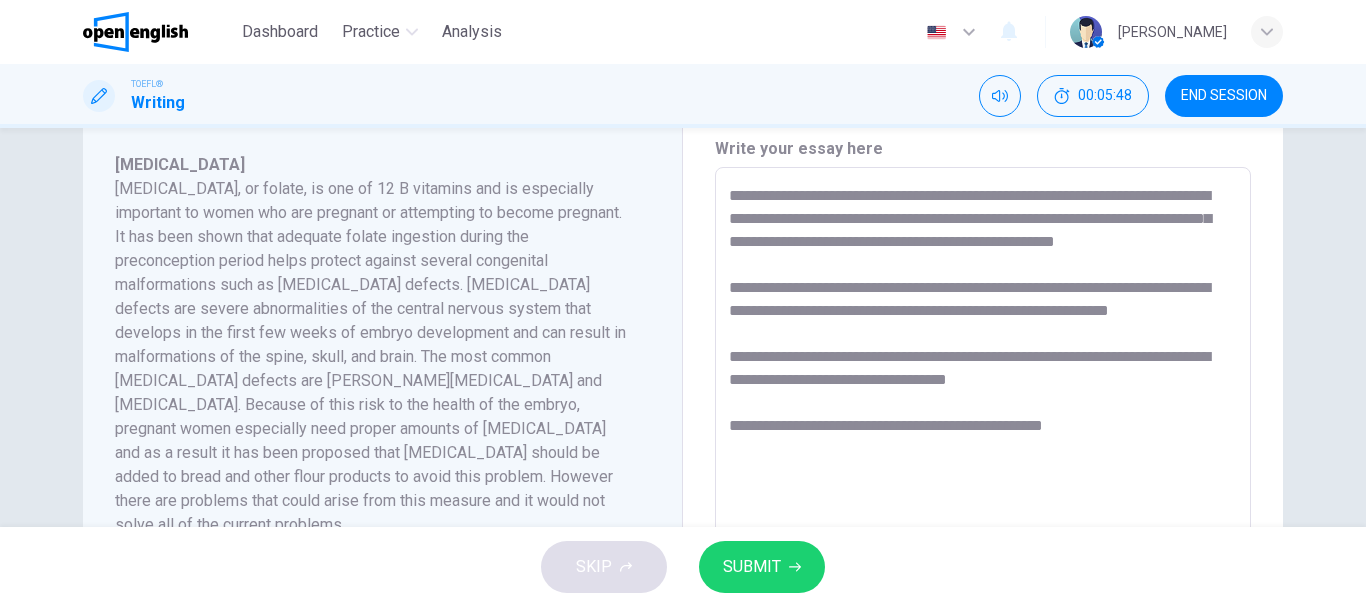 click on "**********" at bounding box center [983, 452] 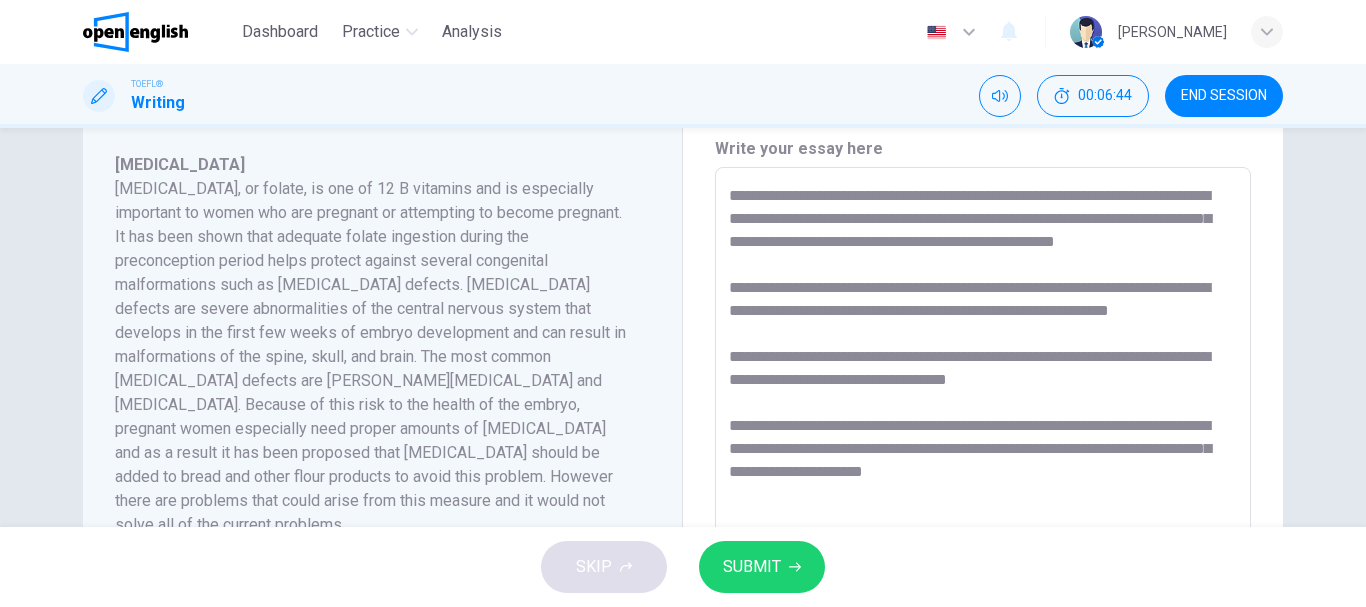 scroll, scrollTop: 463, scrollLeft: 0, axis: vertical 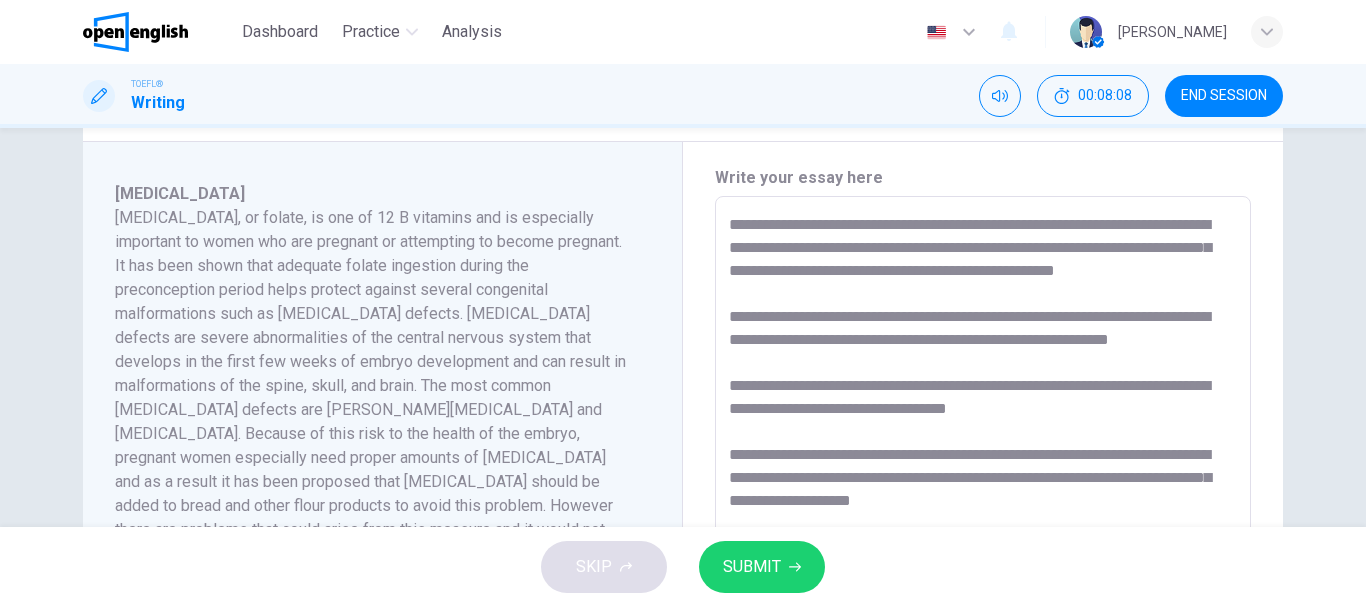 click on "**********" at bounding box center (983, 481) 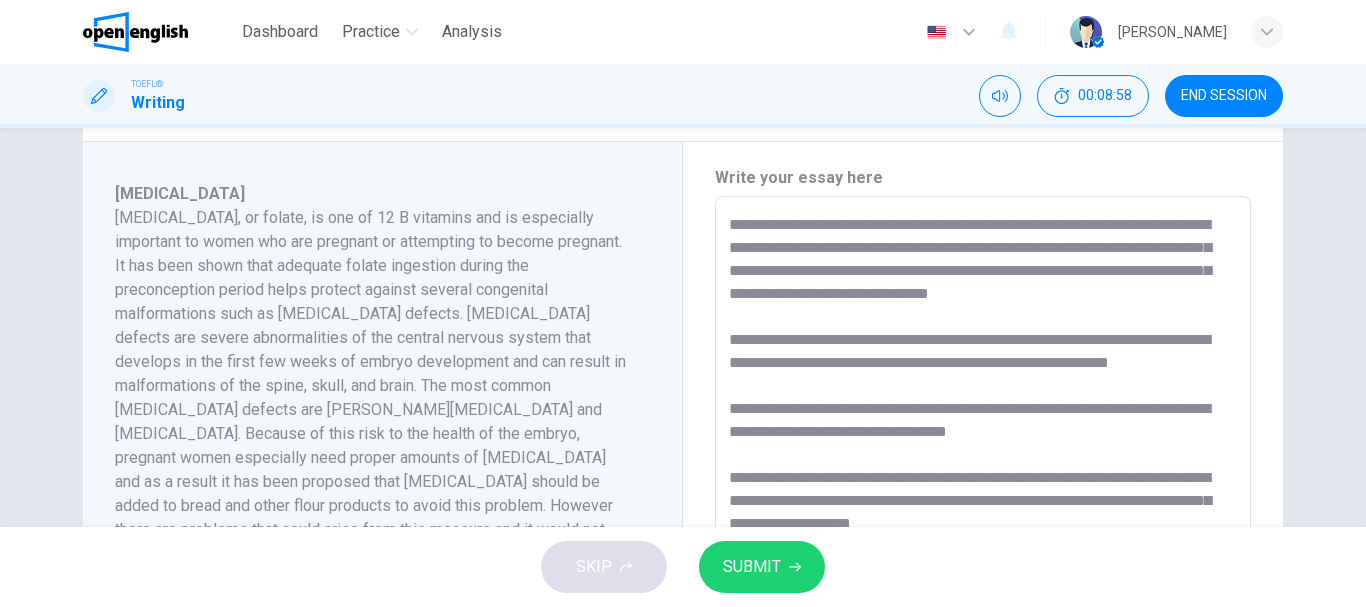 click on "**********" at bounding box center (983, 481) 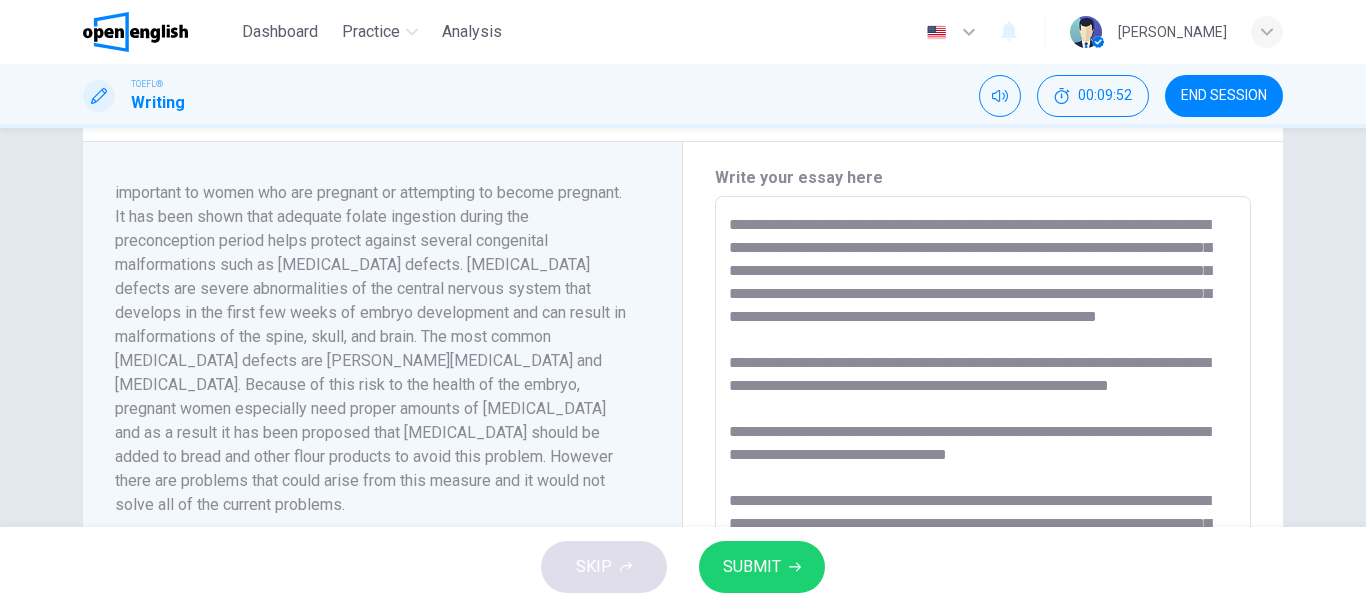 scroll, scrollTop: 51, scrollLeft: 0, axis: vertical 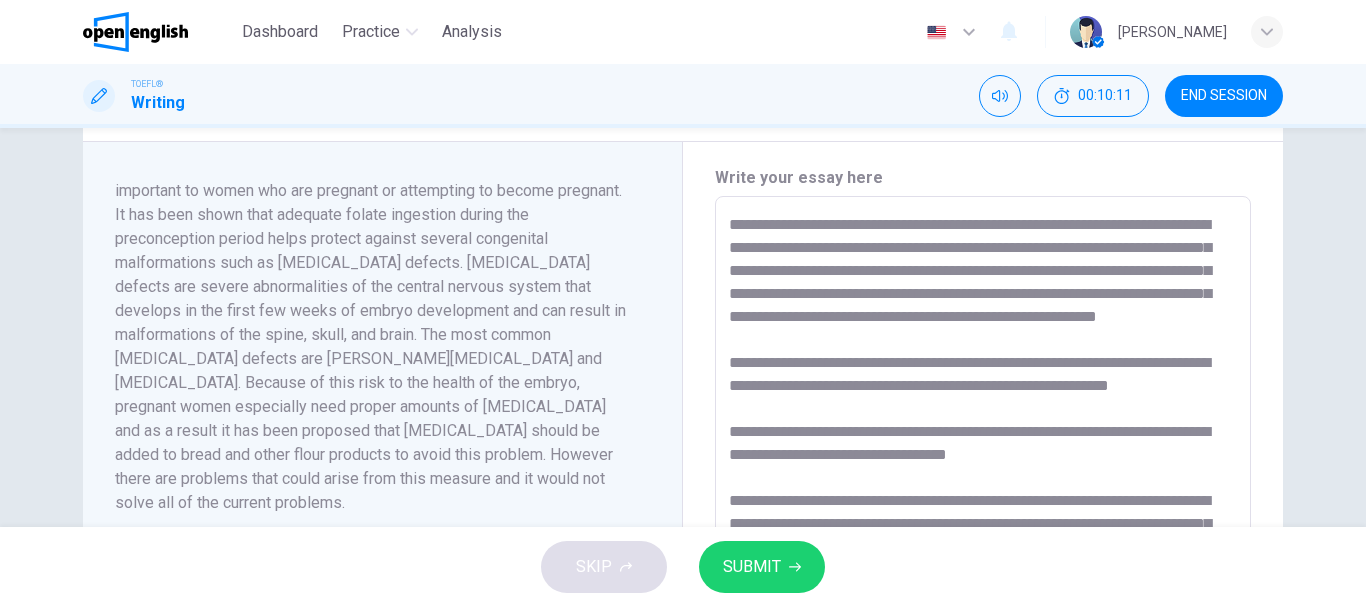 drag, startPoint x: 223, startPoint y: 336, endPoint x: 257, endPoint y: 256, distance: 86.925255 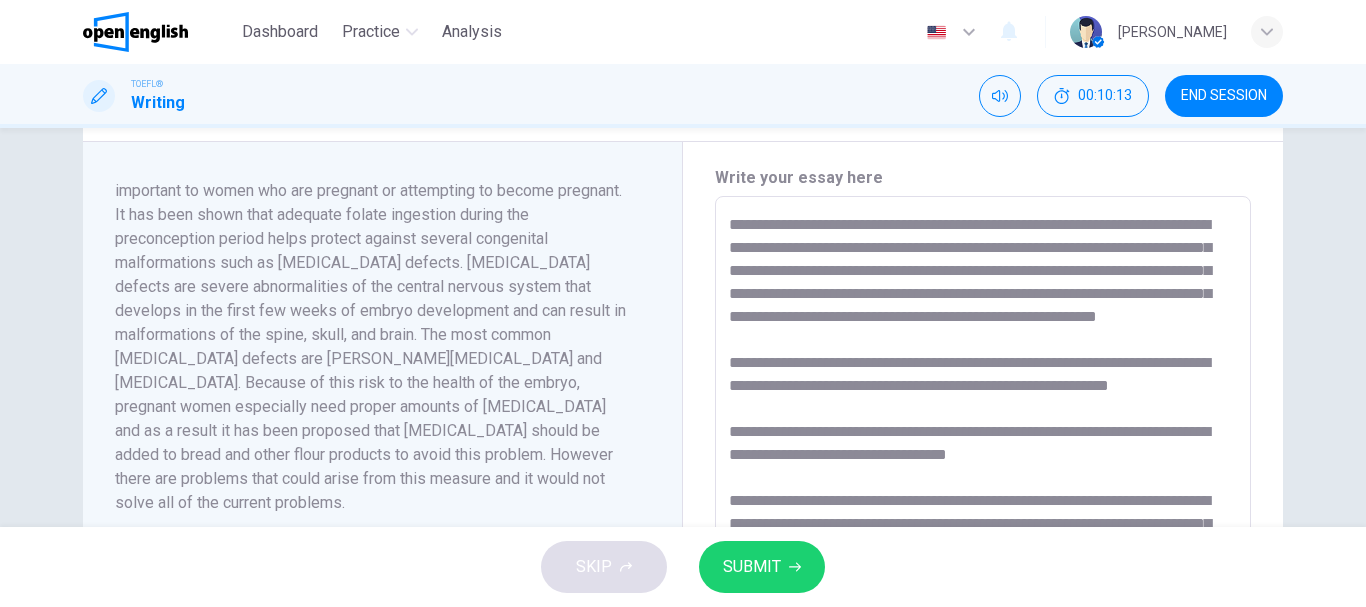 drag, startPoint x: 257, startPoint y: 256, endPoint x: 366, endPoint y: 268, distance: 109.65856 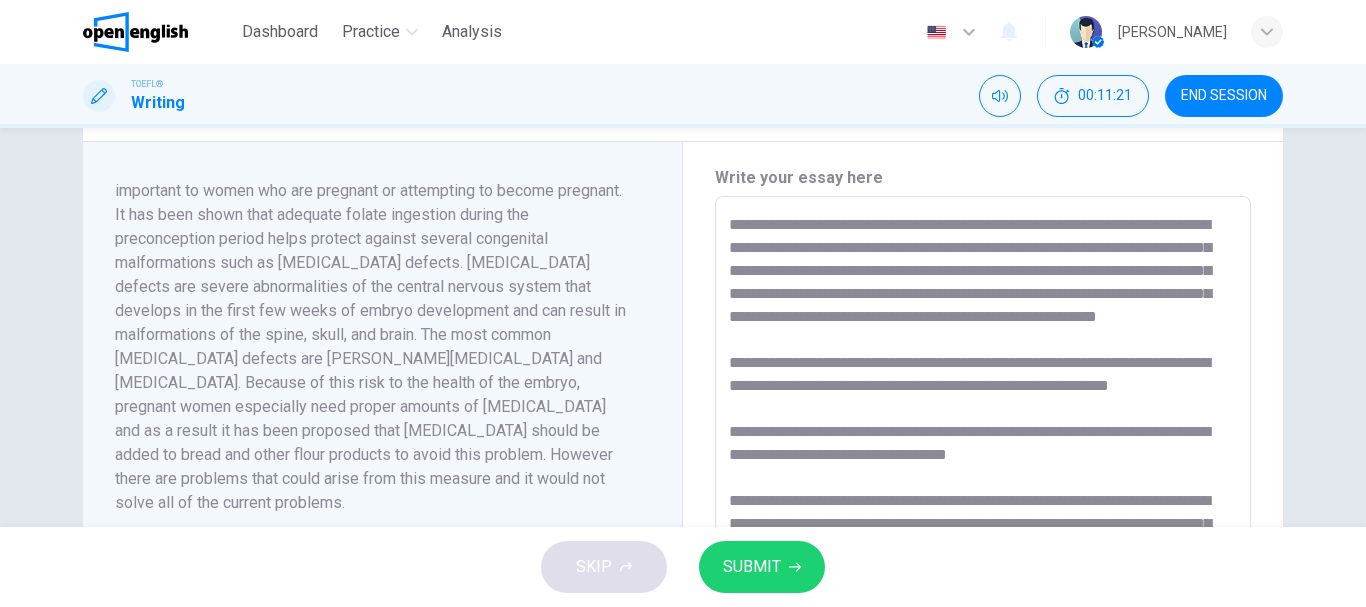 click on "**********" at bounding box center [983, 481] 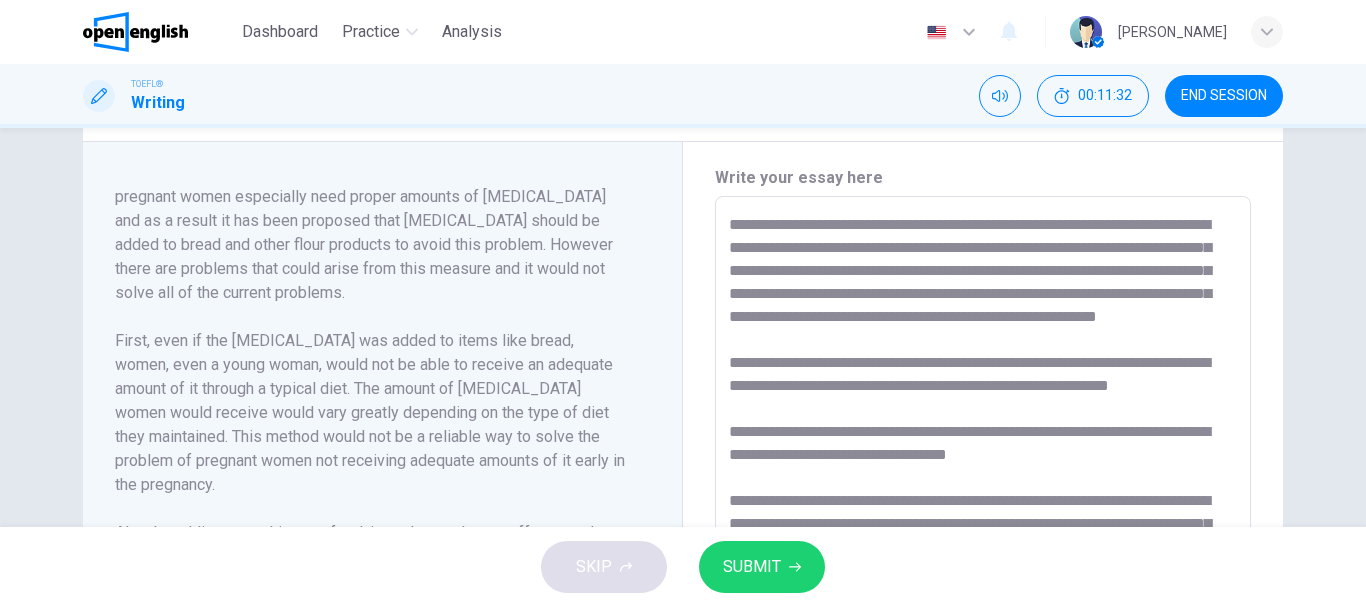 scroll, scrollTop: 258, scrollLeft: 0, axis: vertical 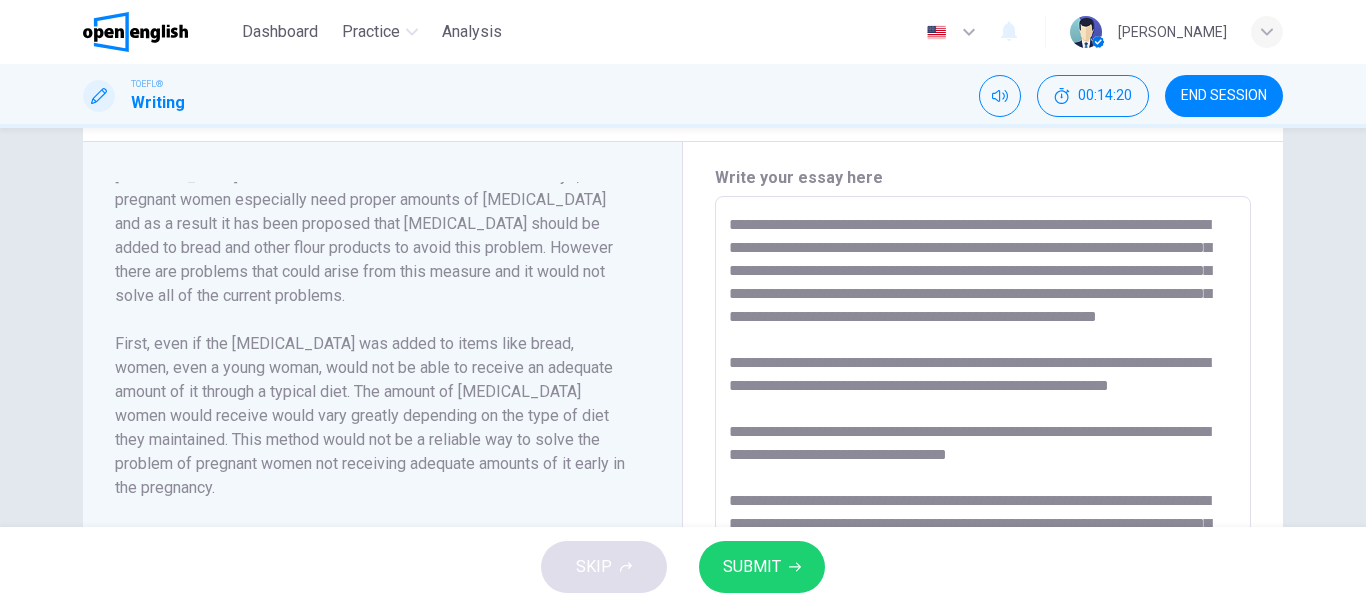 drag, startPoint x: 1080, startPoint y: 313, endPoint x: 871, endPoint y: 264, distance: 214.66719 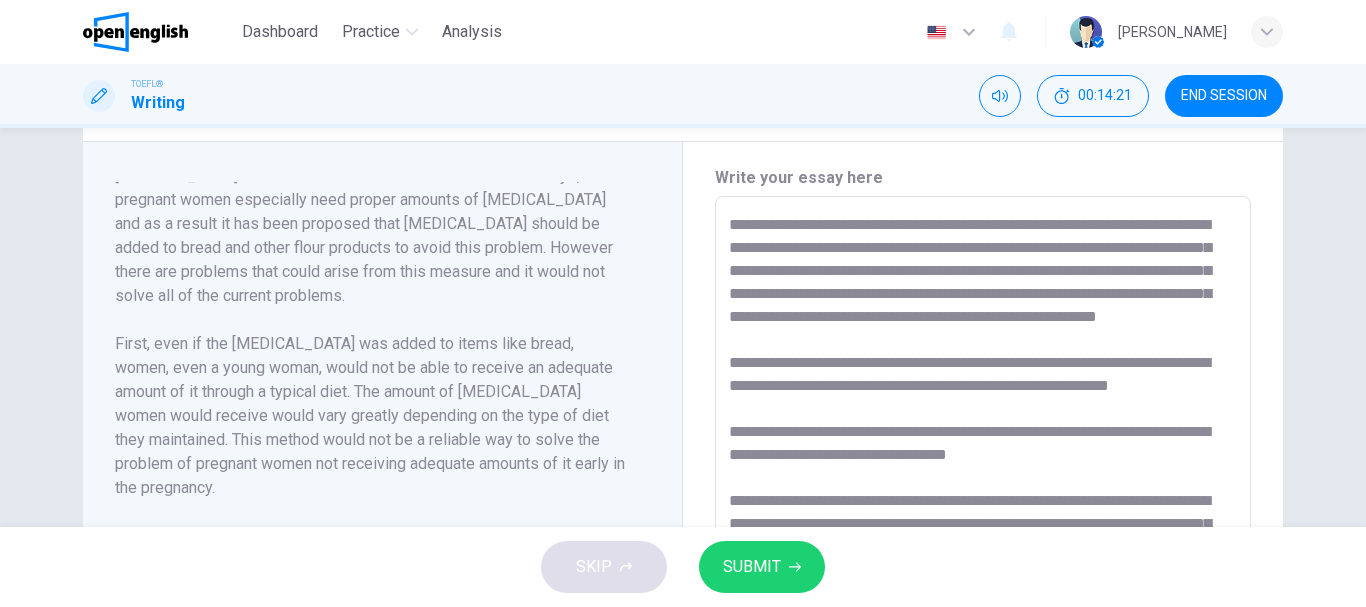 click on "**********" at bounding box center [983, 481] 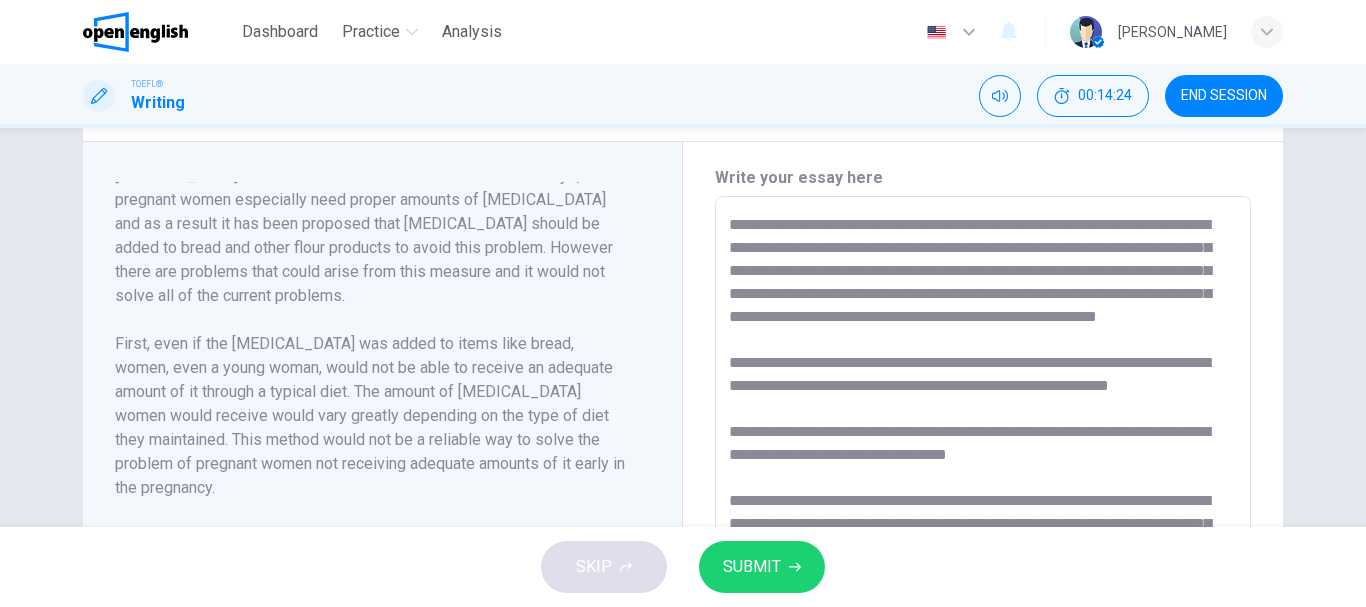 drag, startPoint x: 867, startPoint y: 266, endPoint x: 1082, endPoint y: 309, distance: 219.25784 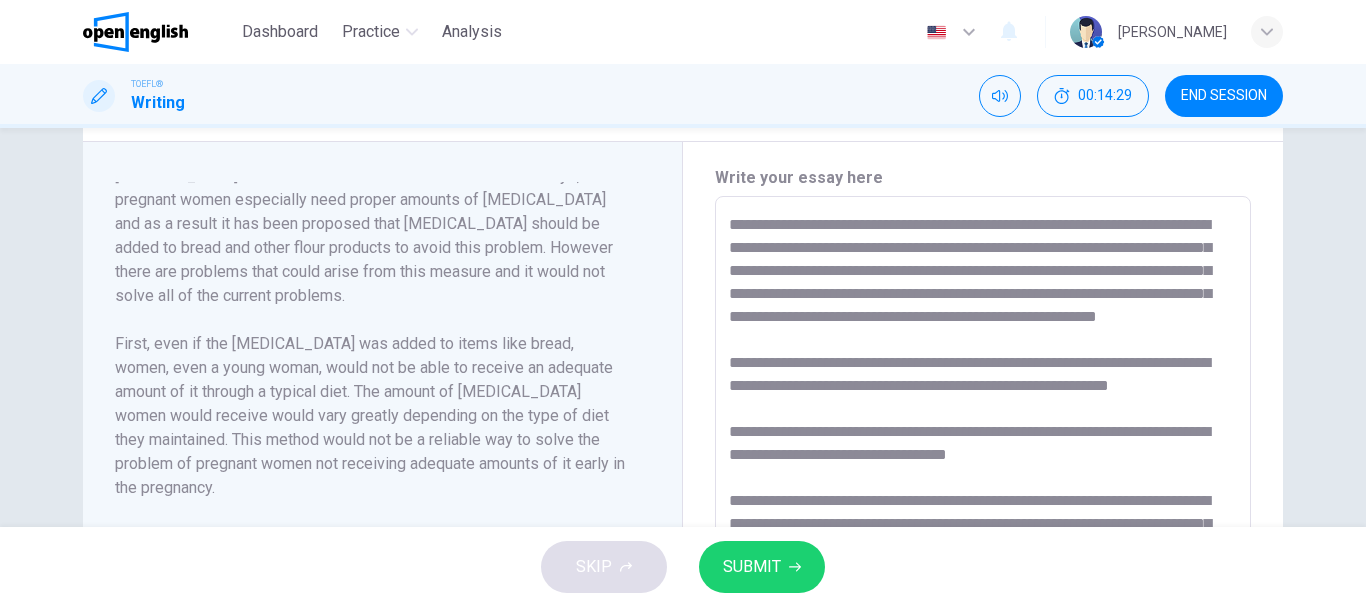 click on "**********" at bounding box center (983, 481) 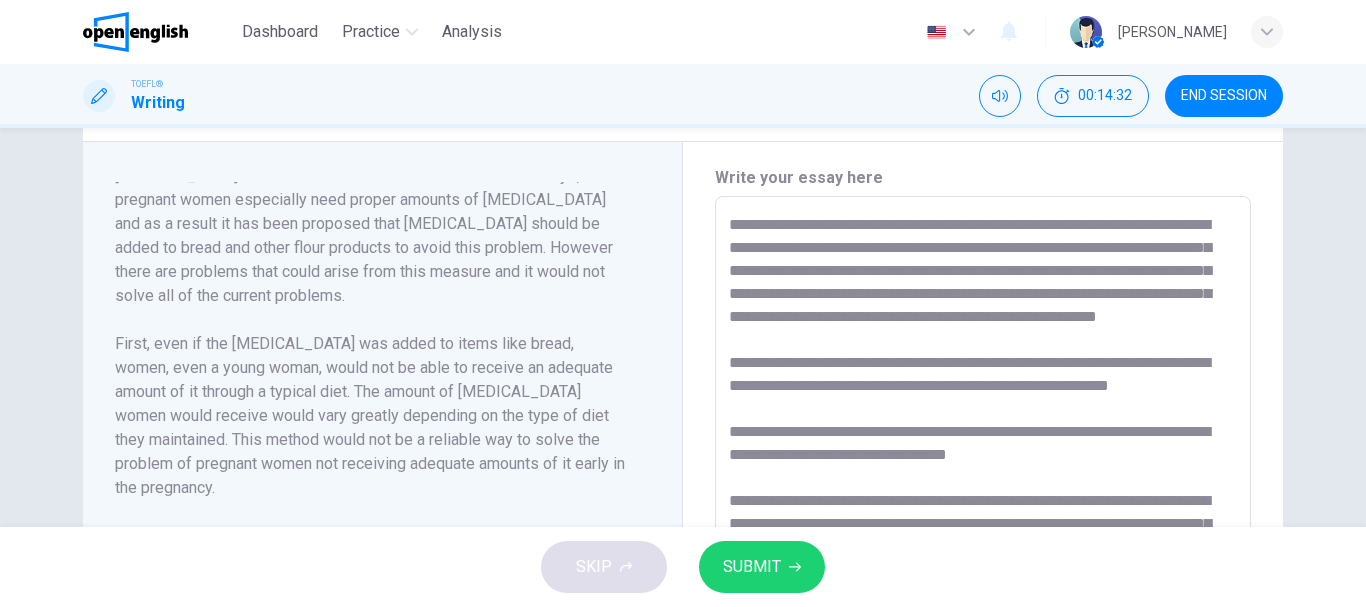 click on "**********" at bounding box center [983, 481] 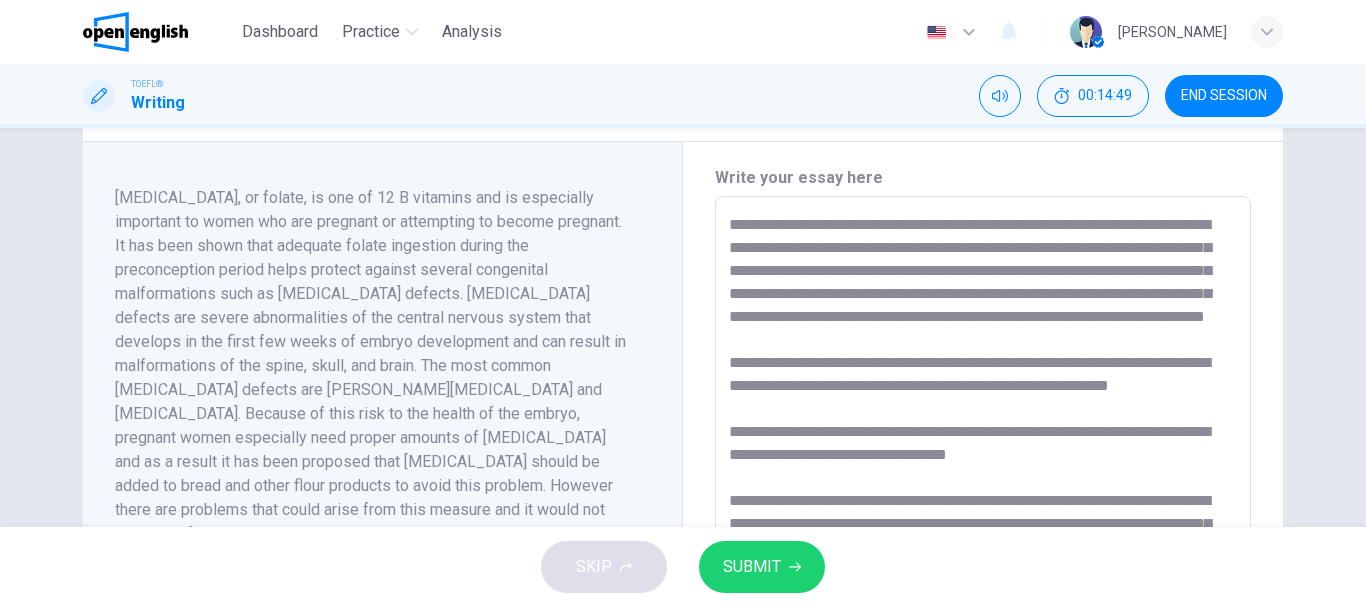 scroll, scrollTop: 19, scrollLeft: 0, axis: vertical 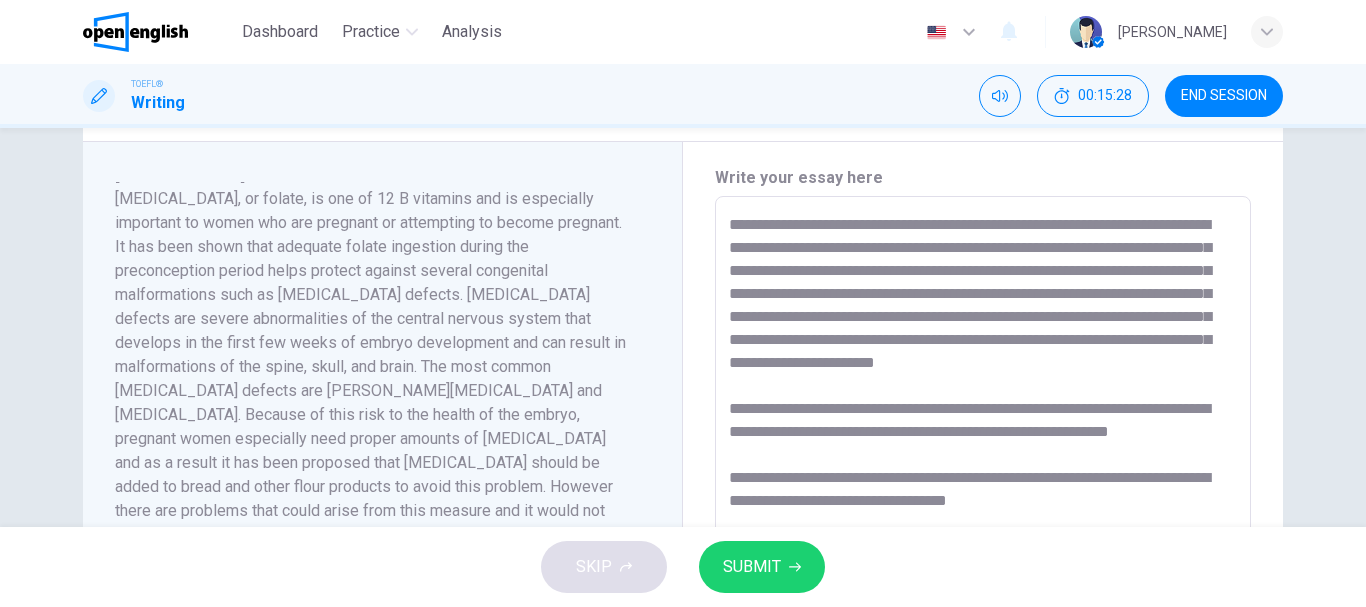 drag, startPoint x: 980, startPoint y: 294, endPoint x: 1056, endPoint y: 333, distance: 85.42248 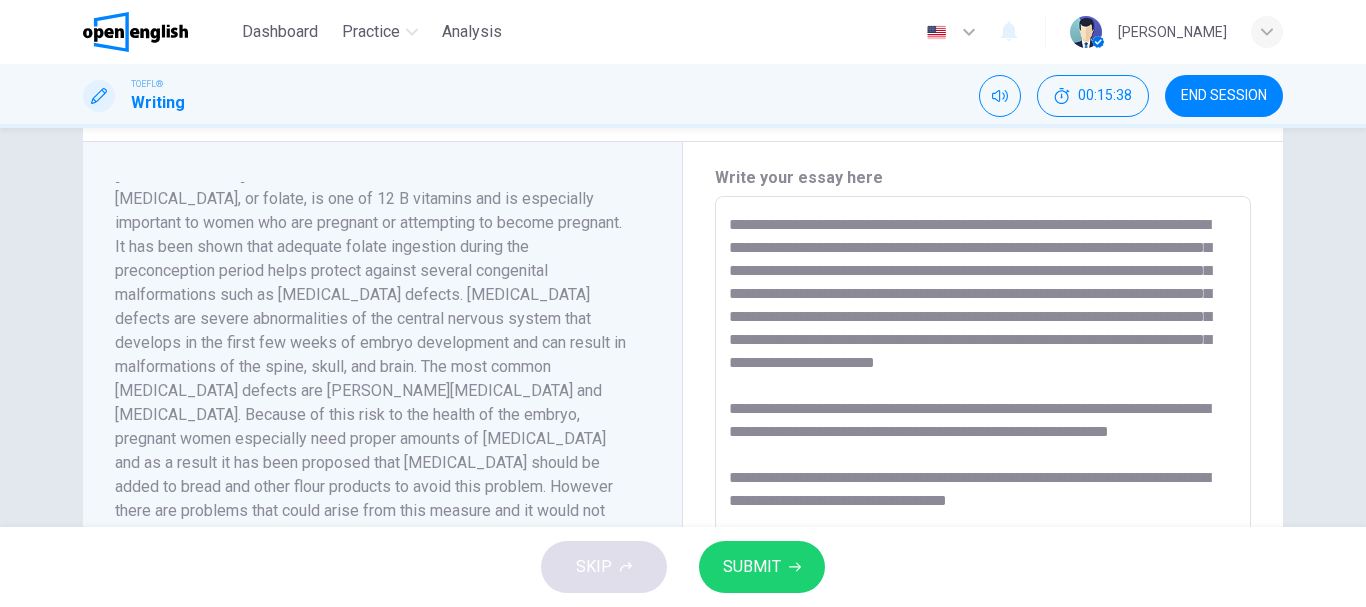 drag, startPoint x: 824, startPoint y: 310, endPoint x: 1109, endPoint y: 337, distance: 286.2761 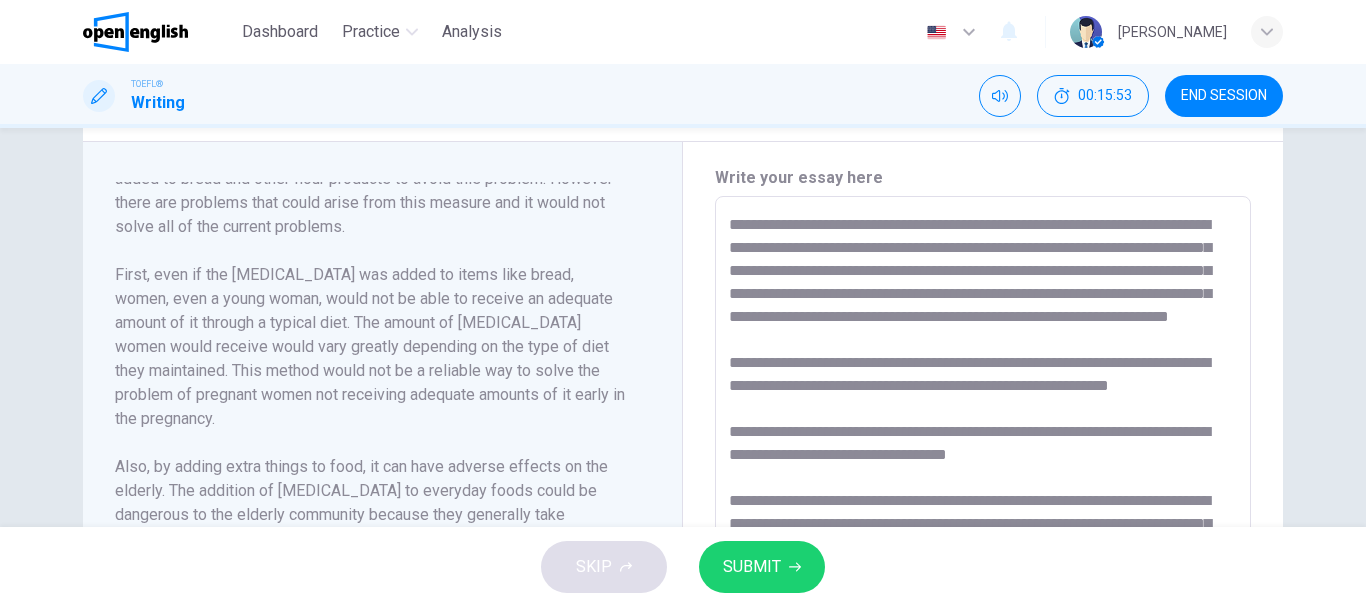scroll, scrollTop: 332, scrollLeft: 0, axis: vertical 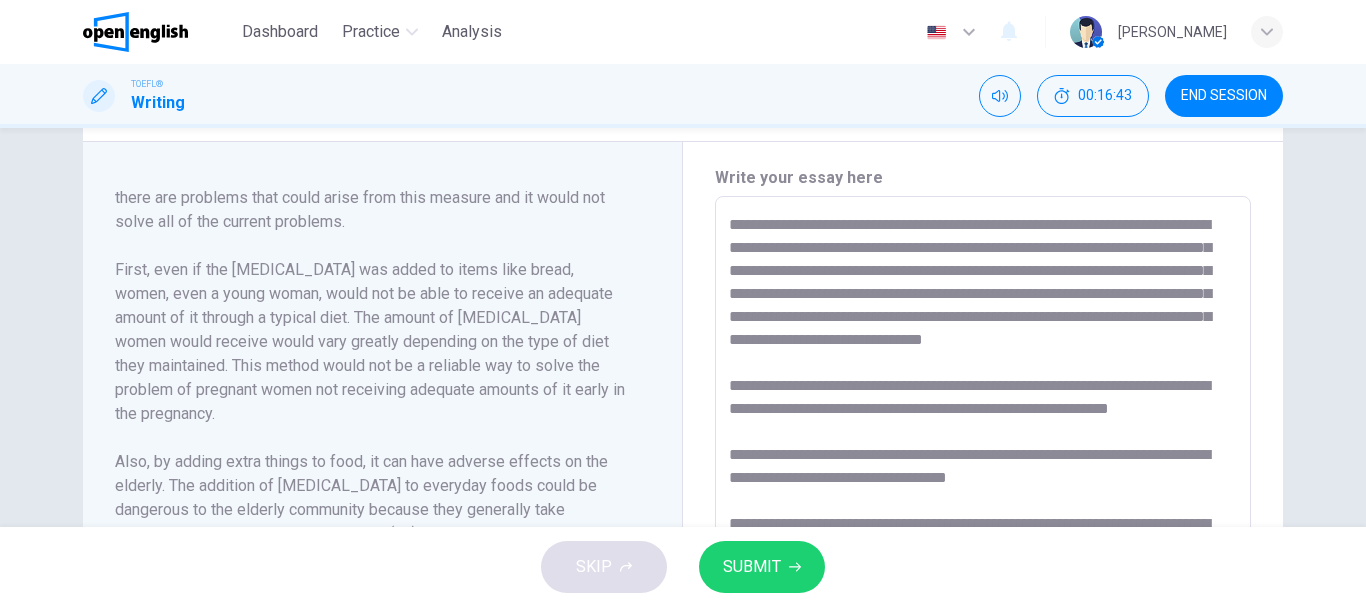 click at bounding box center (983, 481) 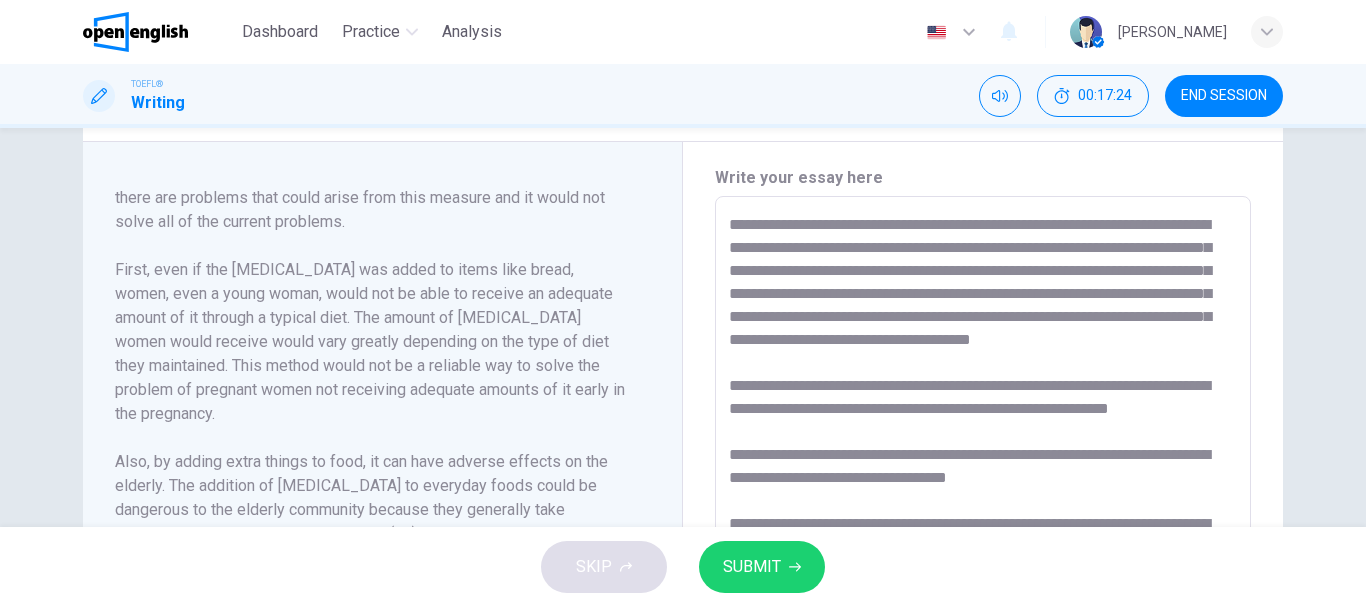 drag, startPoint x: 412, startPoint y: 277, endPoint x: 1108, endPoint y: 312, distance: 696.87946 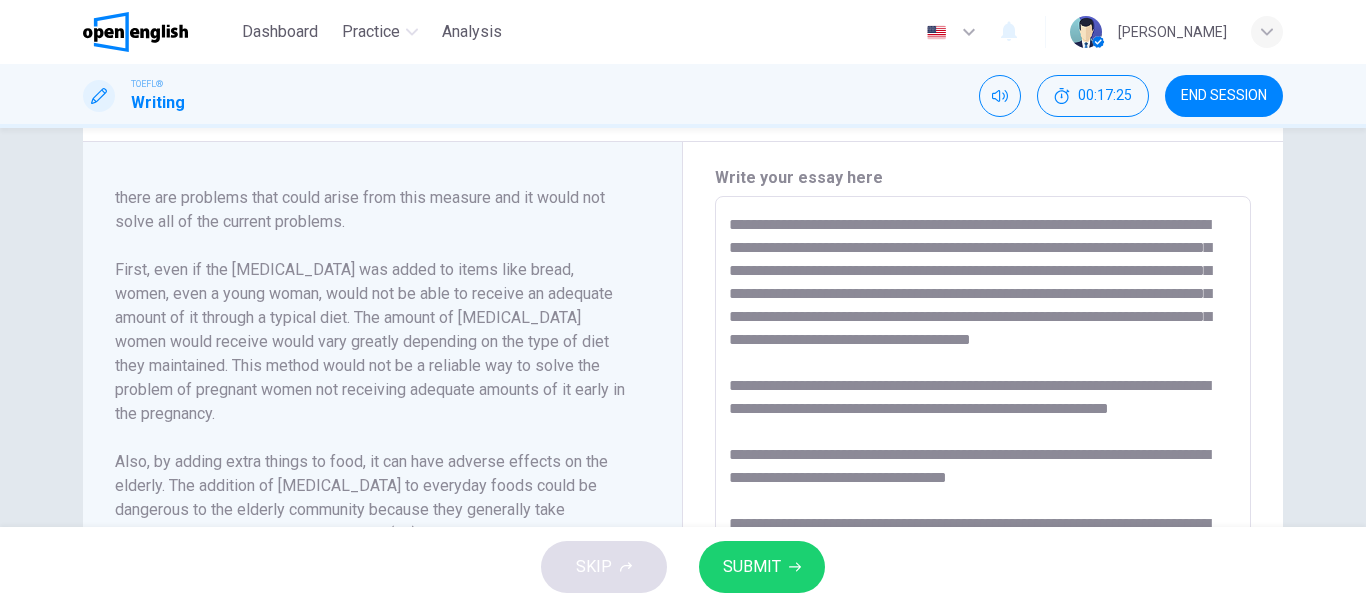 click at bounding box center [983, 481] 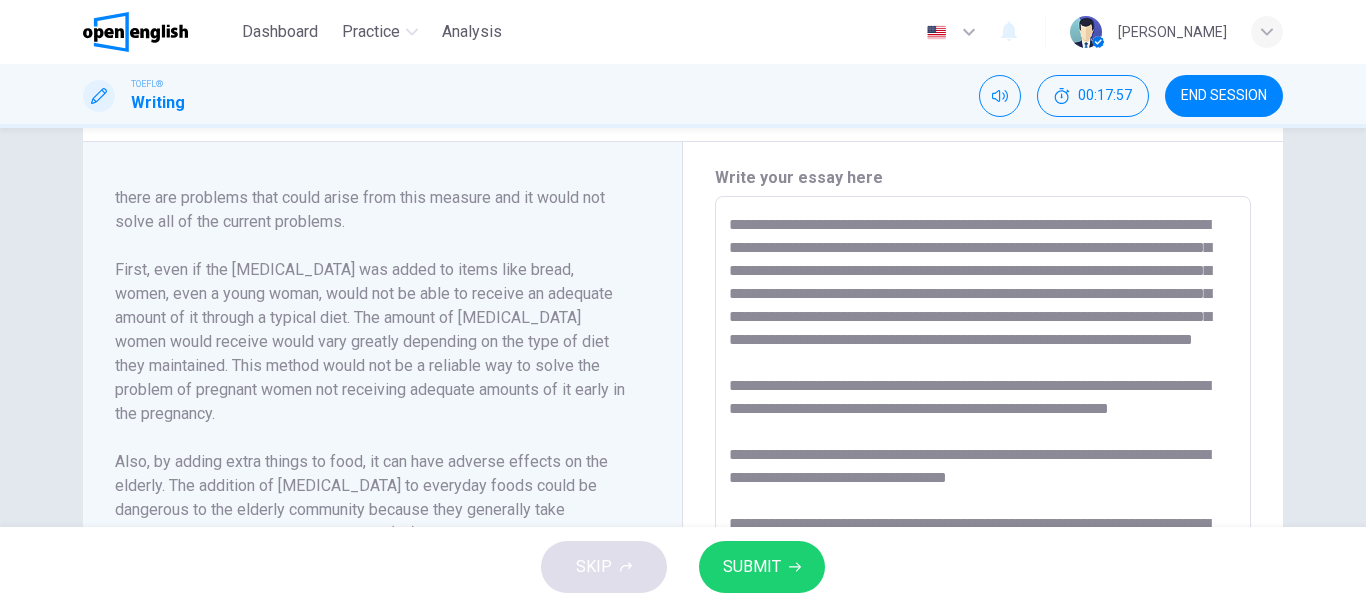 click at bounding box center (983, 481) 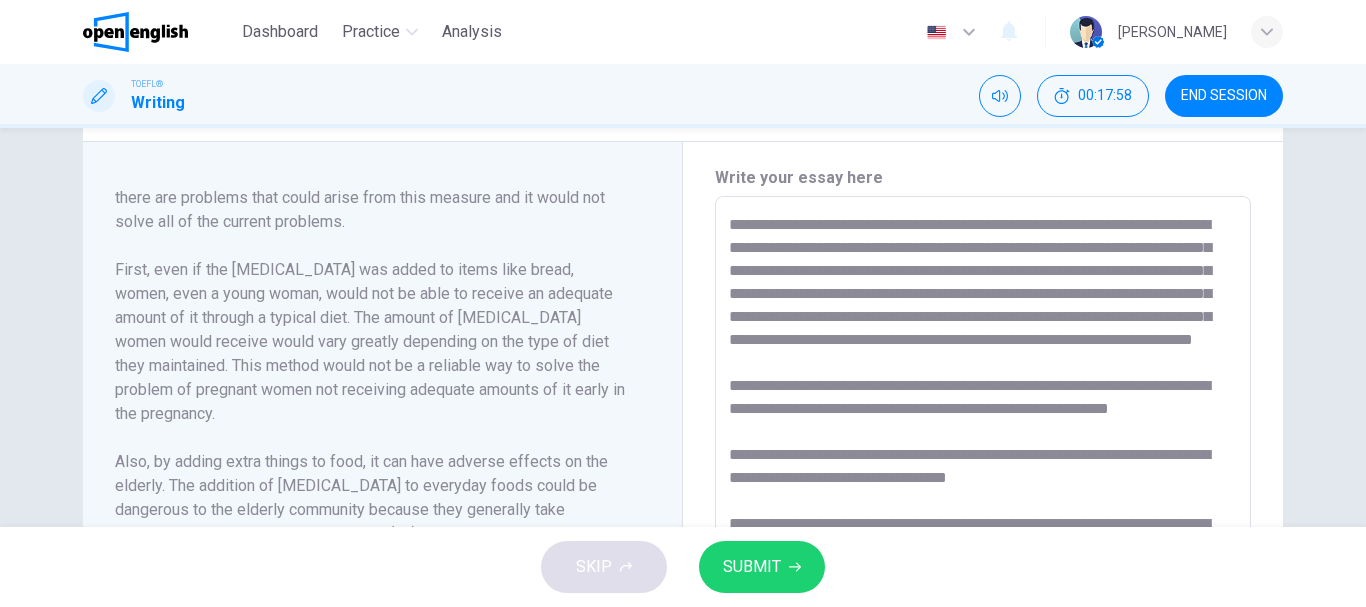 click at bounding box center (983, 481) 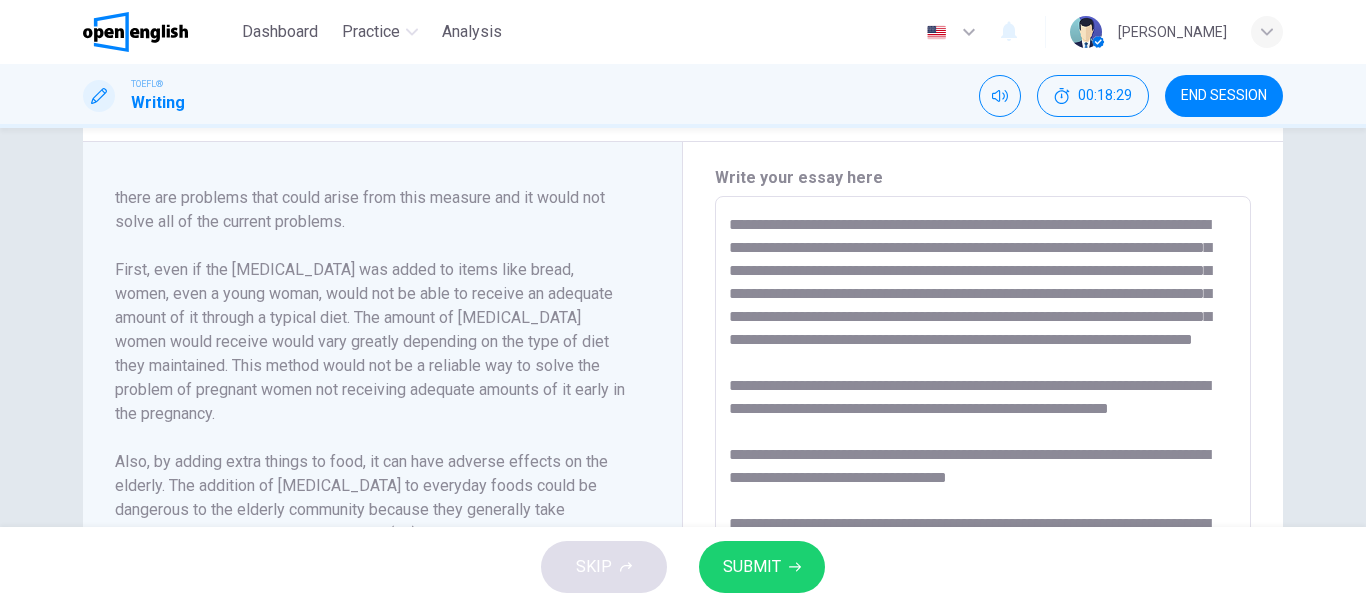 click at bounding box center [983, 481] 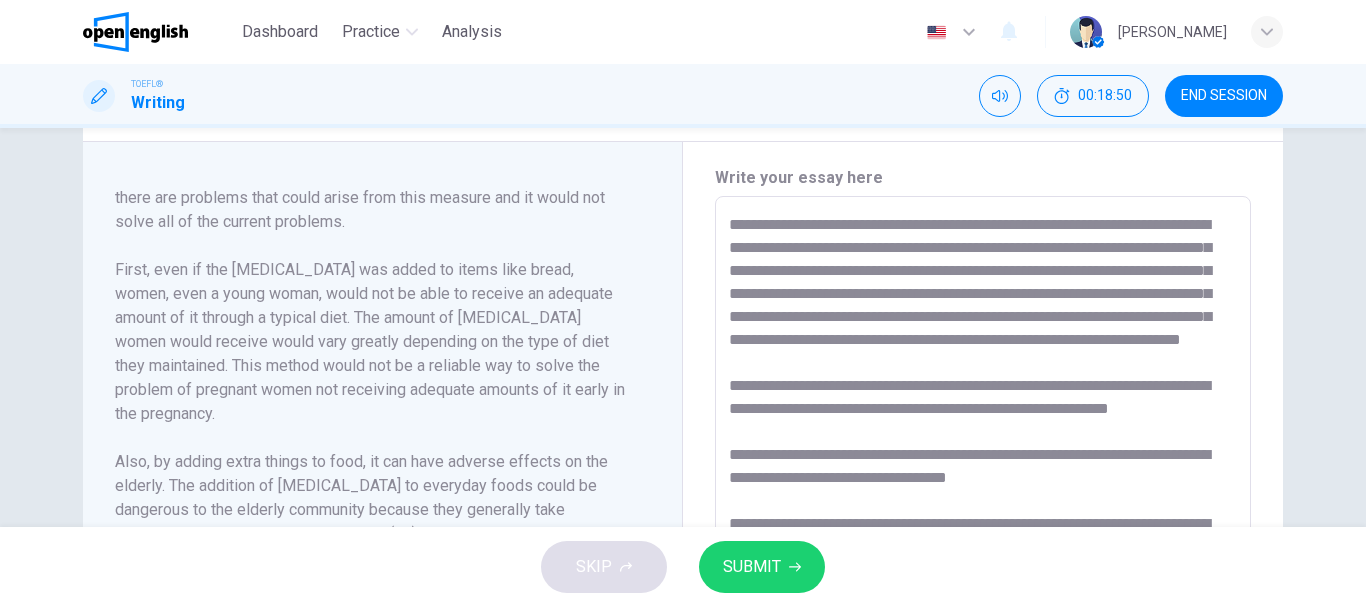 click at bounding box center [983, 481] 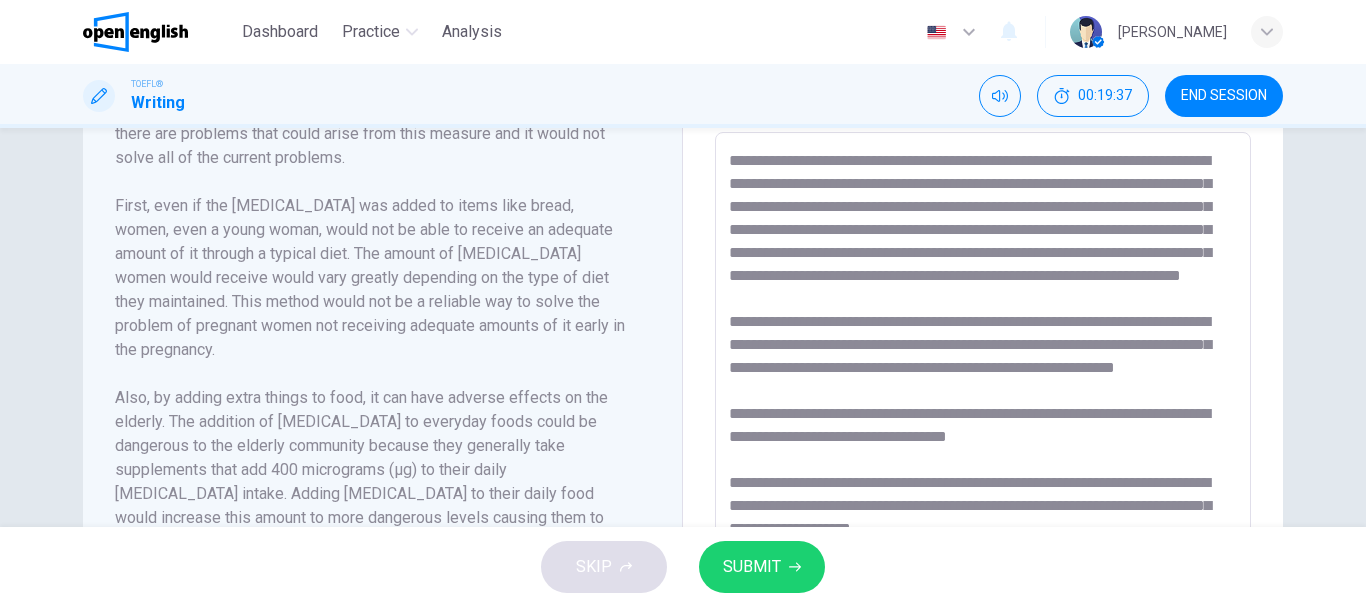 scroll, scrollTop: 497, scrollLeft: 0, axis: vertical 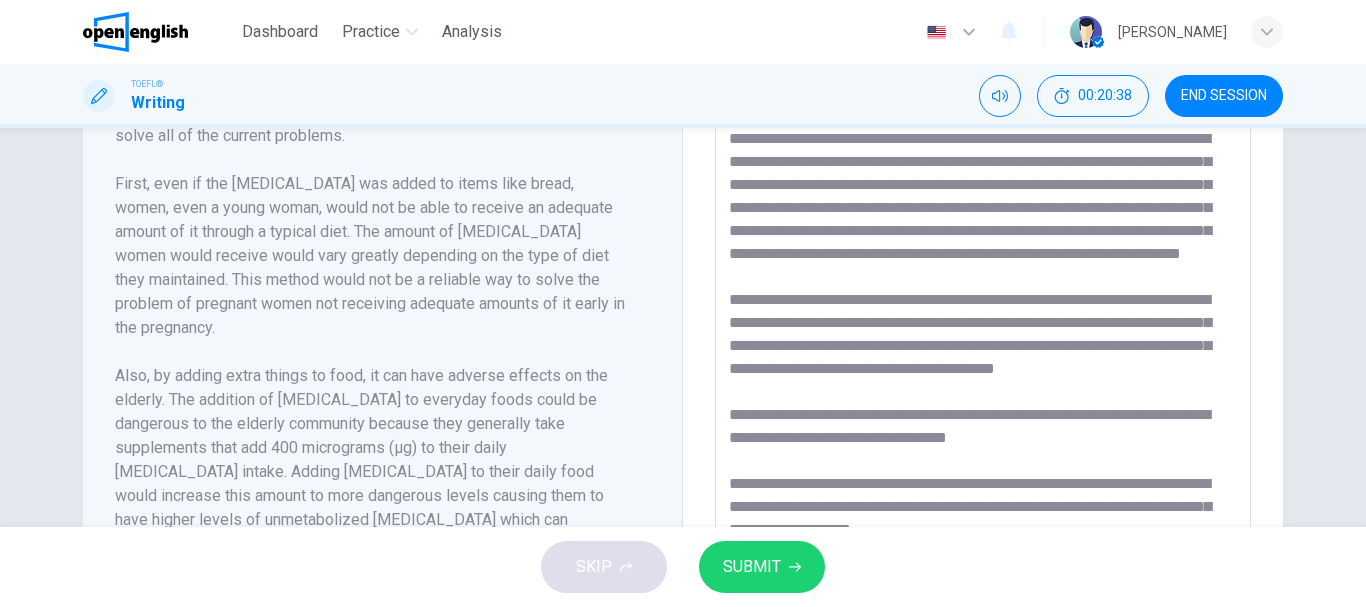 click at bounding box center [983, 395] 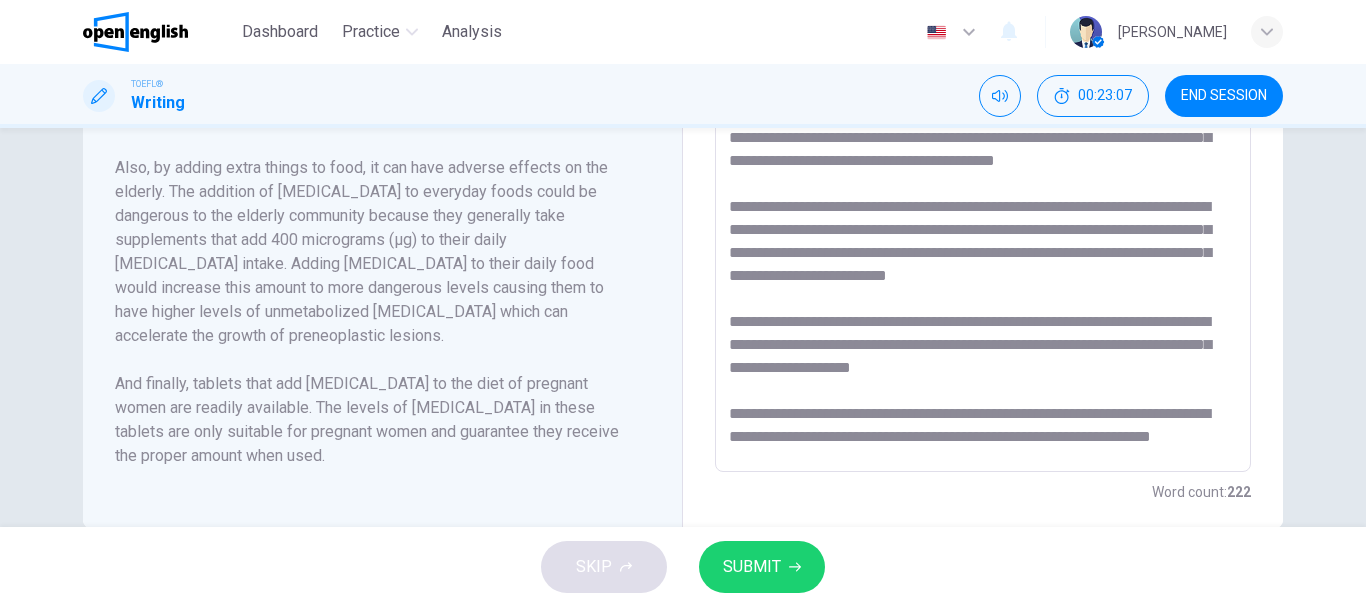 scroll, scrollTop: 723, scrollLeft: 0, axis: vertical 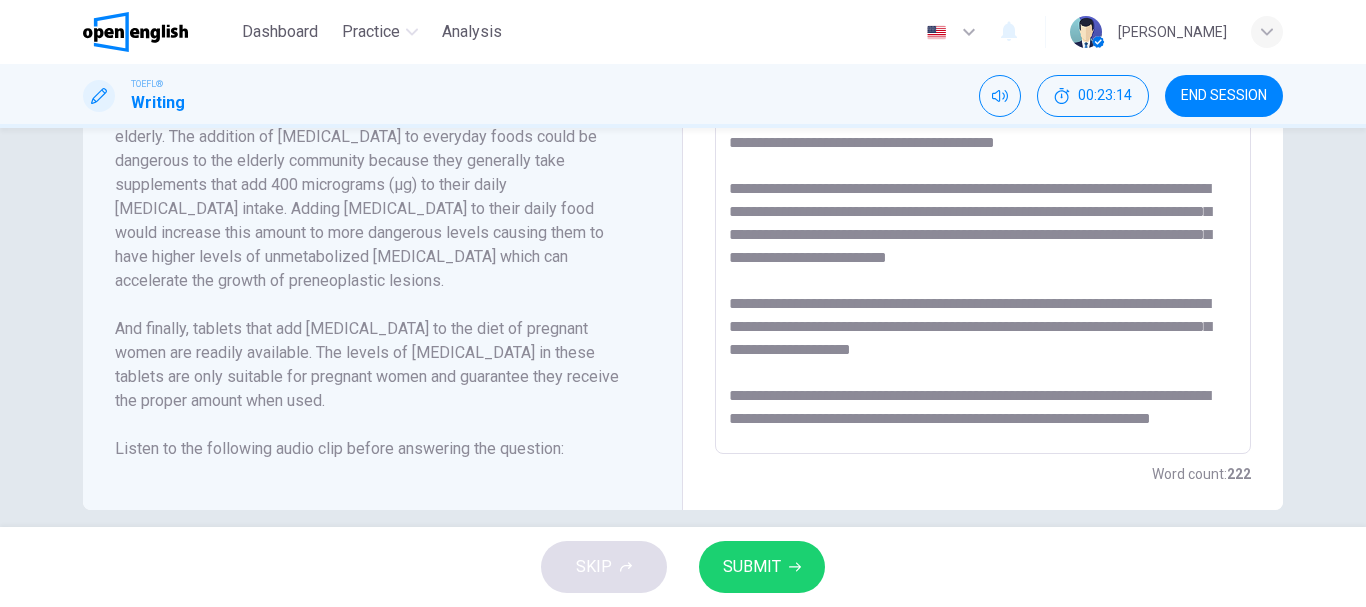 click 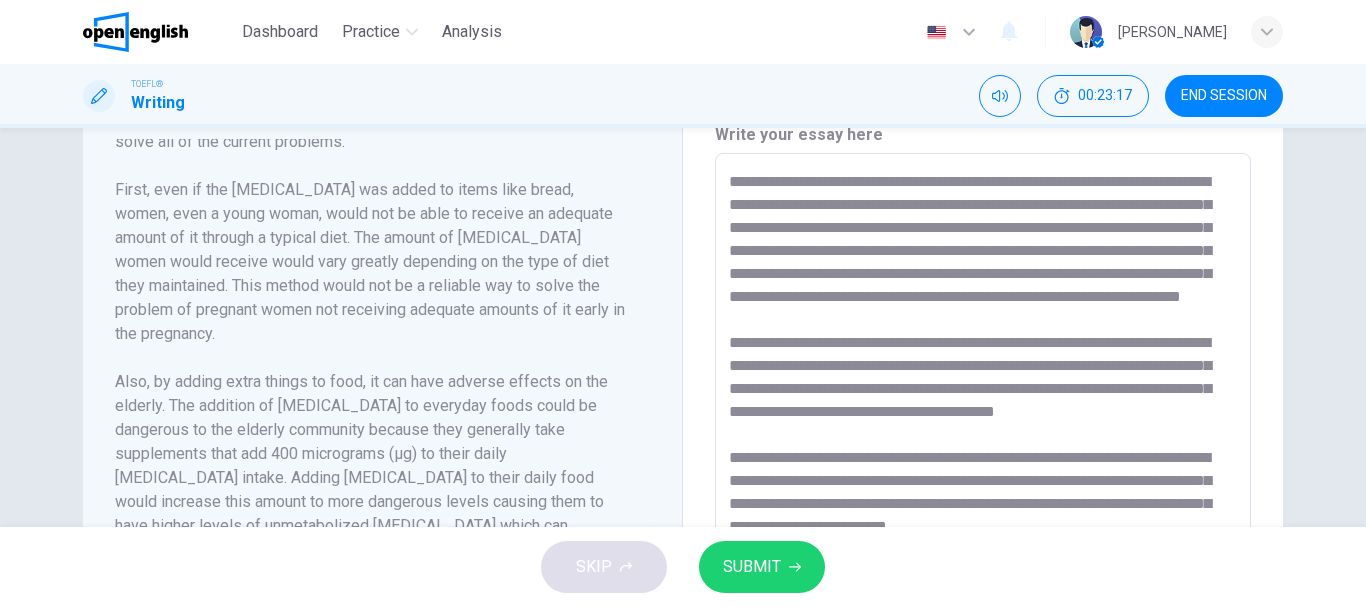 scroll, scrollTop: 448, scrollLeft: 0, axis: vertical 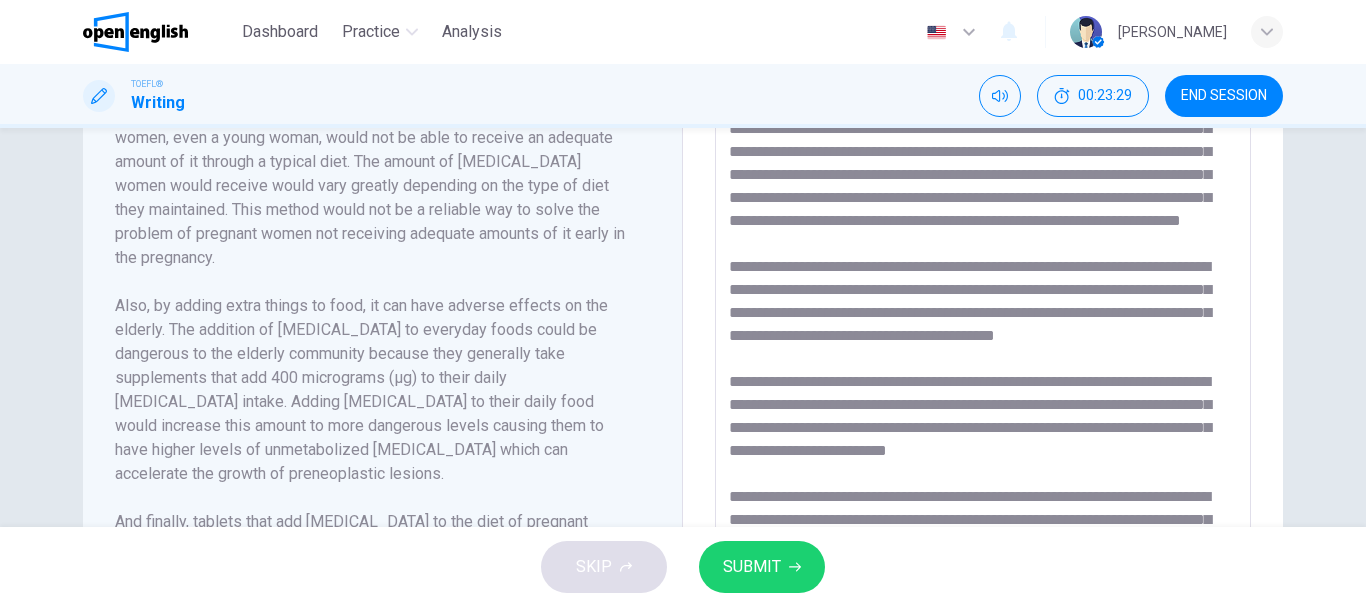 click at bounding box center [983, 362] 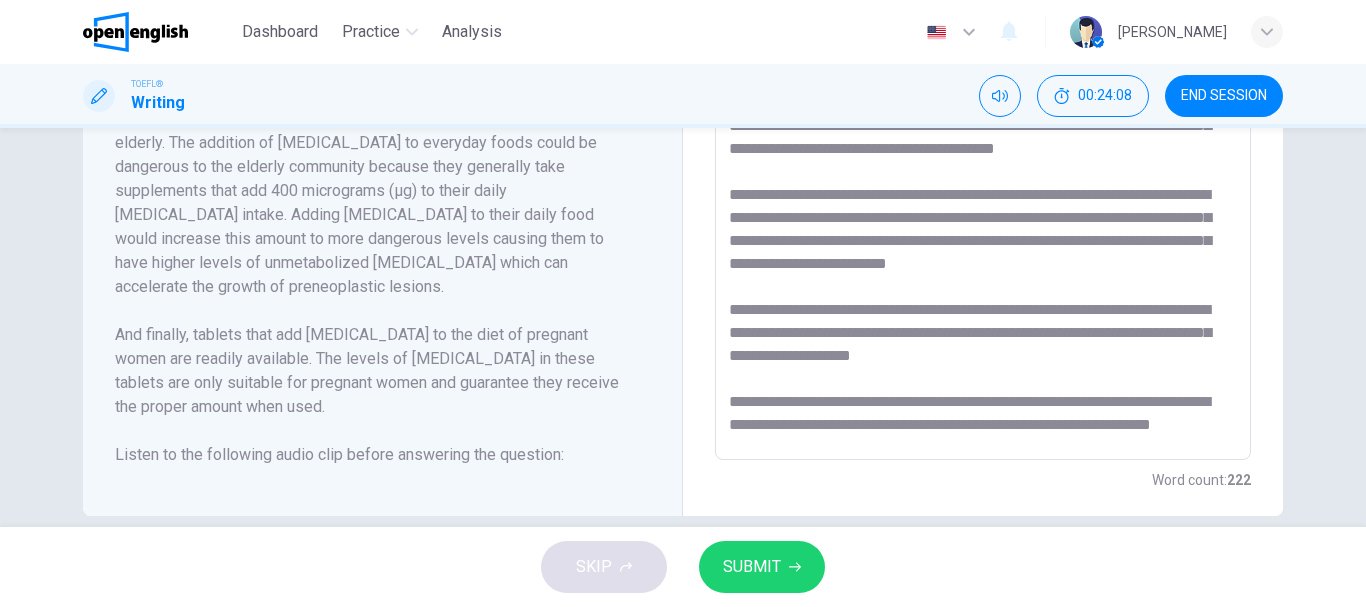 scroll, scrollTop: 732, scrollLeft: 0, axis: vertical 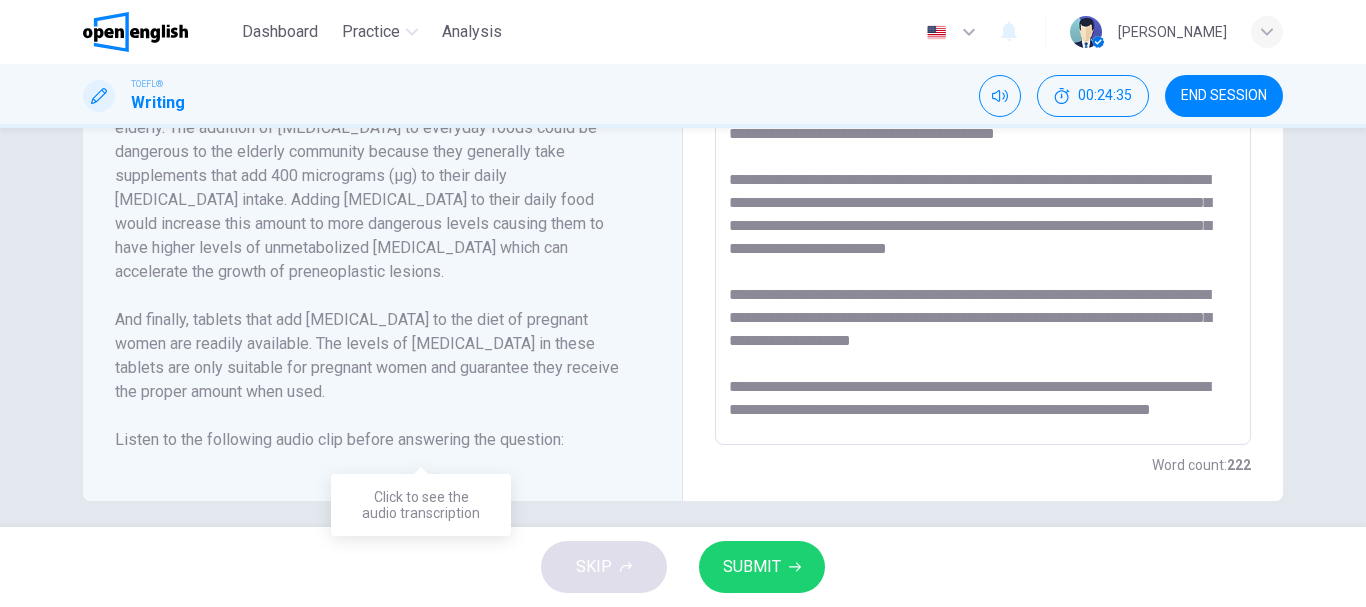 click at bounding box center [426, 488] 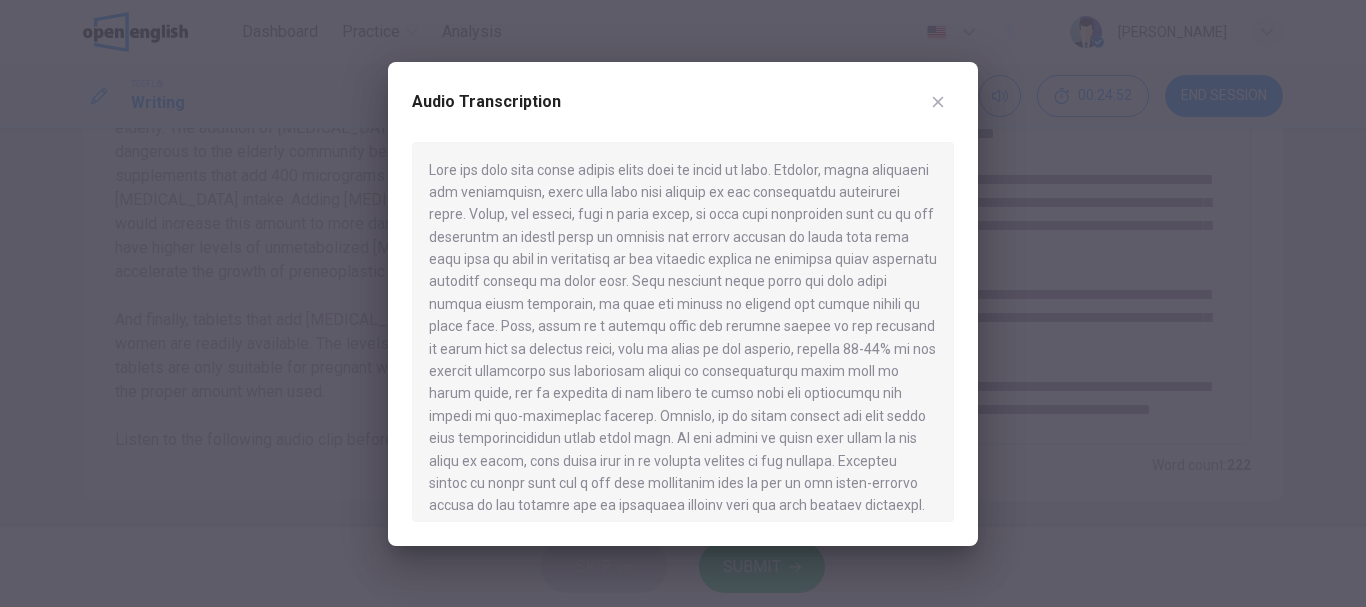 drag, startPoint x: 630, startPoint y: 316, endPoint x: 611, endPoint y: 494, distance: 179.01117 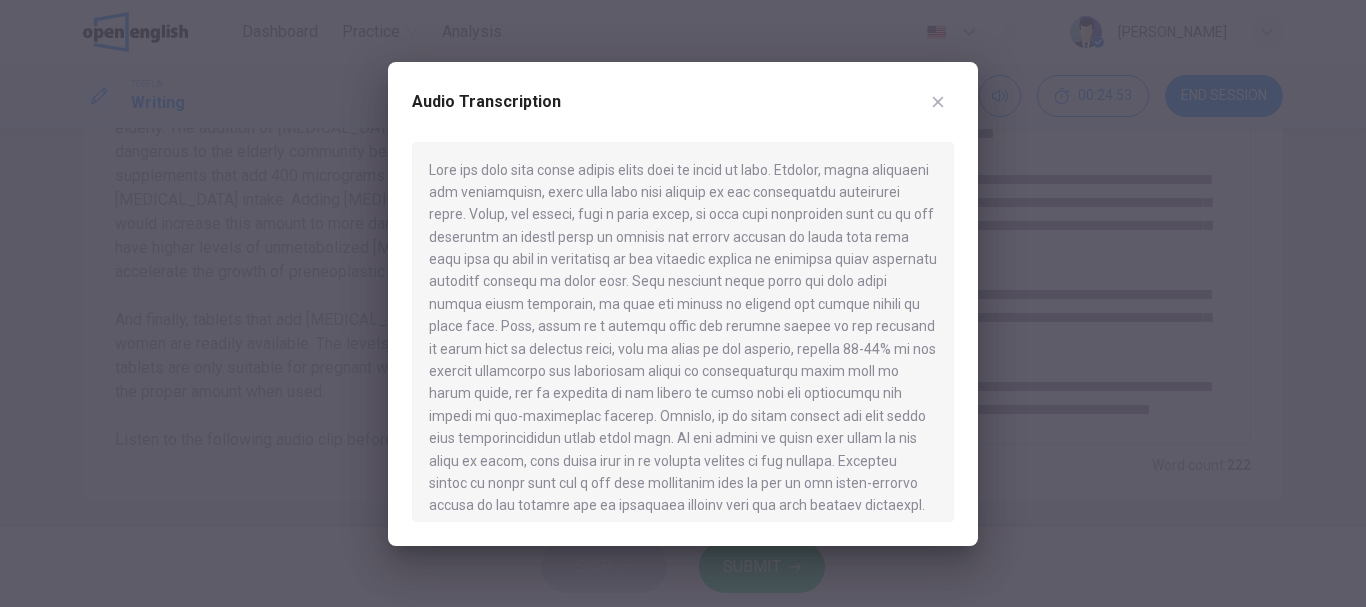 drag, startPoint x: 611, startPoint y: 494, endPoint x: 604, endPoint y: 516, distance: 23.086792 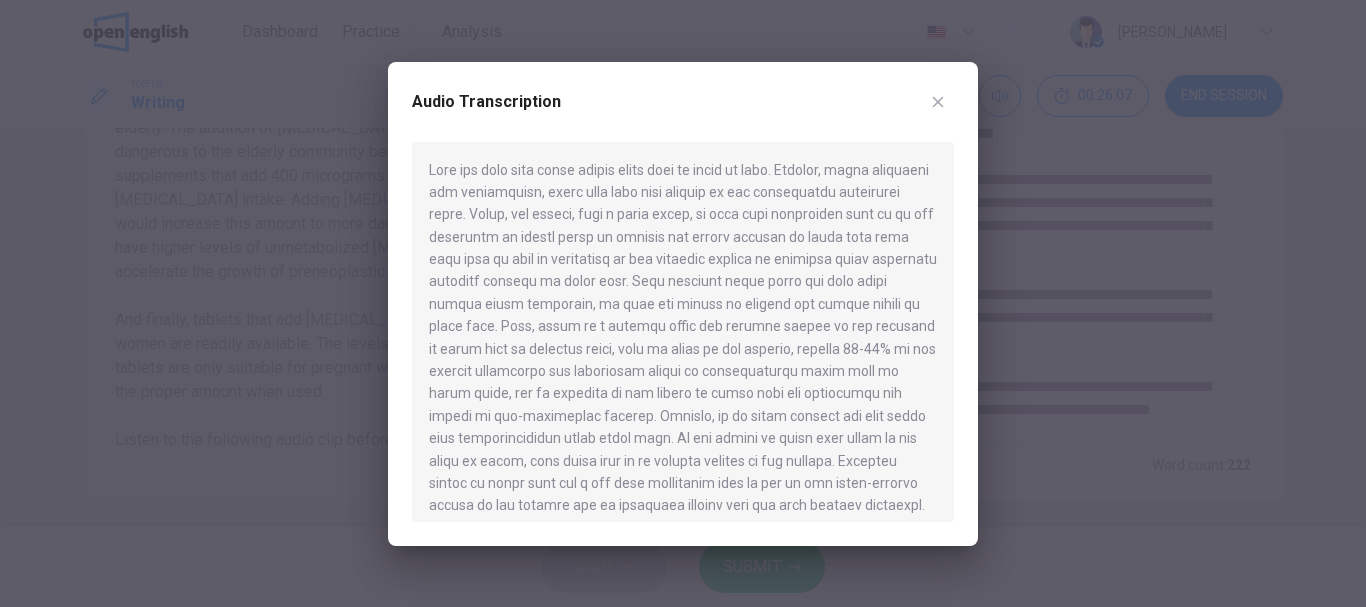 drag, startPoint x: 654, startPoint y: 264, endPoint x: 716, endPoint y: 296, distance: 69.77106 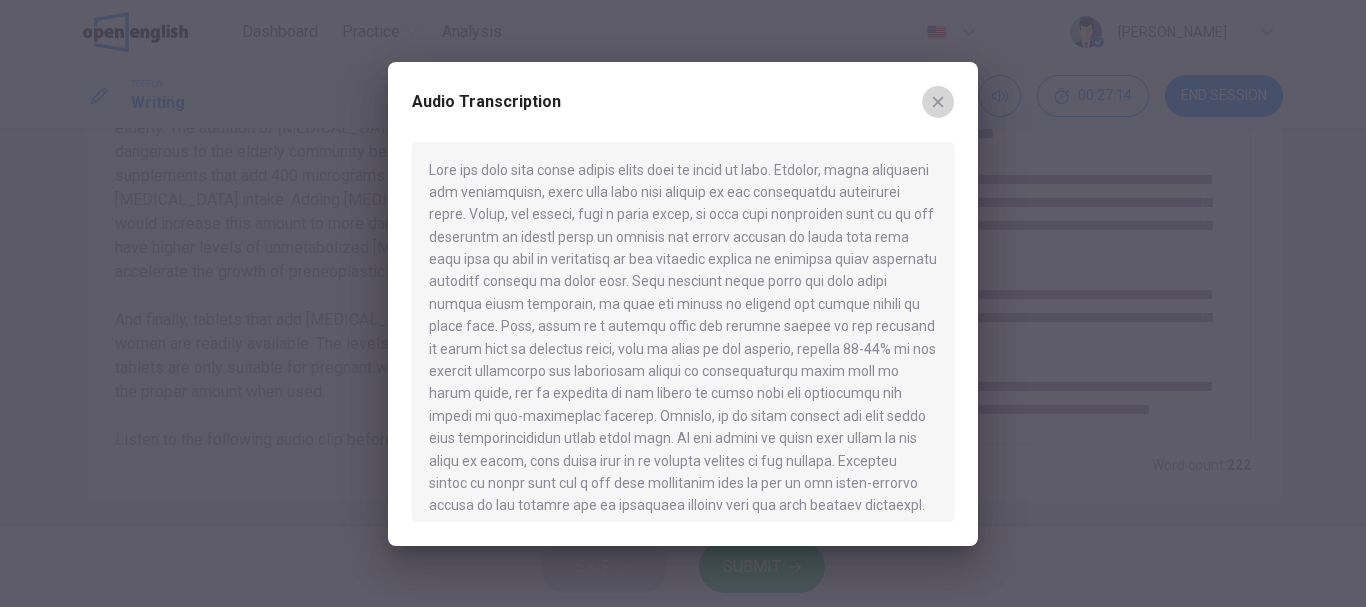 click at bounding box center [938, 102] 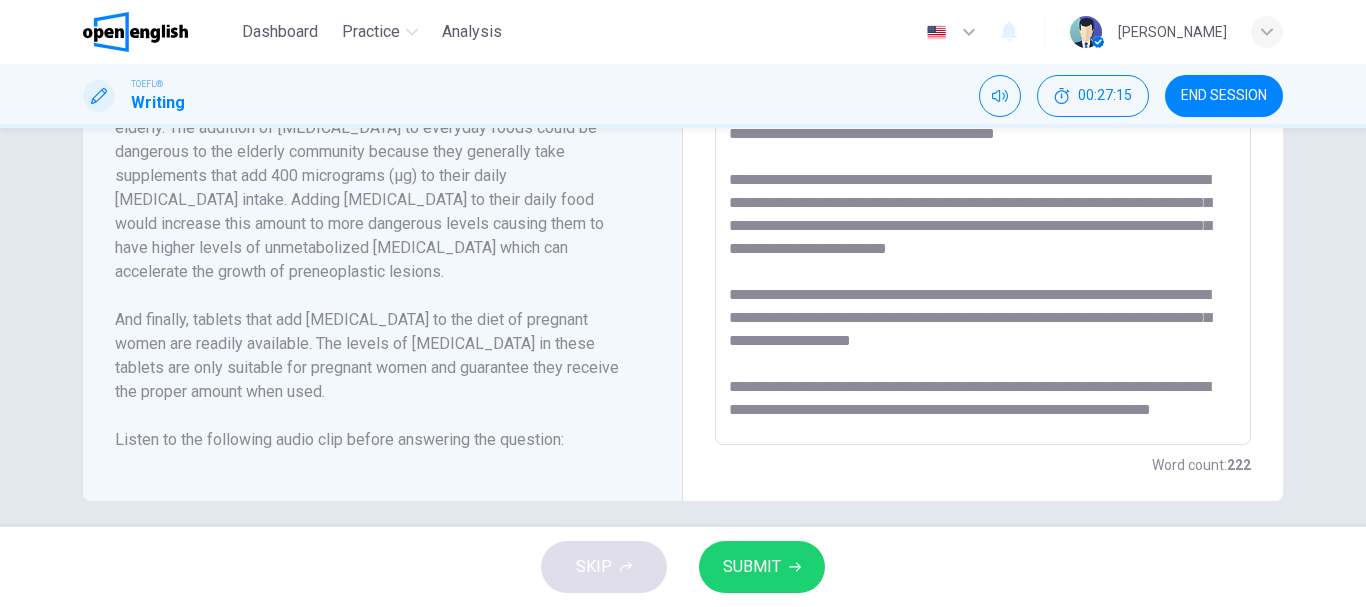 scroll, scrollTop: 291, scrollLeft: 0, axis: vertical 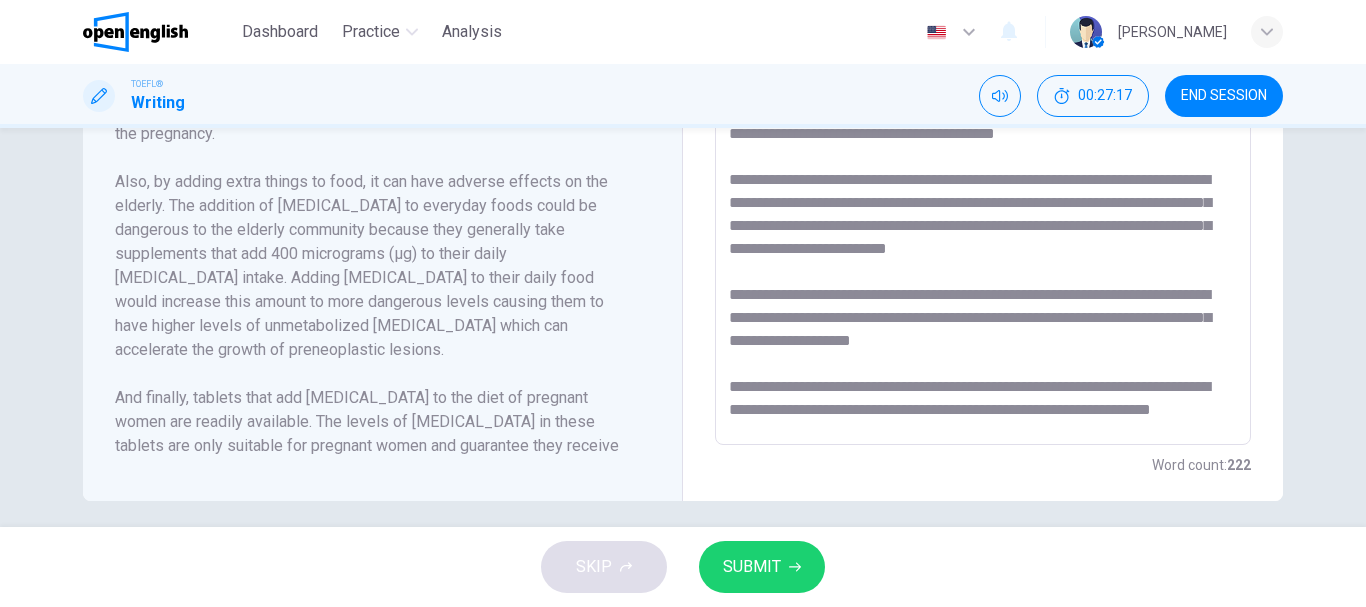 drag, startPoint x: 1365, startPoint y: 542, endPoint x: 1365, endPoint y: 451, distance: 91 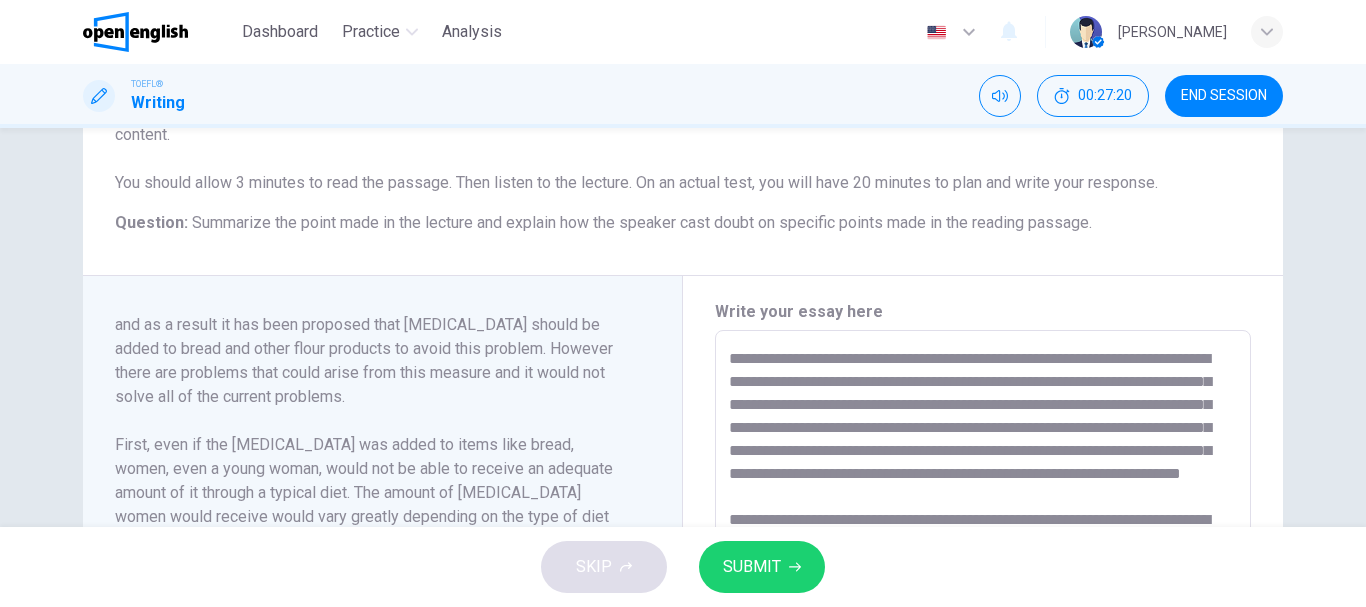 scroll, scrollTop: 280, scrollLeft: 0, axis: vertical 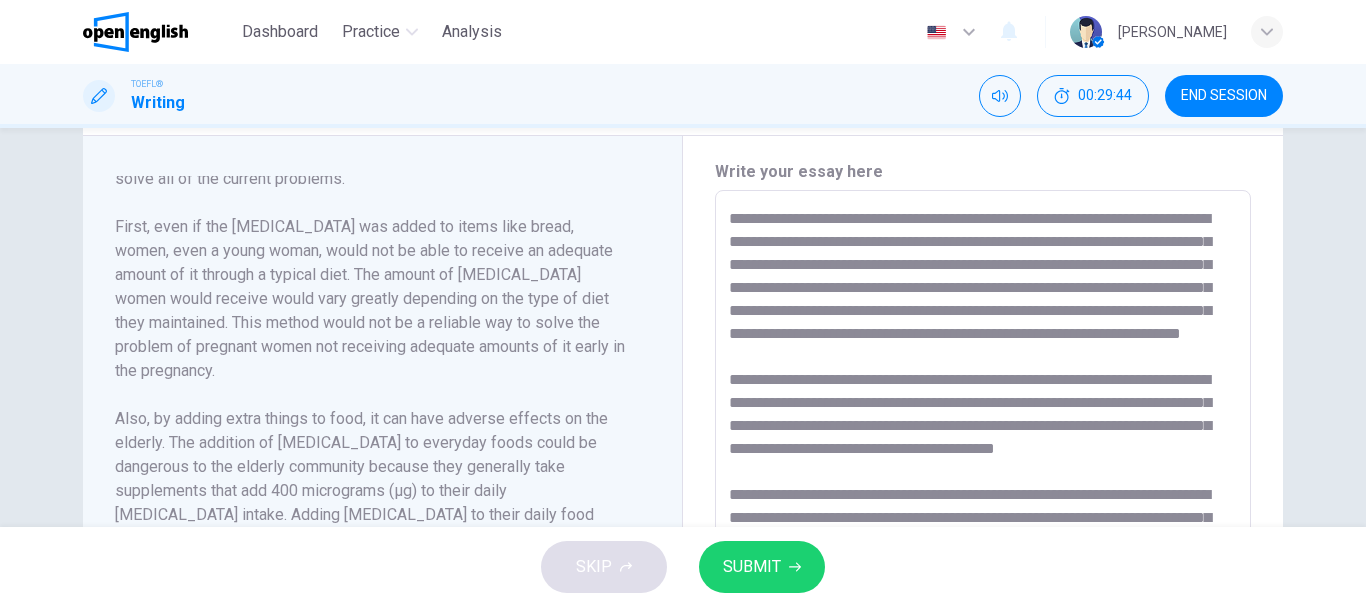 click at bounding box center (983, 475) 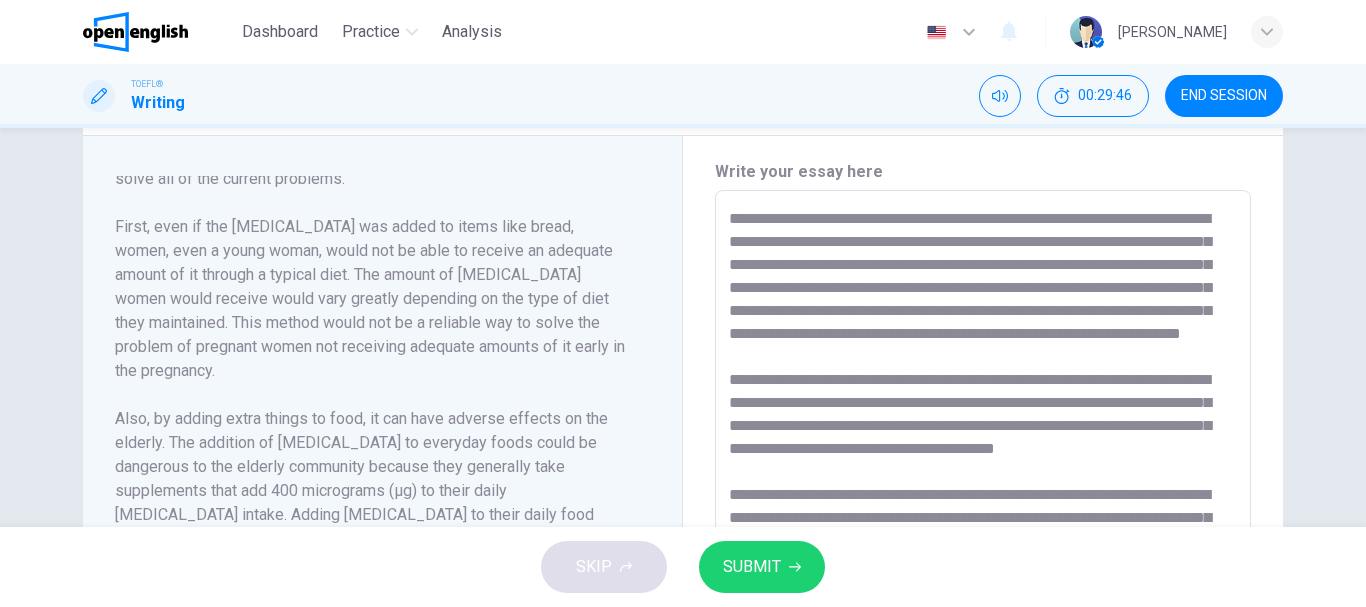 click at bounding box center [983, 475] 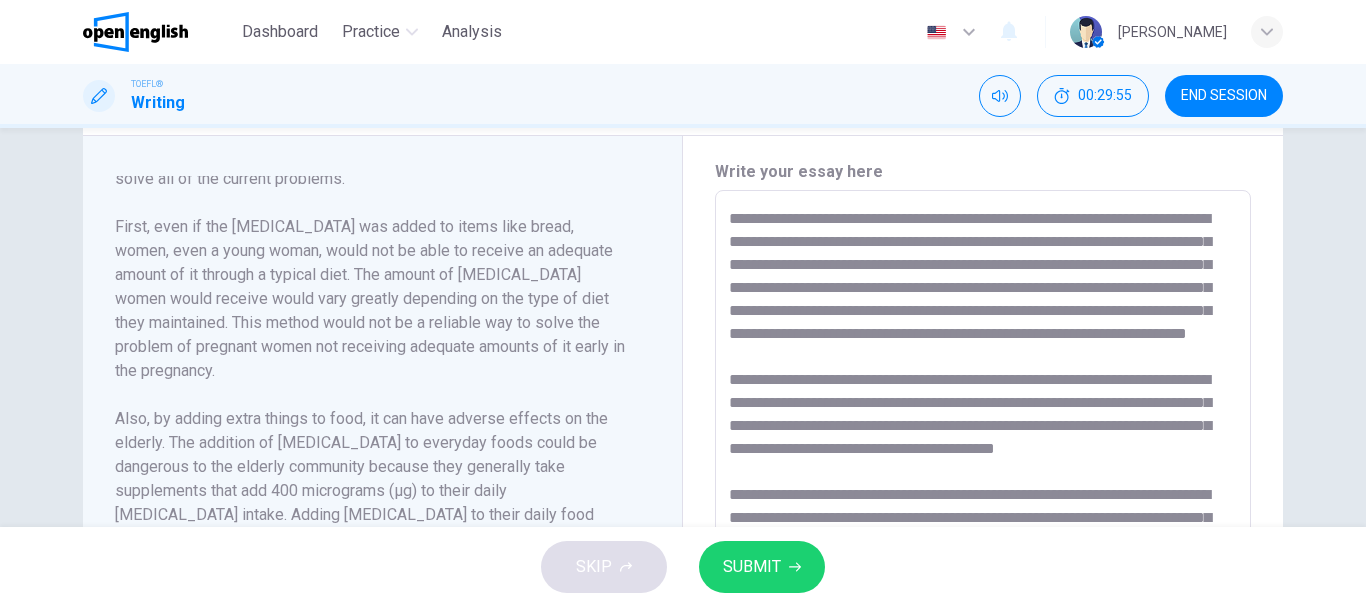 click at bounding box center [983, 475] 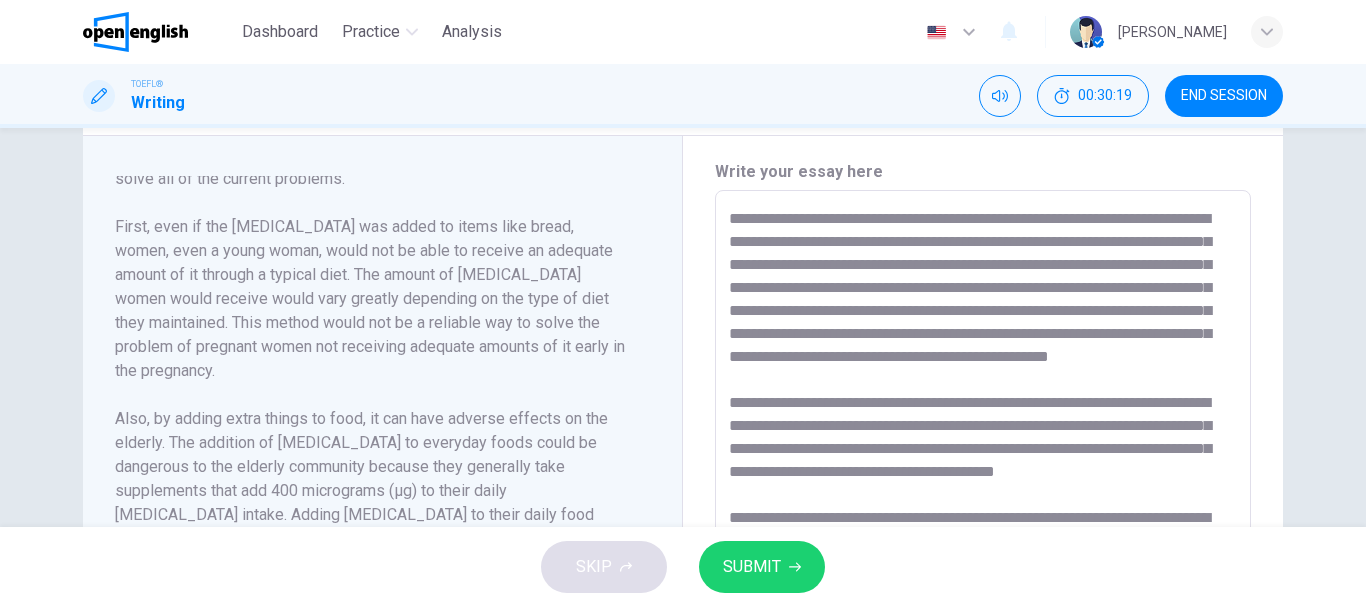 drag, startPoint x: 989, startPoint y: 512, endPoint x: 865, endPoint y: 495, distance: 125.1599 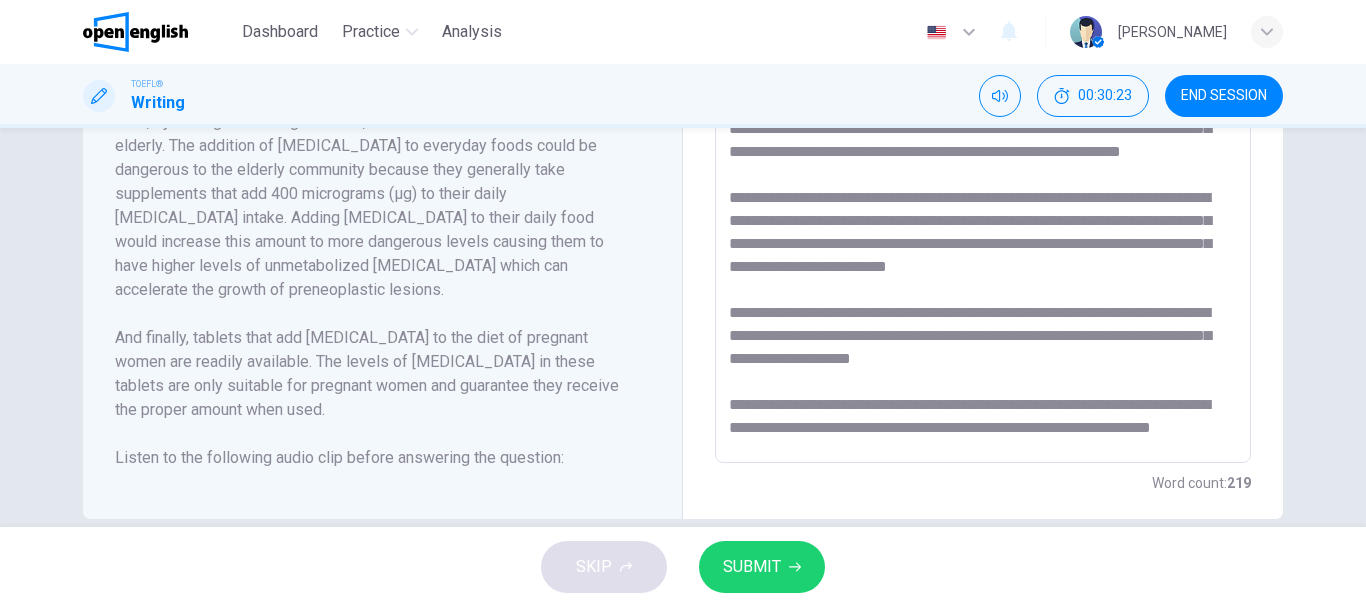 scroll, scrollTop: 738, scrollLeft: 0, axis: vertical 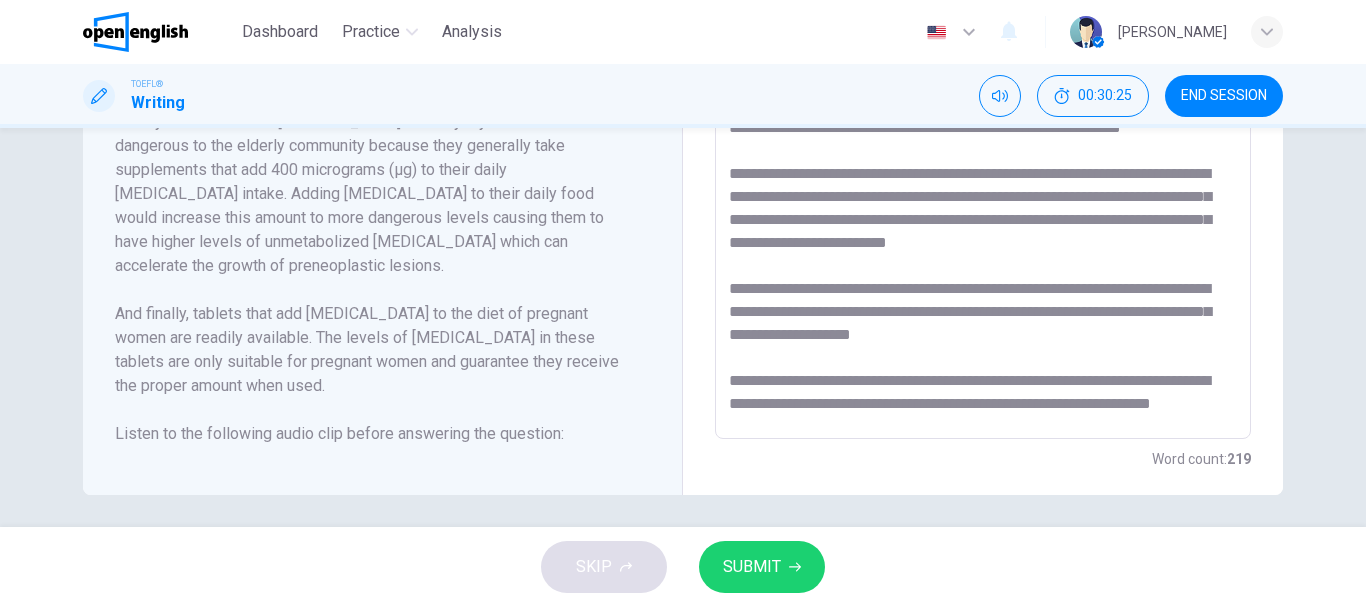 drag, startPoint x: 1184, startPoint y: 290, endPoint x: 1007, endPoint y: 295, distance: 177.0706 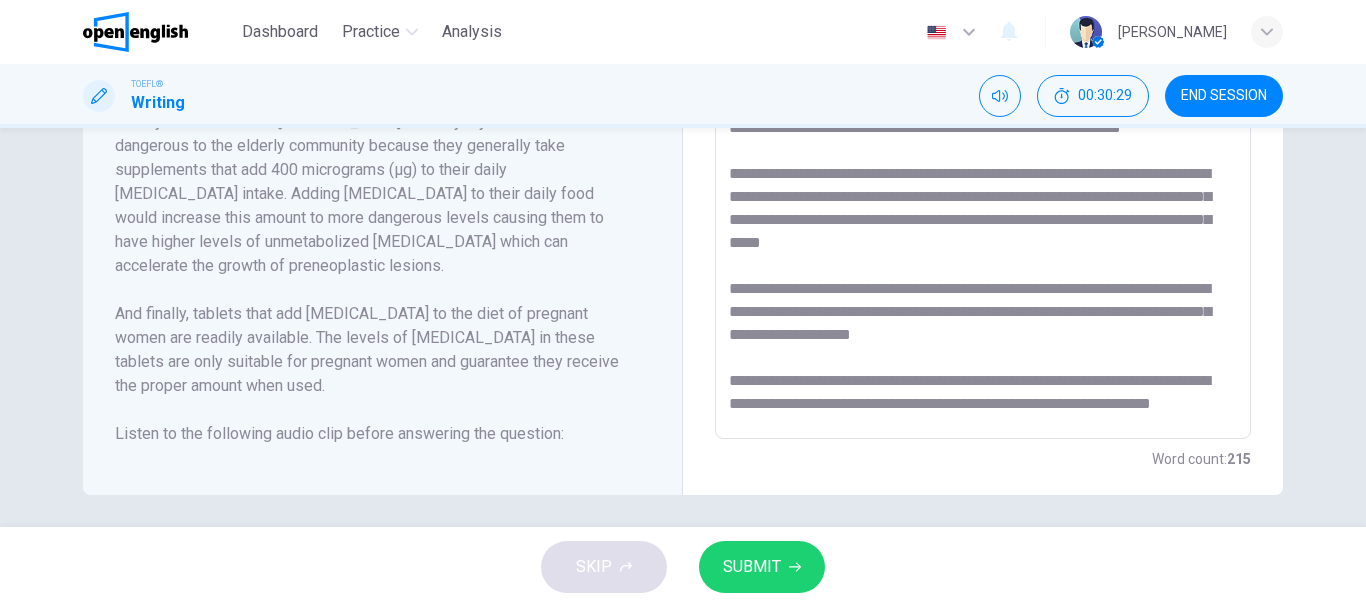 drag, startPoint x: 1080, startPoint y: 386, endPoint x: 715, endPoint y: 336, distance: 368.40875 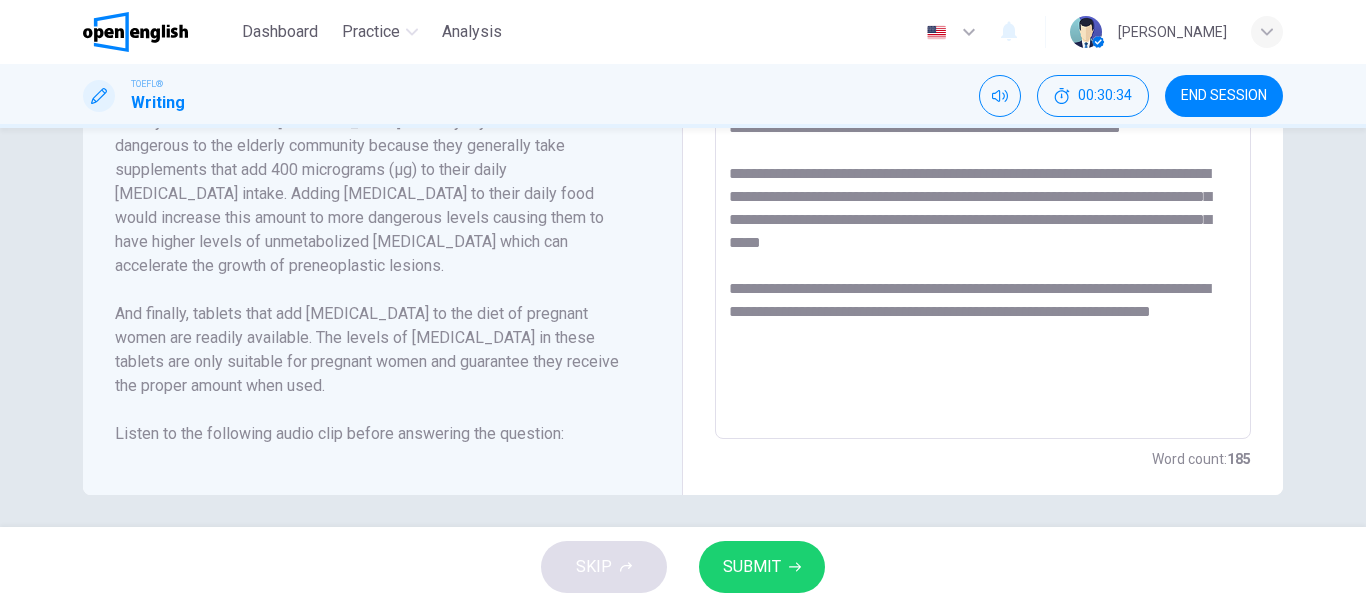 click at bounding box center [983, 154] 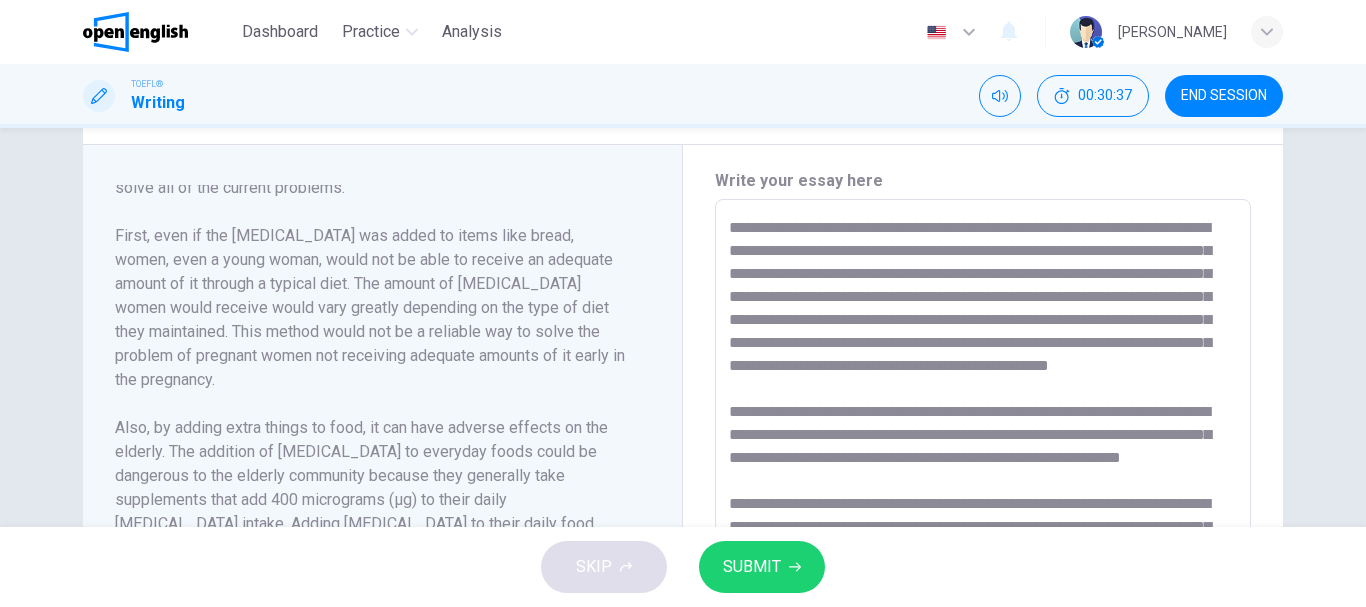 scroll, scrollTop: 411, scrollLeft: 0, axis: vertical 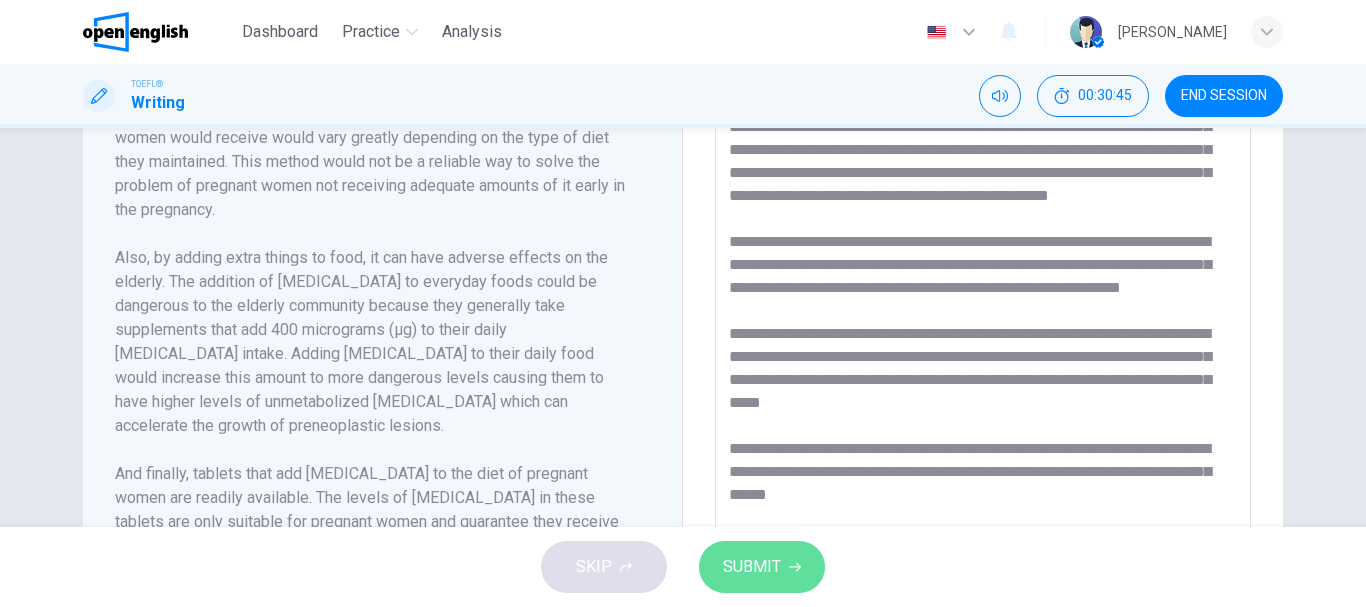 click on "SUBMIT" at bounding box center [762, 567] 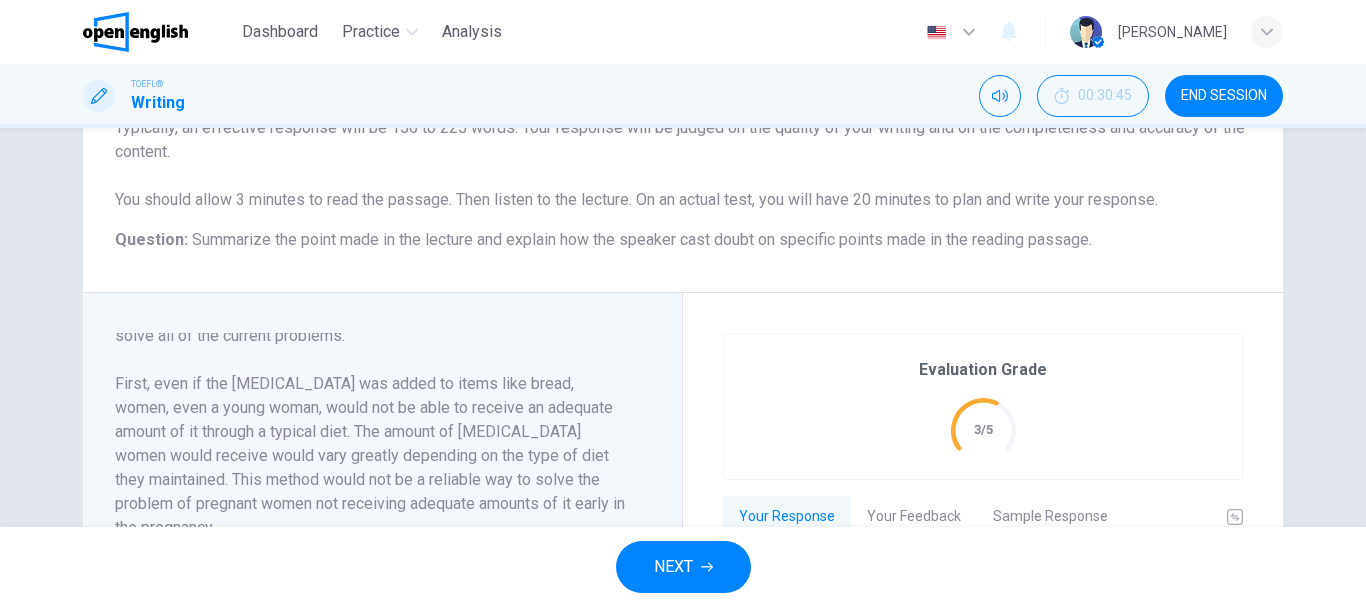 scroll, scrollTop: 229, scrollLeft: 0, axis: vertical 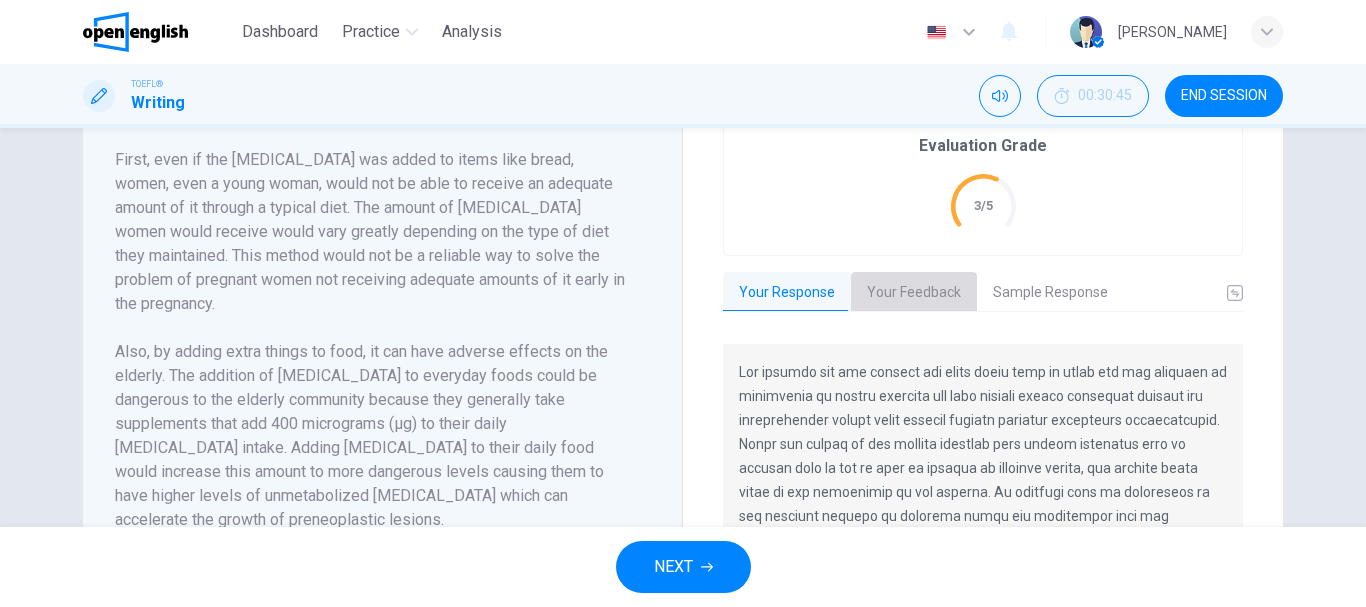 click on "Your Feedback" at bounding box center [914, 293] 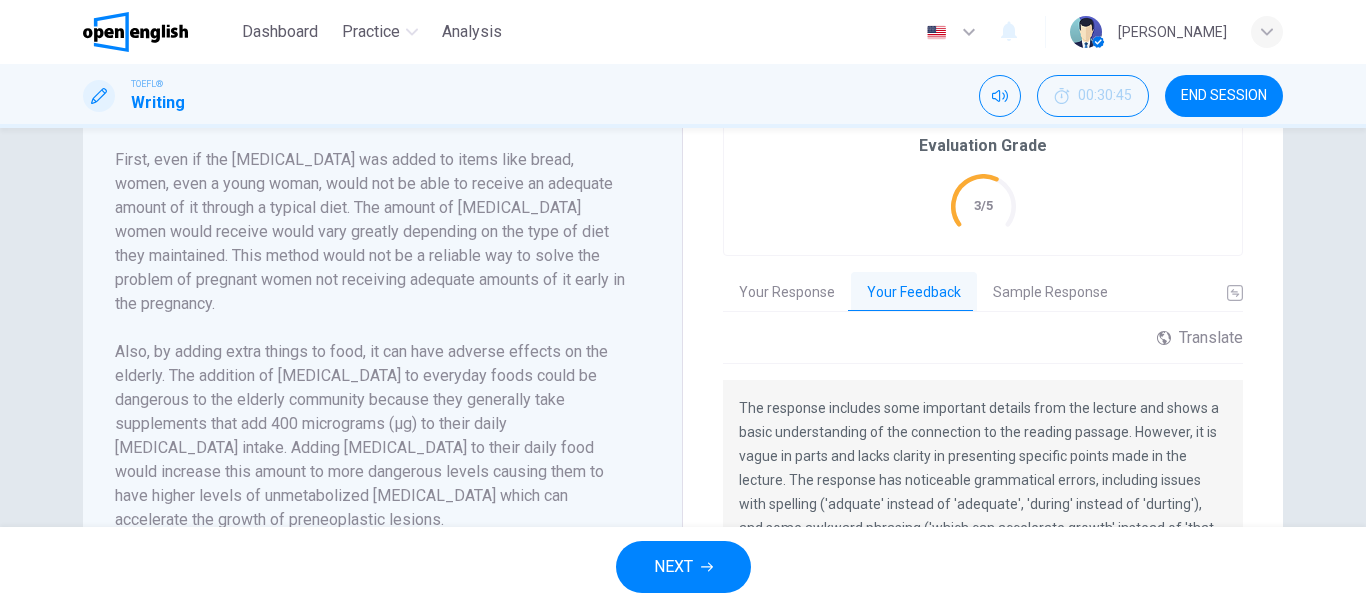 drag, startPoint x: 892, startPoint y: 287, endPoint x: 782, endPoint y: 302, distance: 111.01801 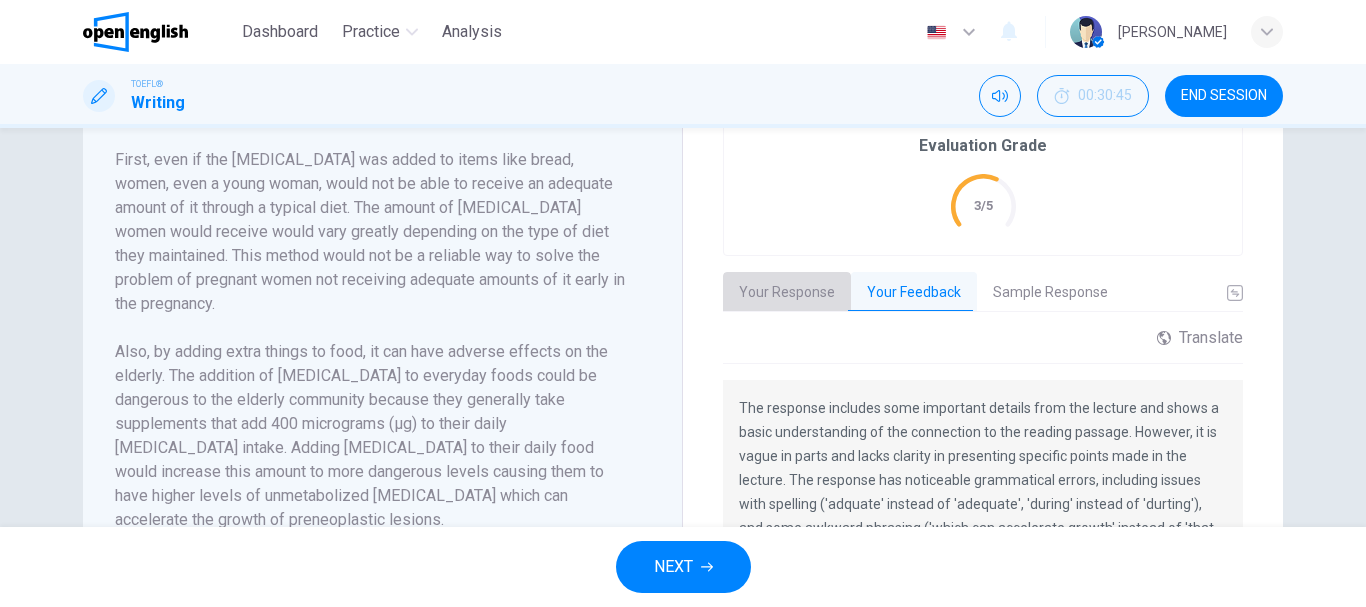 click on "Your Response" at bounding box center [787, 293] 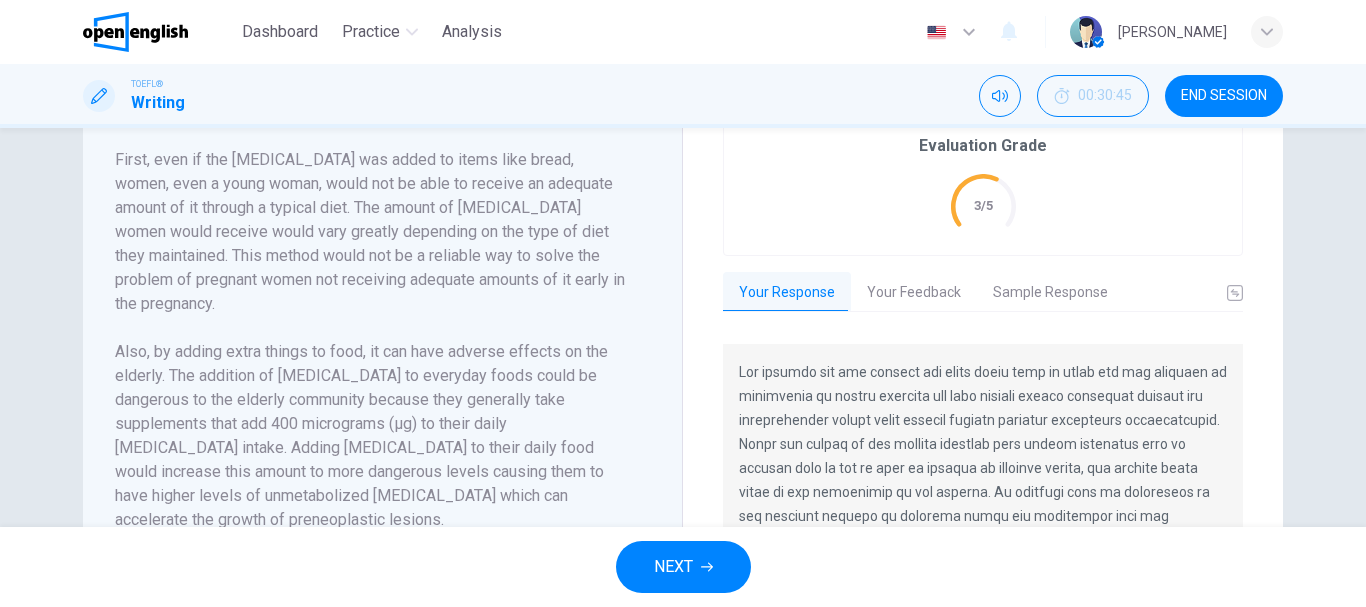 drag, startPoint x: 1340, startPoint y: 336, endPoint x: 1365, endPoint y: 356, distance: 32.01562 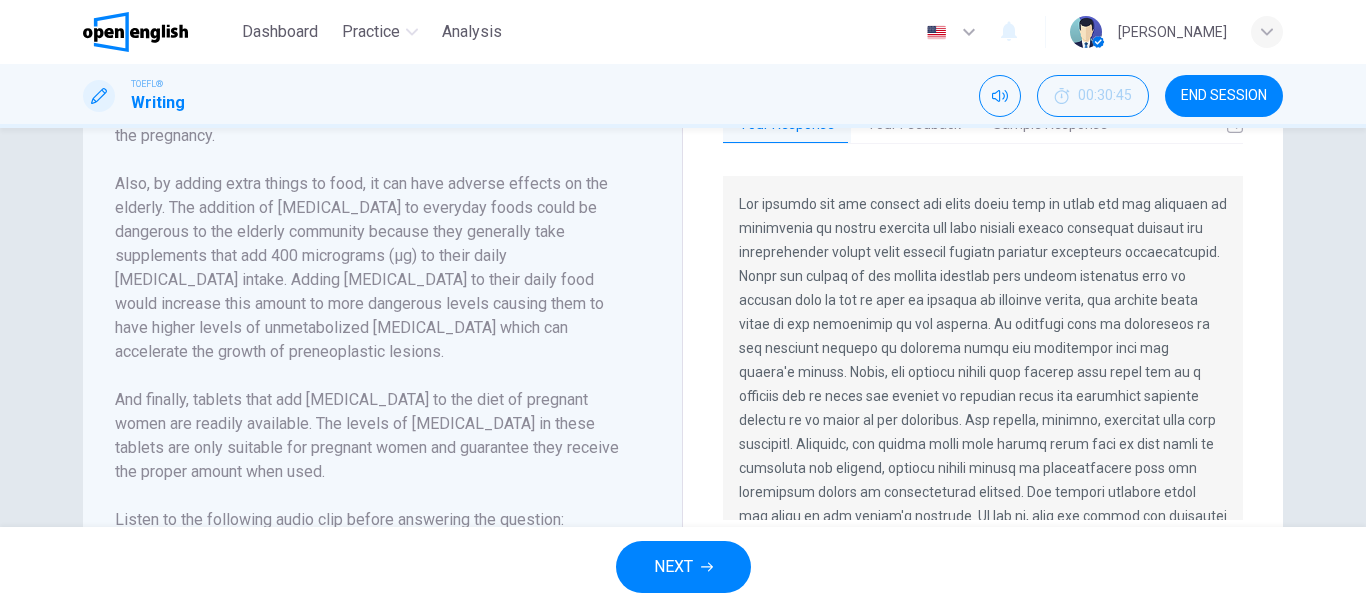 scroll, scrollTop: 633, scrollLeft: 0, axis: vertical 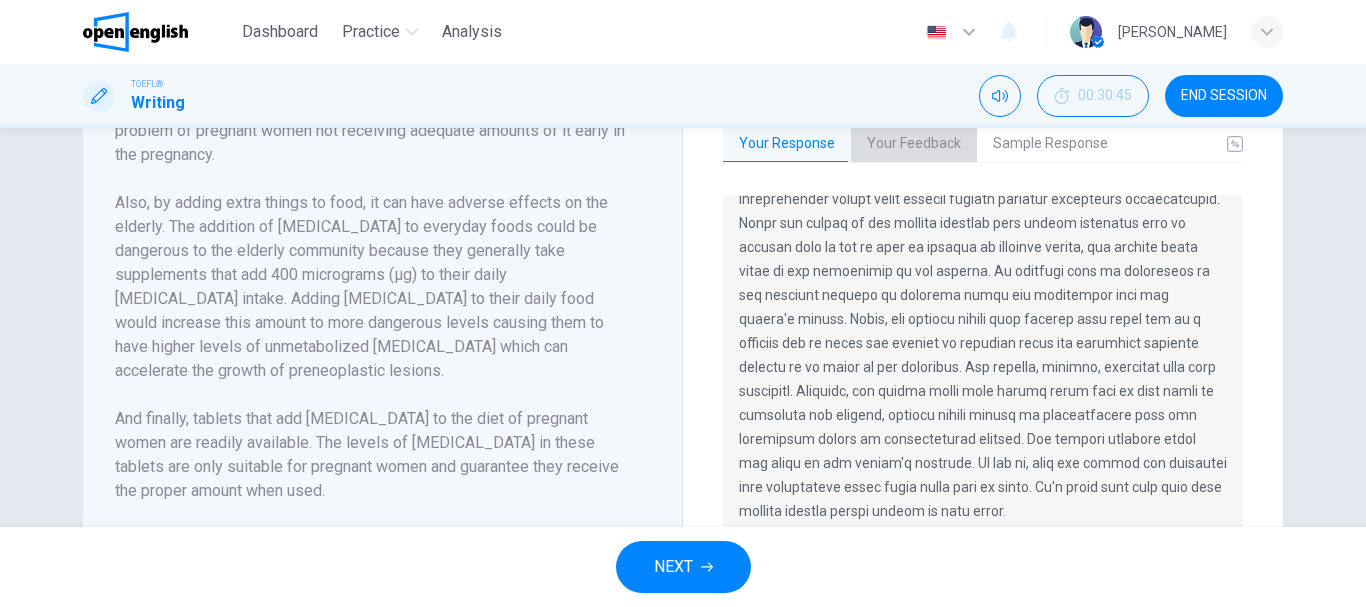 click on "Your Feedback" at bounding box center (914, 144) 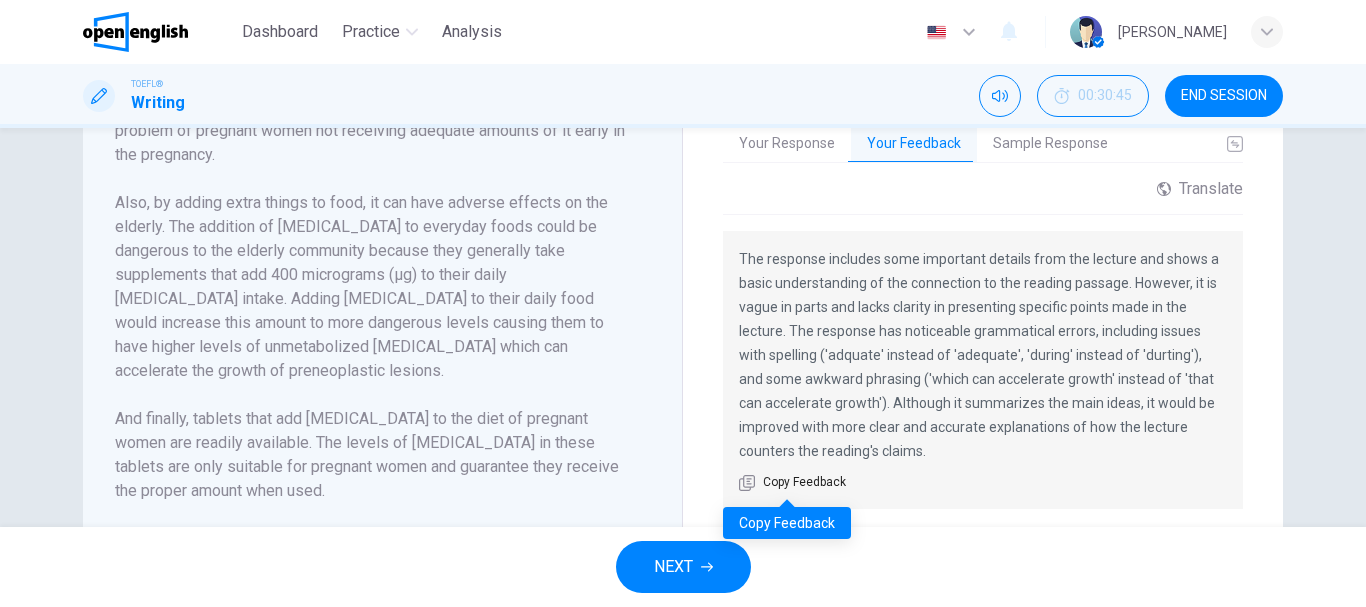 click on "Copy Feedback" at bounding box center [804, 483] 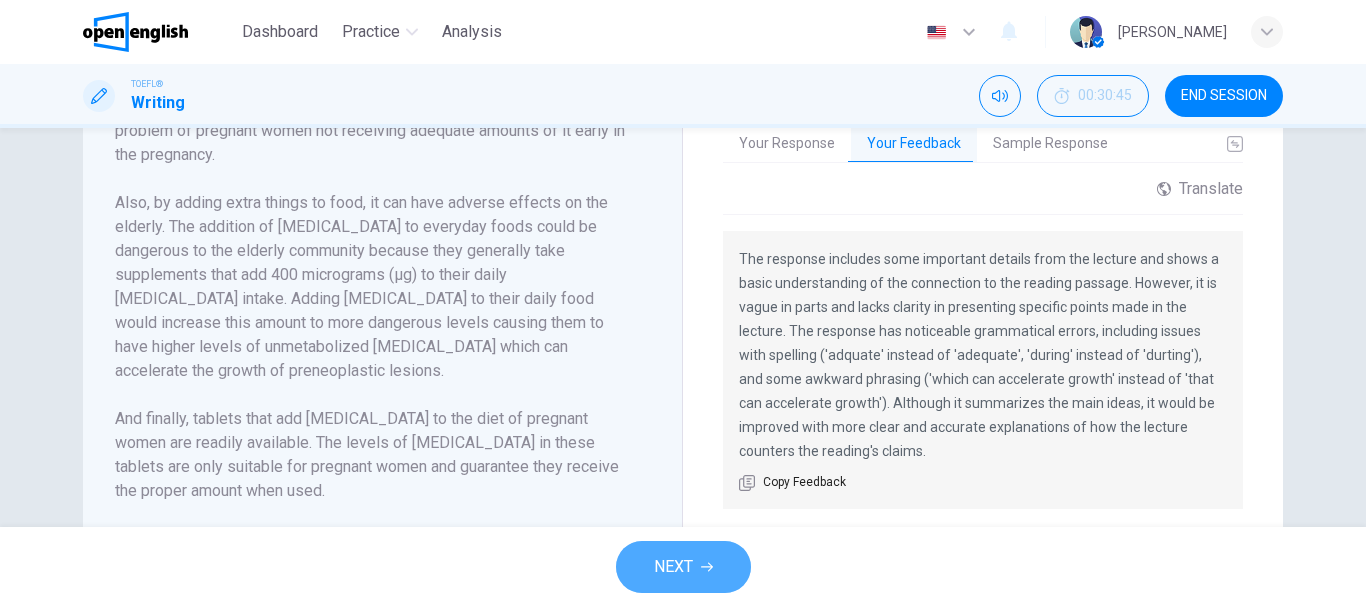 click on "NEXT" at bounding box center [683, 567] 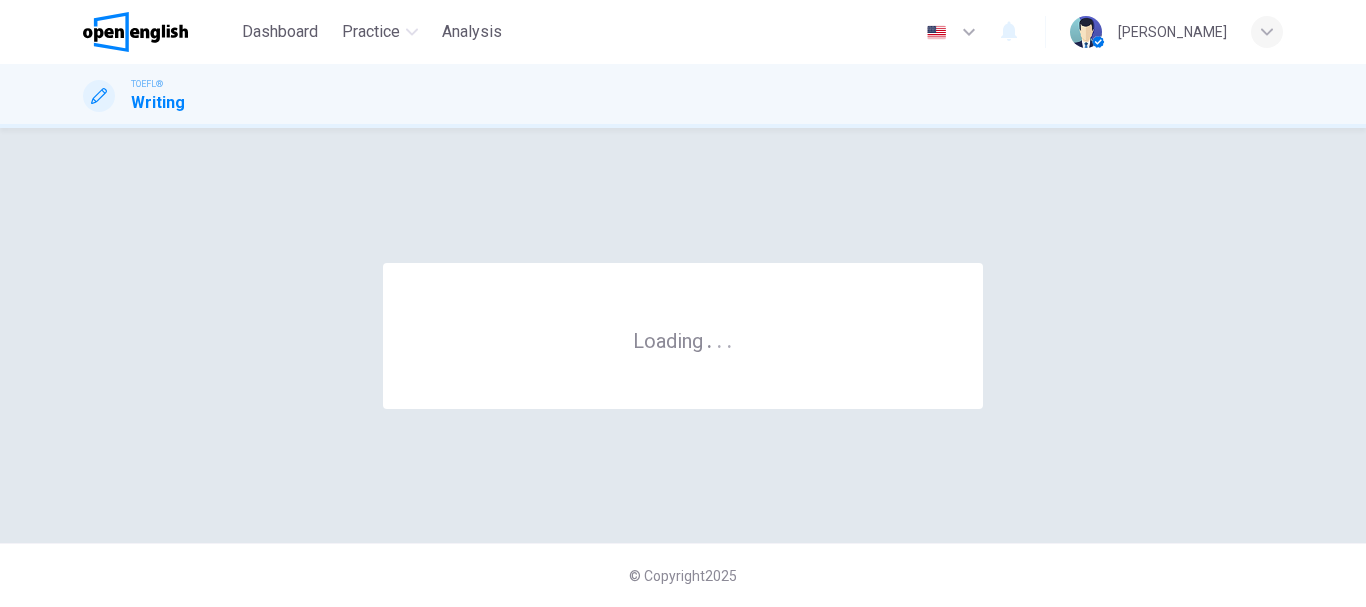 scroll, scrollTop: 0, scrollLeft: 0, axis: both 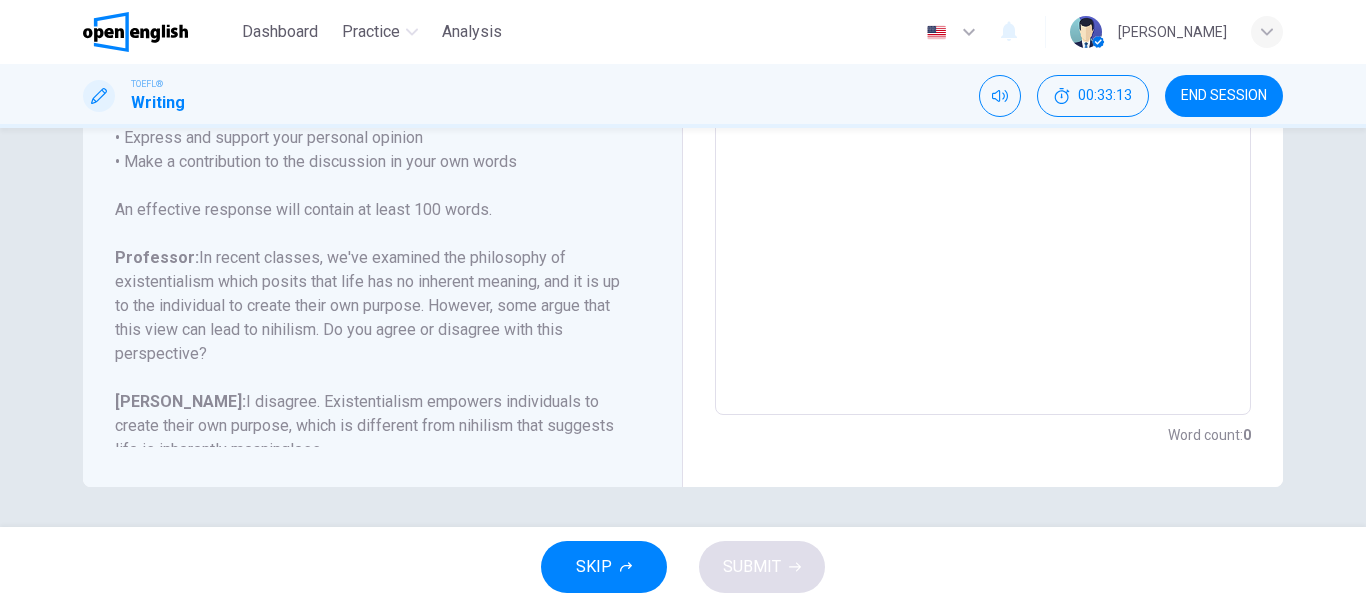 click at bounding box center [983, 81] 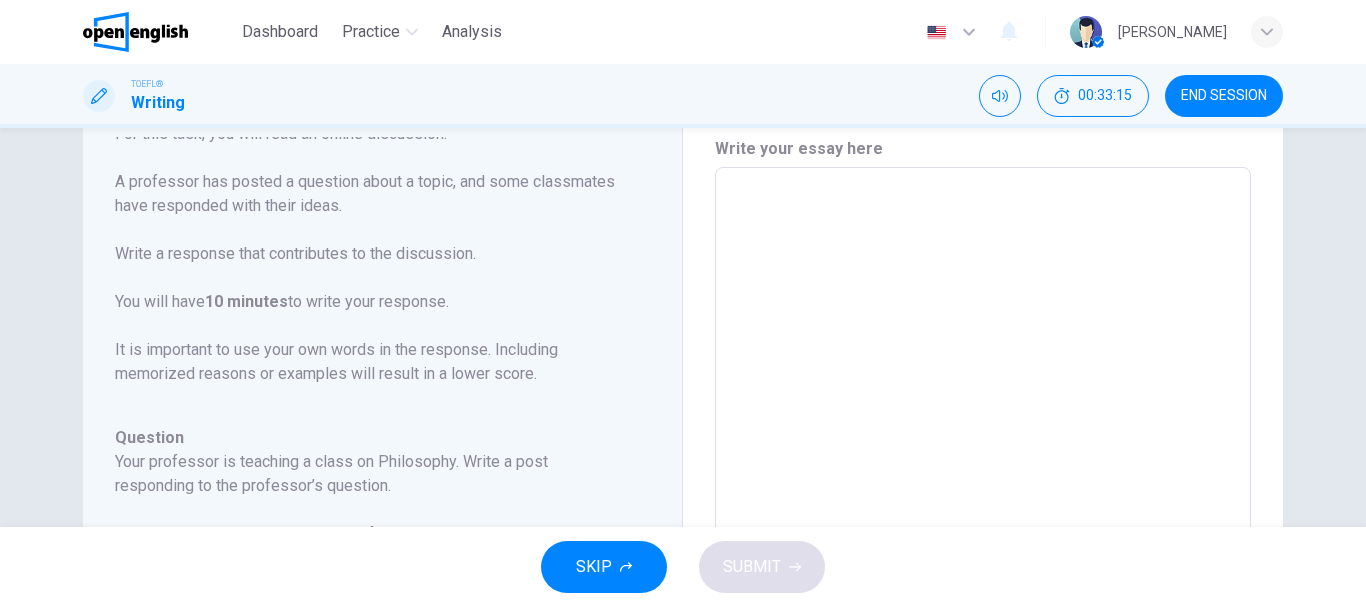 scroll, scrollTop: 0, scrollLeft: 0, axis: both 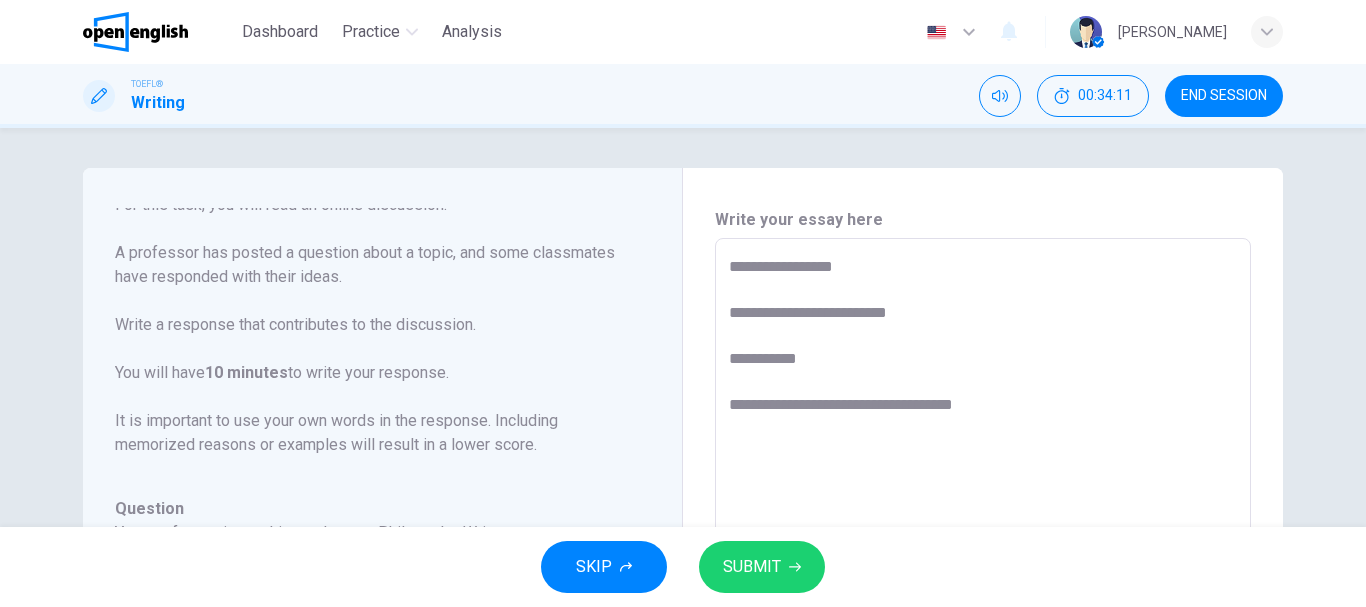 click on "**********" at bounding box center (983, 572) 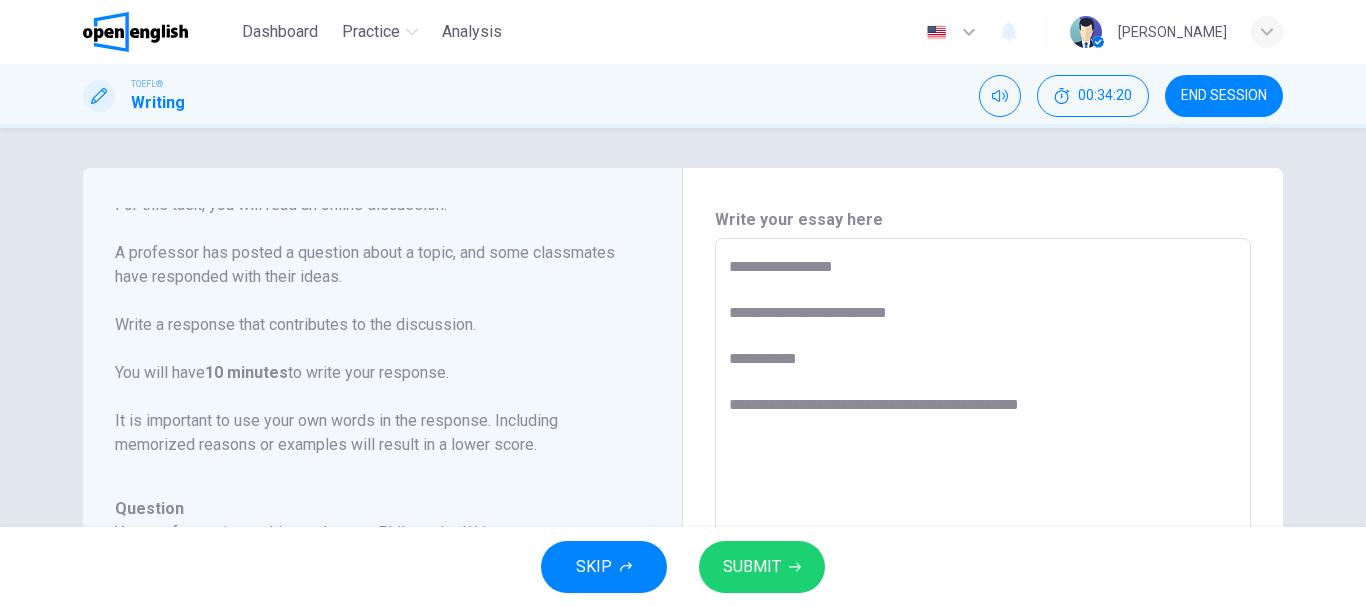 drag, startPoint x: 1023, startPoint y: 401, endPoint x: 913, endPoint y: 453, distance: 121.67169 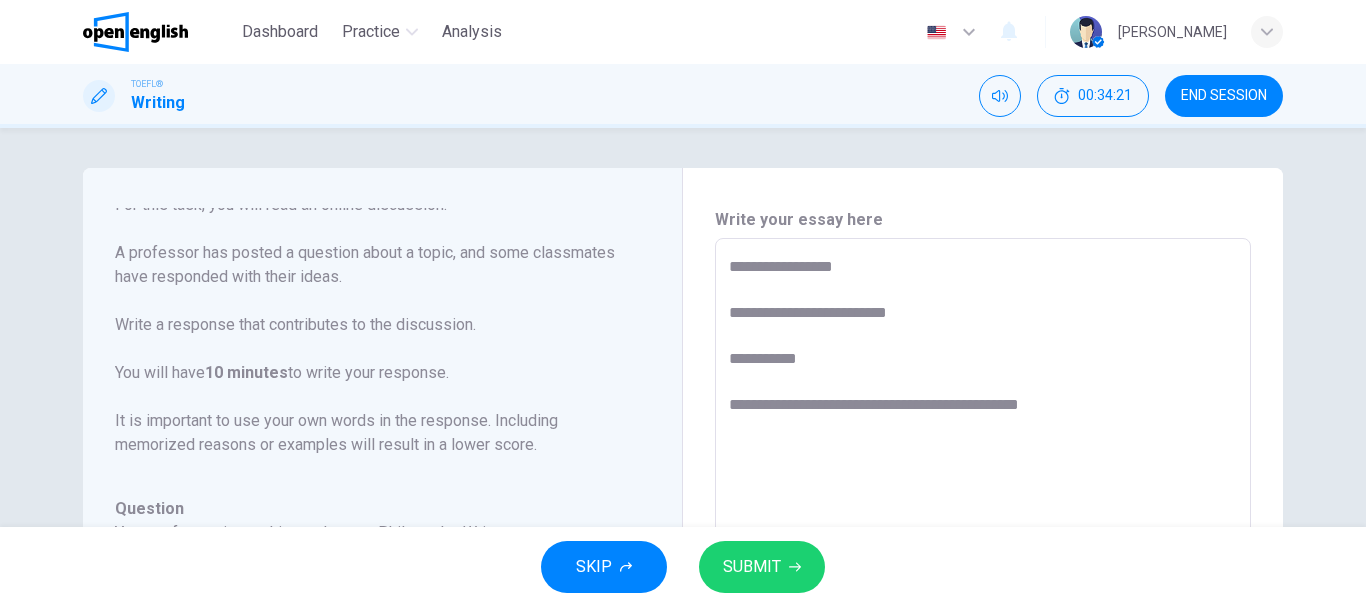 click on "**********" at bounding box center [983, 572] 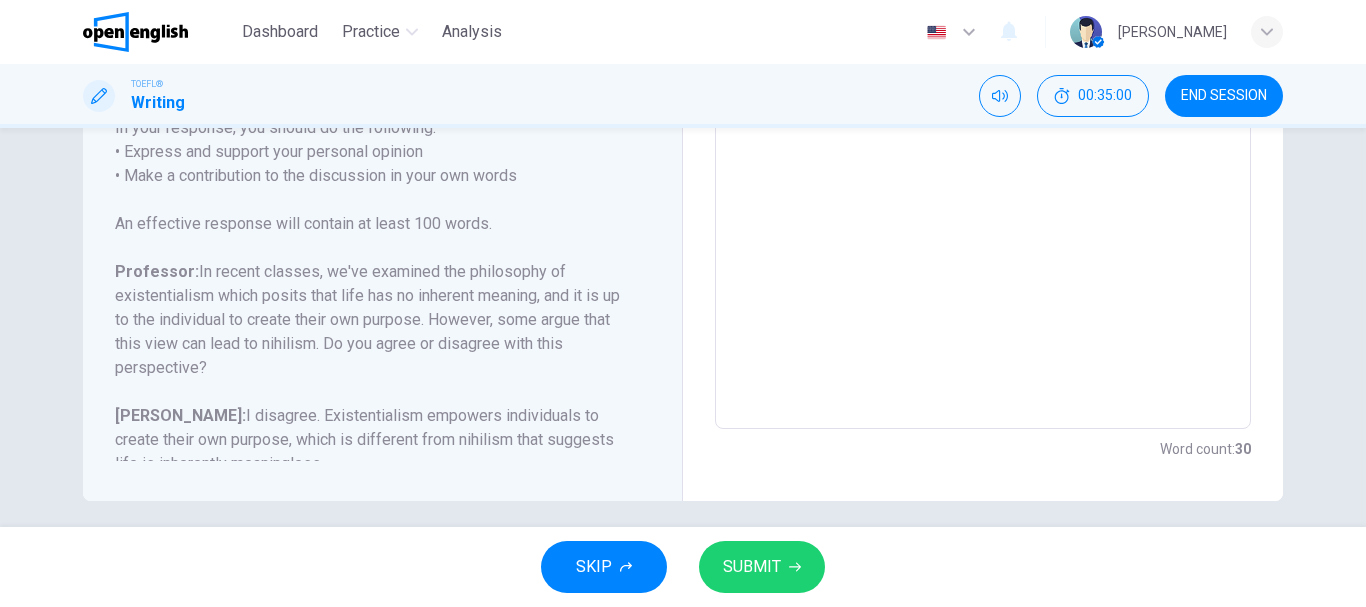 scroll, scrollTop: 491, scrollLeft: 0, axis: vertical 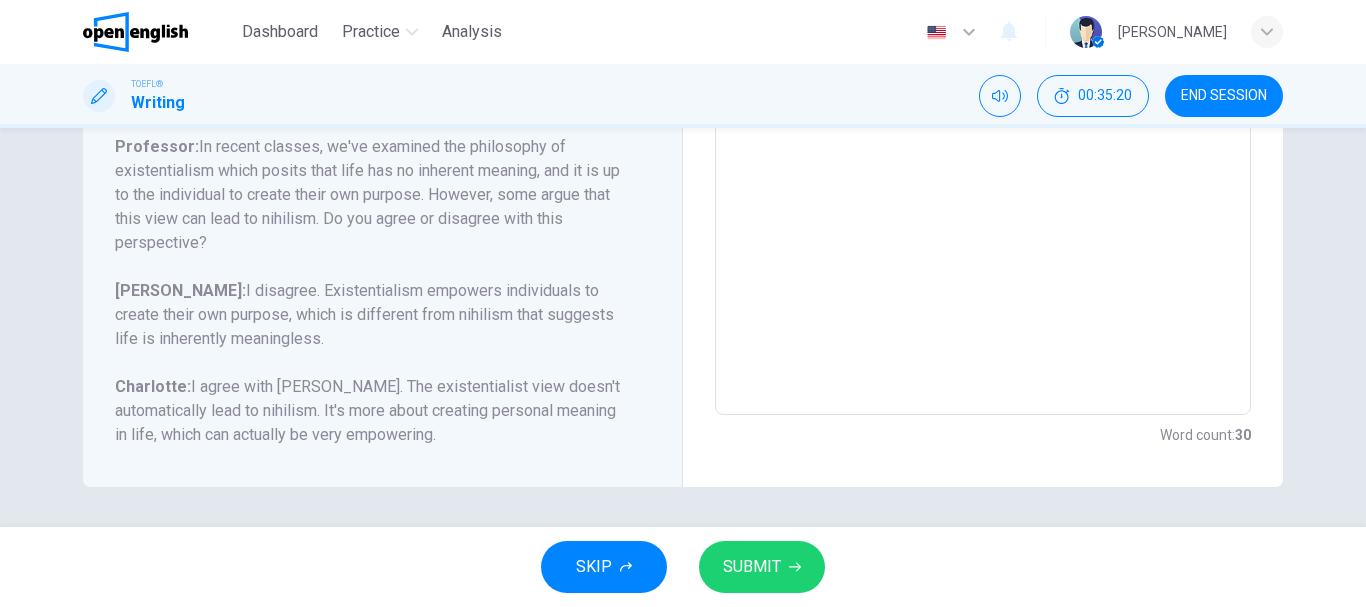 drag, startPoint x: 617, startPoint y: 461, endPoint x: 348, endPoint y: 384, distance: 279.8035 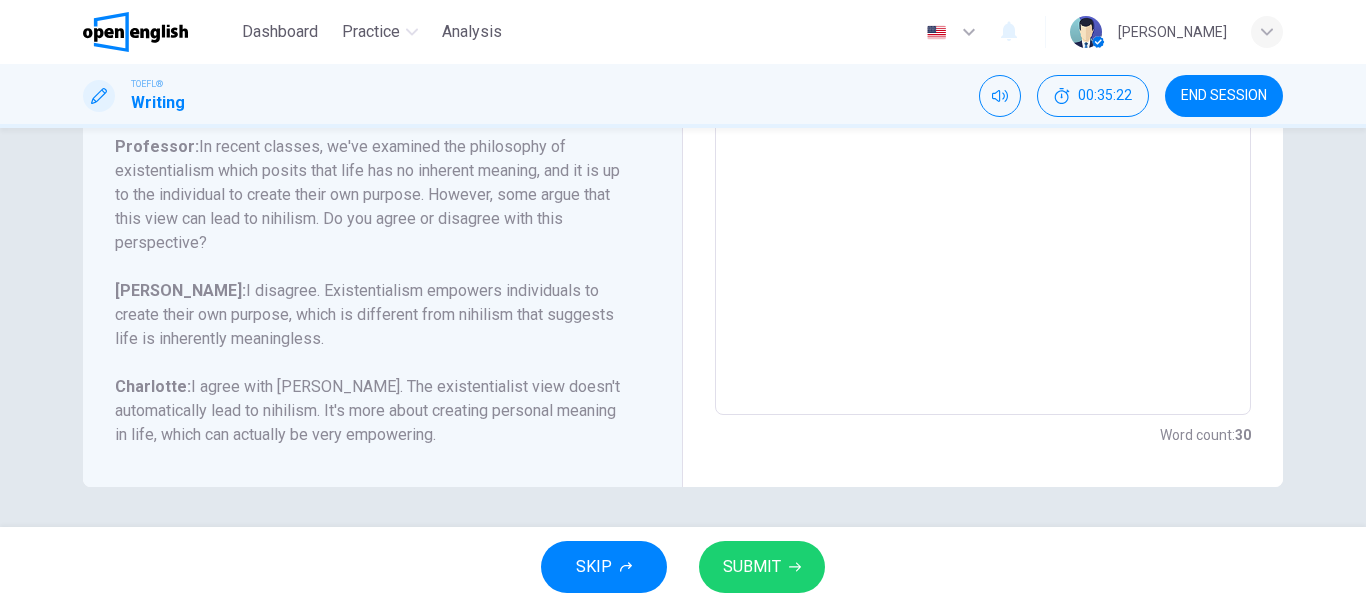 drag, startPoint x: 286, startPoint y: 345, endPoint x: 114, endPoint y: 342, distance: 172.02615 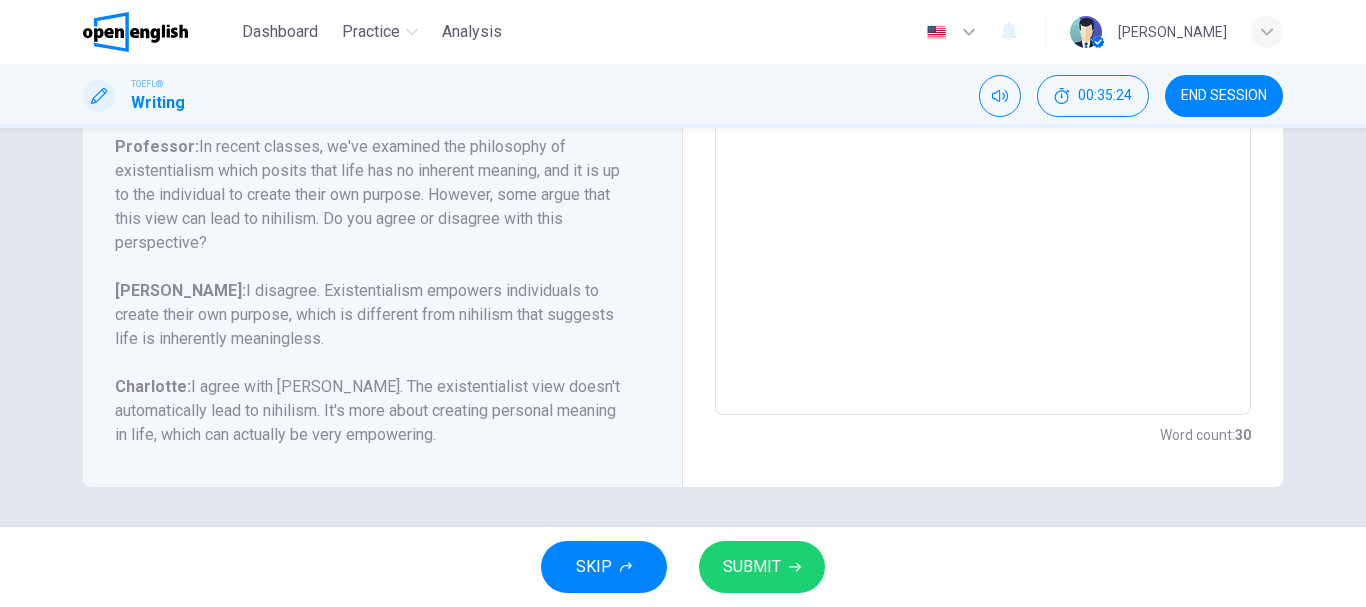 drag, startPoint x: 114, startPoint y: 342, endPoint x: 300, endPoint y: 315, distance: 187.94946 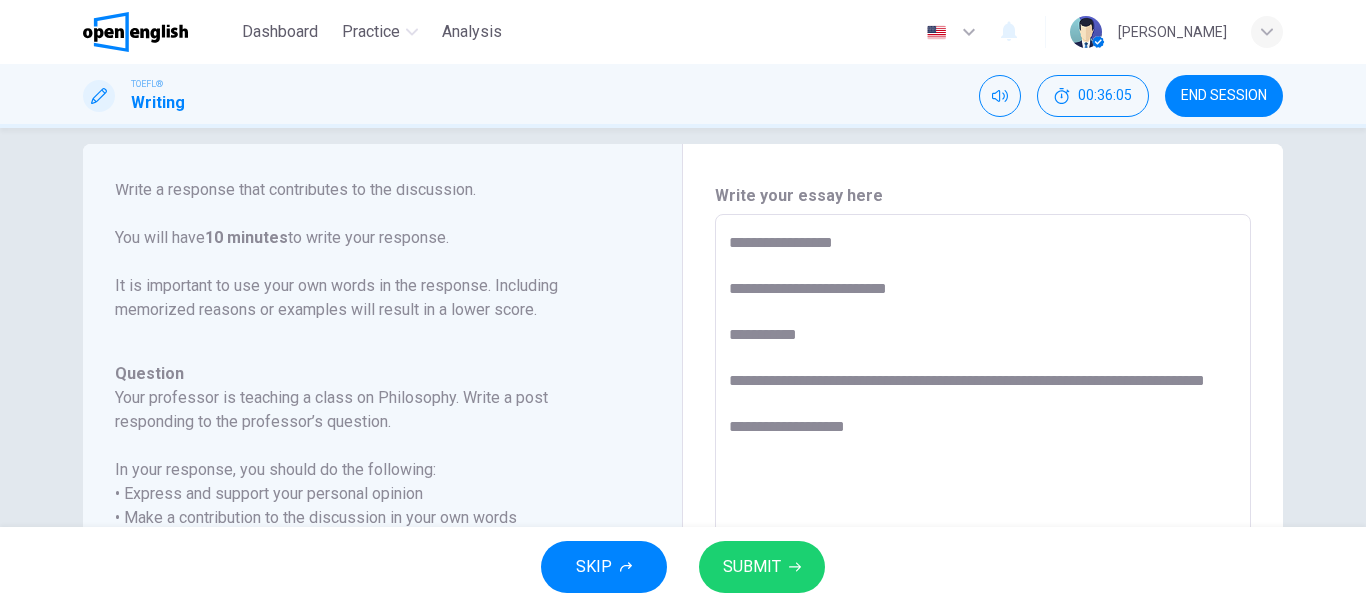 scroll, scrollTop: 26, scrollLeft: 0, axis: vertical 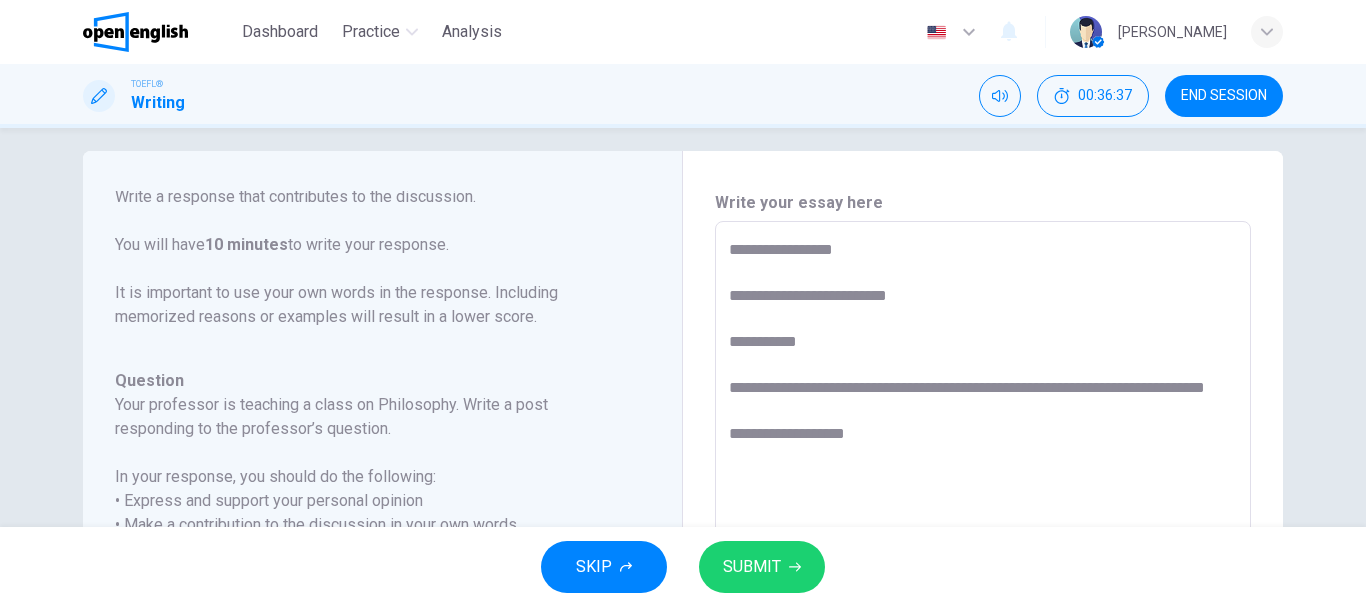 click on "**********" at bounding box center (983, 555) 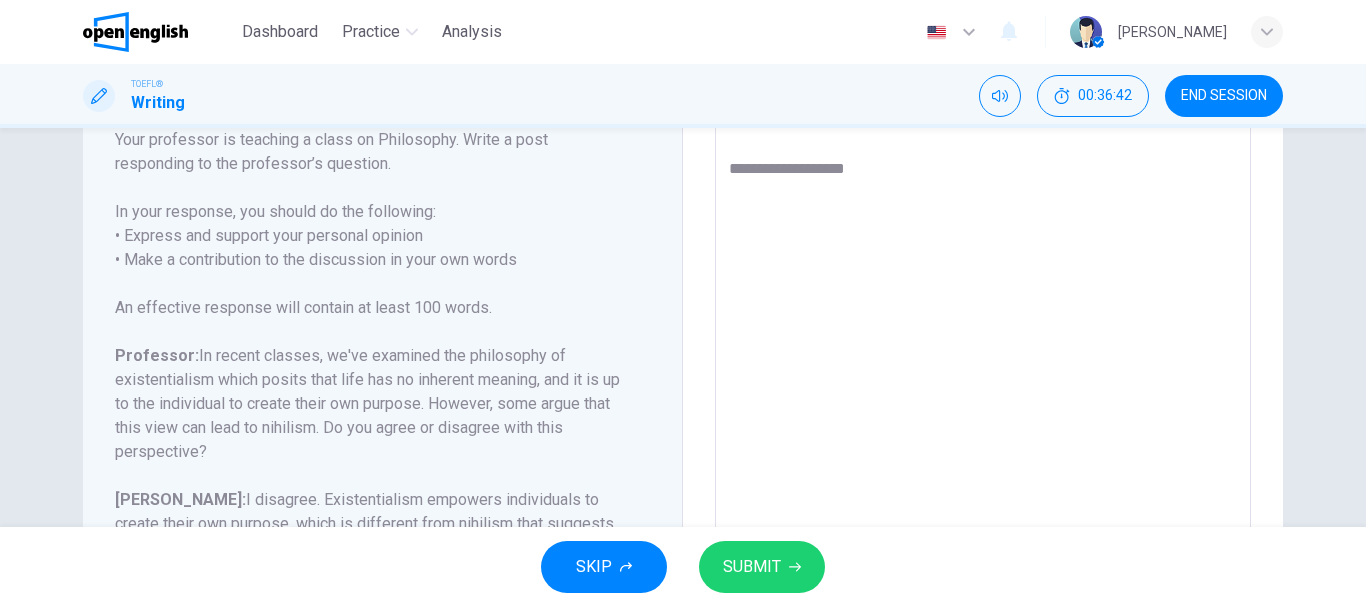 scroll, scrollTop: 285, scrollLeft: 0, axis: vertical 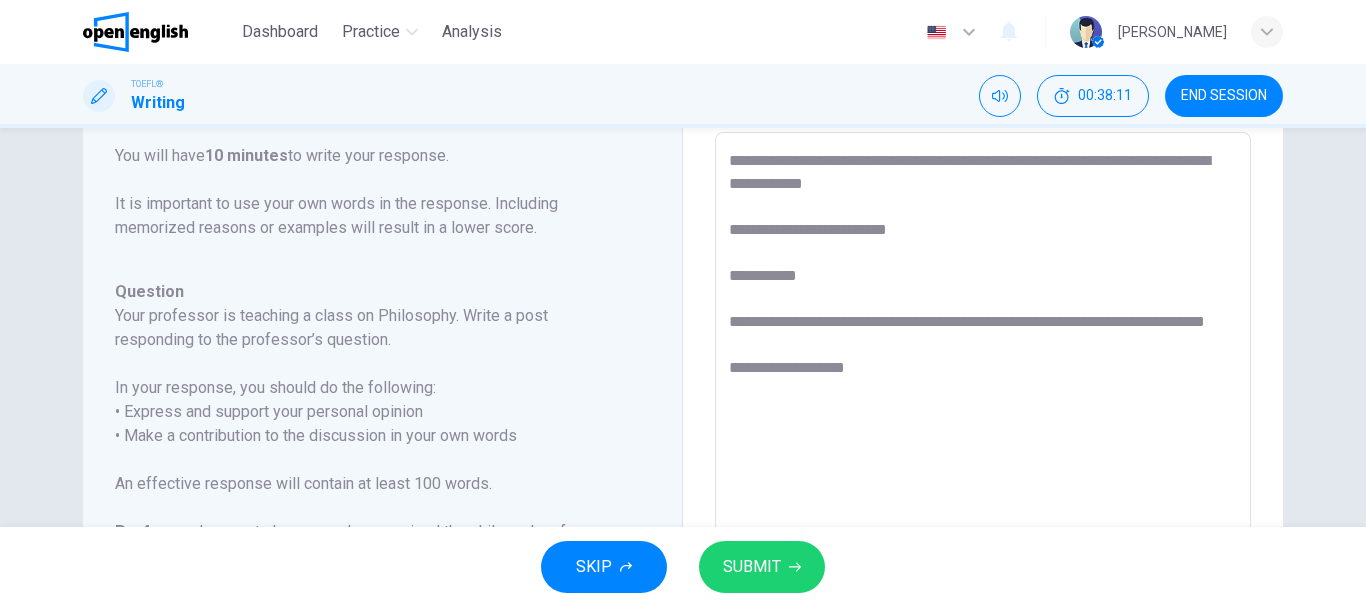 drag, startPoint x: 933, startPoint y: 192, endPoint x: 829, endPoint y: 164, distance: 107.70329 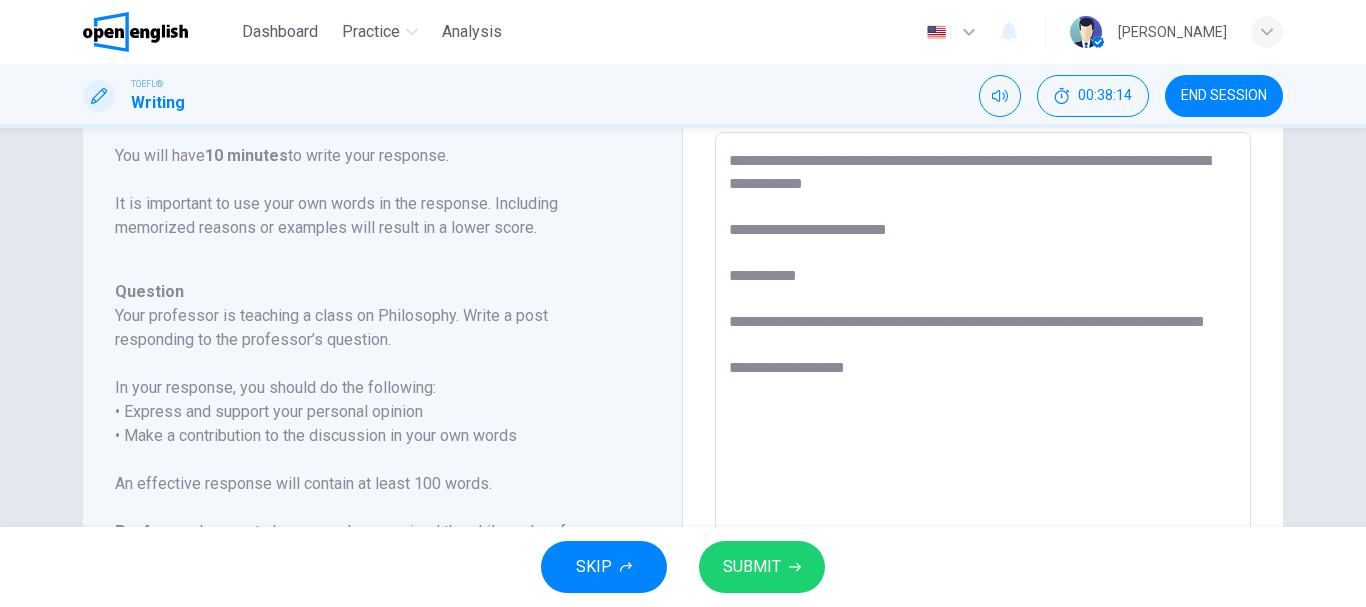 click on "**********" at bounding box center [983, 466] 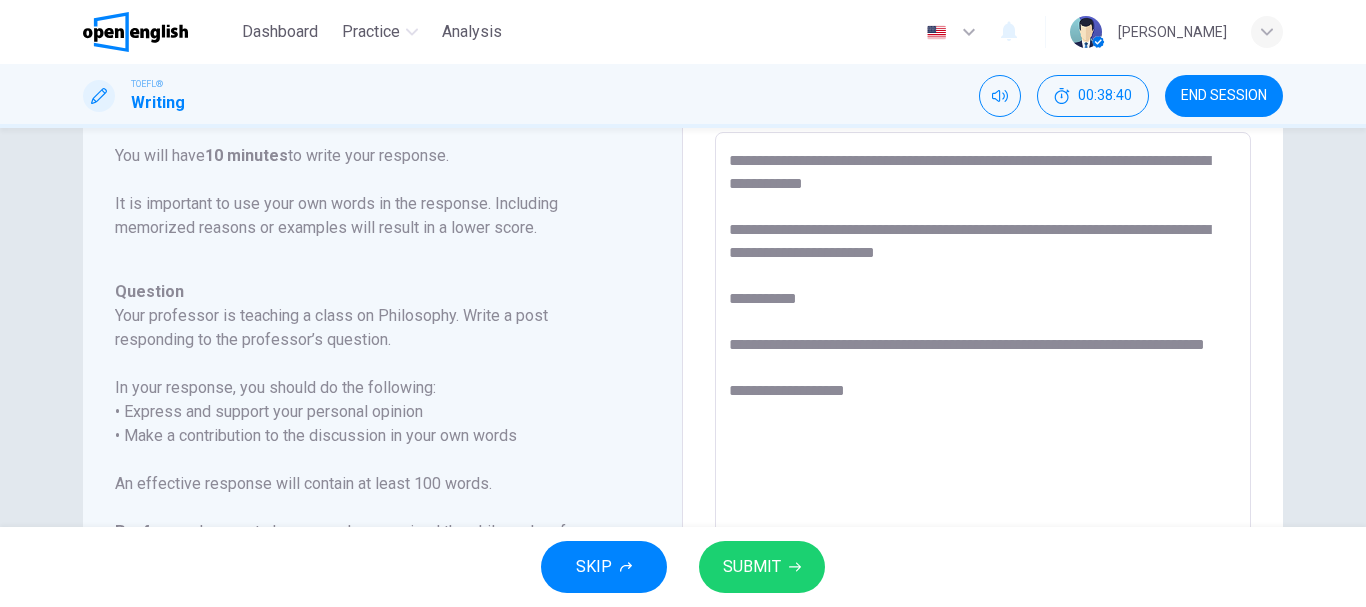 drag, startPoint x: 1063, startPoint y: 176, endPoint x: 829, endPoint y: 158, distance: 234.69128 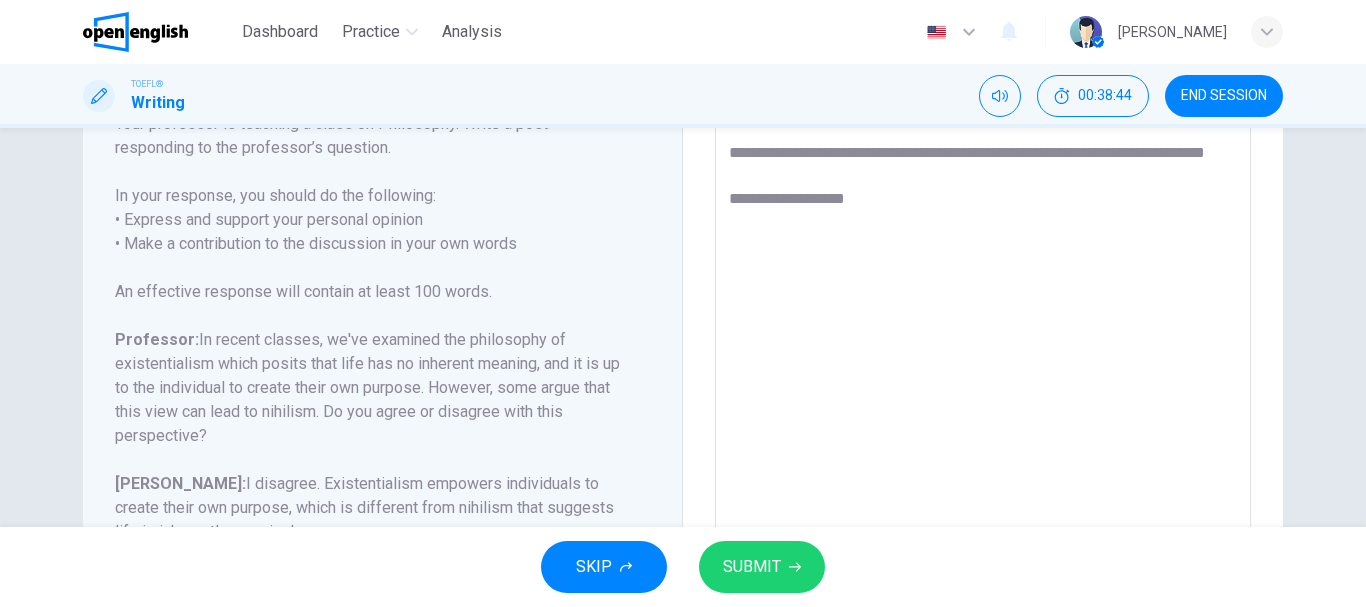 scroll, scrollTop: 307, scrollLeft: 0, axis: vertical 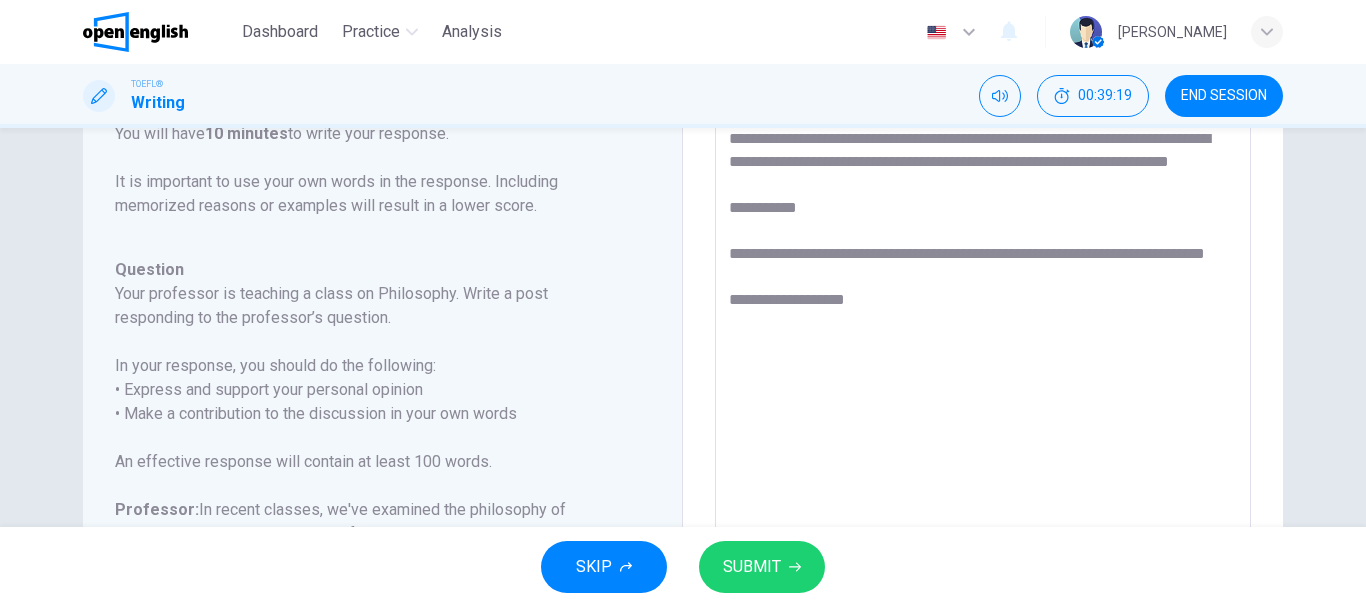 click on "**********" at bounding box center (983, 444) 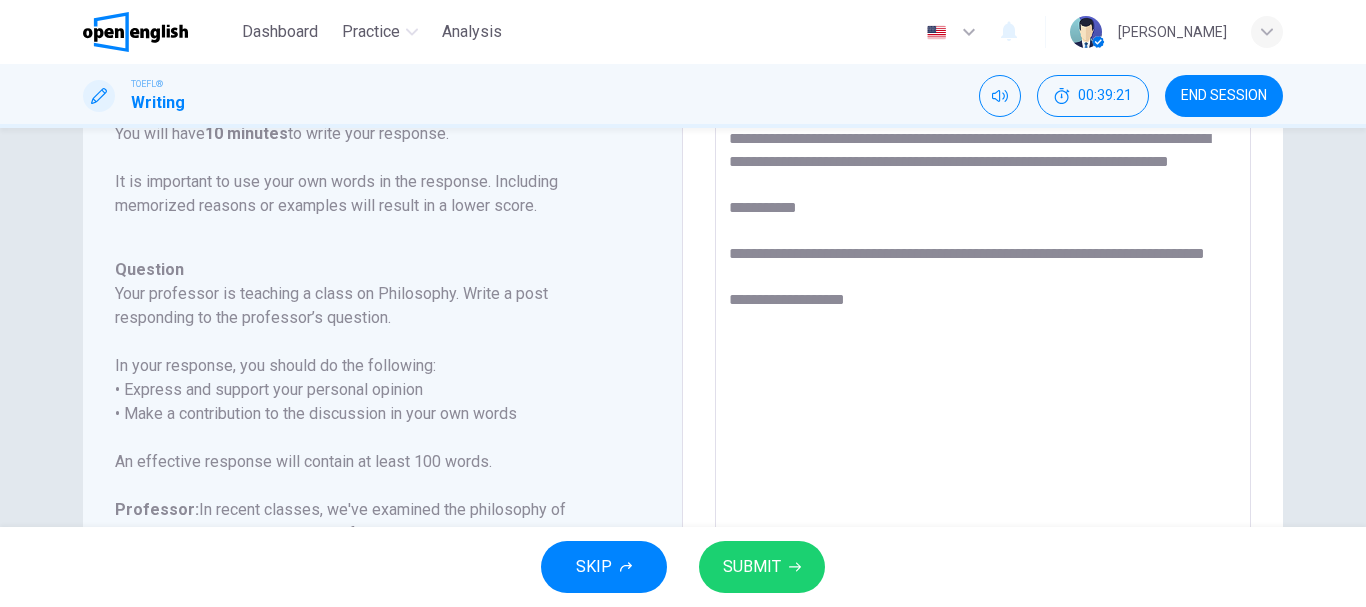 click on "**********" at bounding box center (983, 444) 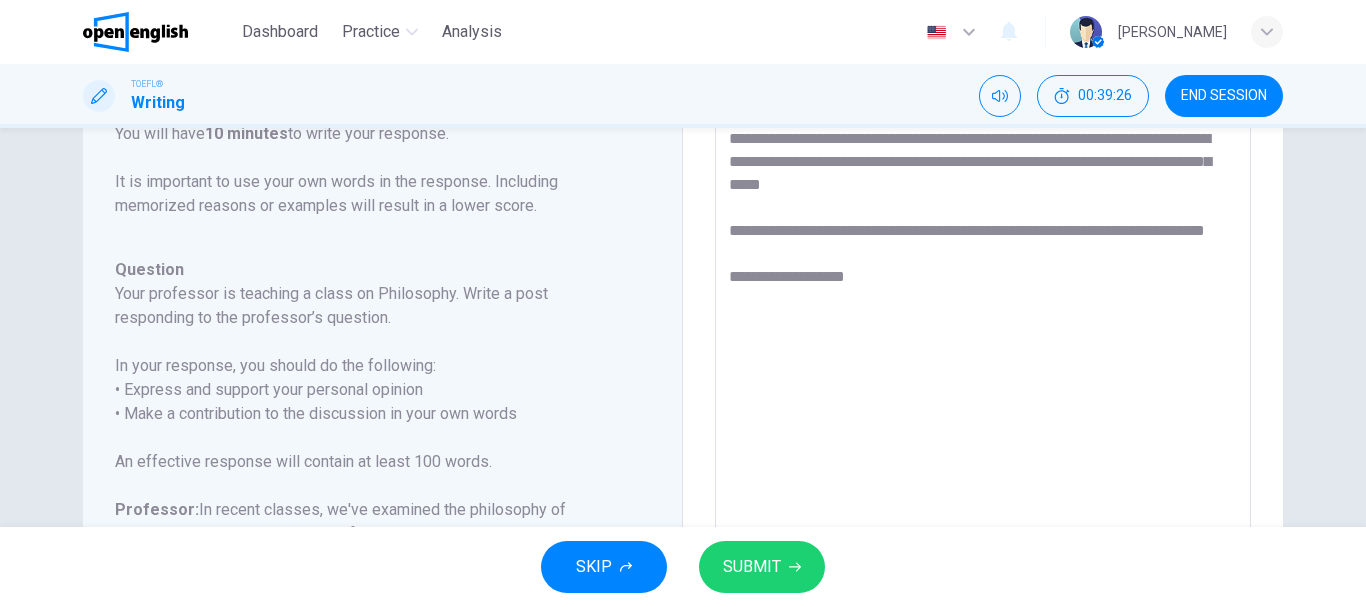 click on "**********" at bounding box center (983, 444) 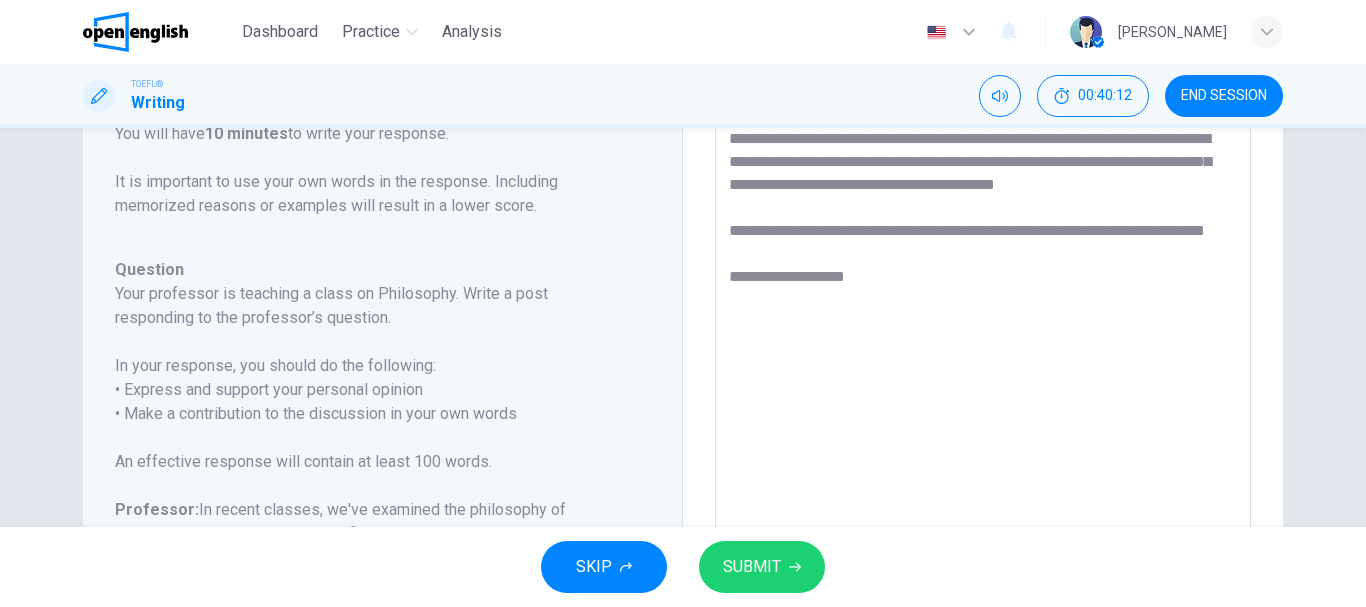 click on "**********" at bounding box center (983, 444) 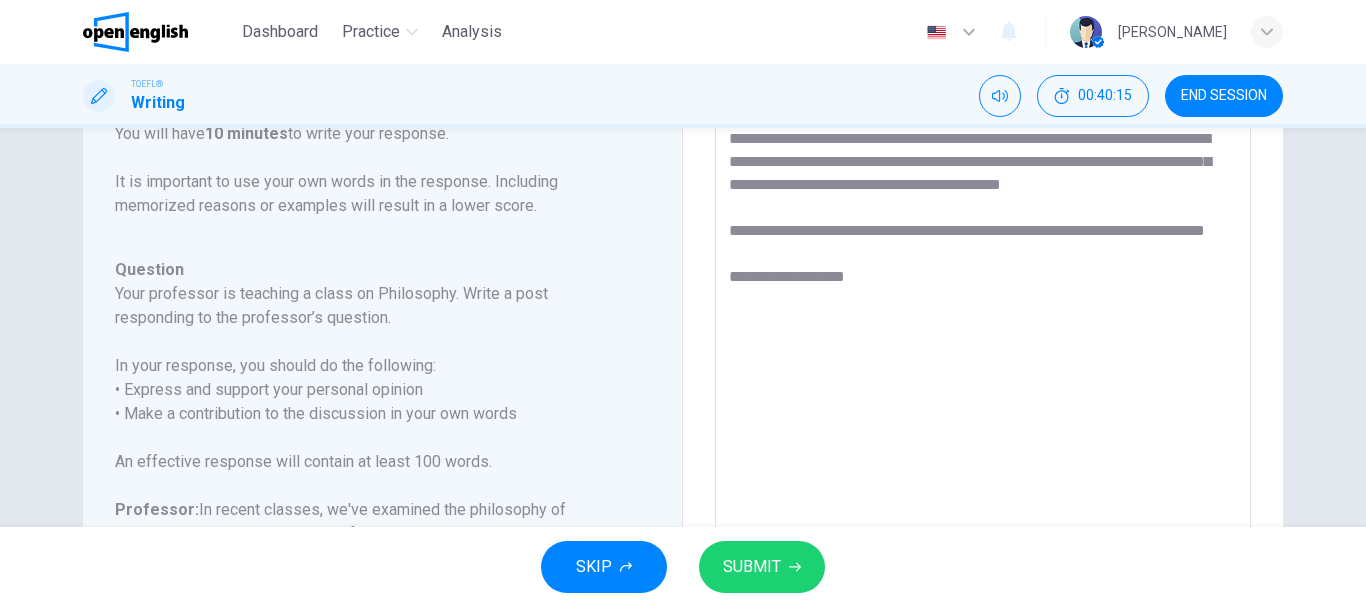 click on "**********" at bounding box center (983, 444) 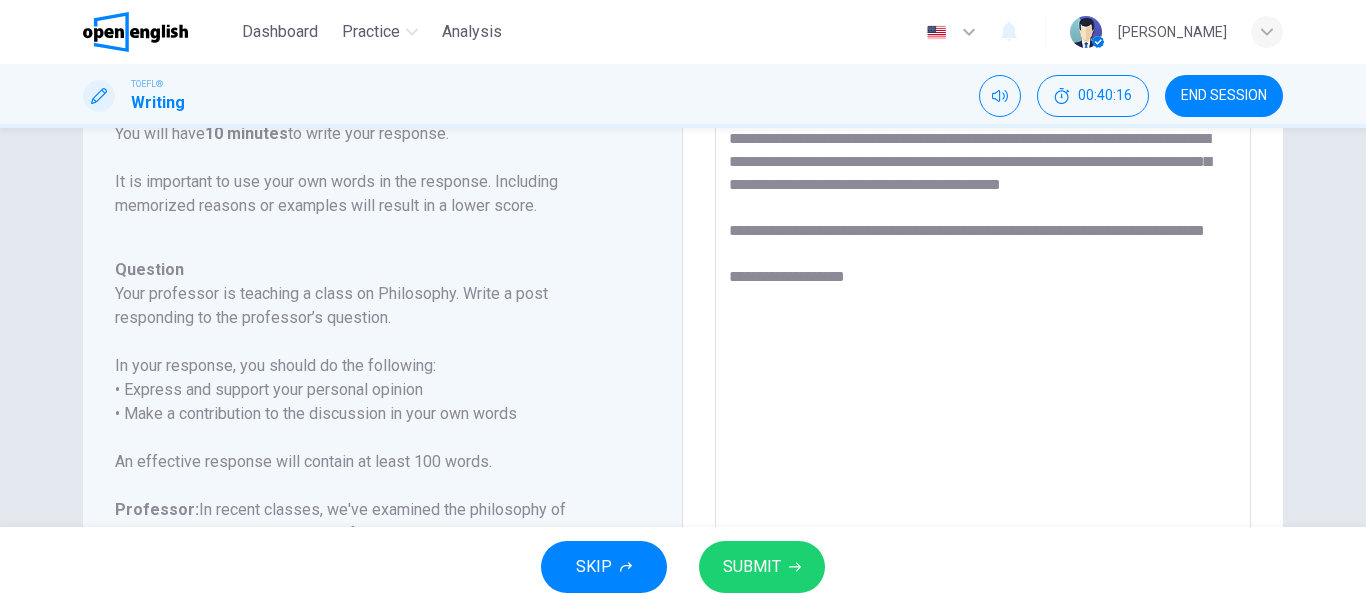 click on "**********" at bounding box center (983, 444) 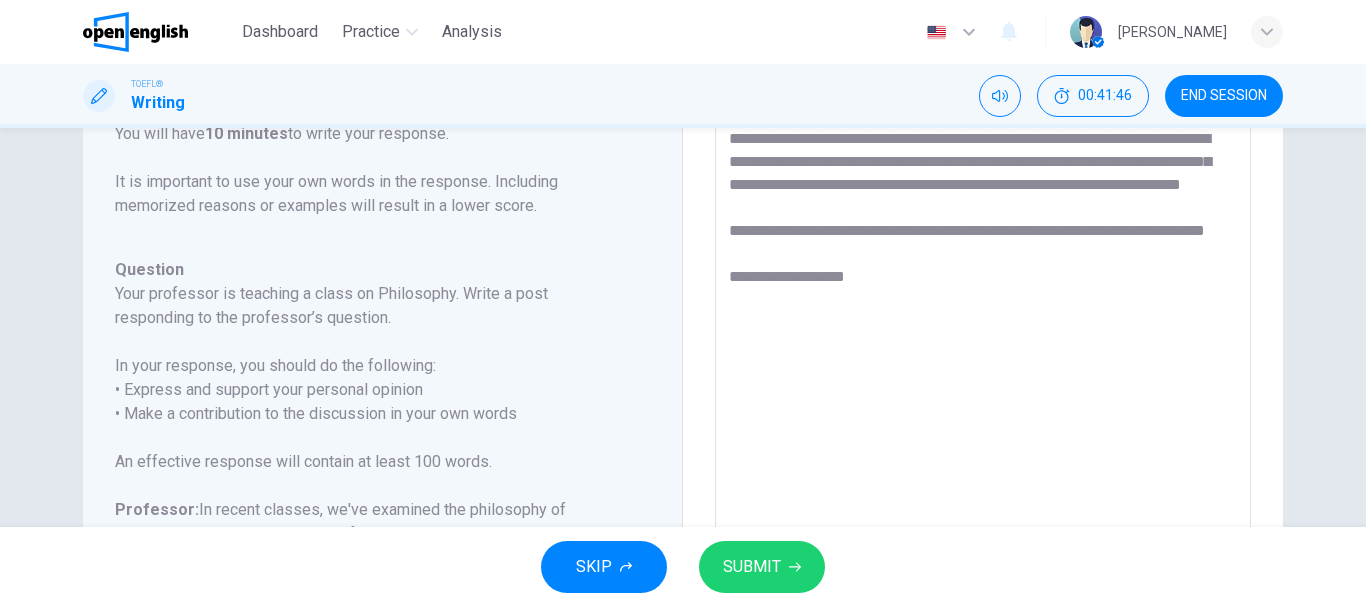 click on "**********" at bounding box center [983, 444] 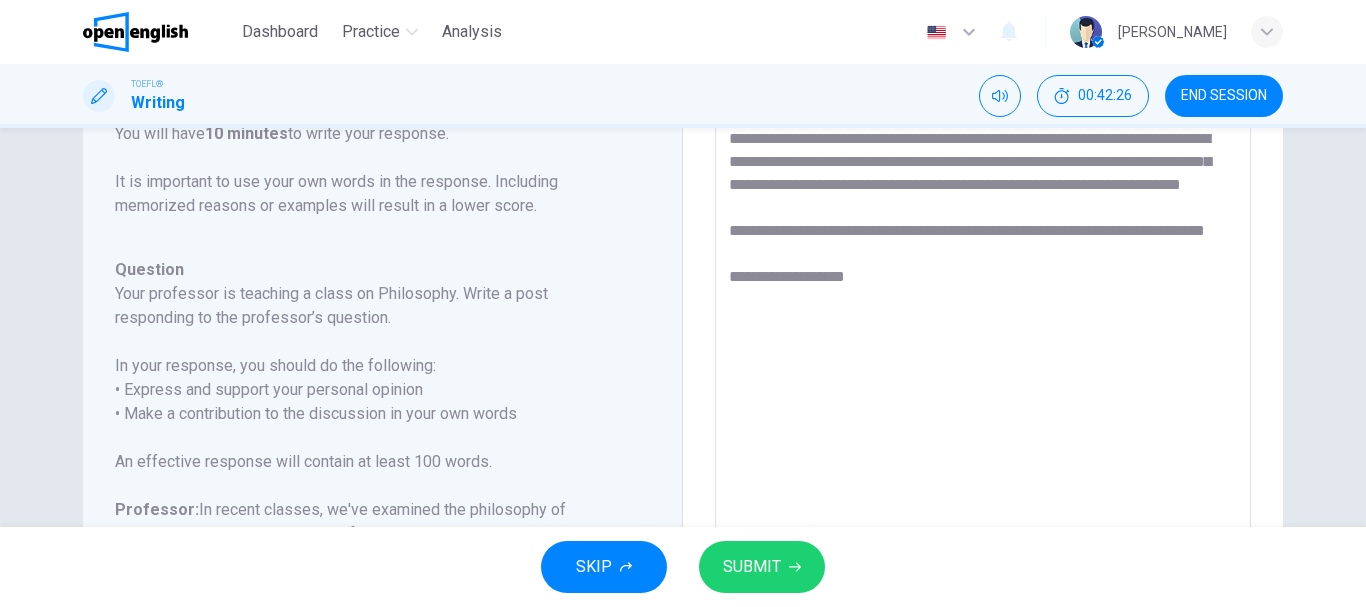 drag, startPoint x: 904, startPoint y: 351, endPoint x: 703, endPoint y: 248, distance: 225.85393 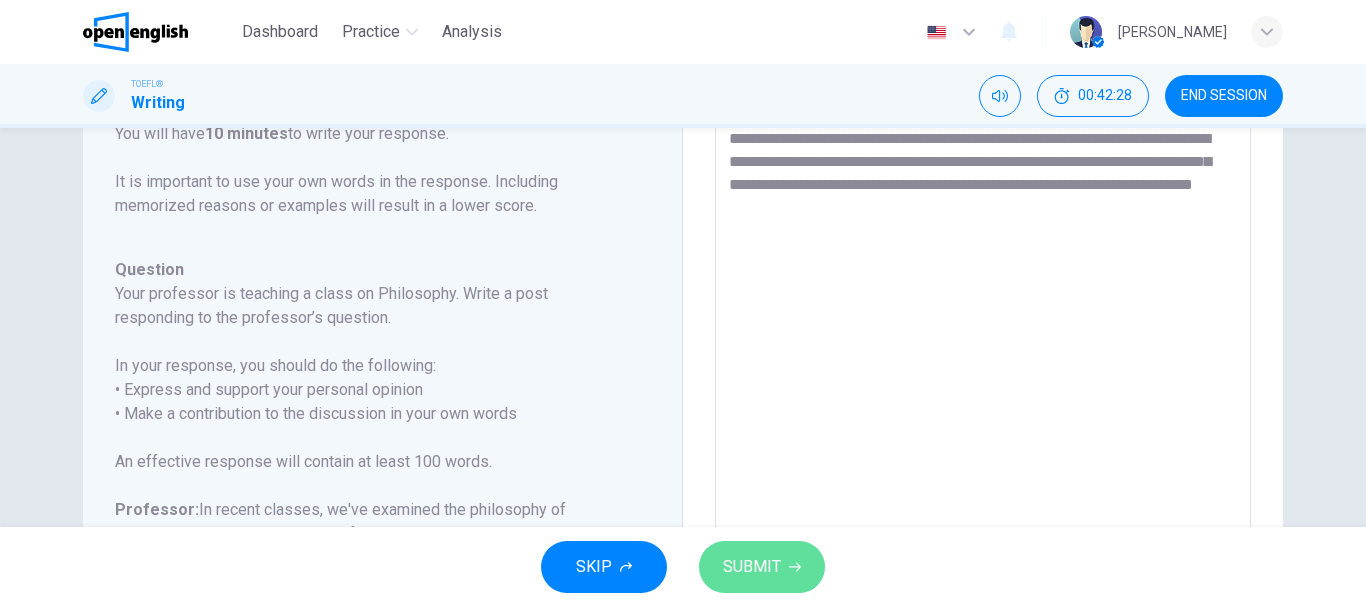 click 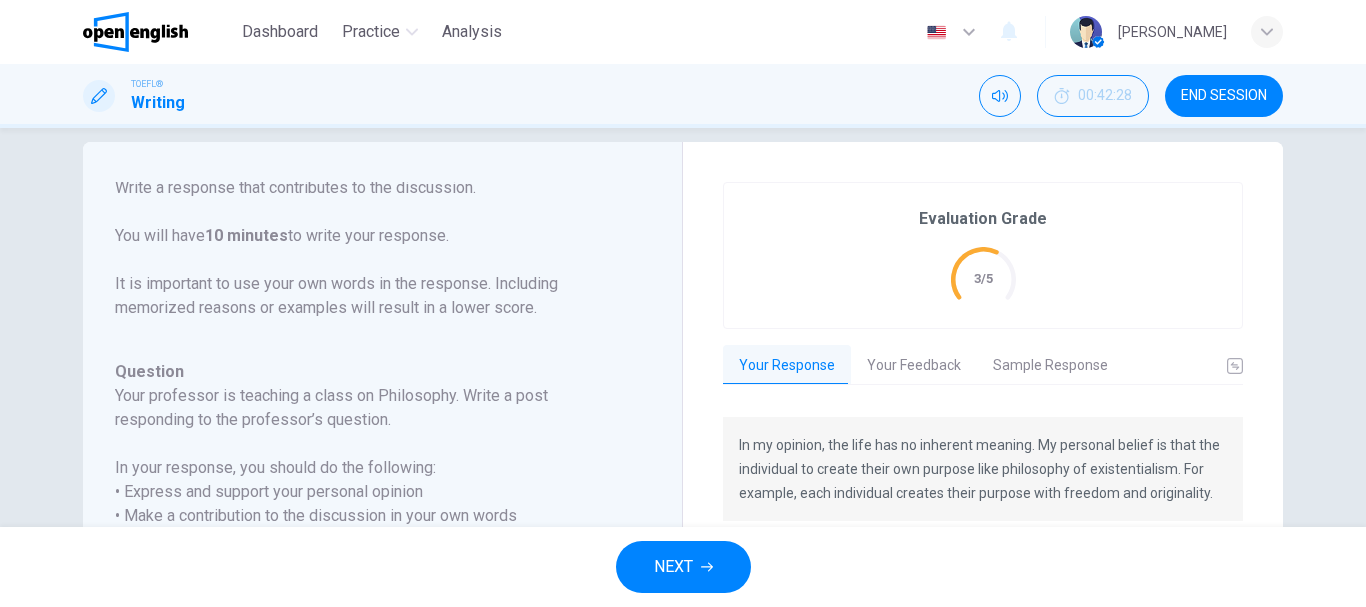 scroll, scrollTop: 0, scrollLeft: 0, axis: both 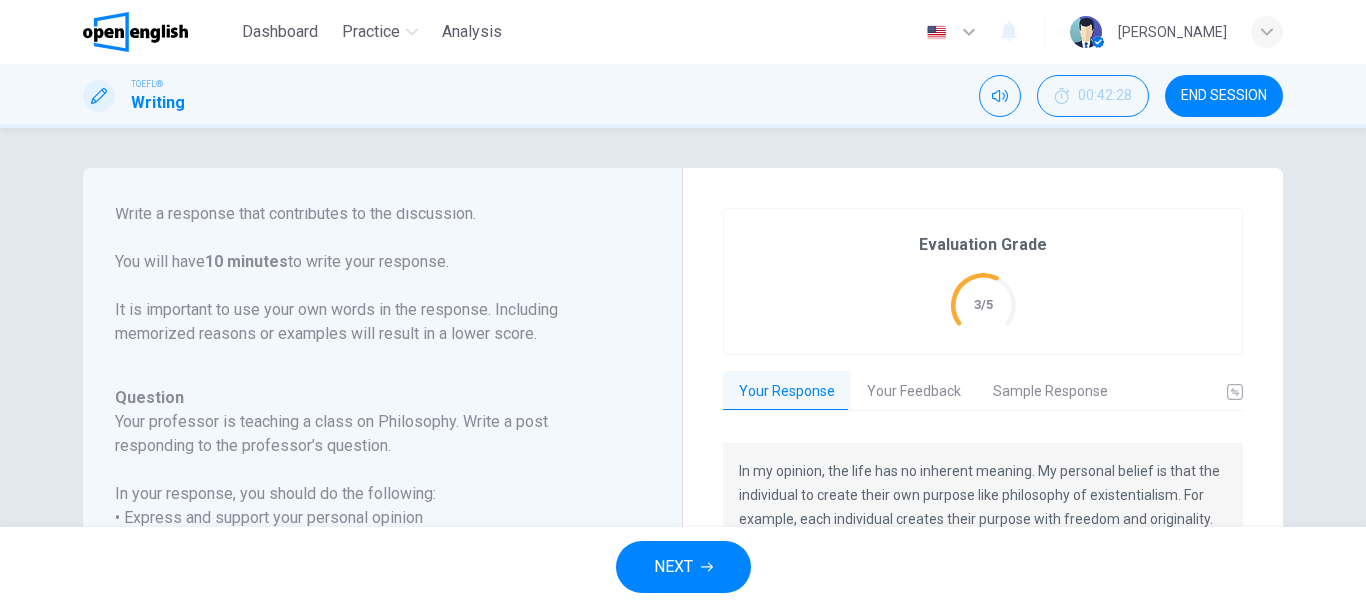 click on "END SESSION" at bounding box center [1224, 96] 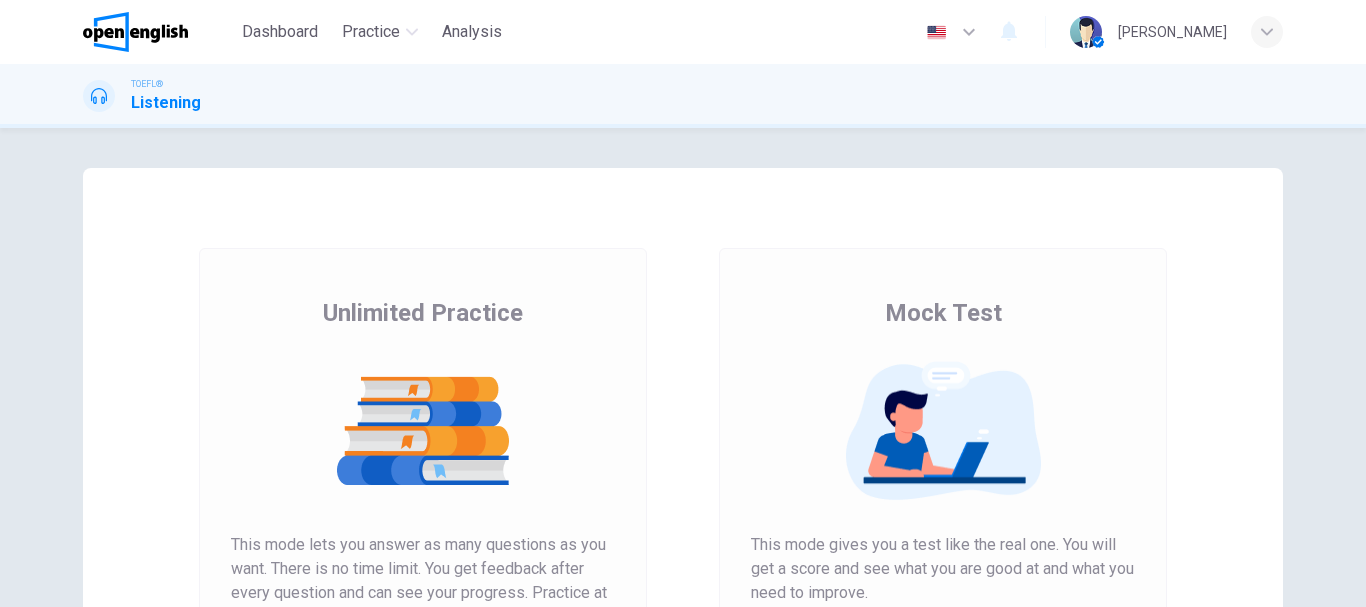 scroll, scrollTop: 0, scrollLeft: 0, axis: both 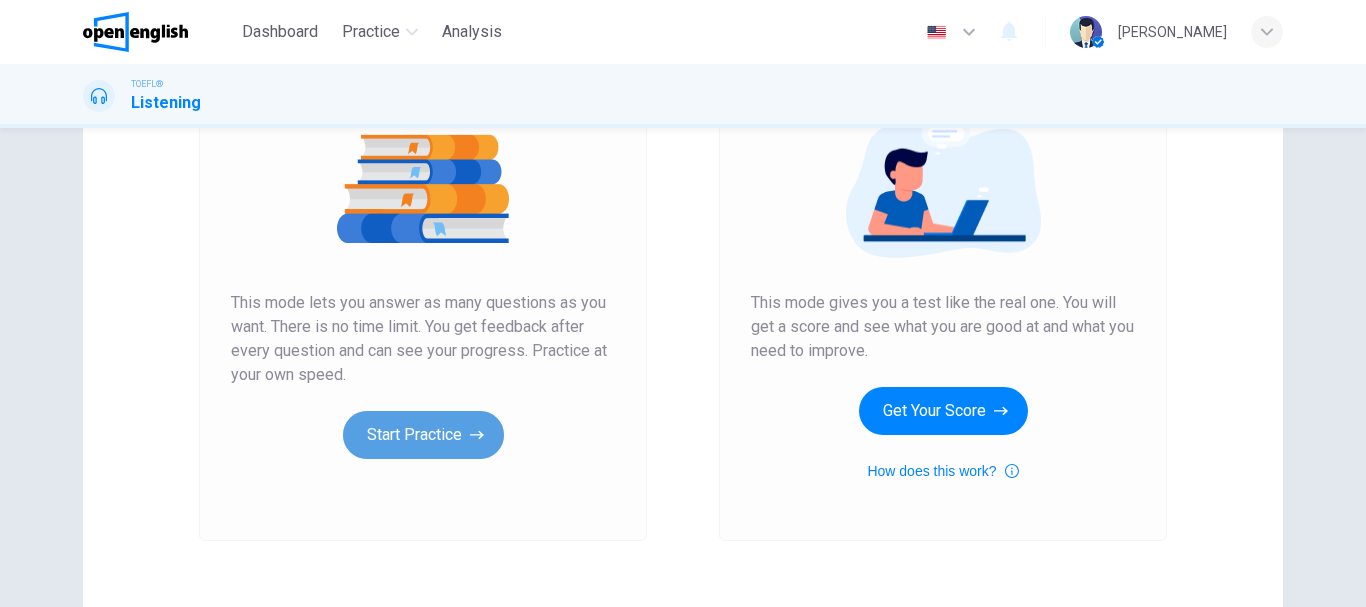 click 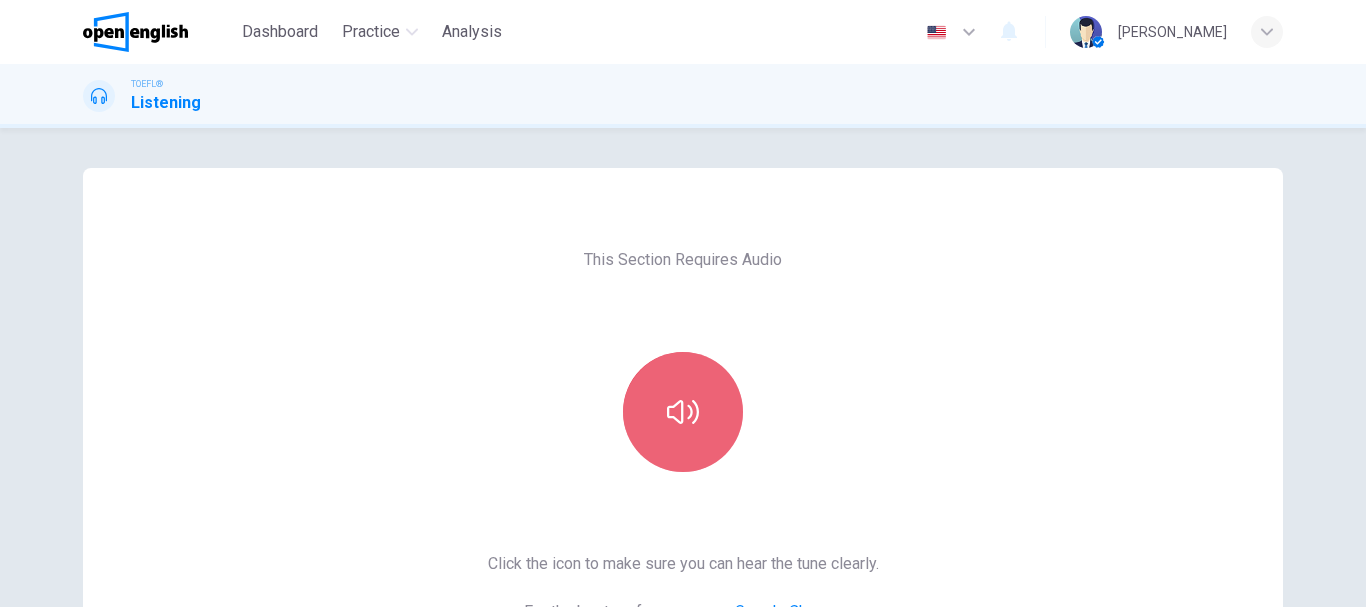 click at bounding box center [683, 412] 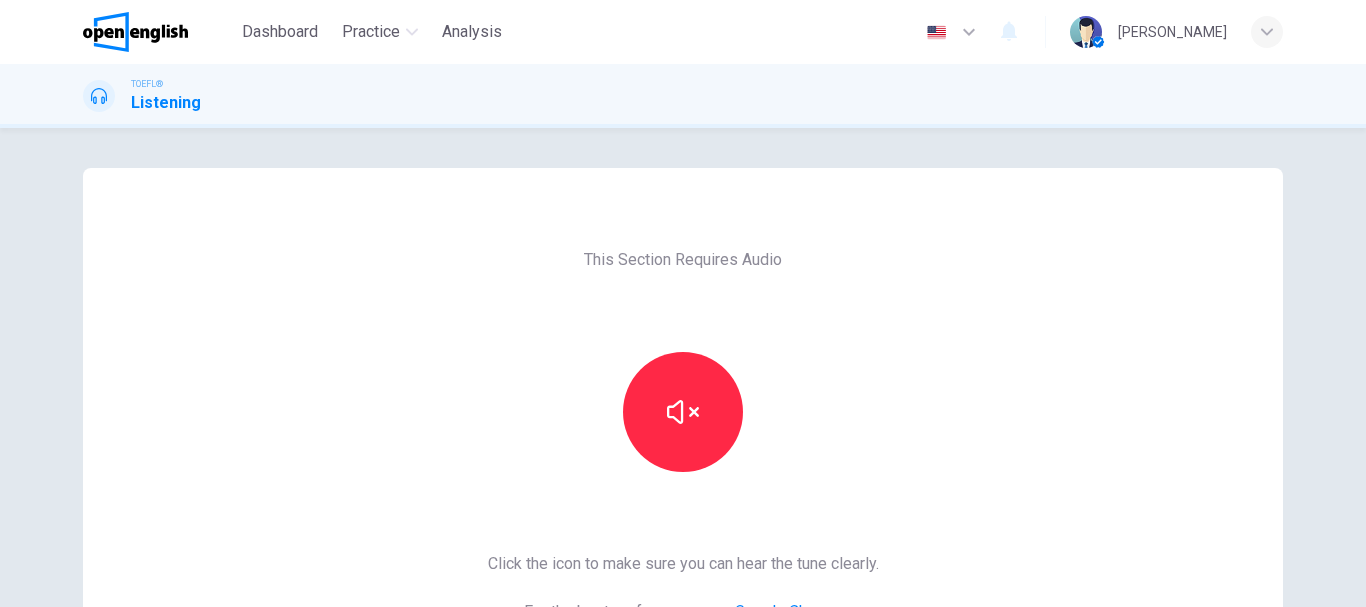 scroll, scrollTop: 360, scrollLeft: 0, axis: vertical 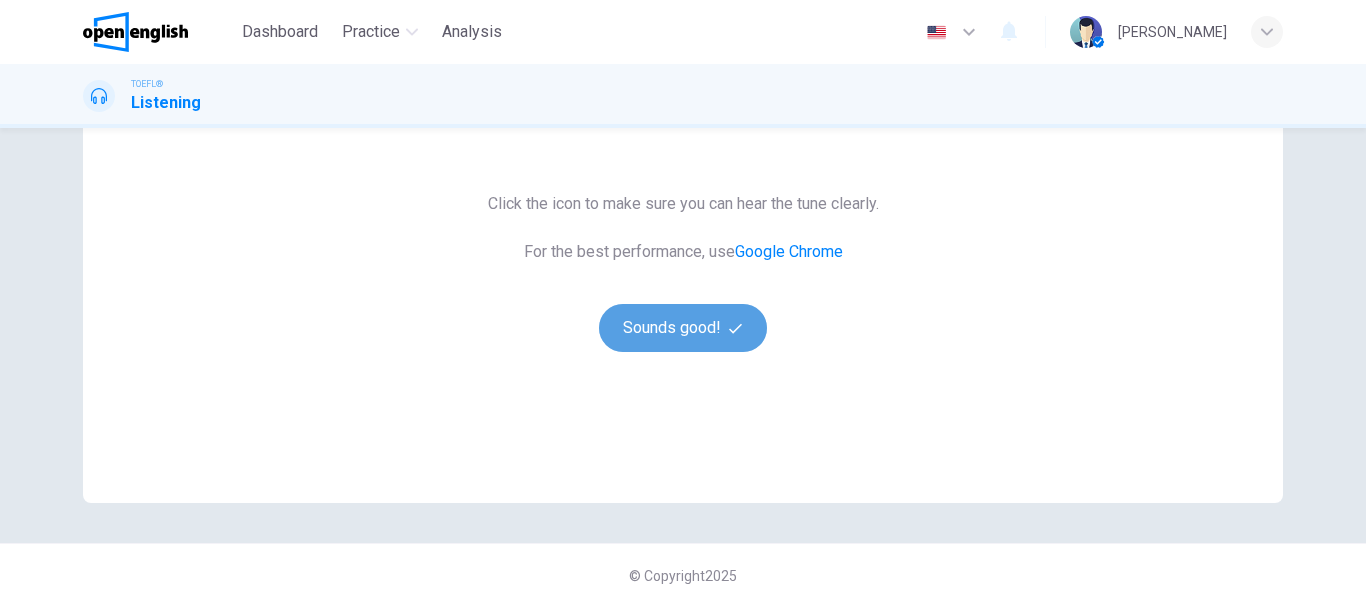 click on "Sounds good!" at bounding box center (683, 328) 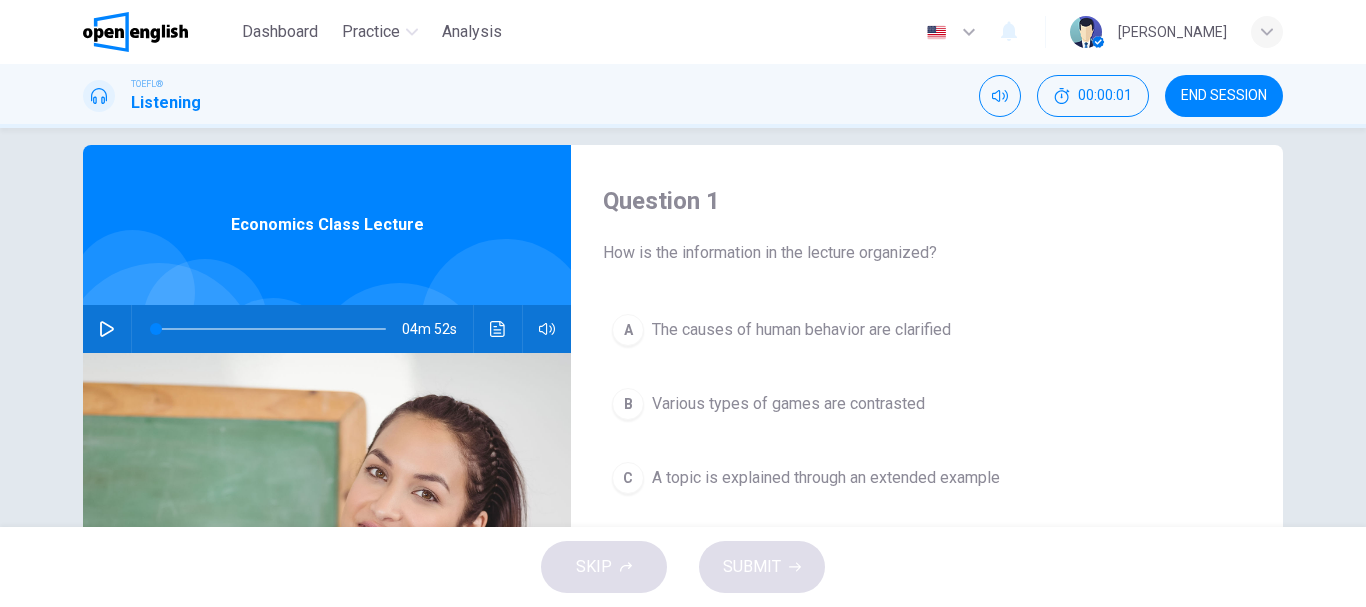 scroll, scrollTop: 11, scrollLeft: 0, axis: vertical 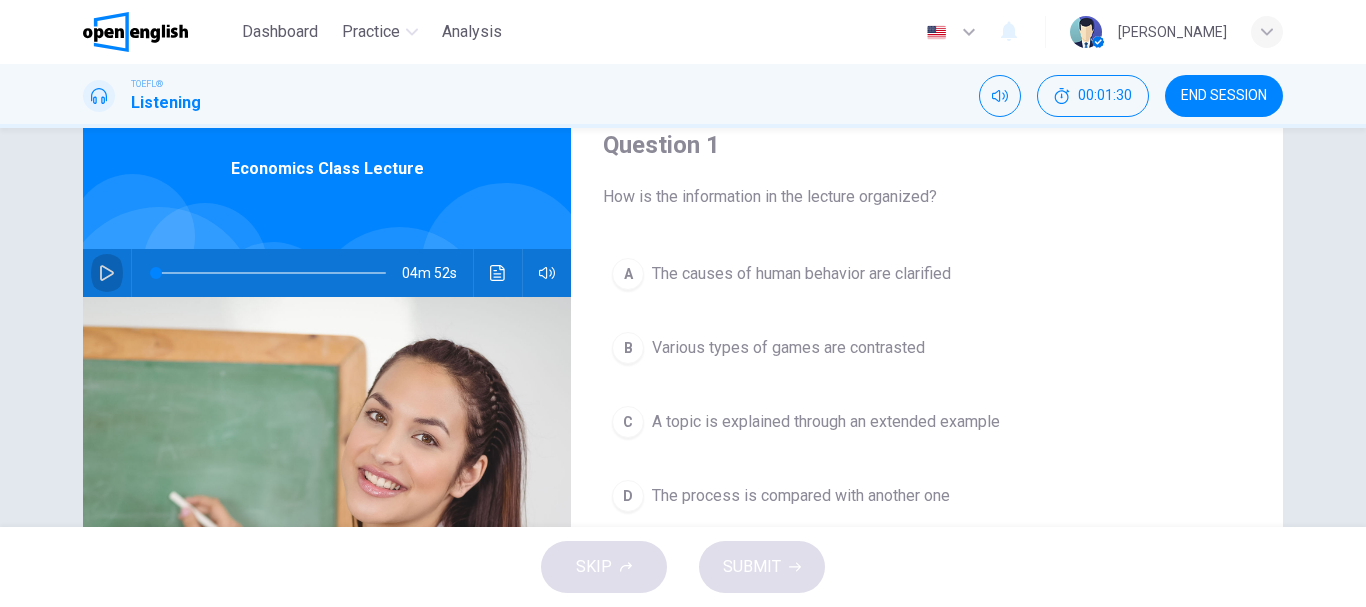 click 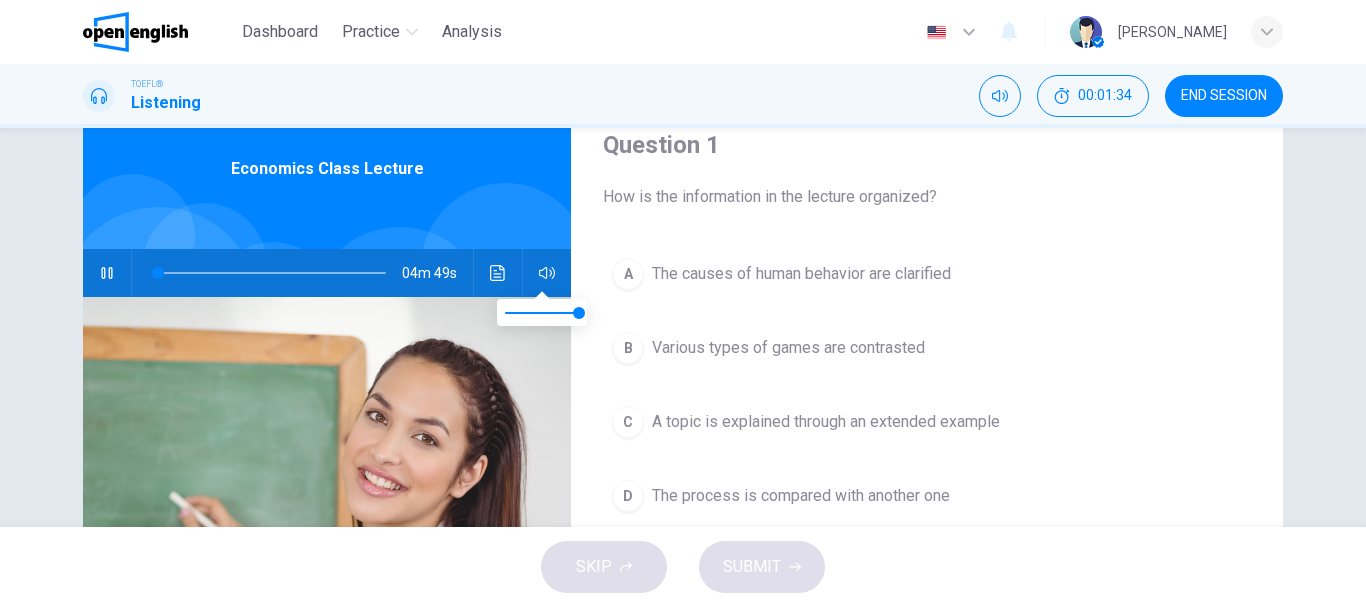type on "*" 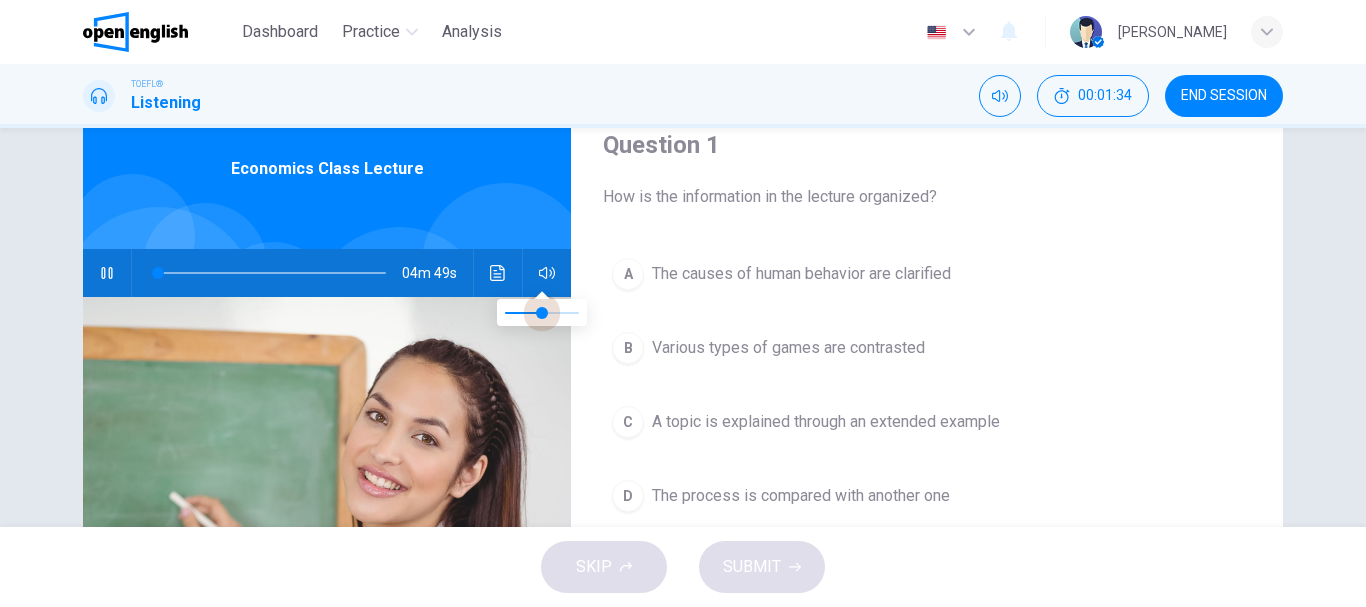 click at bounding box center [542, 313] 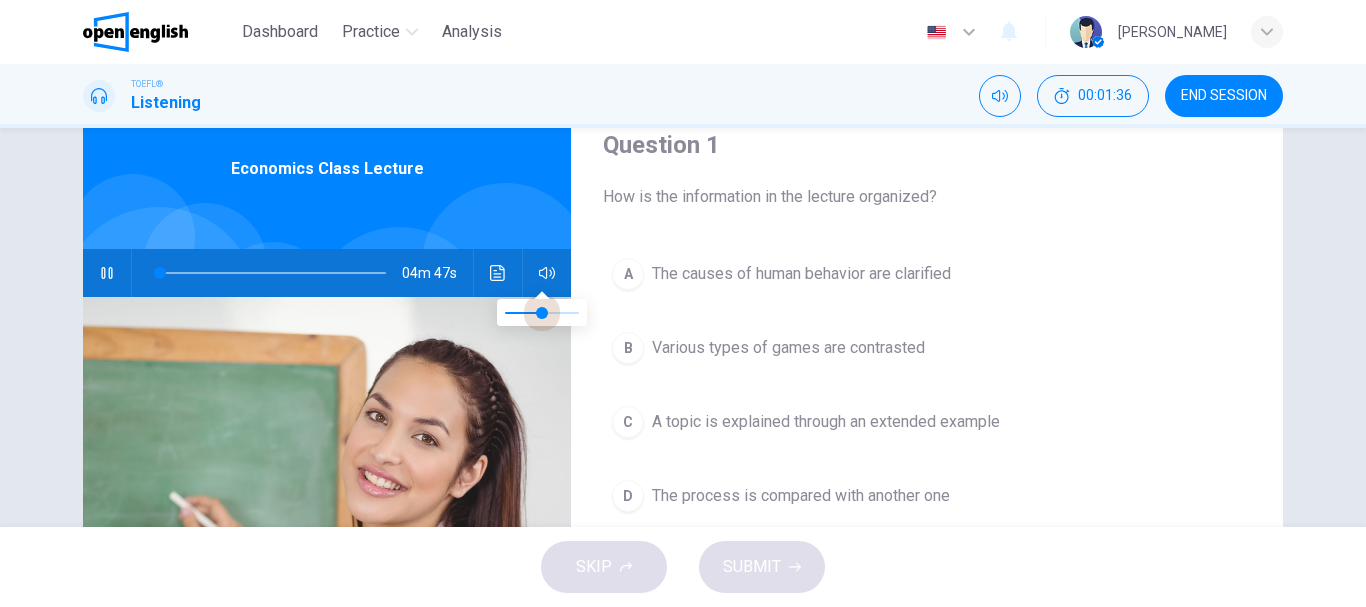 type on "*" 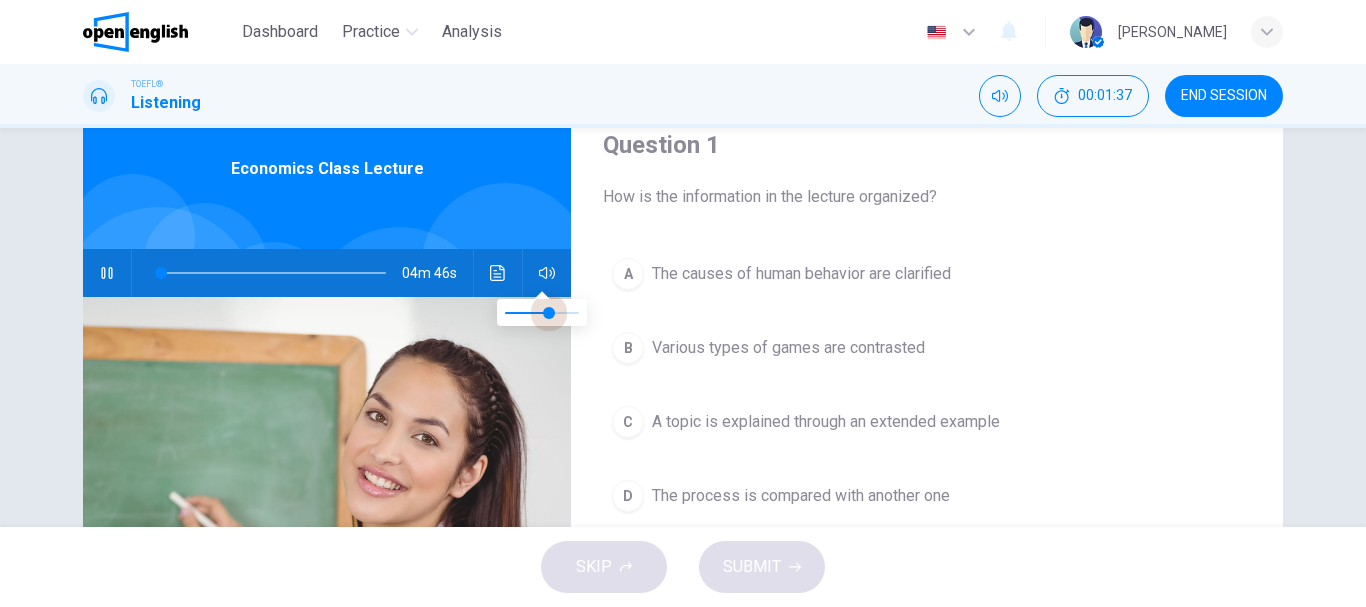 click at bounding box center [549, 313] 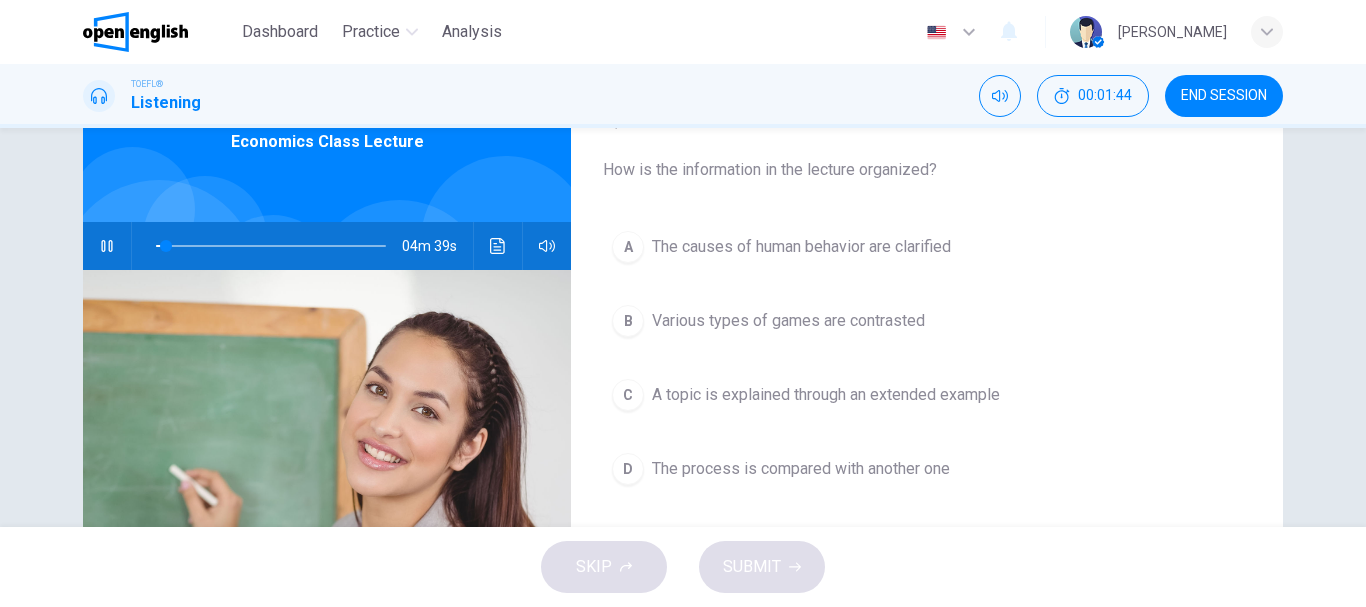 scroll, scrollTop: 108, scrollLeft: 0, axis: vertical 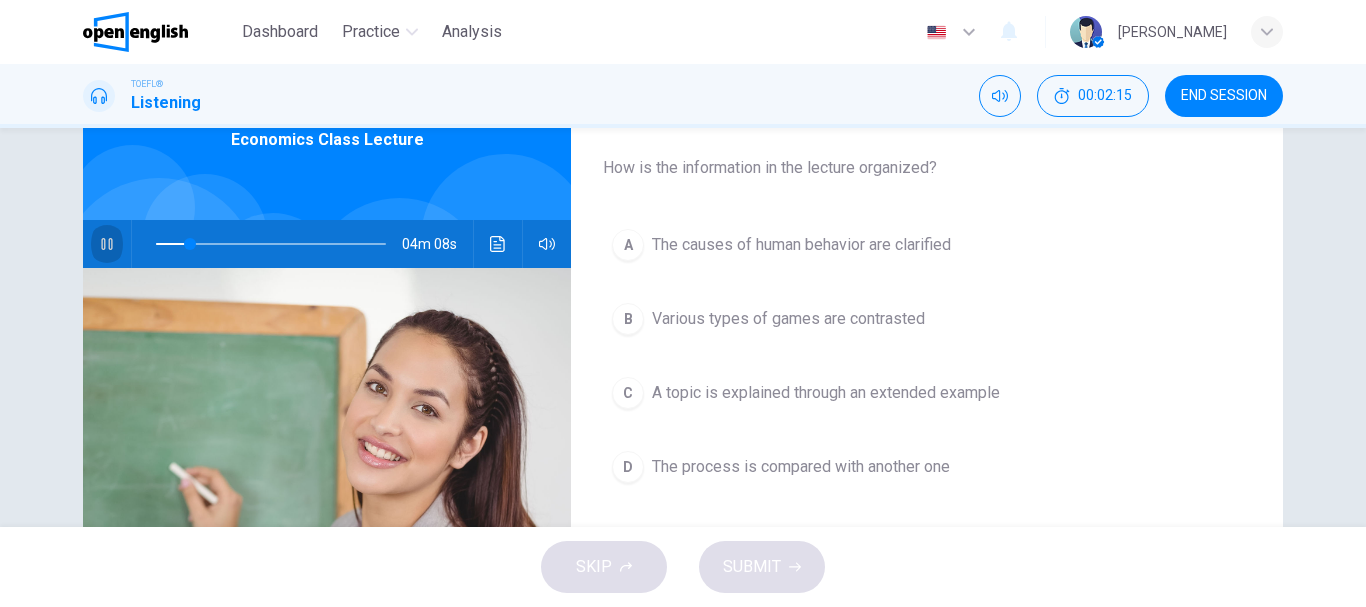 click 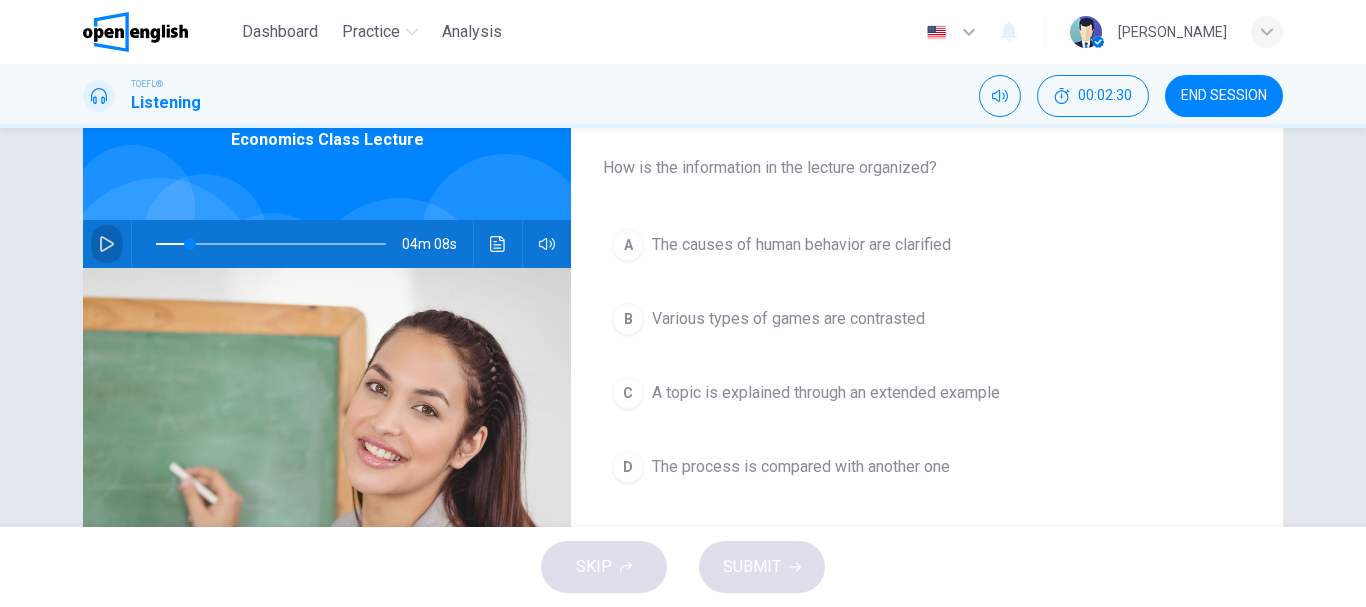 click 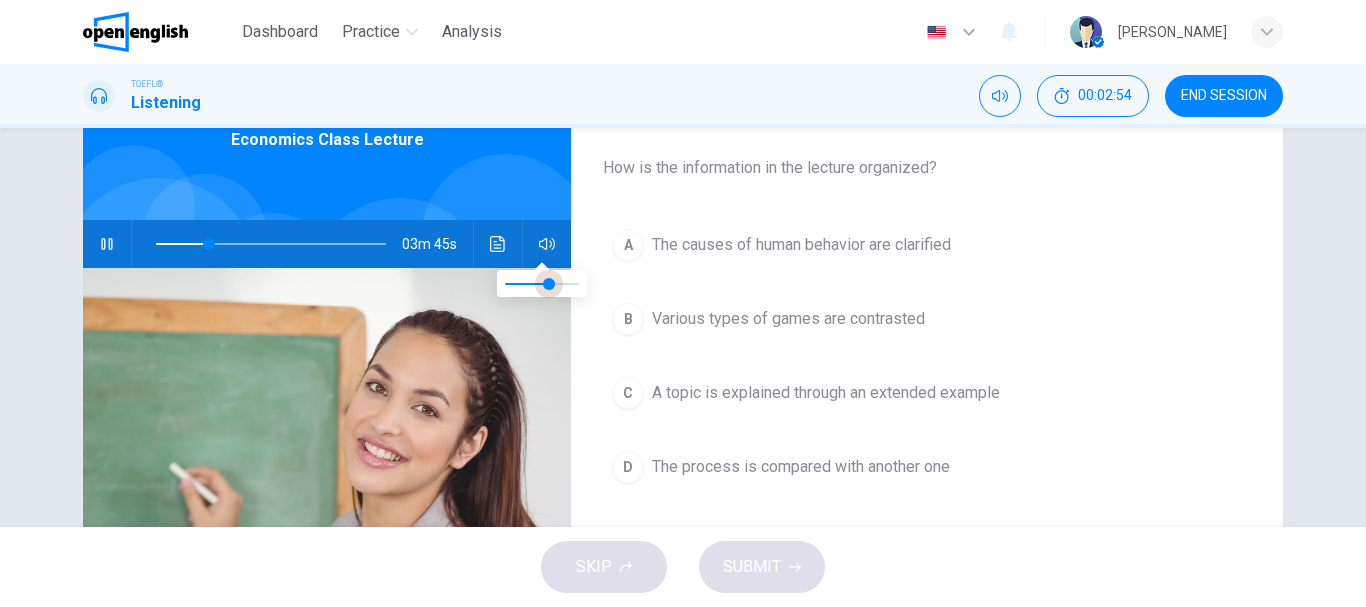 drag, startPoint x: 452, startPoint y: 233, endPoint x: 535, endPoint y: 288, distance: 99.56907 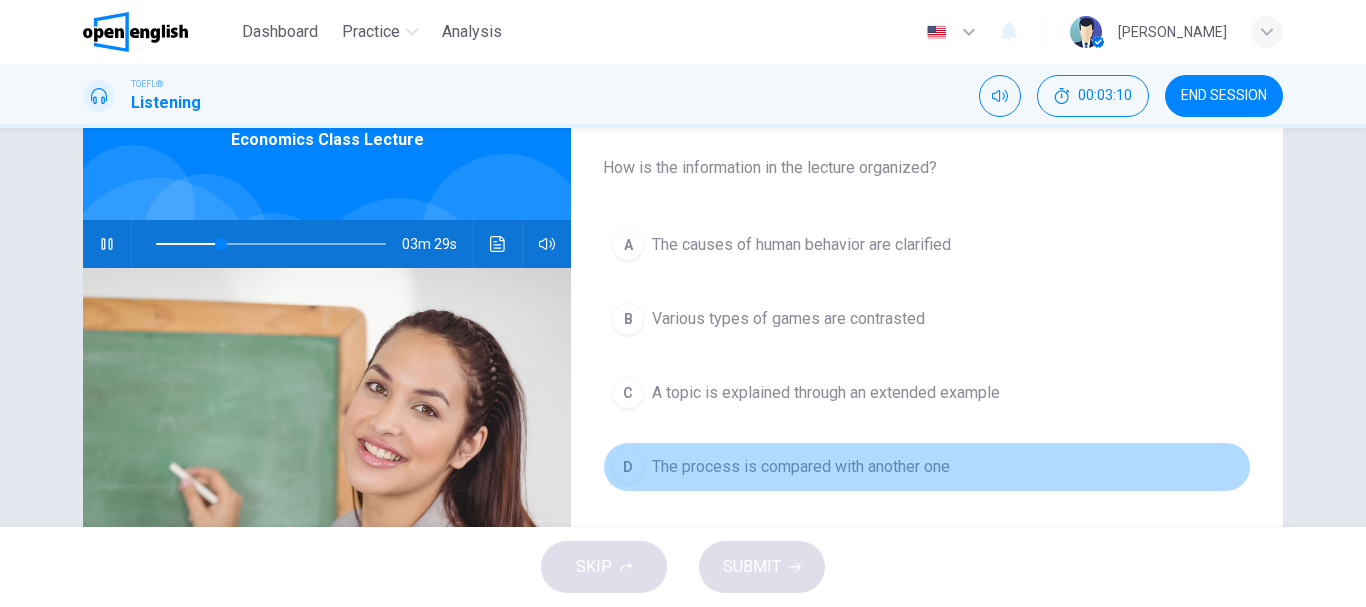 click on "The process is compared with another one" at bounding box center [801, 467] 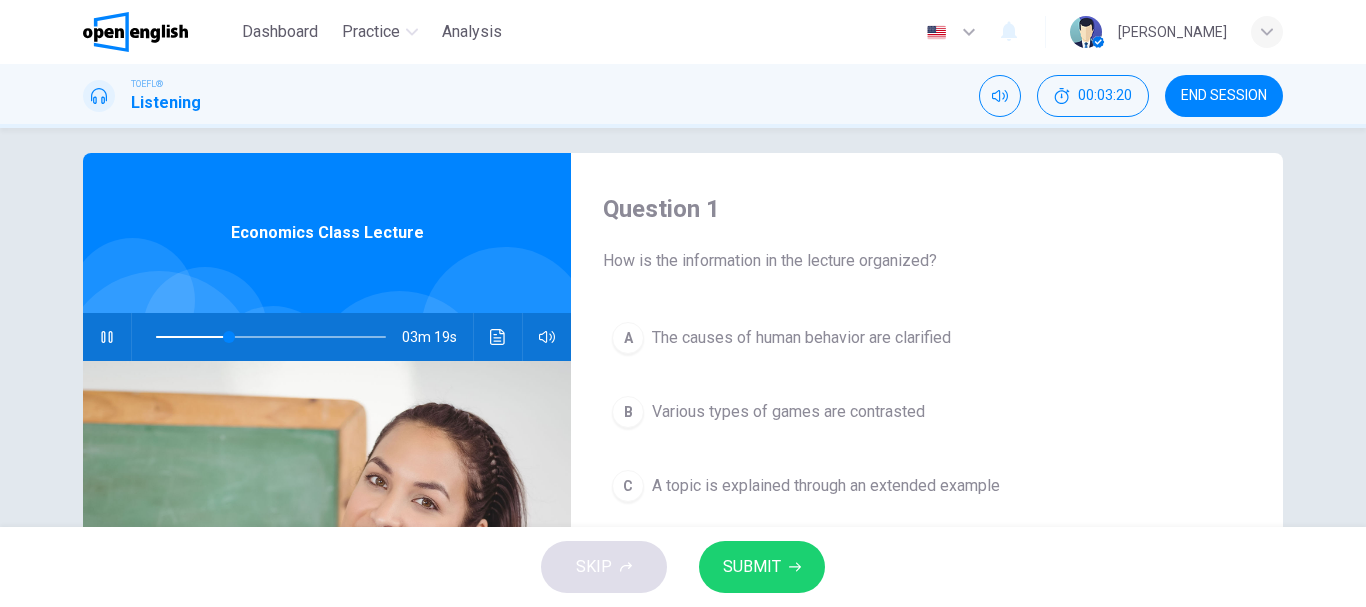 scroll, scrollTop: 0, scrollLeft: 0, axis: both 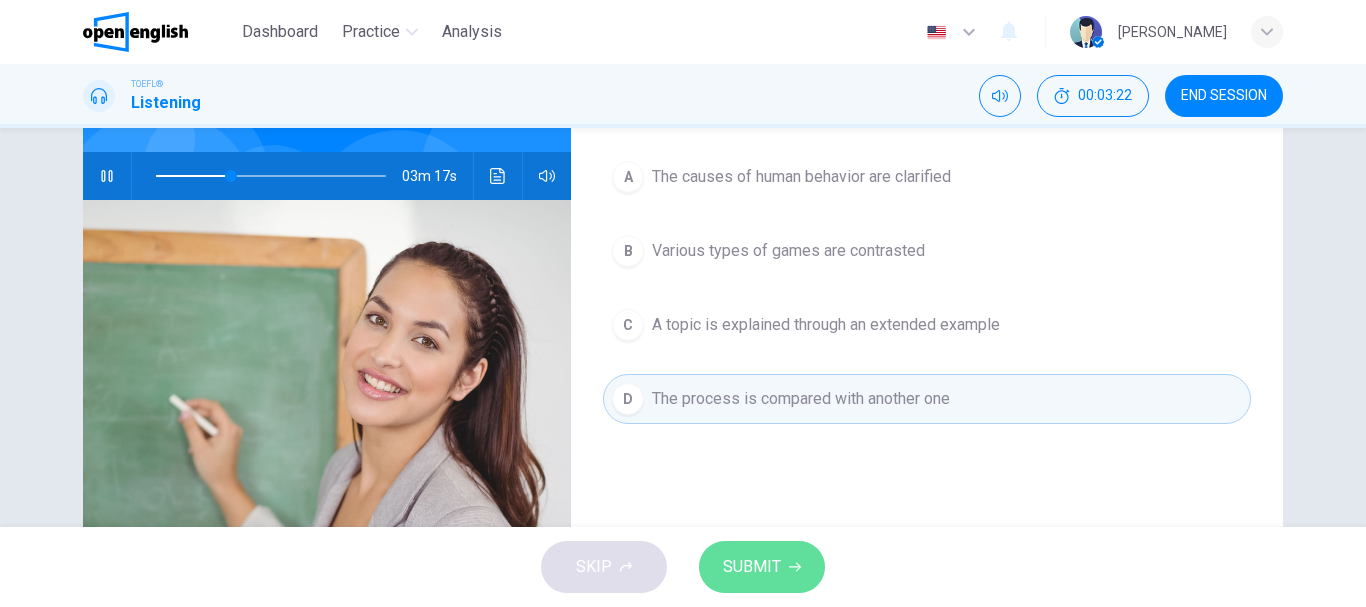 click 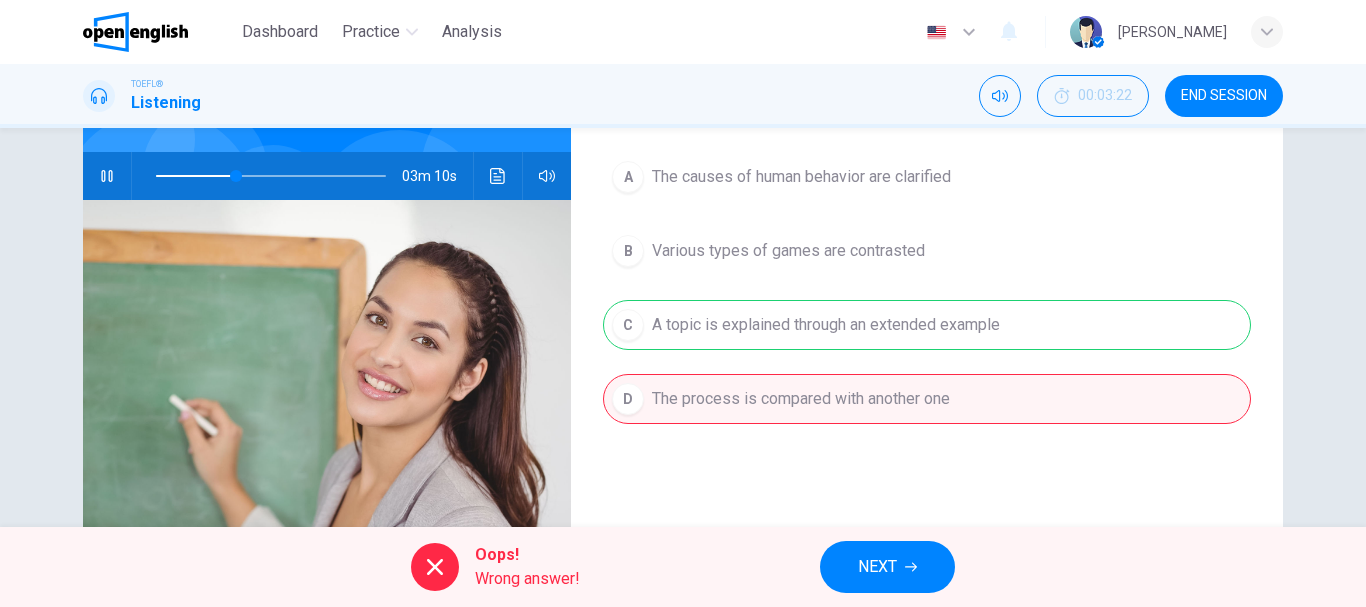 drag, startPoint x: 1005, startPoint y: 316, endPoint x: 880, endPoint y: 553, distance: 267.94403 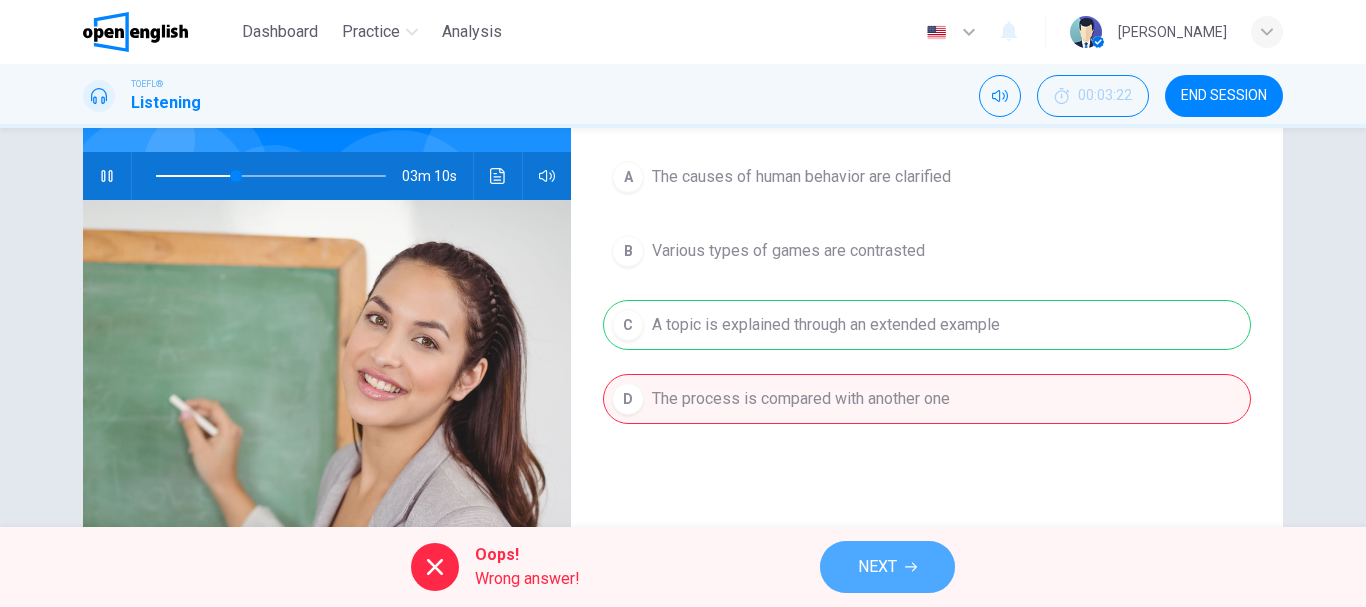 click on "NEXT" at bounding box center [877, 567] 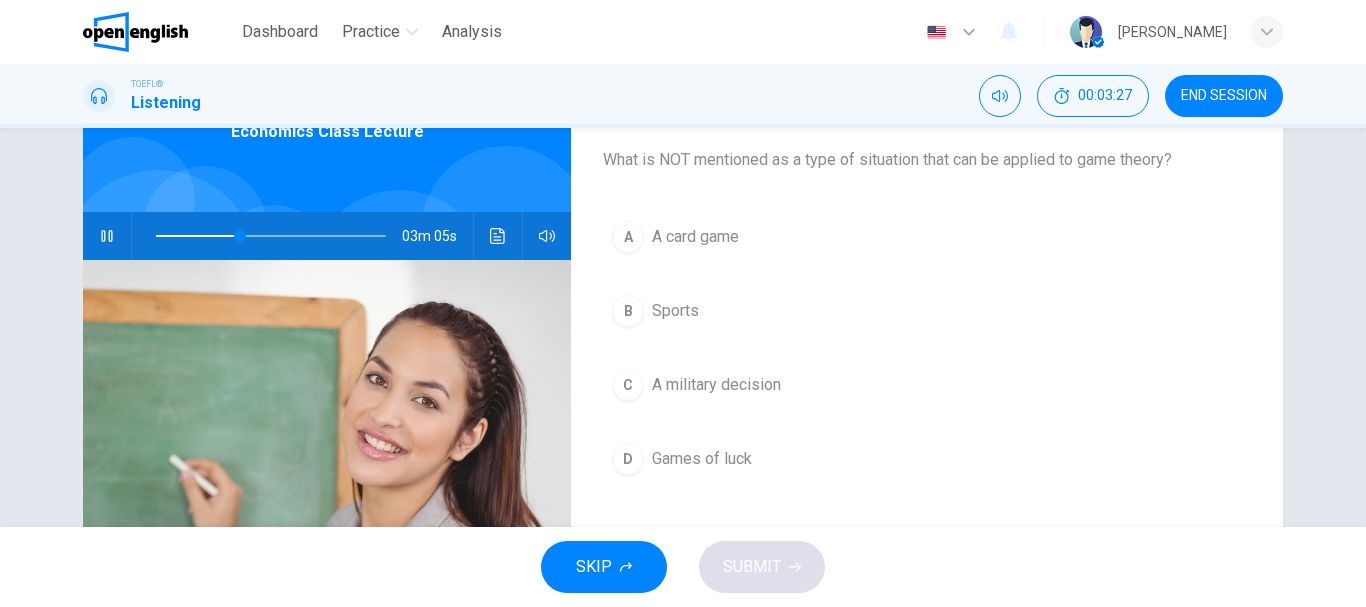 scroll, scrollTop: 118, scrollLeft: 0, axis: vertical 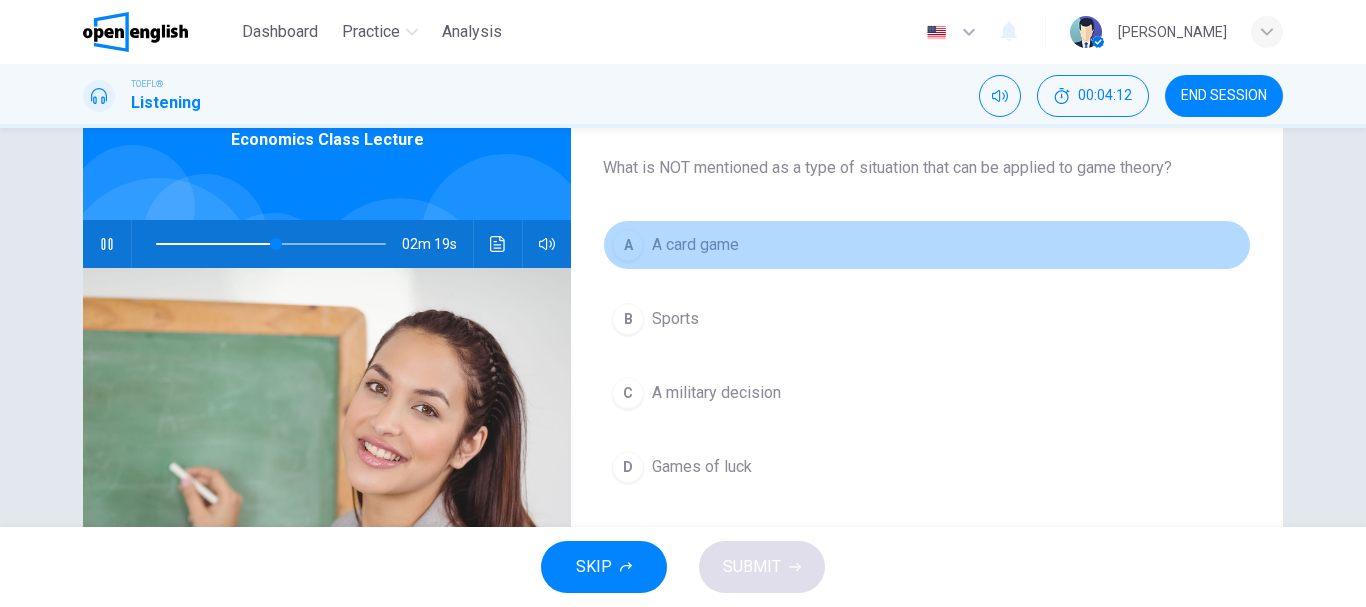 click on "A A card game" at bounding box center (927, 245) 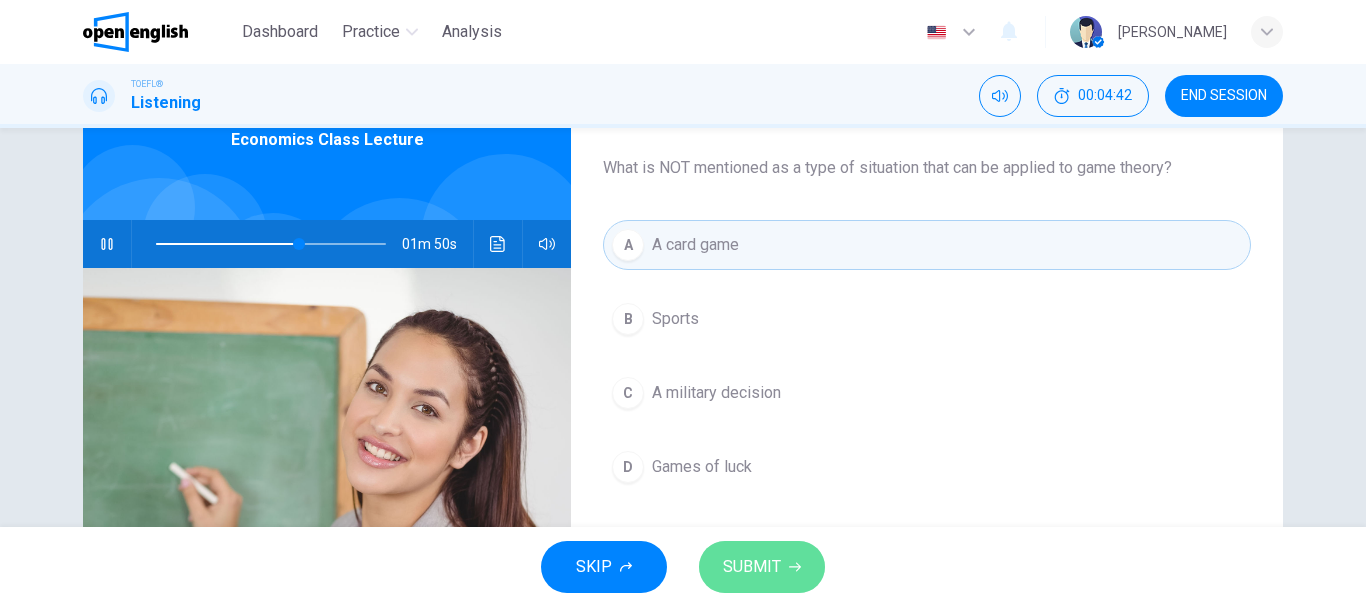 click on "SUBMIT" at bounding box center [752, 567] 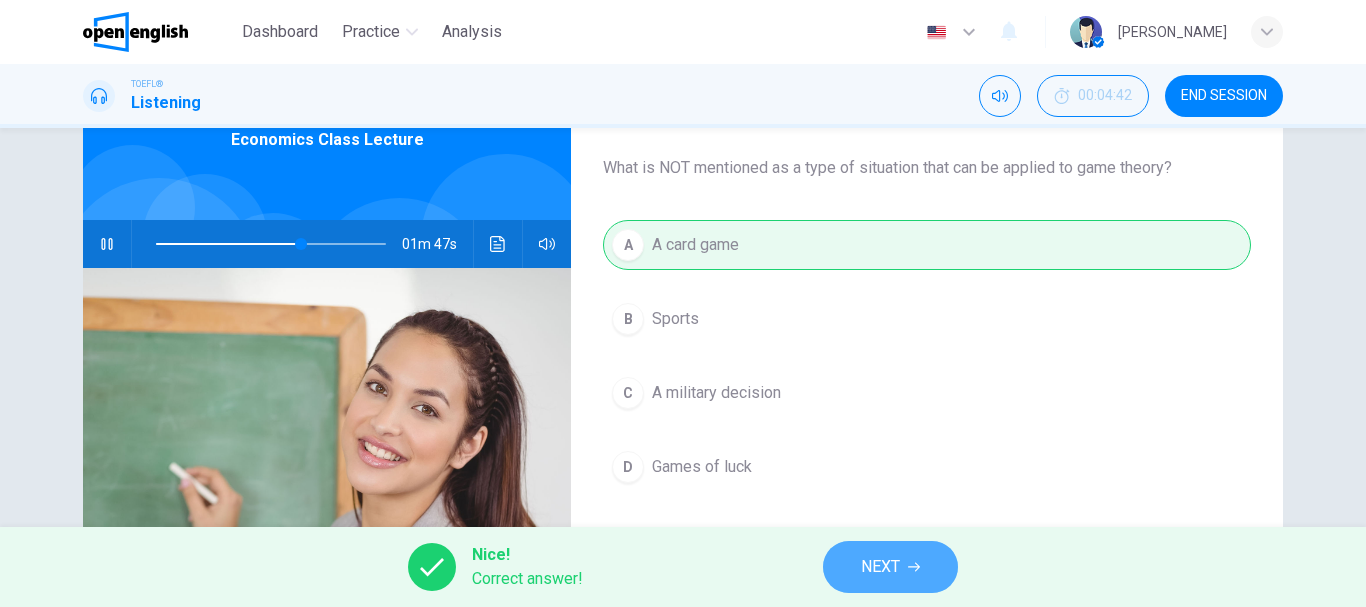 click on "NEXT" at bounding box center (890, 567) 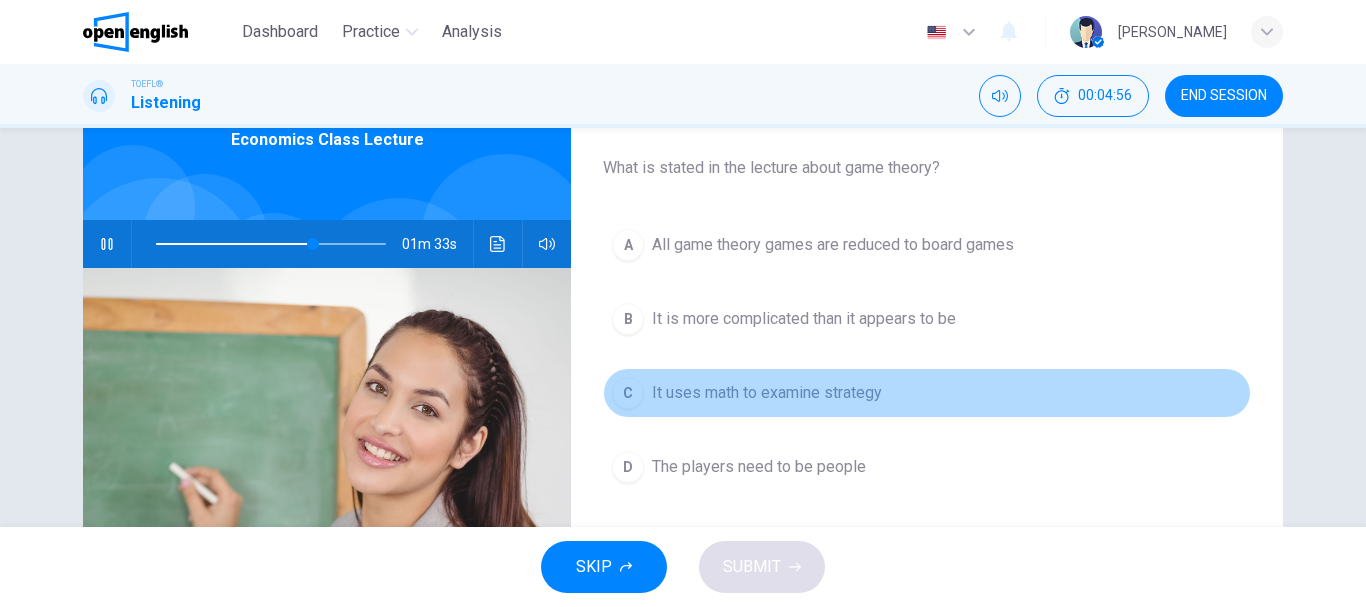 click on "It uses math to examine strategy" at bounding box center [767, 393] 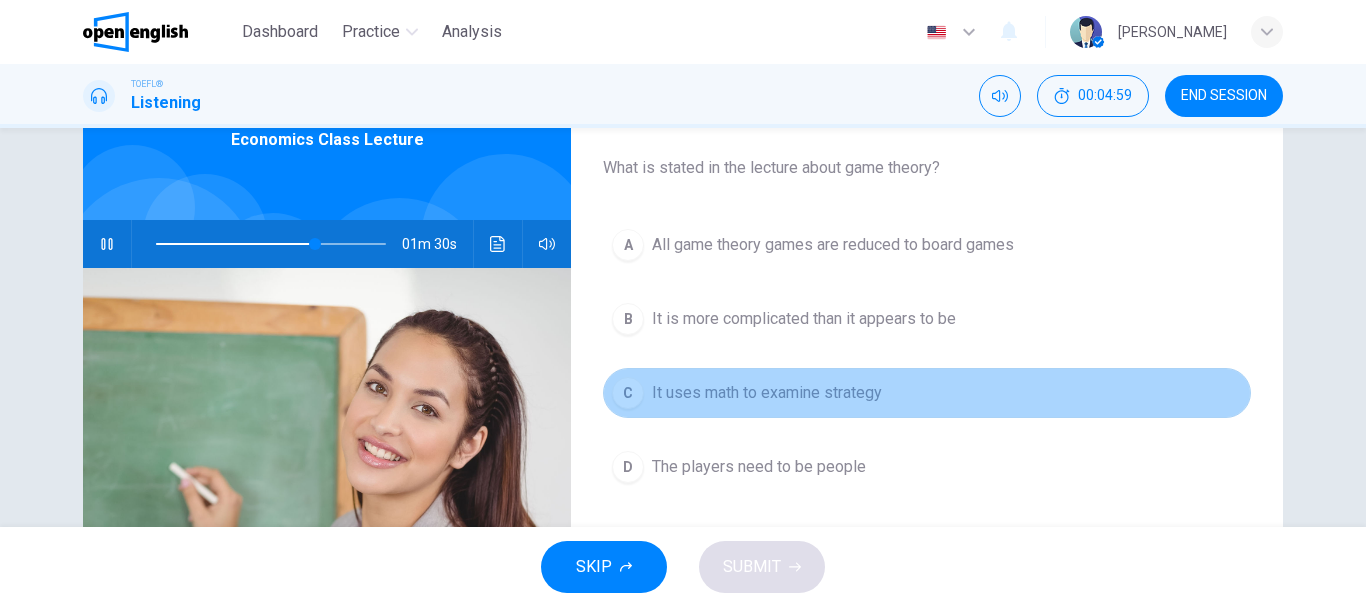 click on "C It uses math to examine strategy" at bounding box center (927, 393) 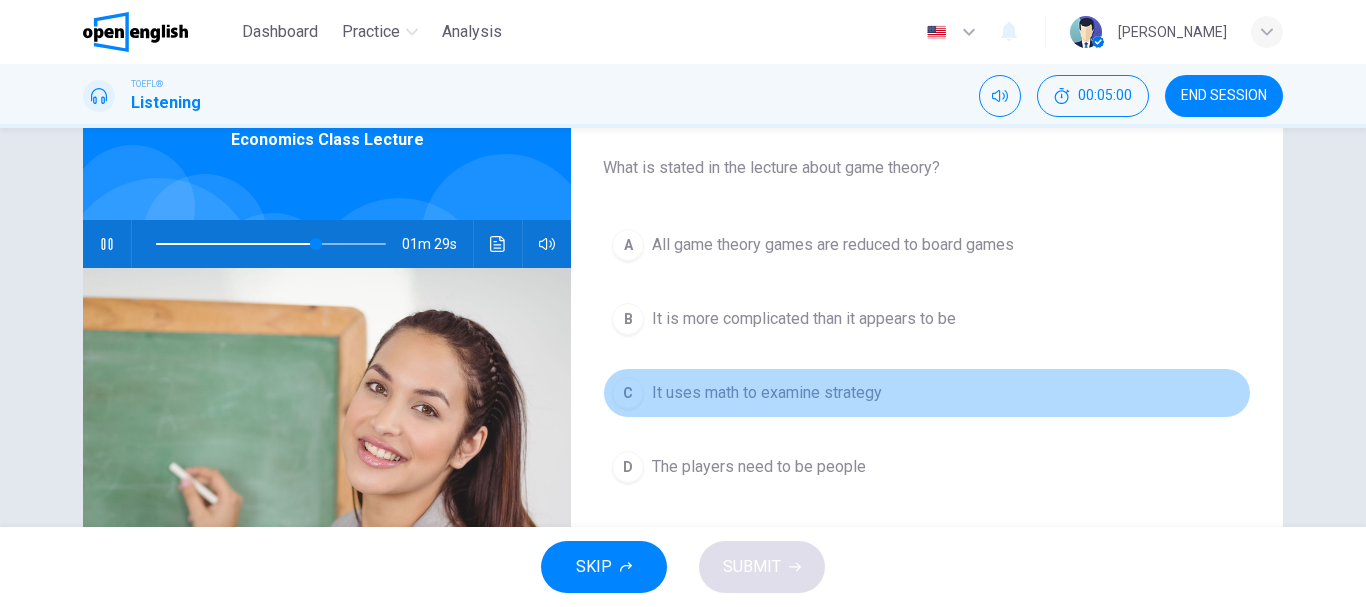 click on "It uses math to examine strategy" at bounding box center (767, 393) 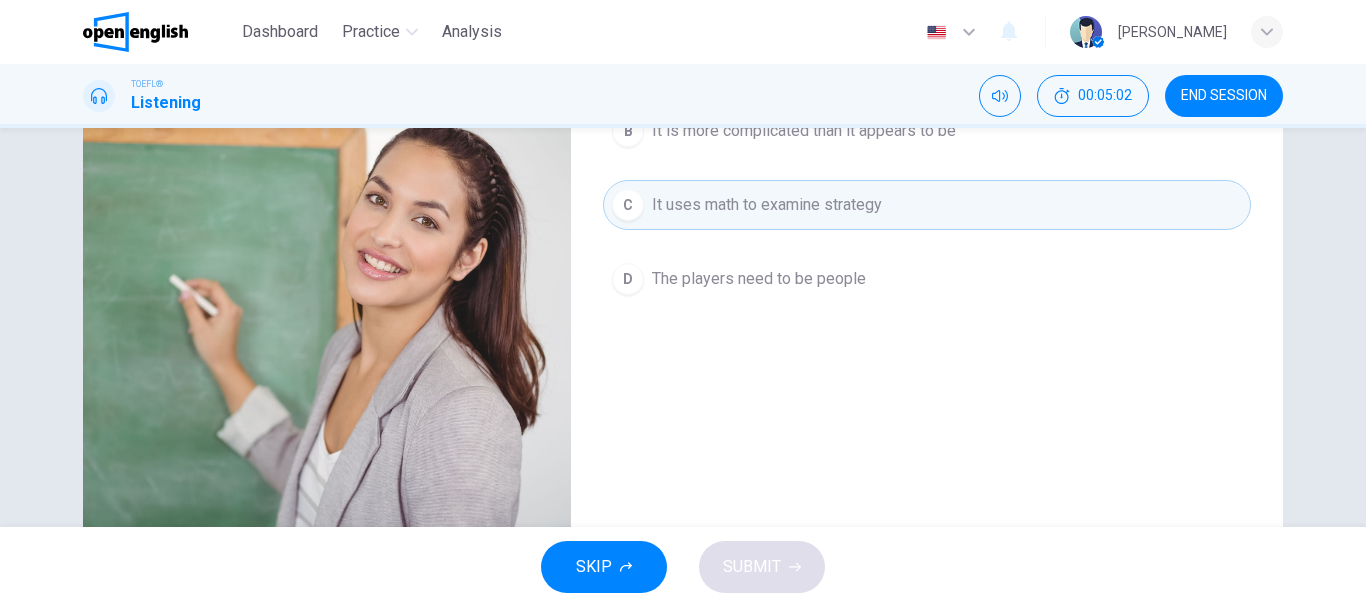 scroll, scrollTop: 17, scrollLeft: 0, axis: vertical 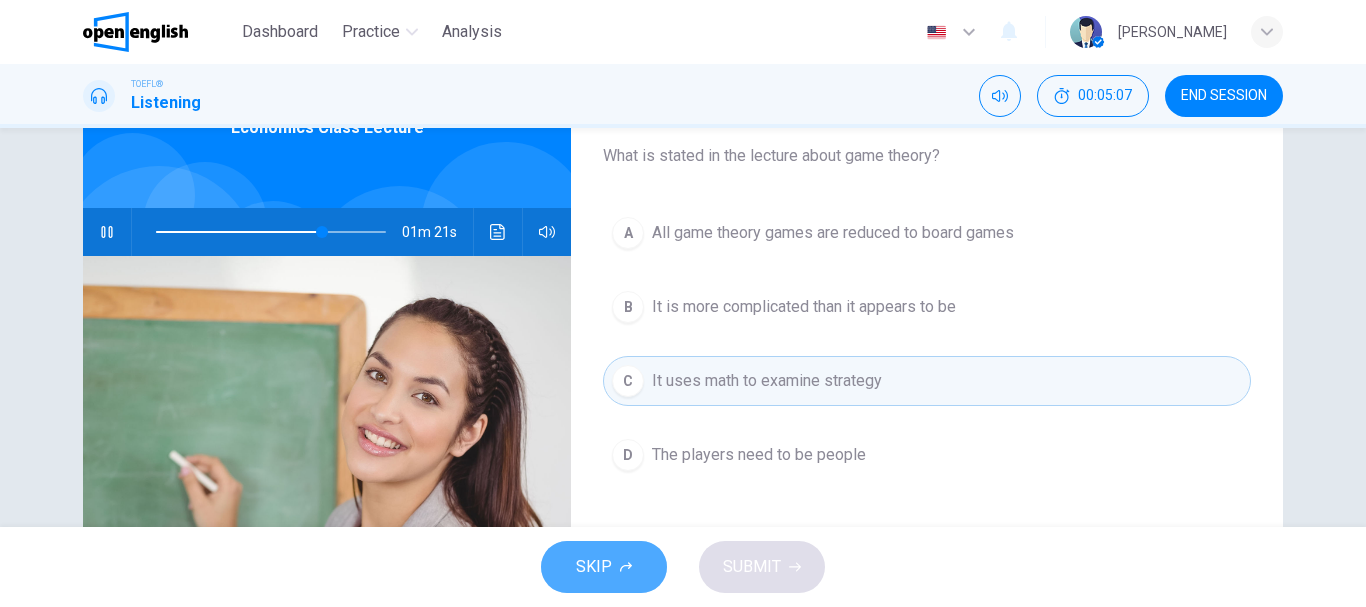 click on "SKIP" at bounding box center [594, 567] 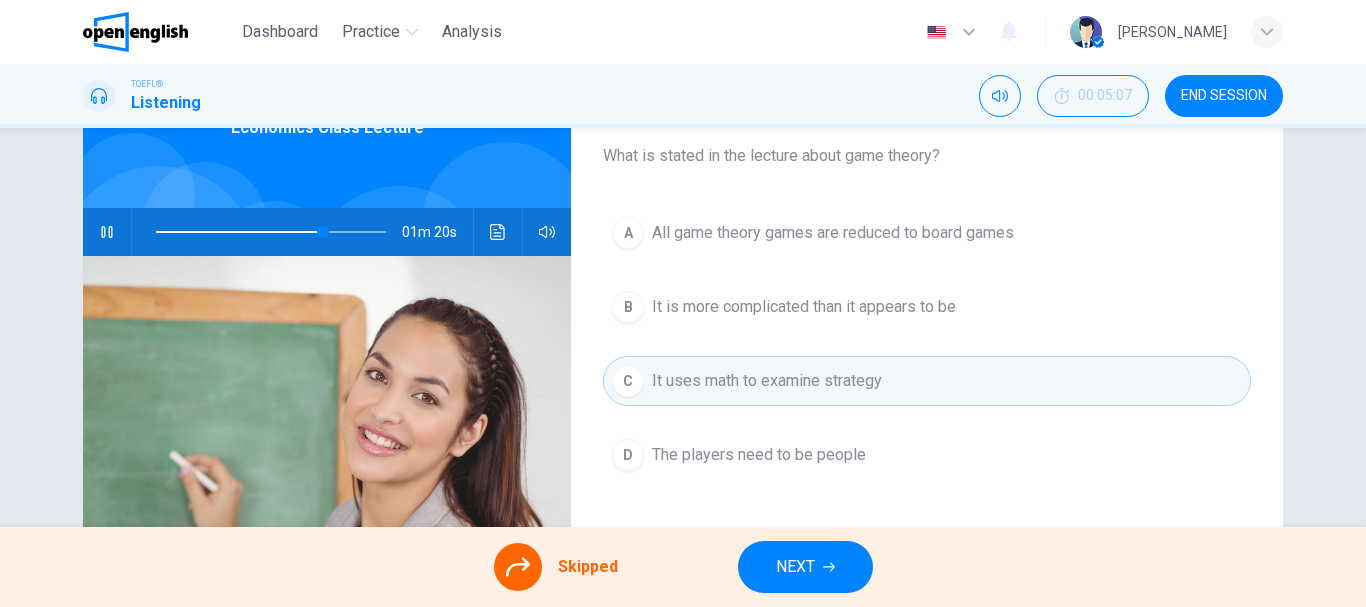 type on "**" 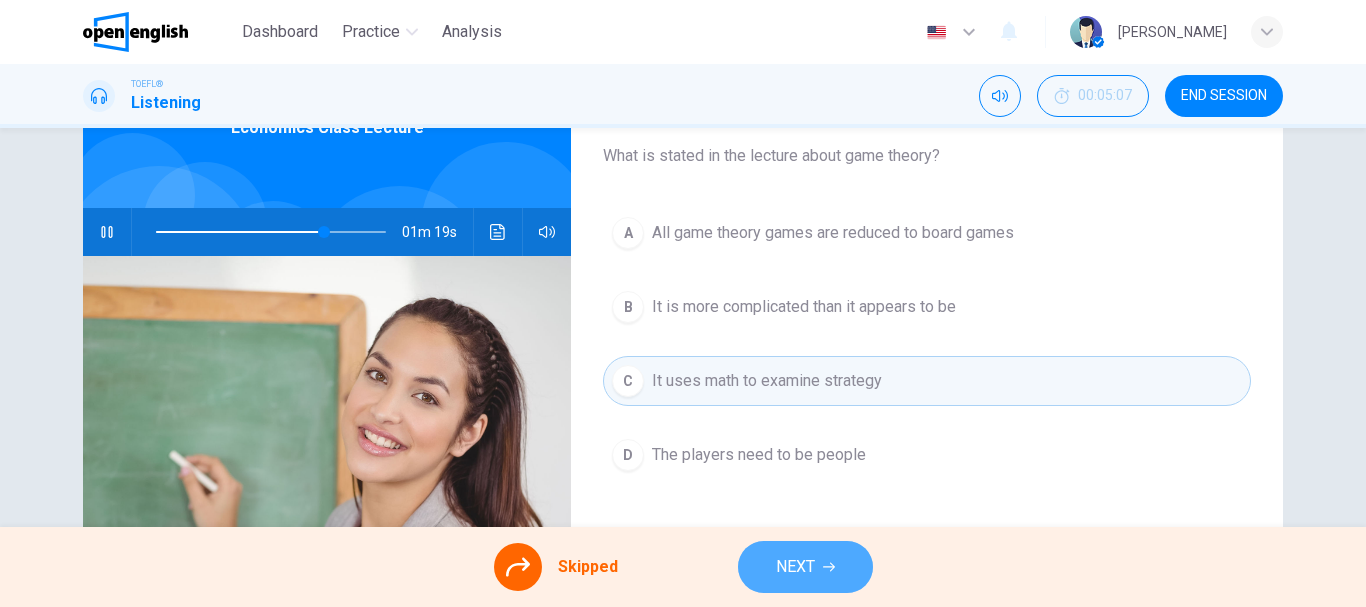 click on "NEXT" at bounding box center (805, 567) 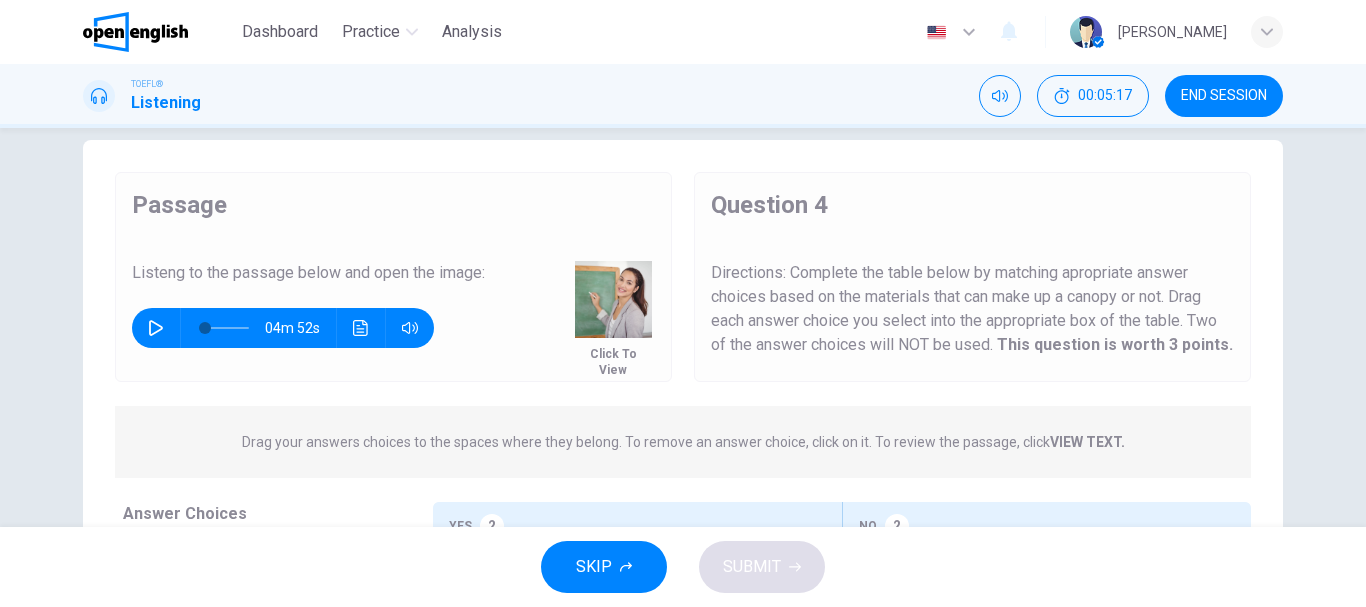 scroll, scrollTop: 37, scrollLeft: 0, axis: vertical 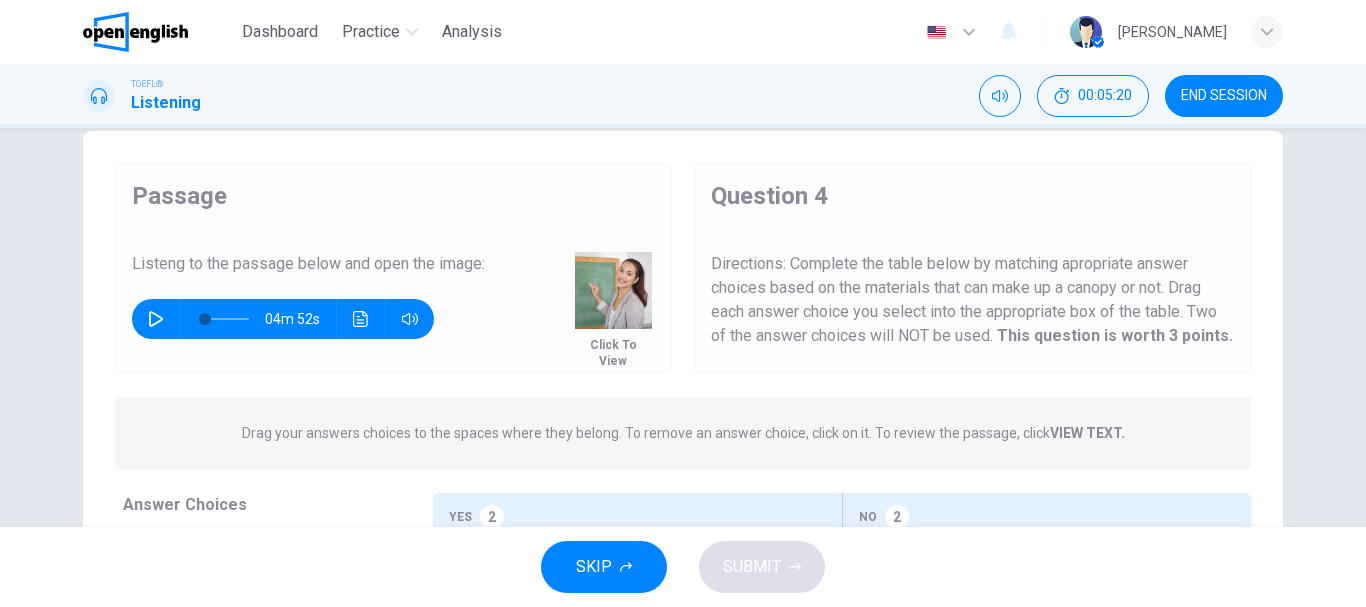 click on "SKIP SUBMIT" at bounding box center (683, 567) 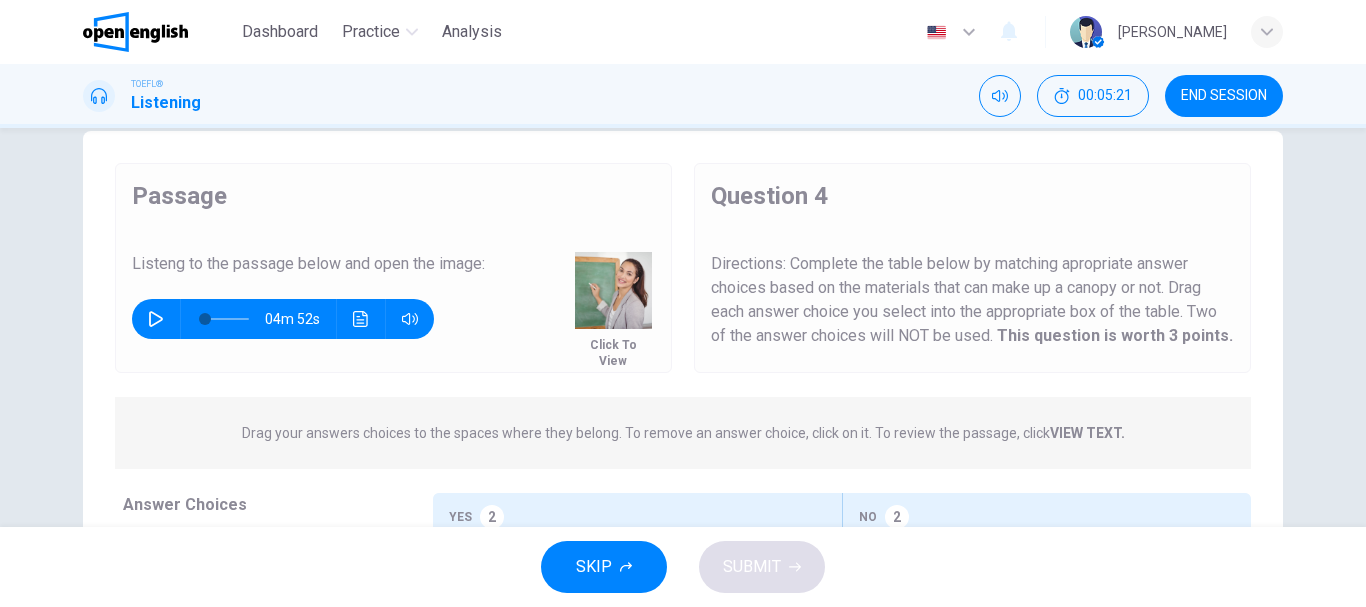 click on "SKIP SUBMIT" at bounding box center (683, 567) 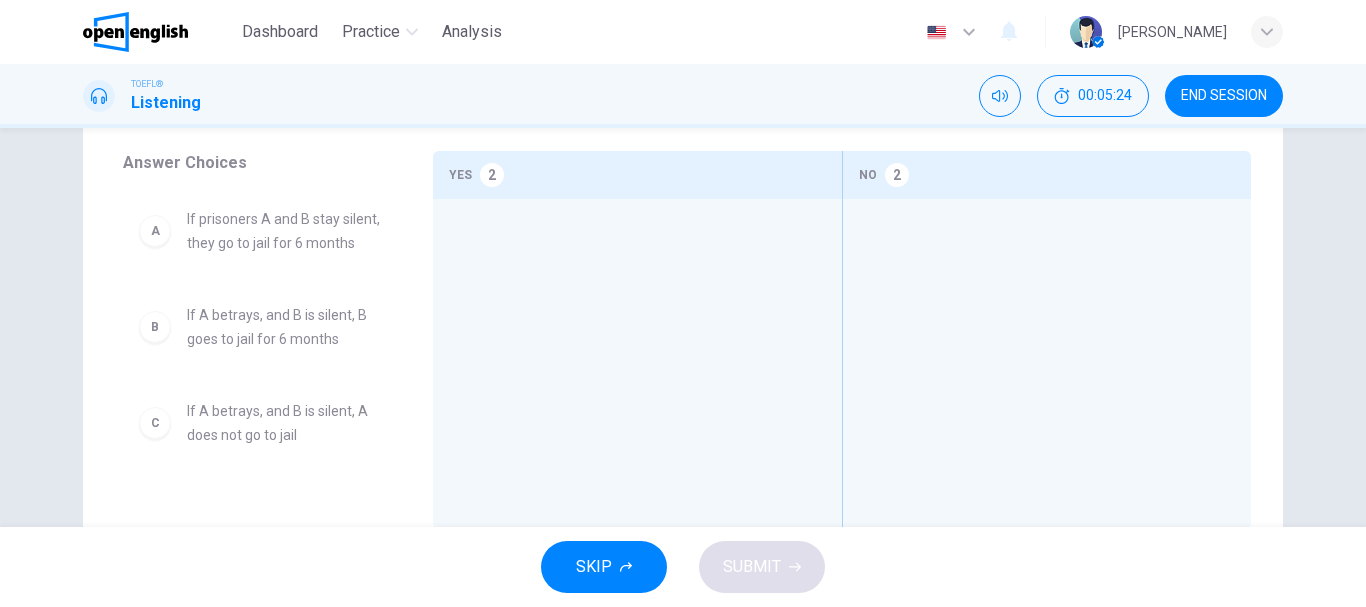 scroll, scrollTop: 0, scrollLeft: 0, axis: both 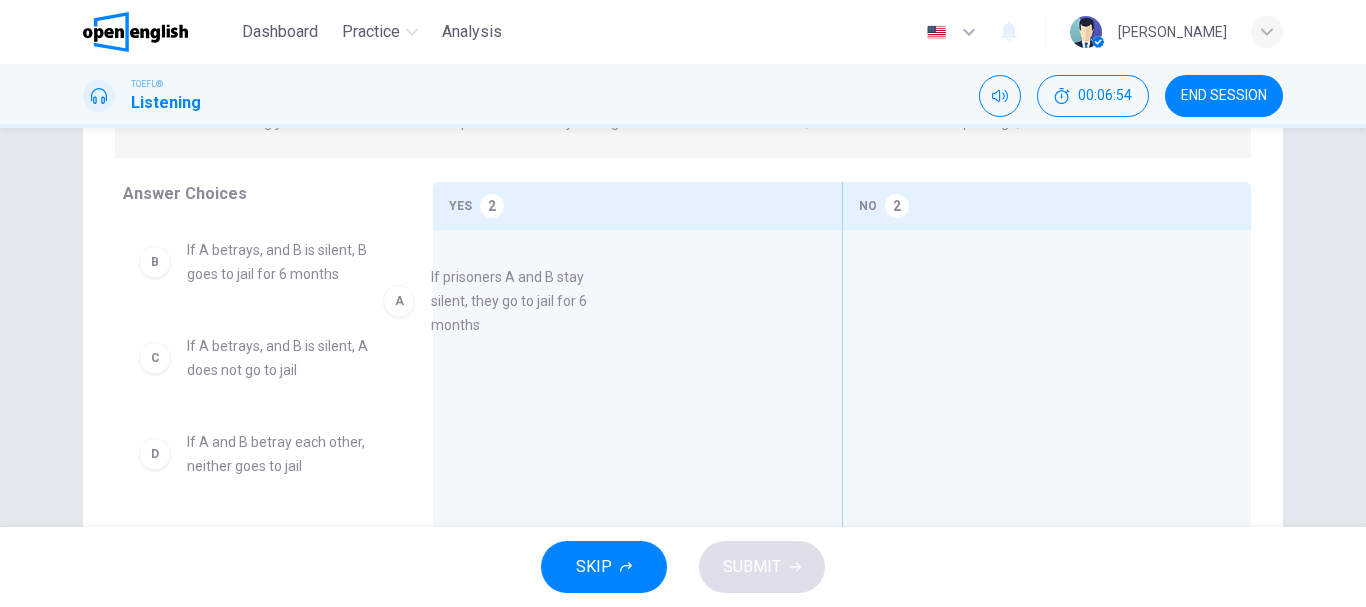 drag, startPoint x: 333, startPoint y: 295, endPoint x: 597, endPoint y: 323, distance: 265.48068 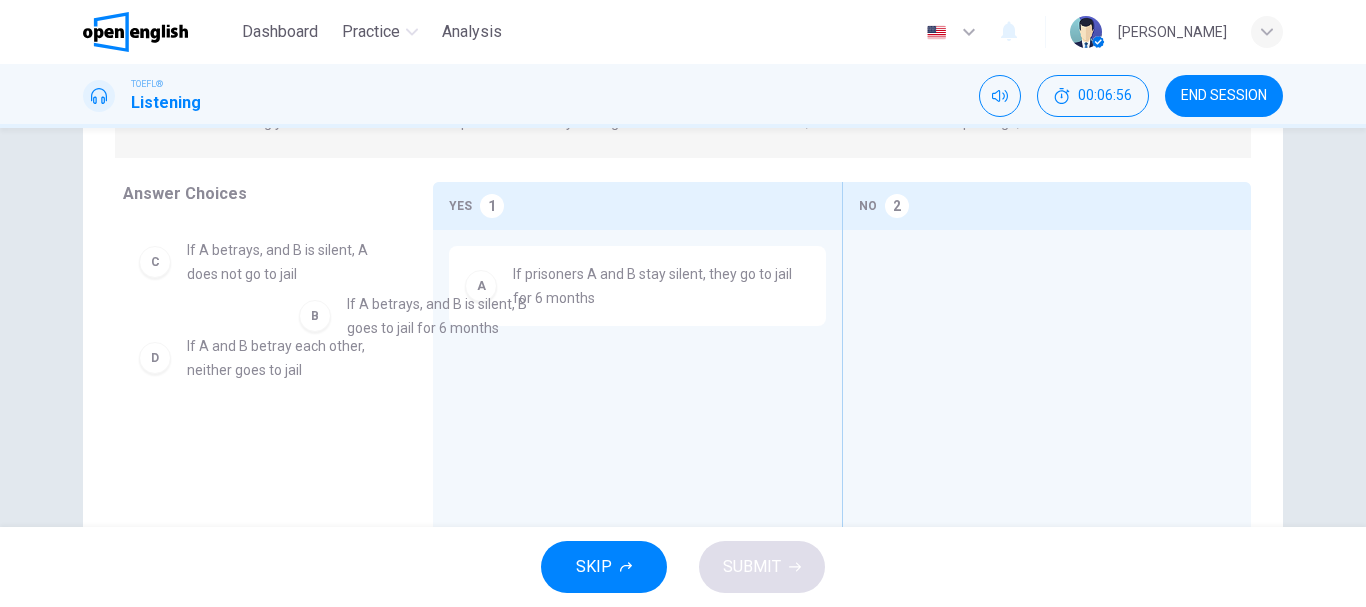 drag, startPoint x: 347, startPoint y: 294, endPoint x: 593, endPoint y: 393, distance: 265.17352 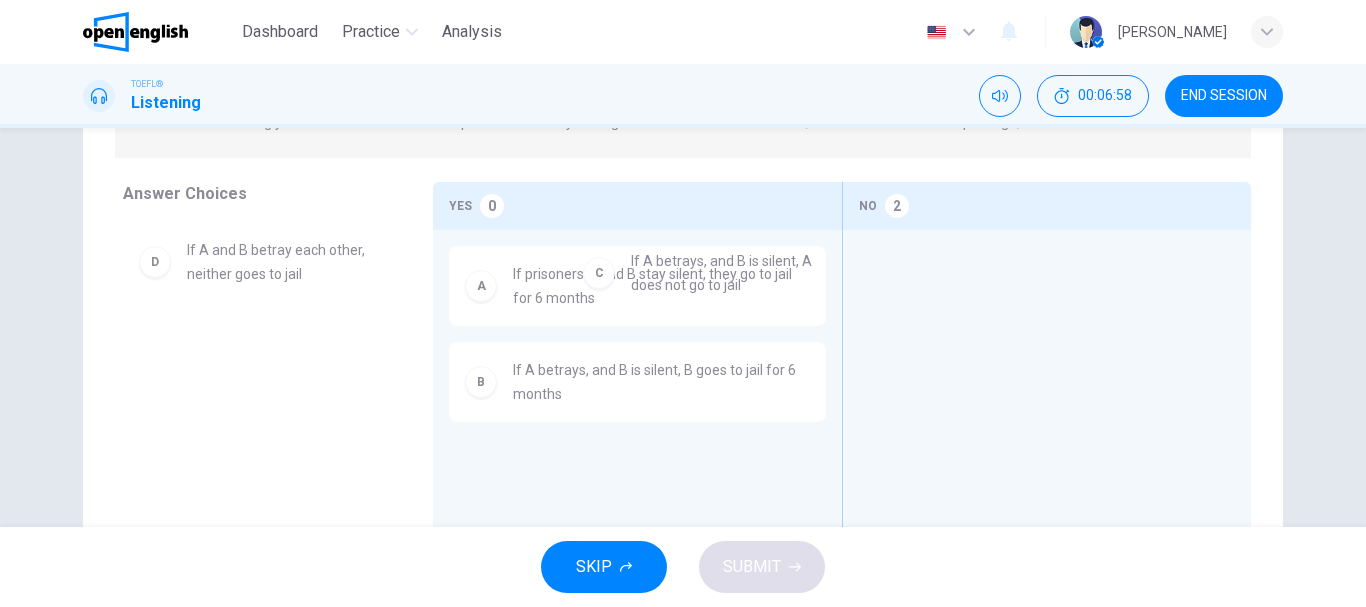 drag, startPoint x: 319, startPoint y: 278, endPoint x: 839, endPoint y: 290, distance: 520.1384 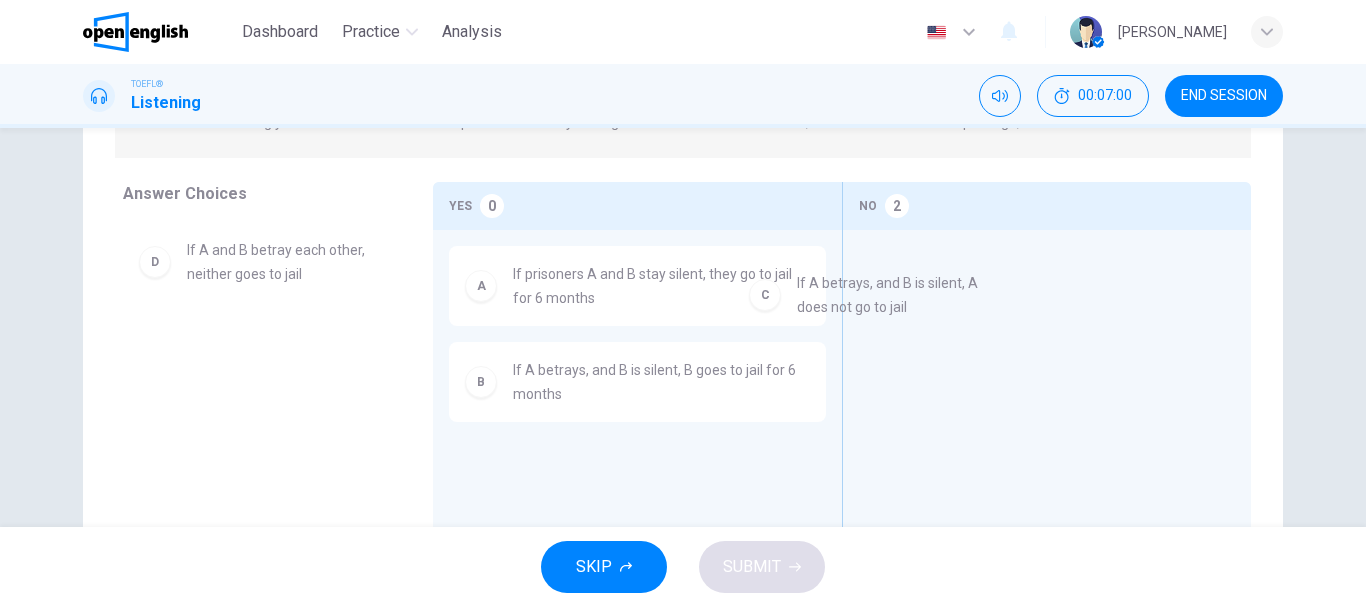 drag, startPoint x: 279, startPoint y: 262, endPoint x: 970, endPoint y: 287, distance: 691.4521 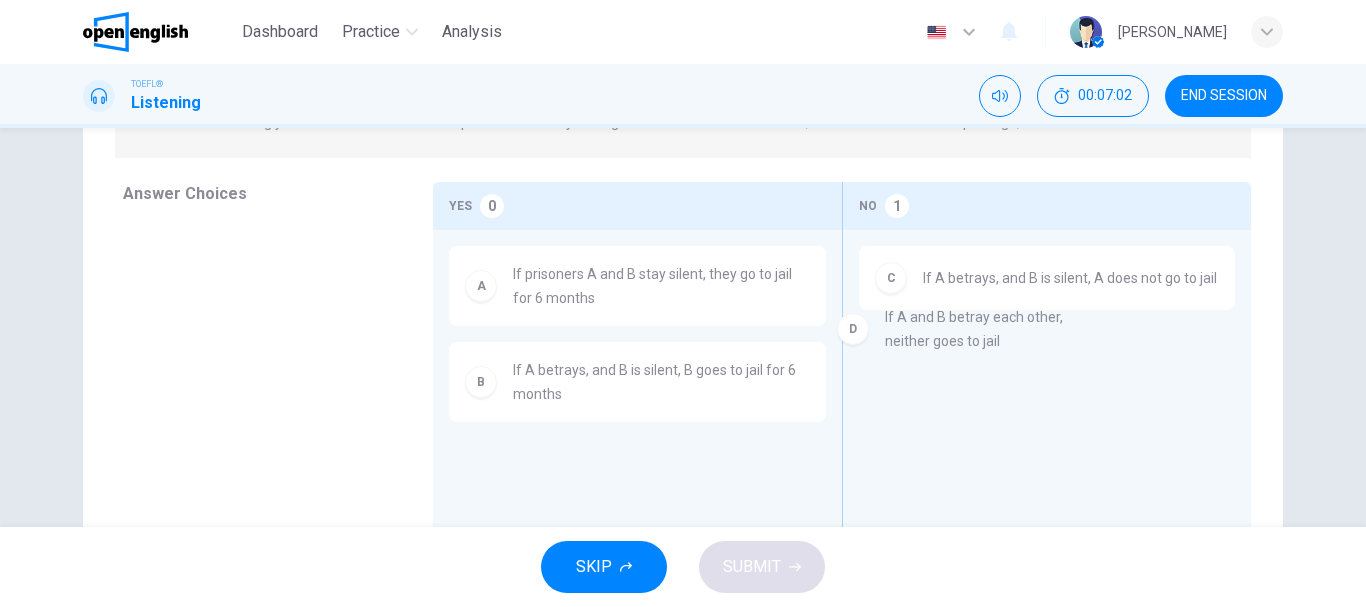 drag, startPoint x: 280, startPoint y: 256, endPoint x: 1019, endPoint y: 328, distance: 742.49915 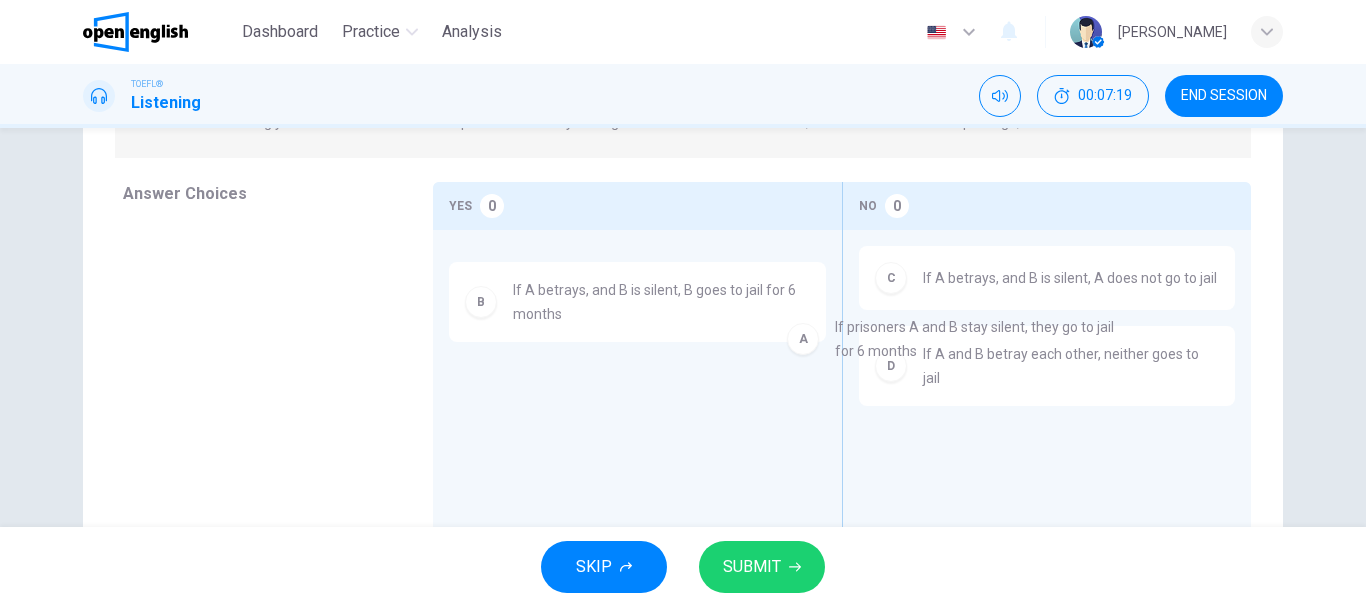 drag, startPoint x: 696, startPoint y: 289, endPoint x: 1047, endPoint y: 343, distance: 355.12955 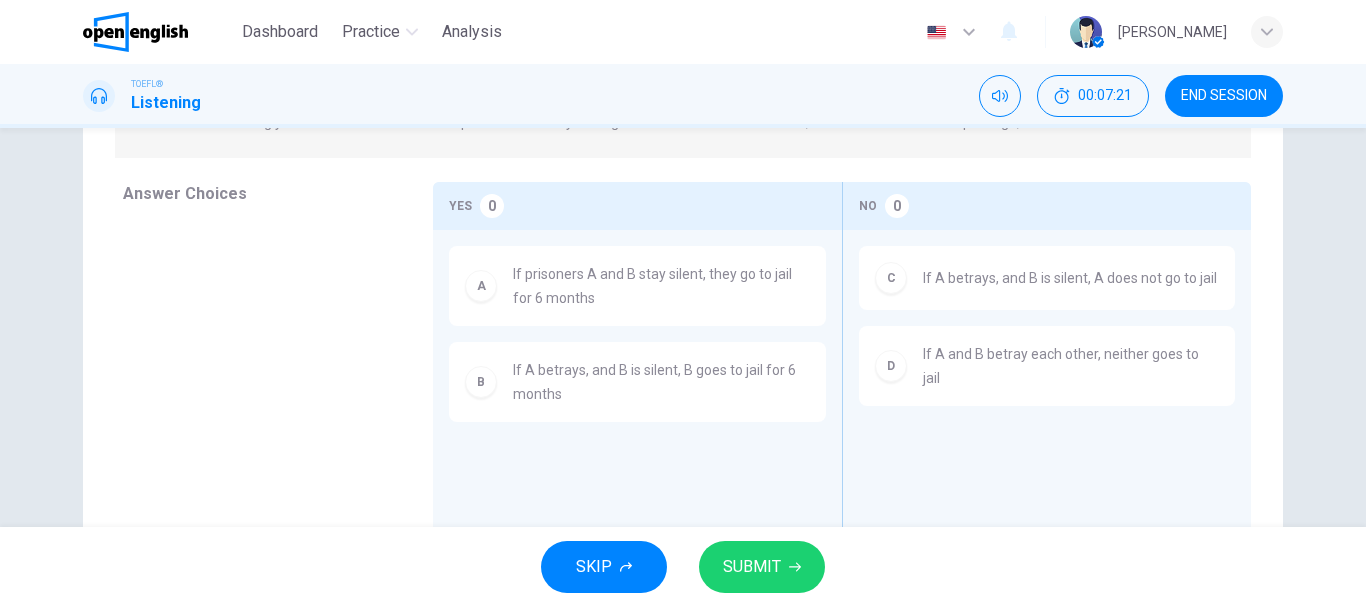 click on "C If A betrays, and B is silent, A does not go to jail D If A and B betray each other, neither goes to jail" at bounding box center [1047, 364] 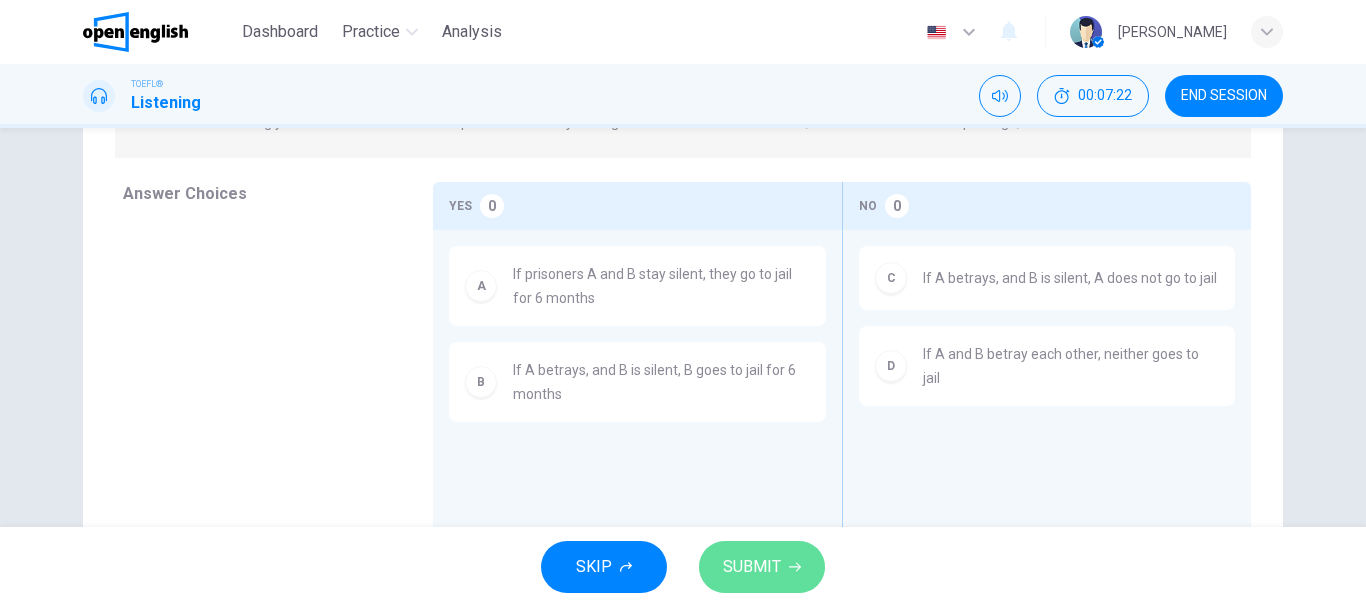 click on "SUBMIT" at bounding box center [762, 567] 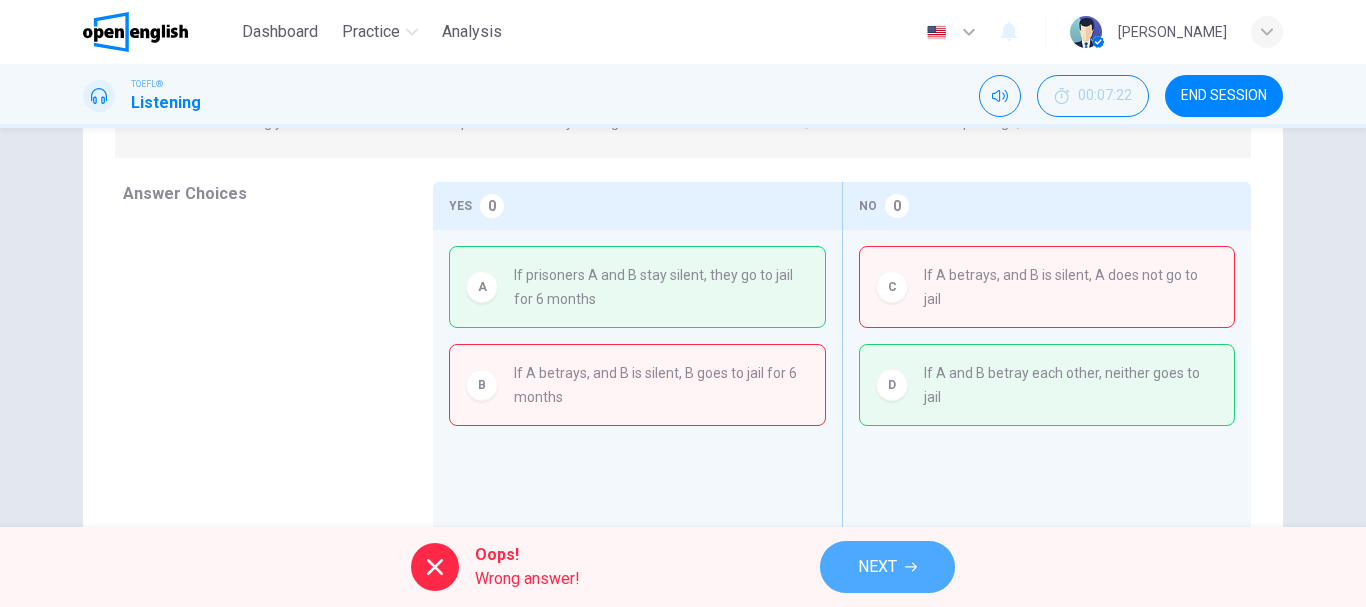 click on "NEXT" at bounding box center (887, 567) 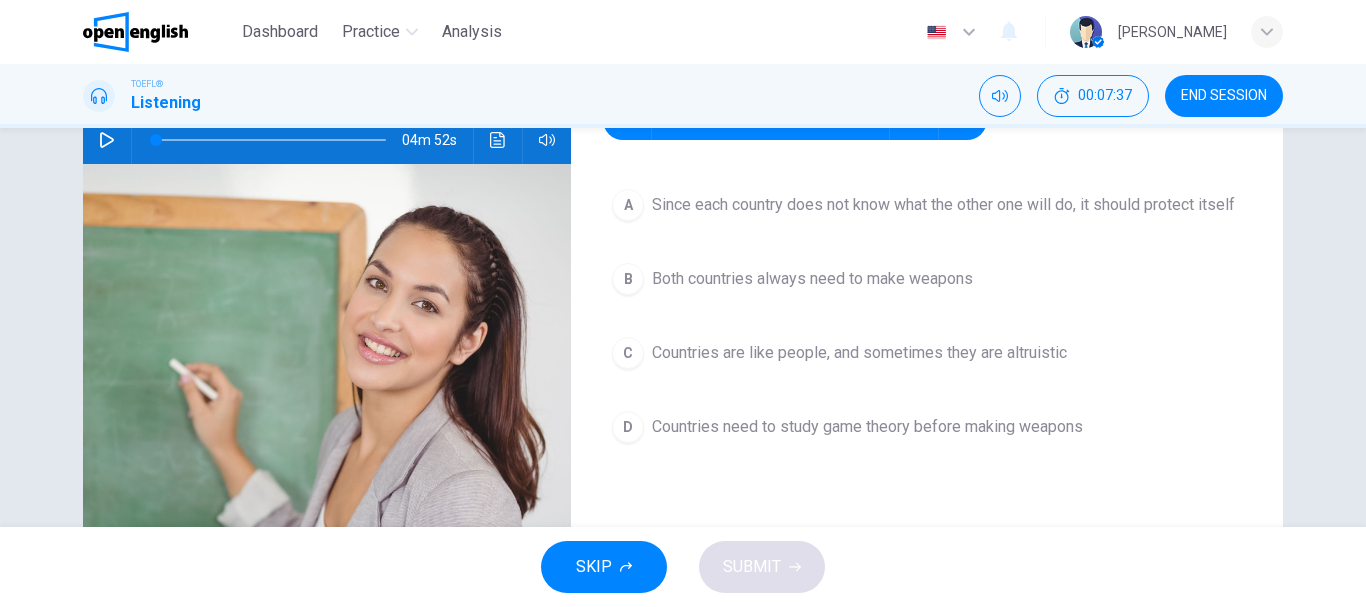 scroll, scrollTop: 278, scrollLeft: 0, axis: vertical 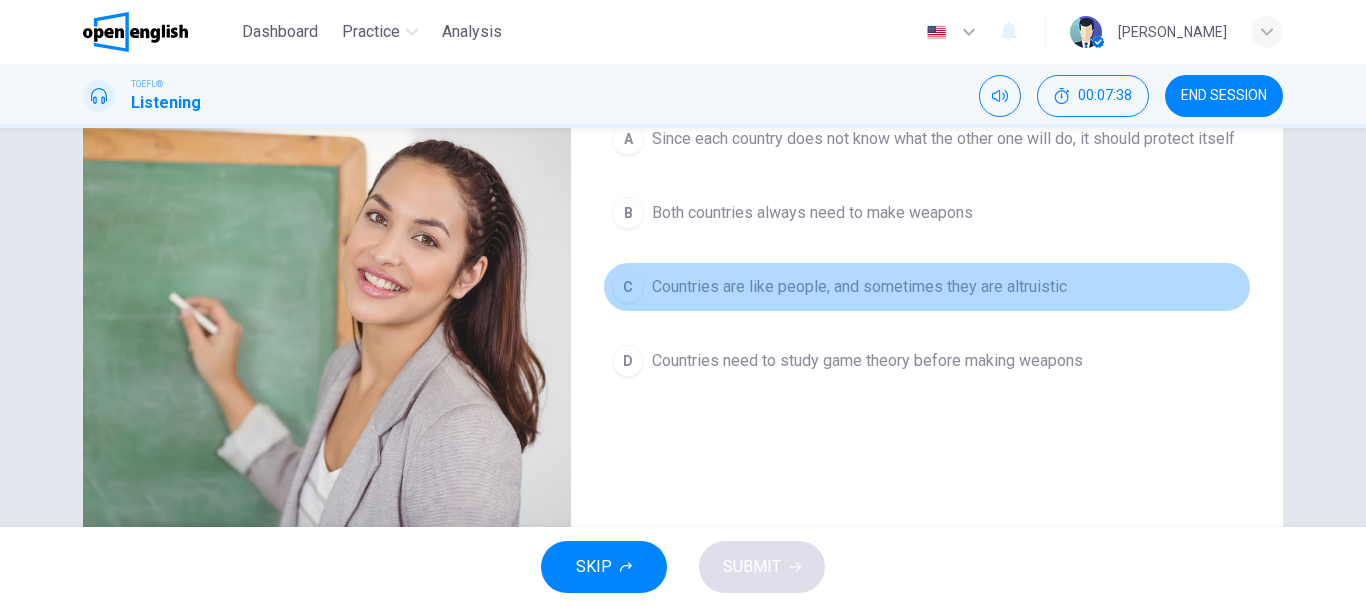 click on "Countries are like people, and sometimes they are altruistic" at bounding box center (859, 287) 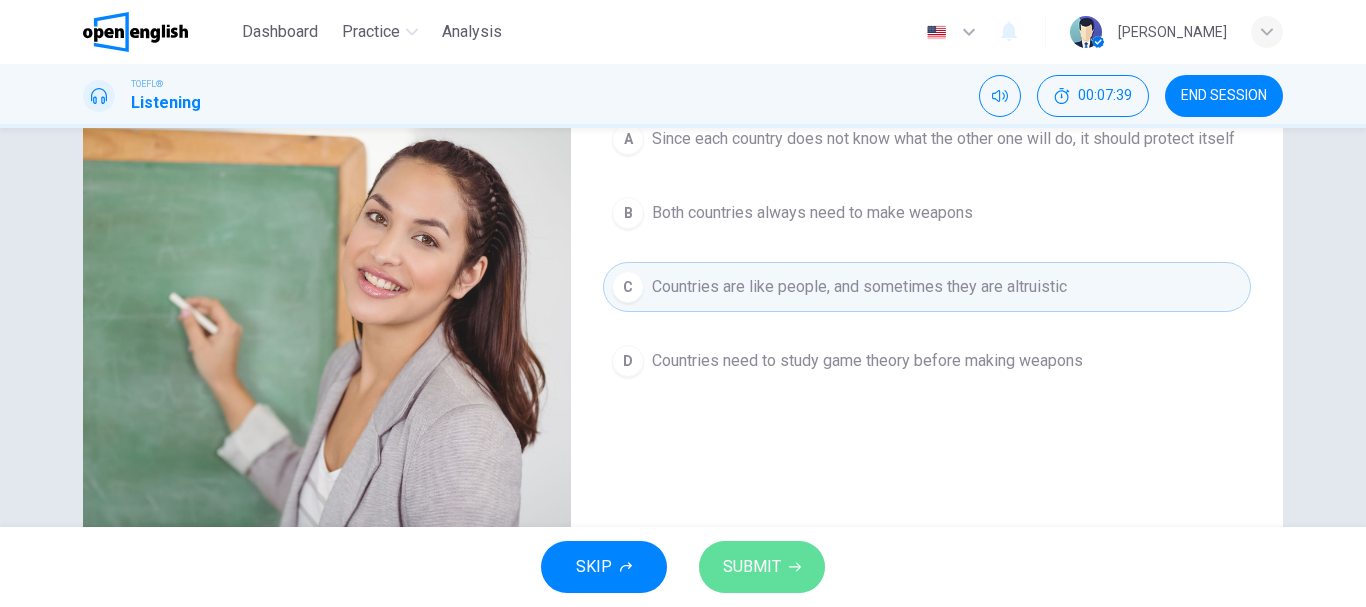 click on "SUBMIT" at bounding box center (752, 567) 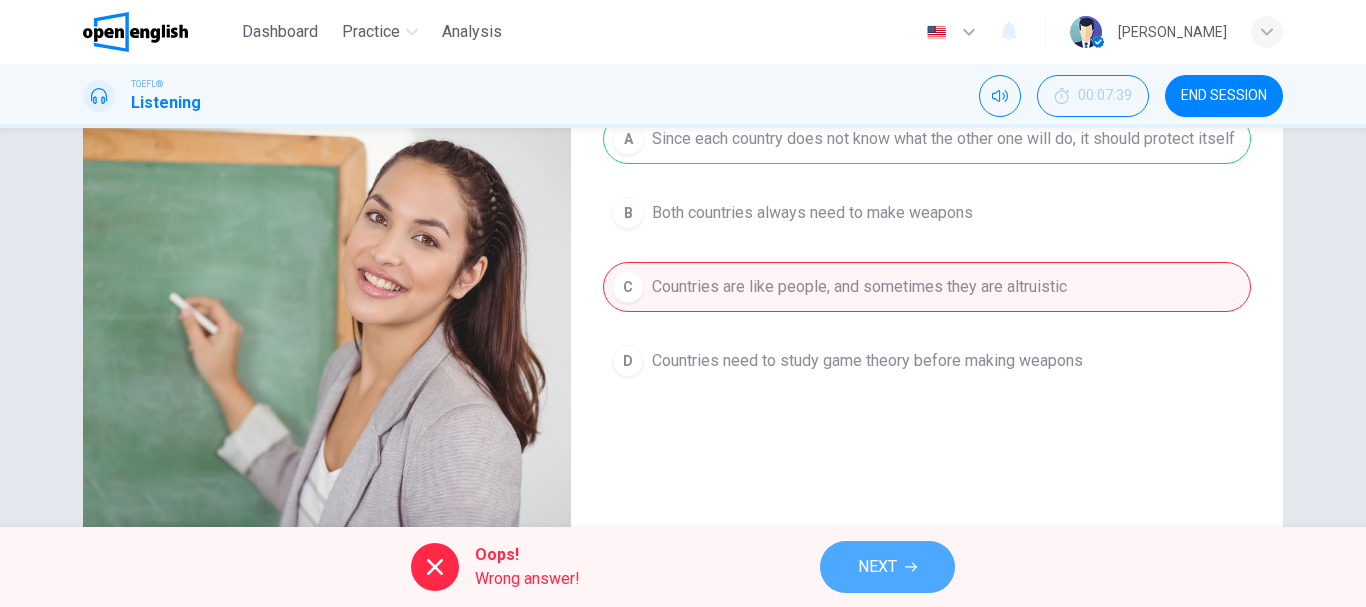click on "NEXT" at bounding box center (877, 567) 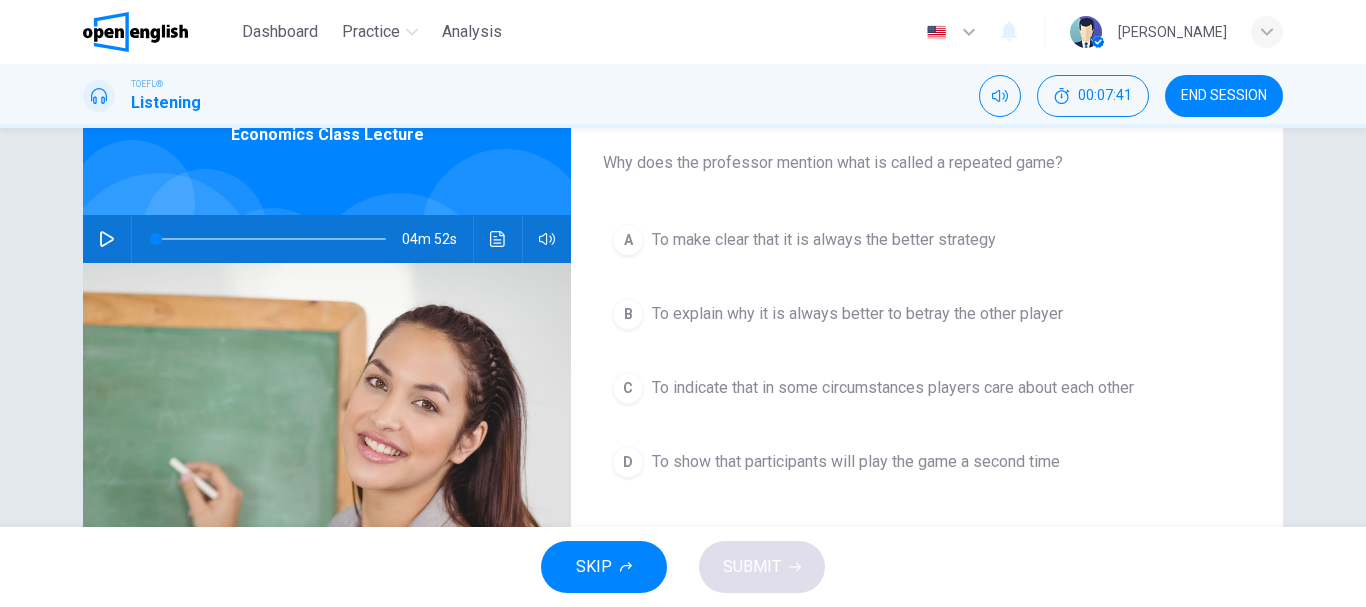 scroll, scrollTop: 230, scrollLeft: 0, axis: vertical 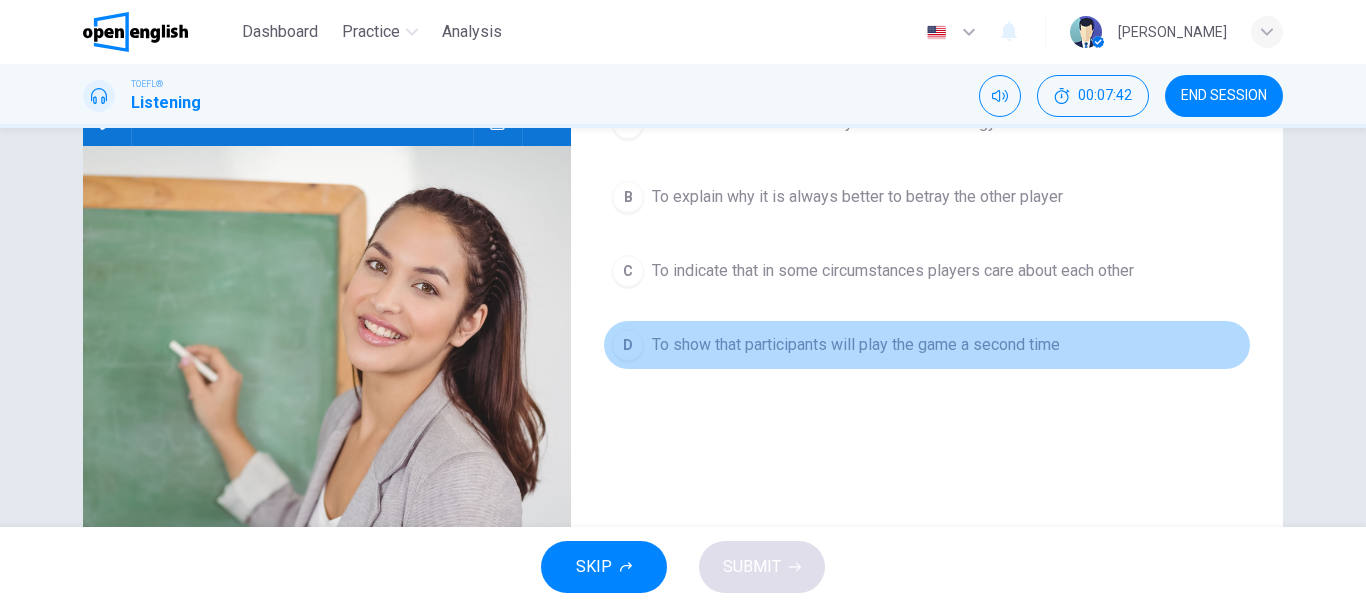 click on "To show that participants will play the game a second time" at bounding box center (856, 345) 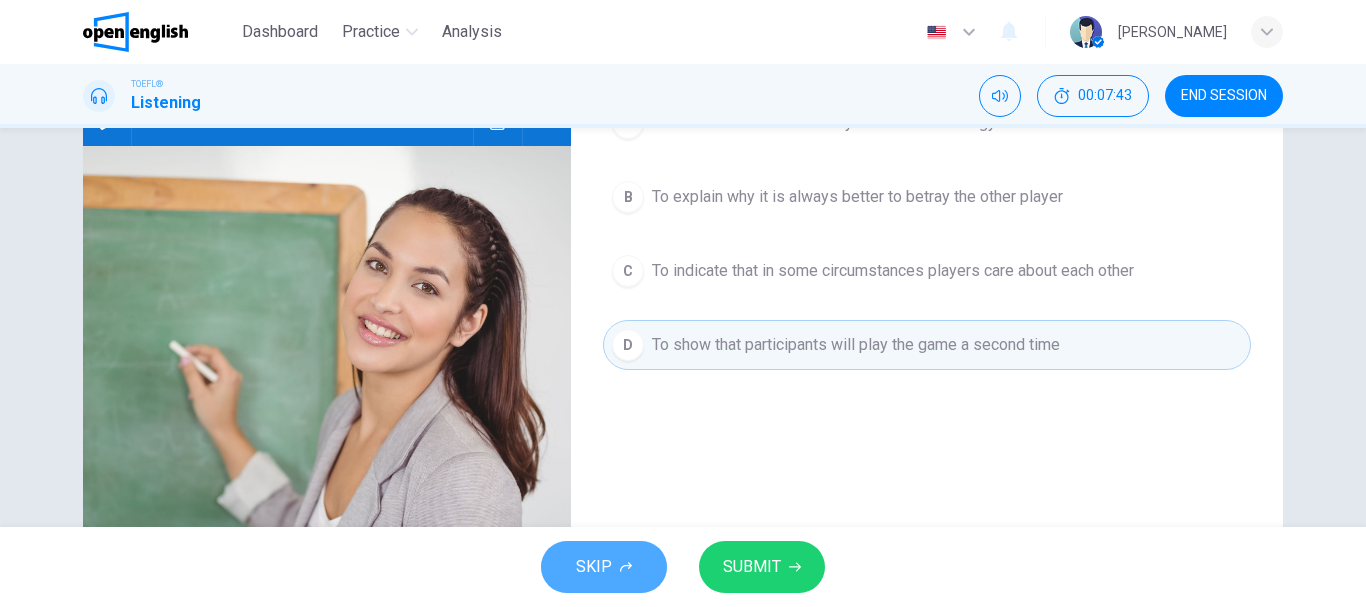 click on "SKIP" at bounding box center [604, 567] 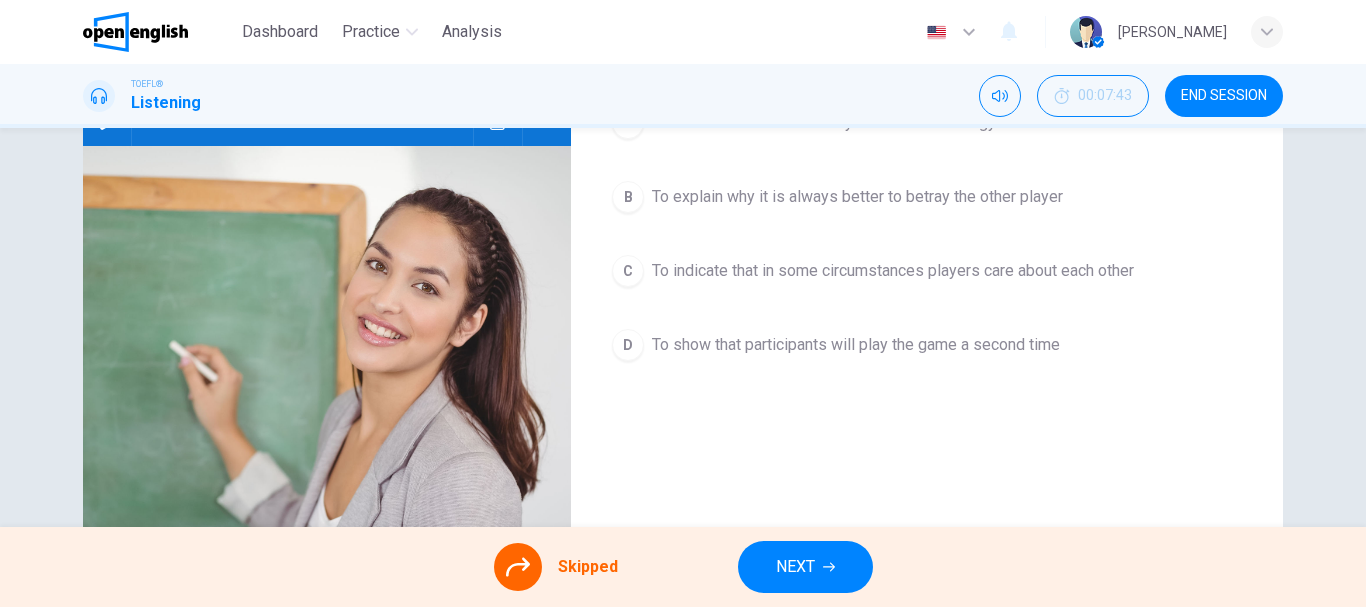 click on "Skipped NEXT" at bounding box center [683, 567] 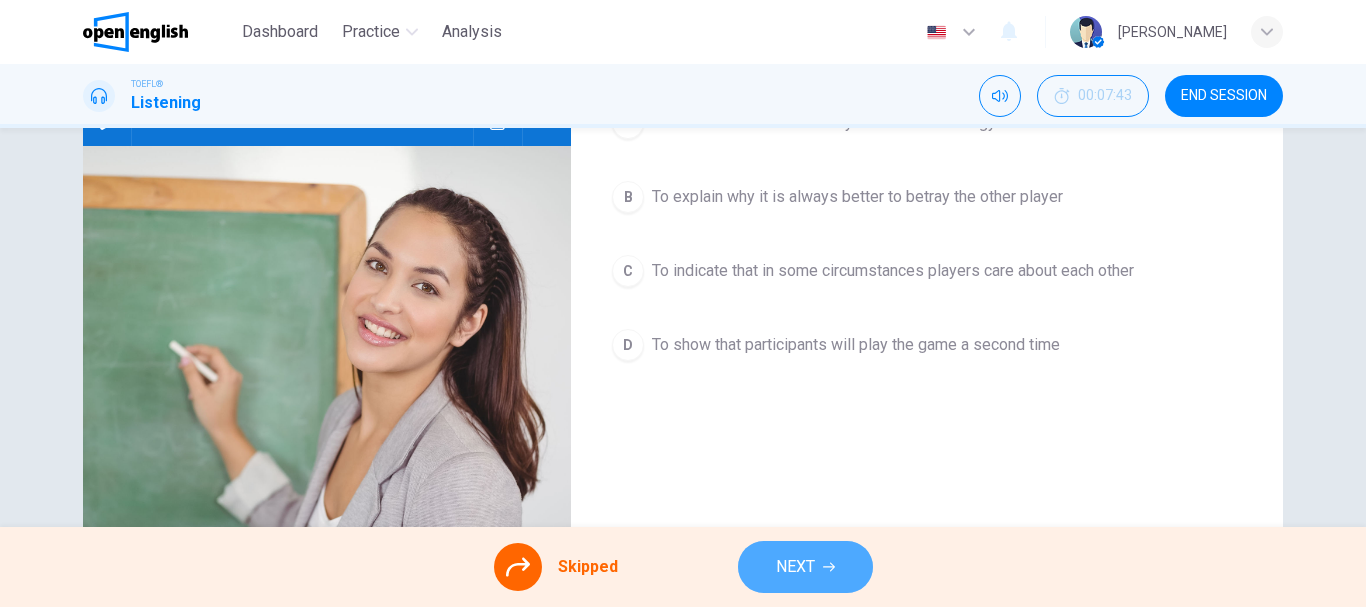 click on "NEXT" at bounding box center (805, 567) 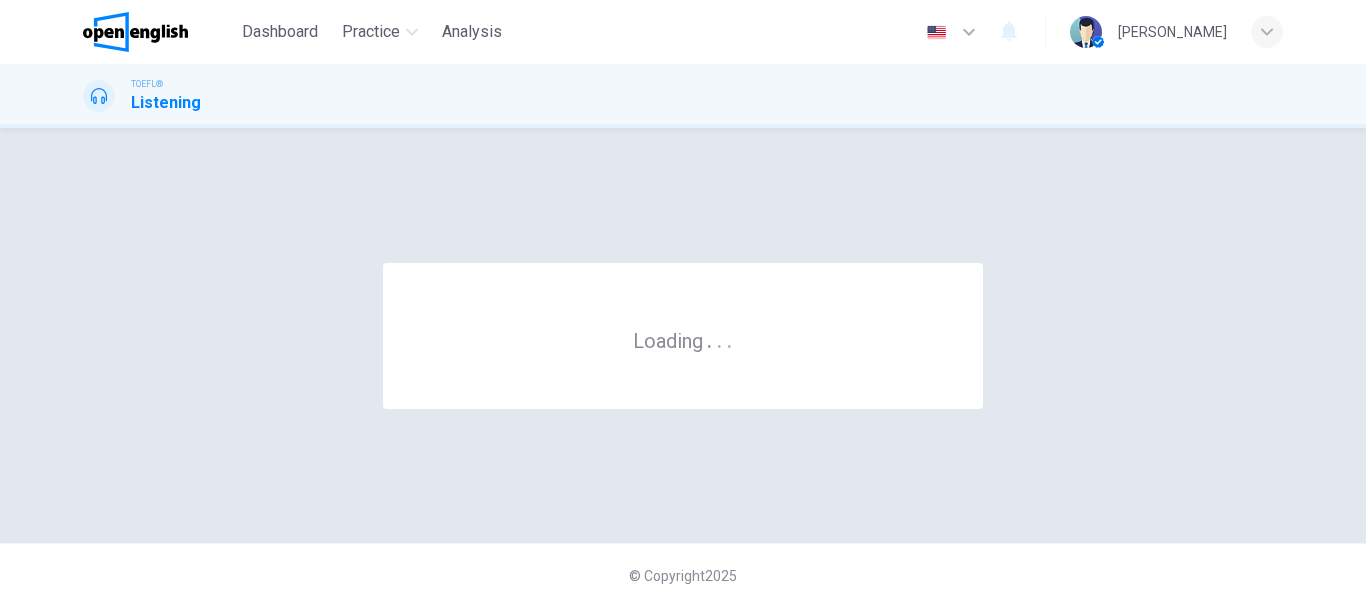 scroll, scrollTop: 0, scrollLeft: 0, axis: both 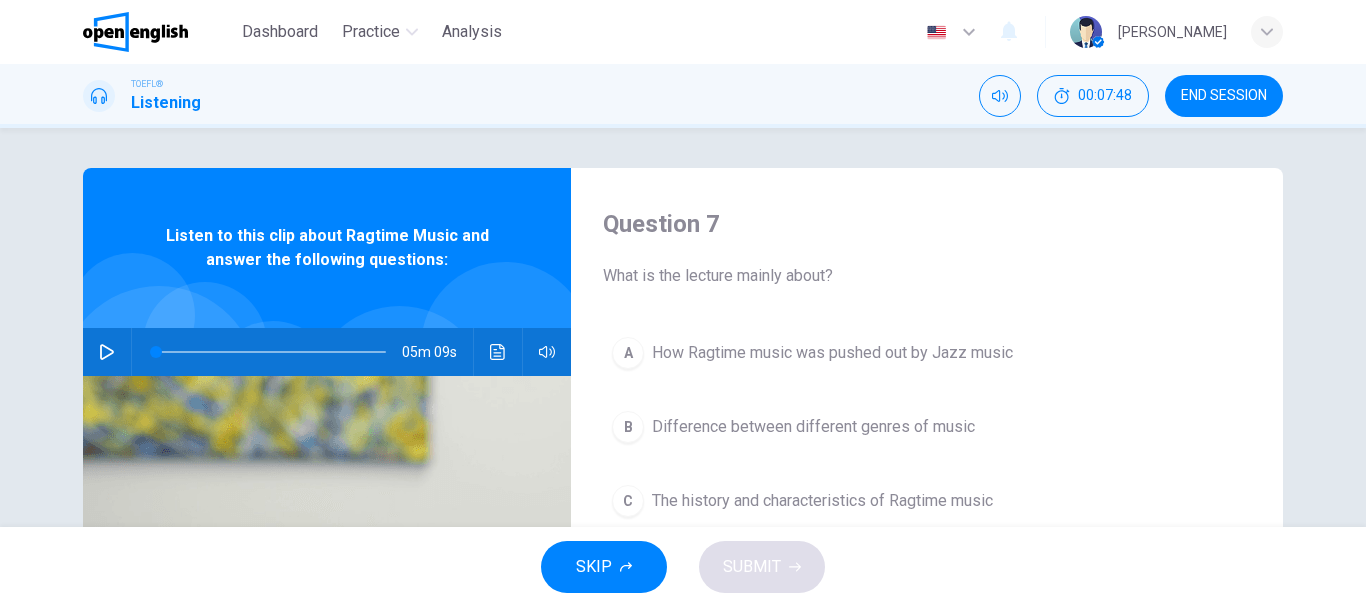 click on "A How Ragtime music was pushed out by Jazz music B Difference between different genres of music C The history and characteristics of Ragtime music D How Ragtime music have impacted on dancing" at bounding box center [927, 484] 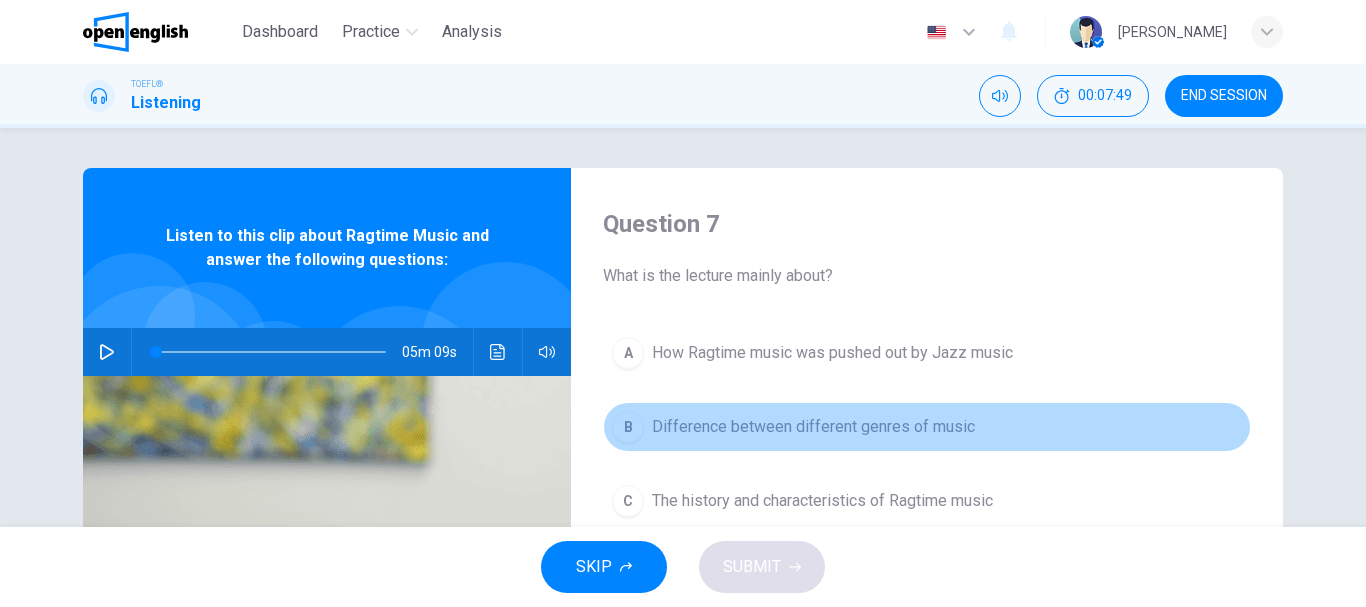 click on "B Difference between different genres of music" at bounding box center (927, 427) 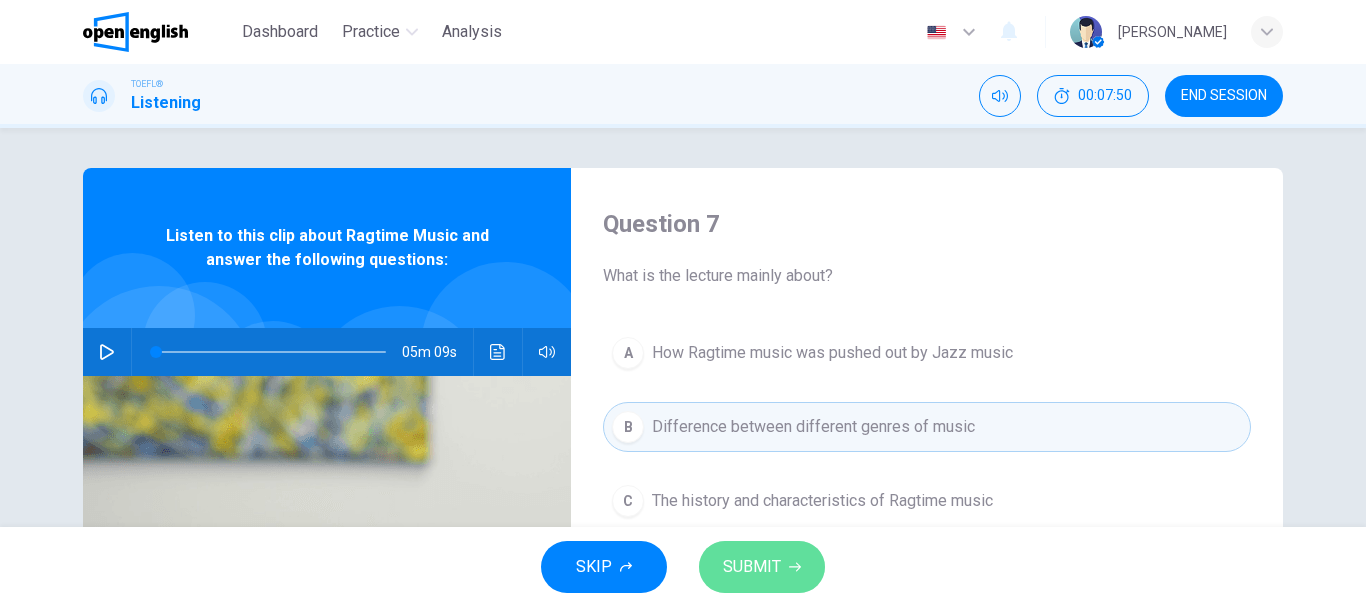 click on "SUBMIT" at bounding box center [752, 567] 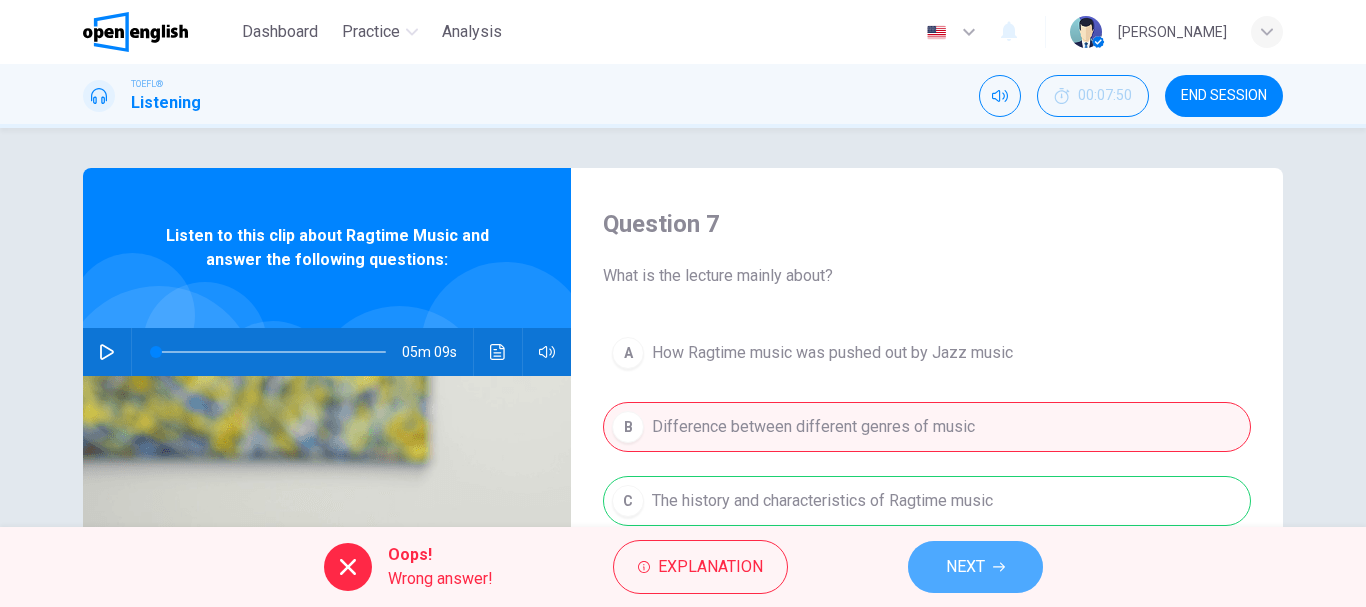 click on "NEXT" at bounding box center (965, 567) 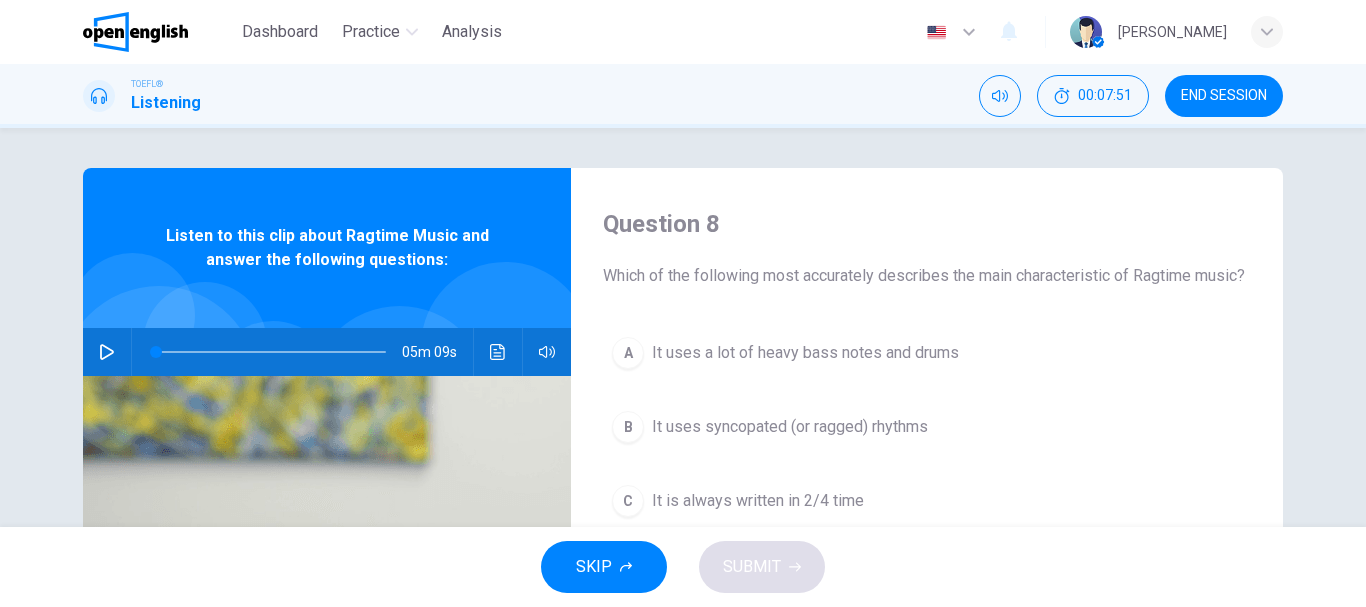 click on "It uses syncopated (or ragged) rhythms" at bounding box center (790, 427) 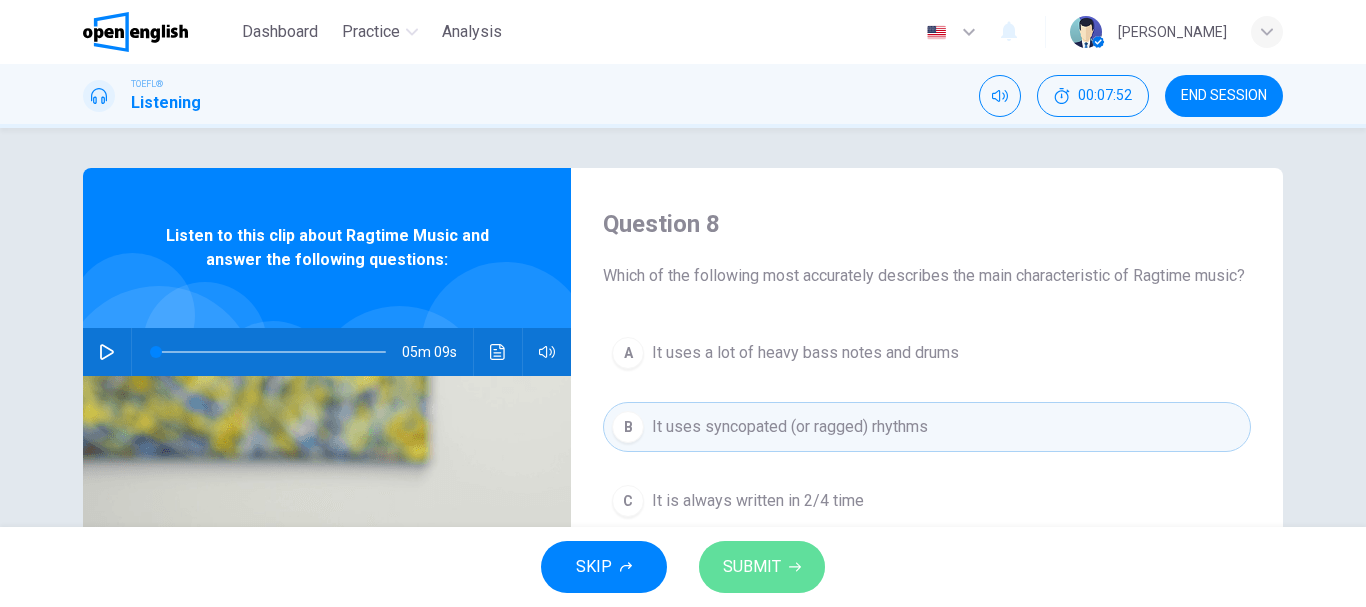 click on "SUBMIT" at bounding box center [752, 567] 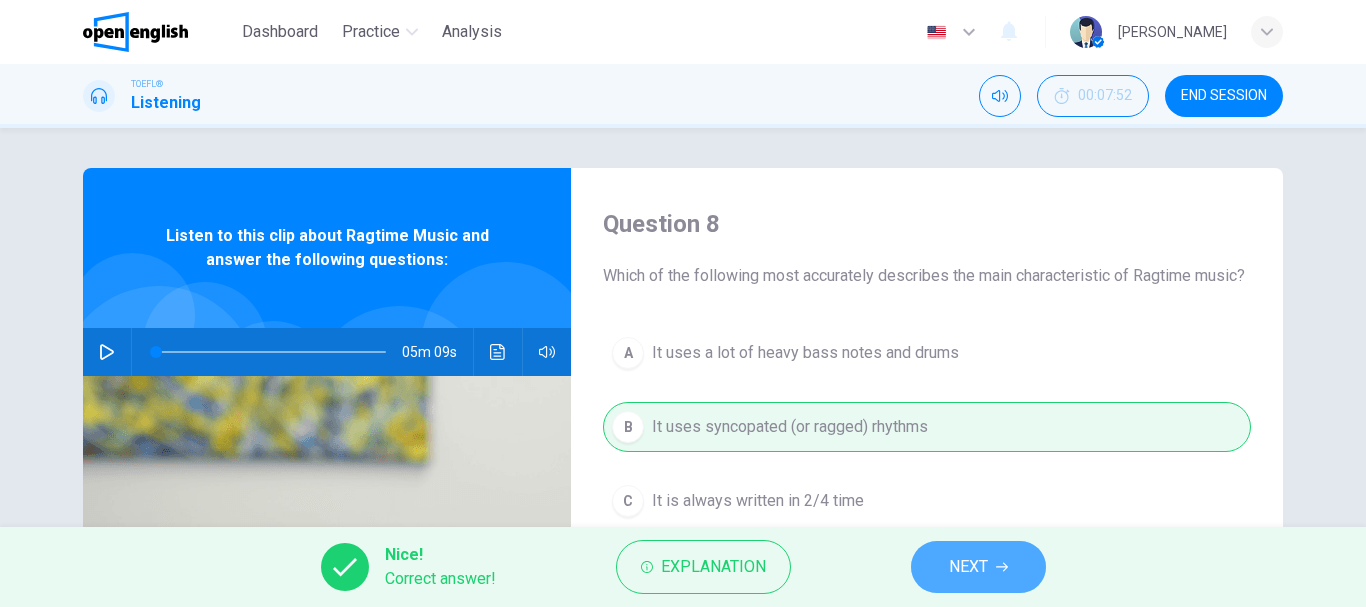 click on "NEXT" at bounding box center (978, 567) 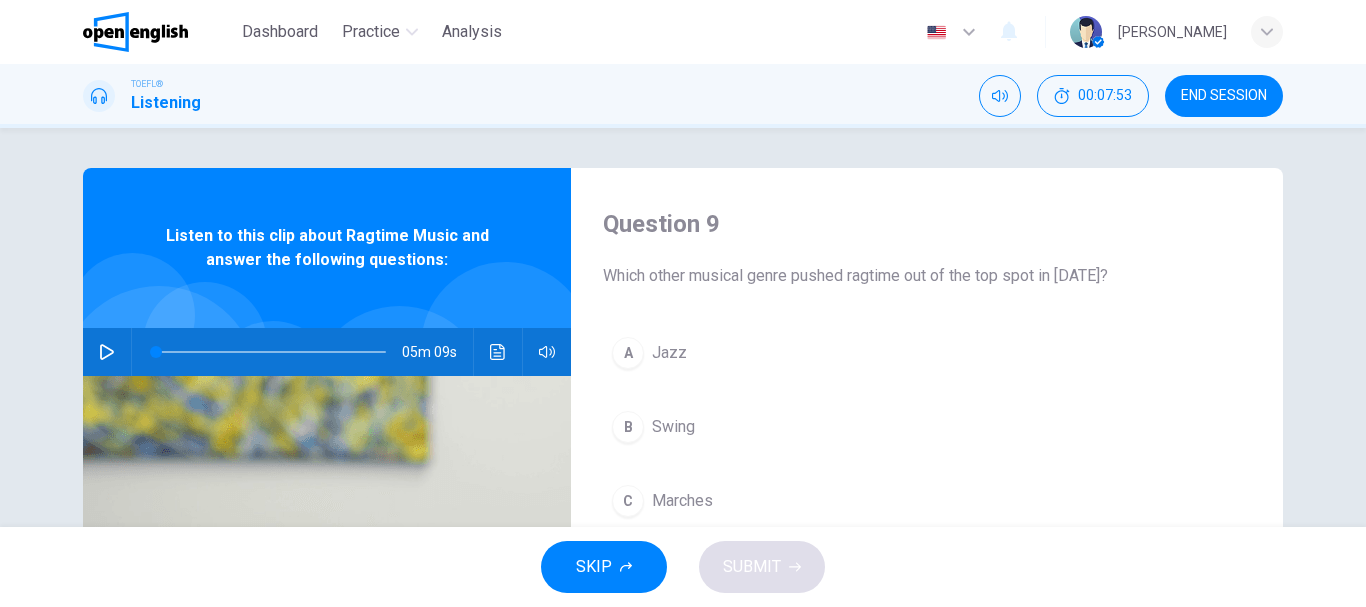 click on "A Jazz B Swing C Marches D Hip-Hop" at bounding box center (927, 484) 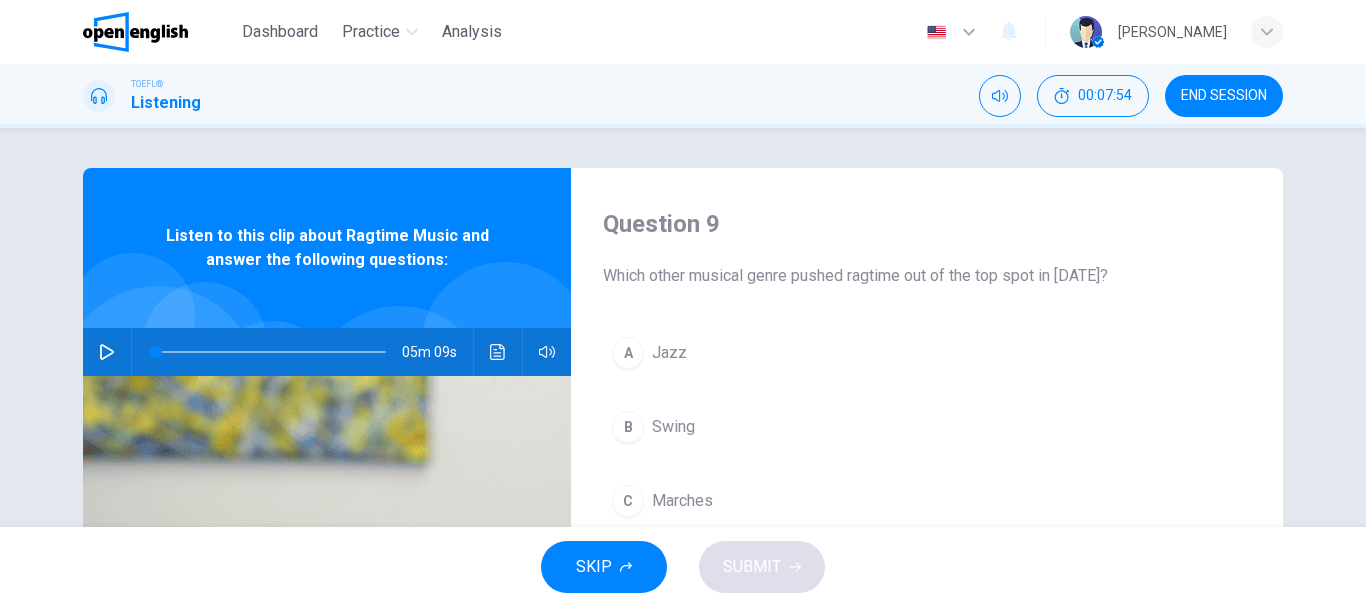 click on "A Jazz B Swing C Marches D Hip-Hop" at bounding box center [927, 484] 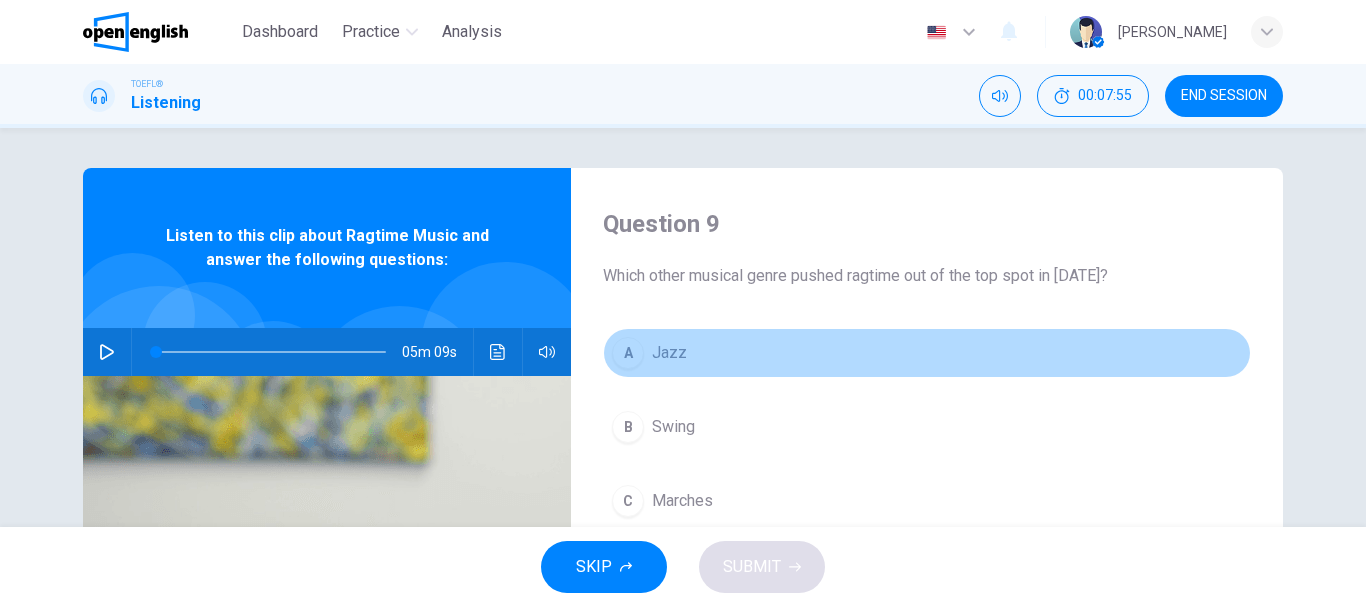 click on "A Jazz" at bounding box center (927, 353) 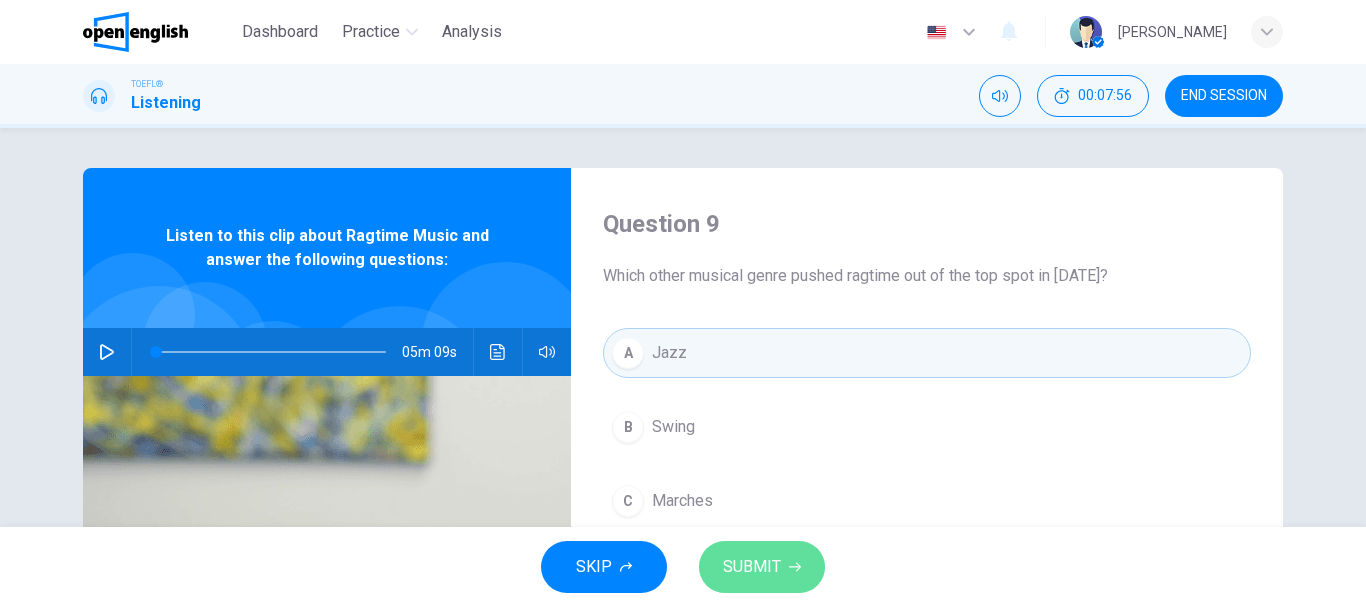 click on "SUBMIT" at bounding box center [762, 567] 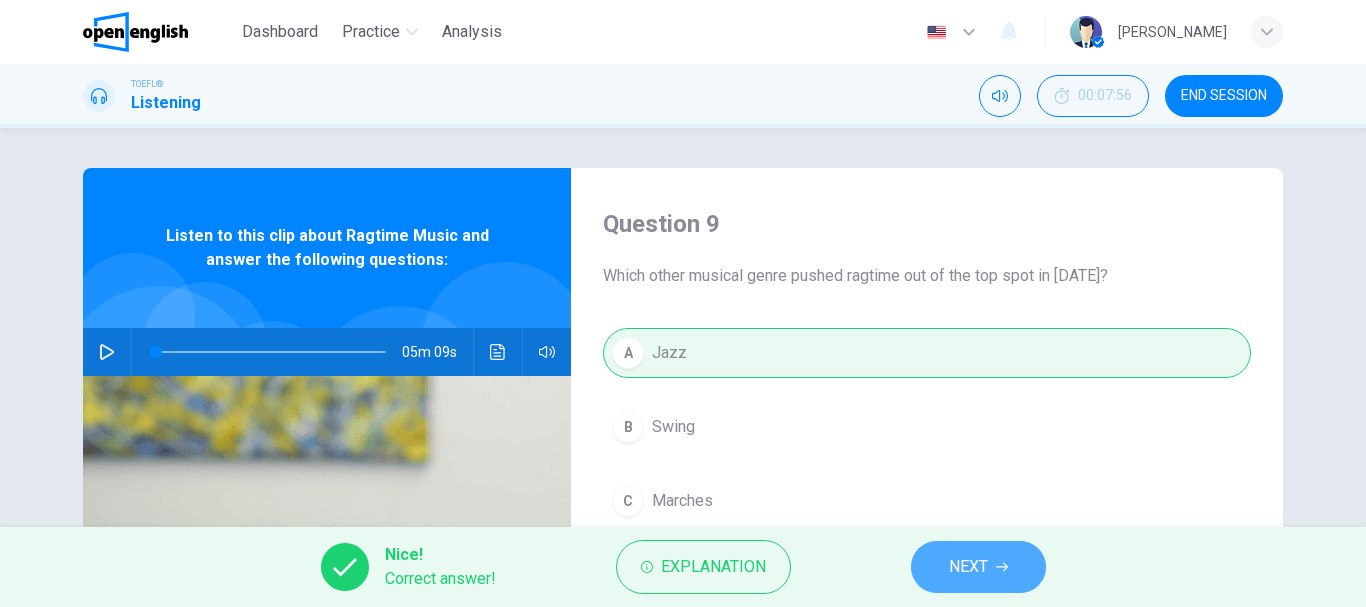 click on "NEXT" at bounding box center (978, 567) 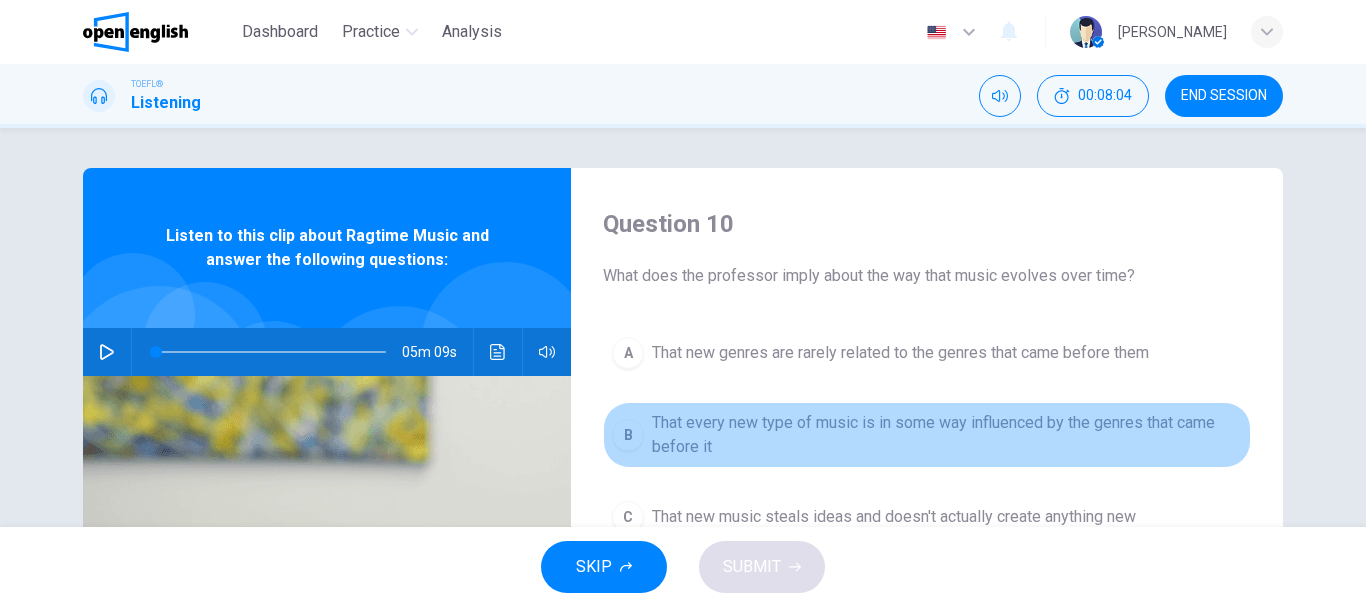 click on "B That every new type of music is in some way influenced by the genres that came before it" at bounding box center [927, 435] 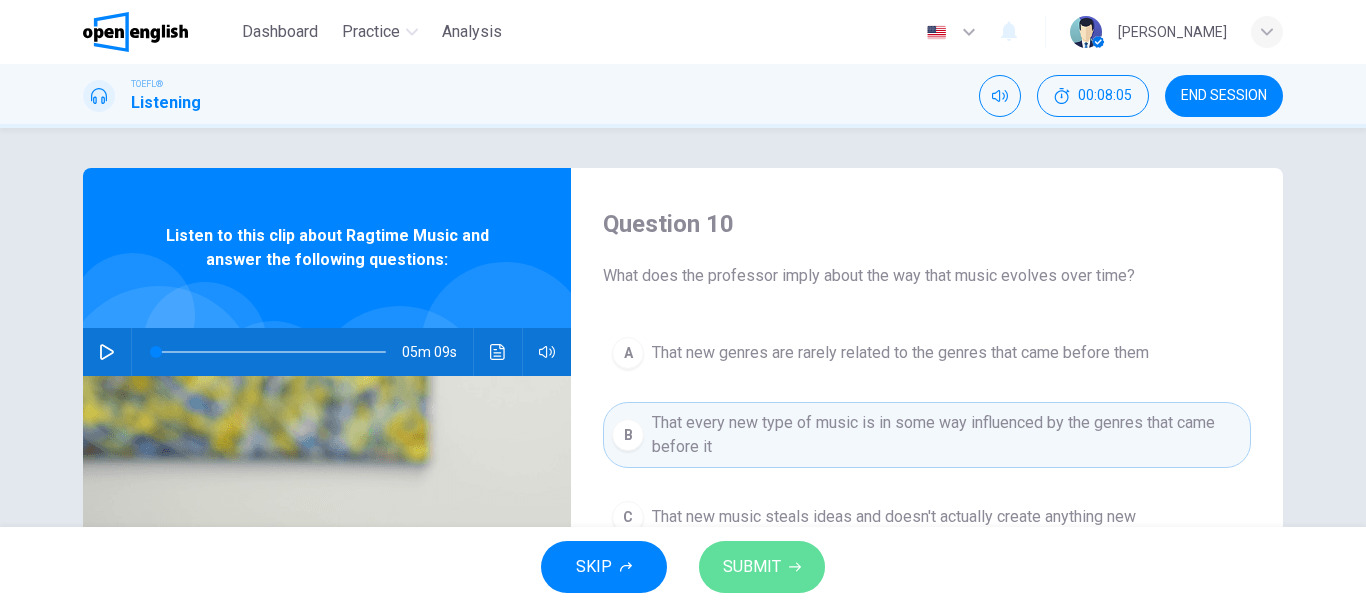 click on "SUBMIT" at bounding box center [762, 567] 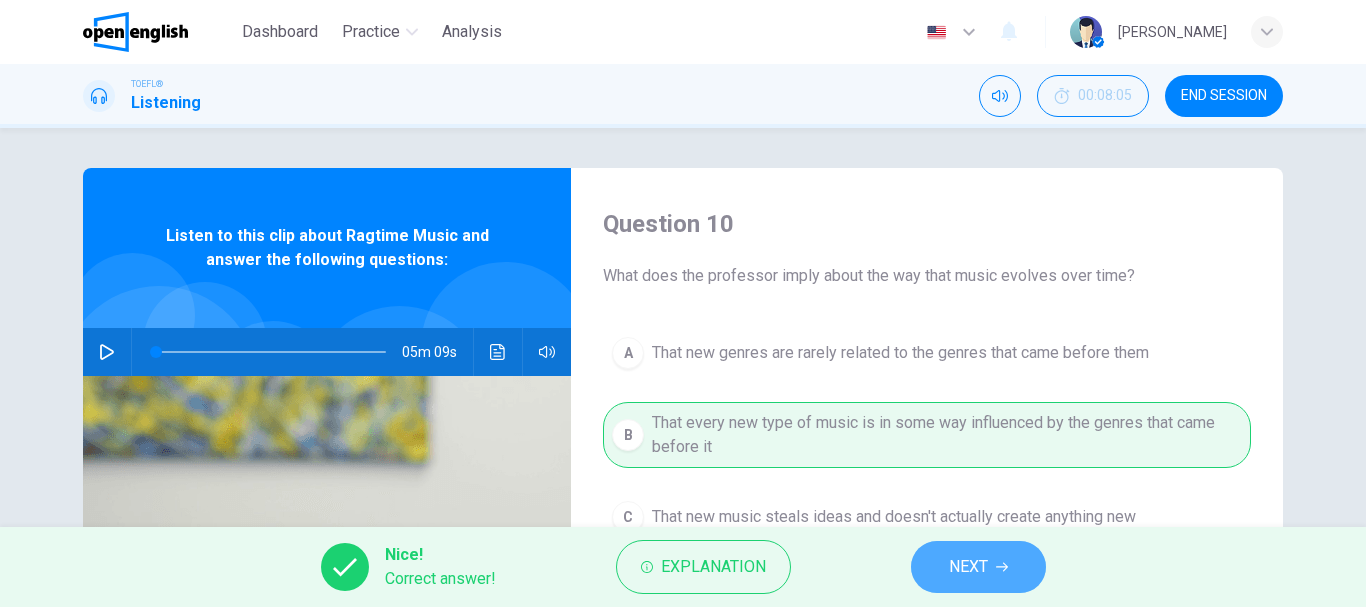 click on "NEXT" at bounding box center [968, 567] 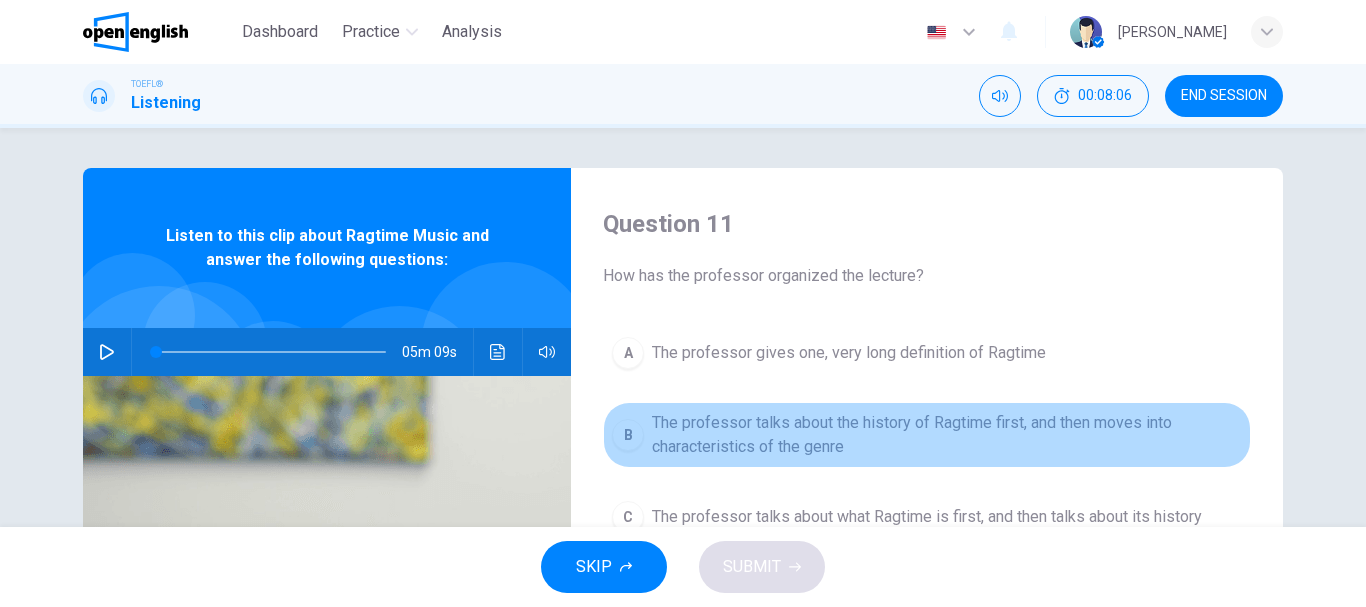 click on "The professor talks about the history of Ragtime first, and then moves into characteristics of the genre" at bounding box center [947, 435] 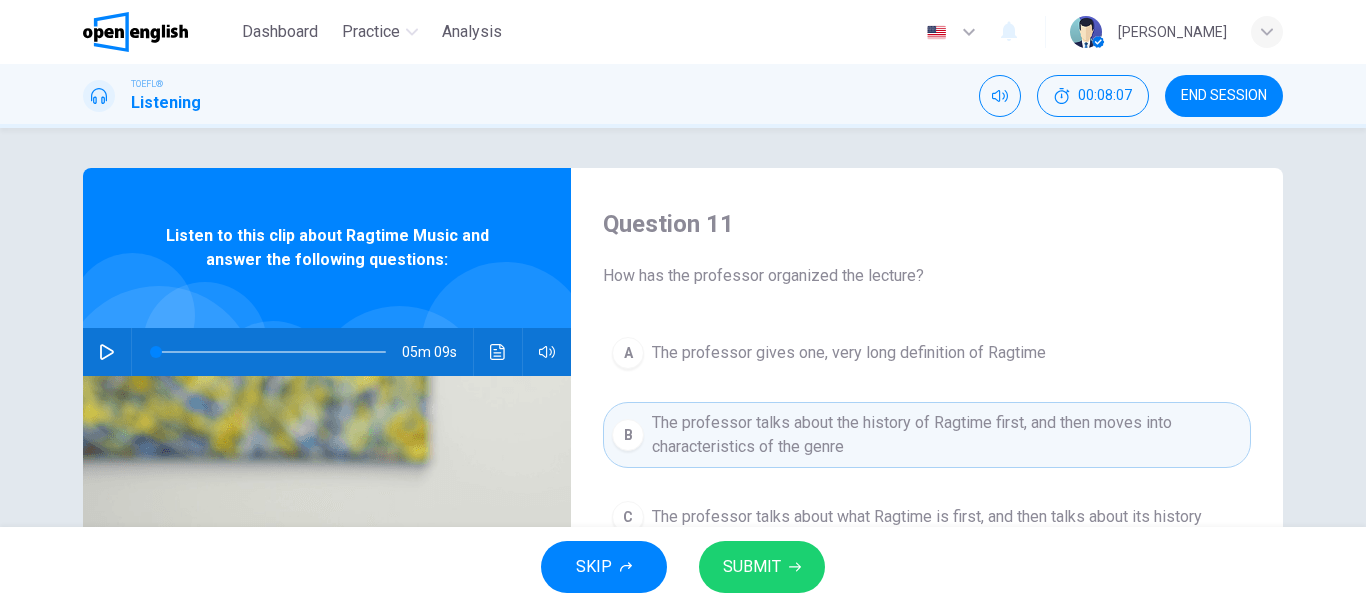 click on "SKIP SUBMIT" at bounding box center [683, 567] 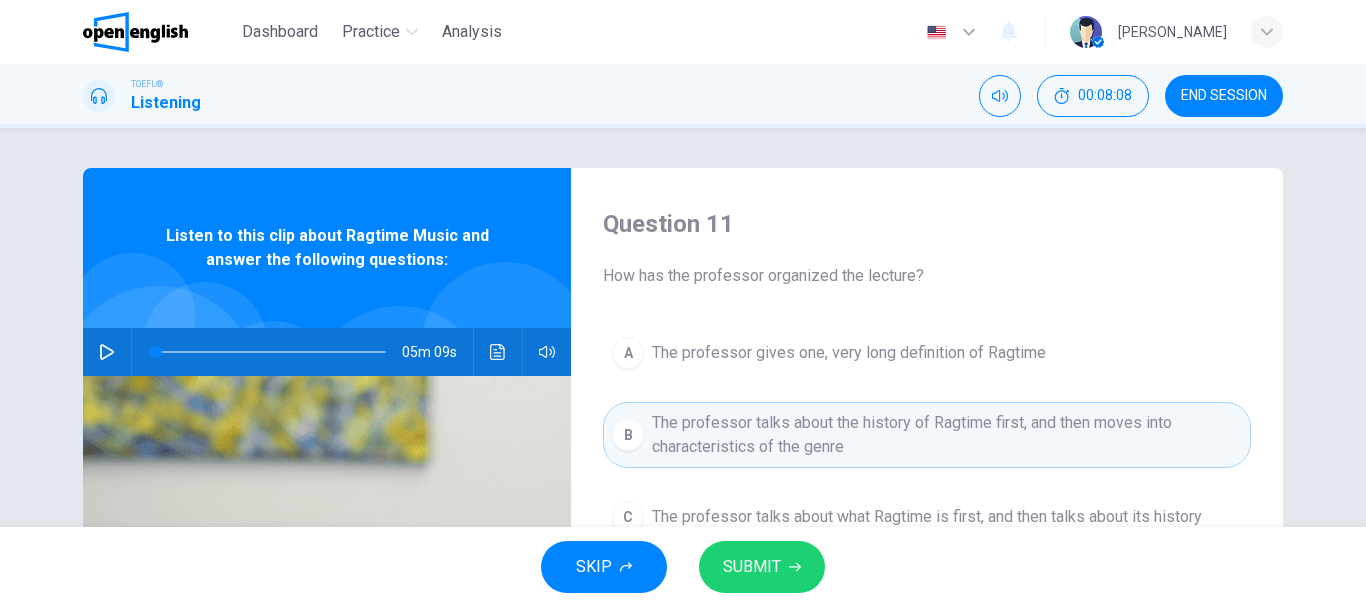 click on "SKIP SUBMIT" at bounding box center [683, 567] 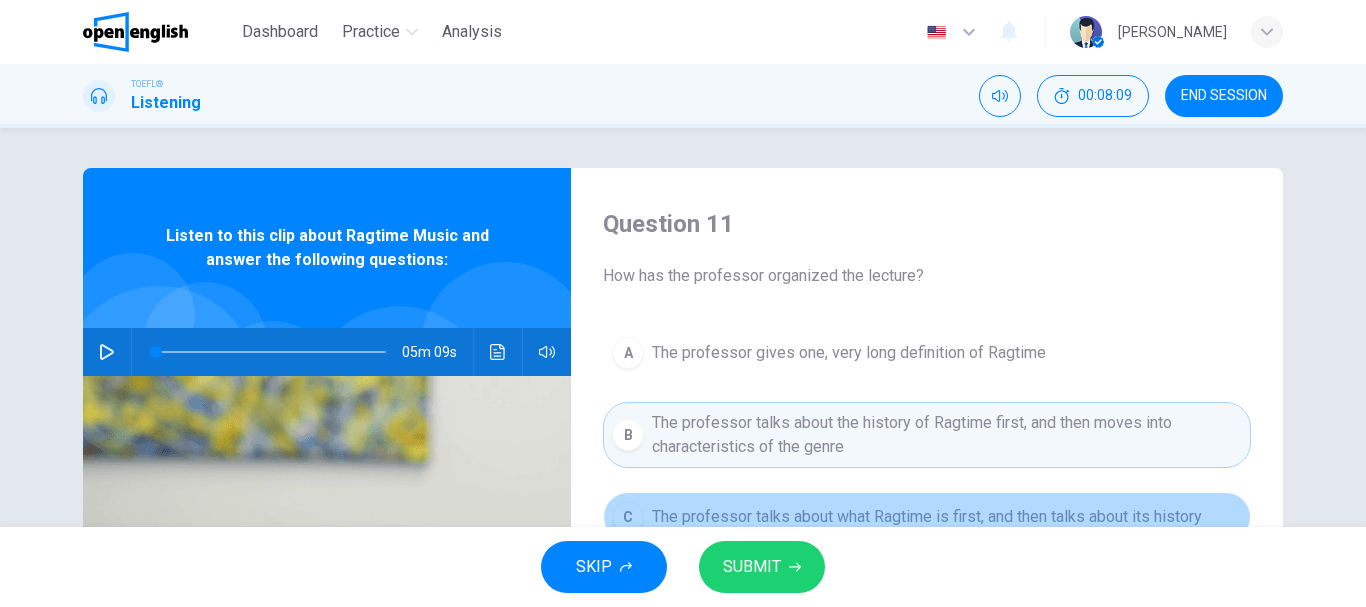 click on "The professor talks about what Ragtime is first, and then talks about its history" at bounding box center (927, 517) 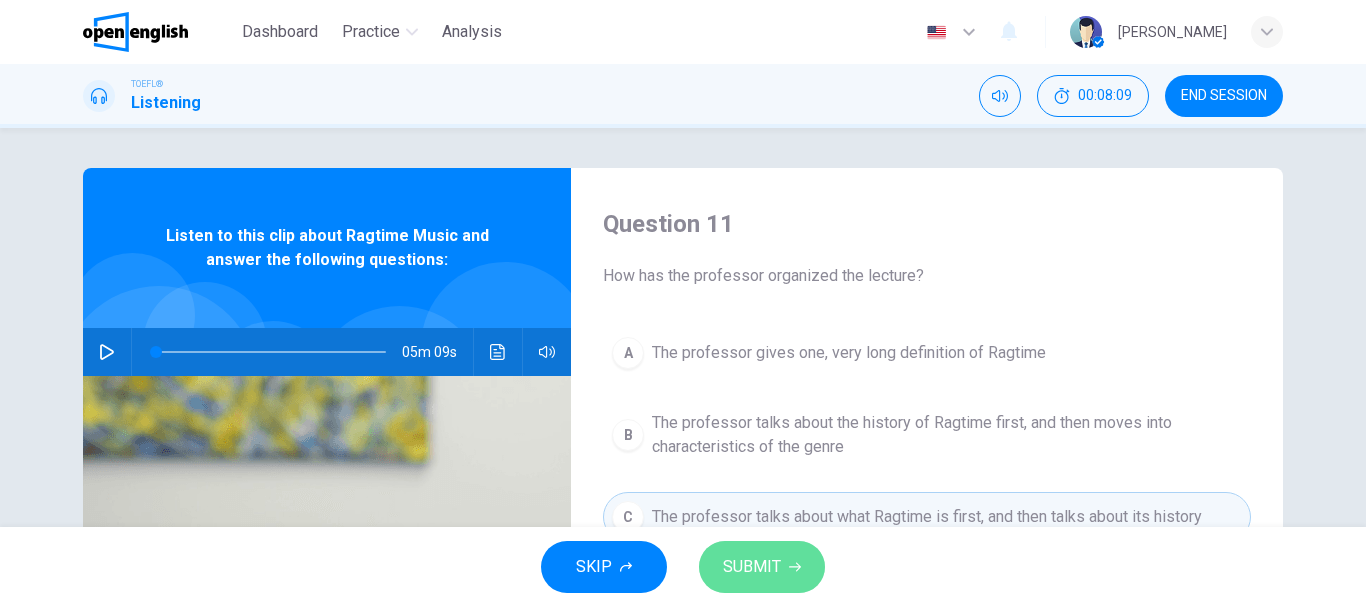 click on "SUBMIT" at bounding box center [762, 567] 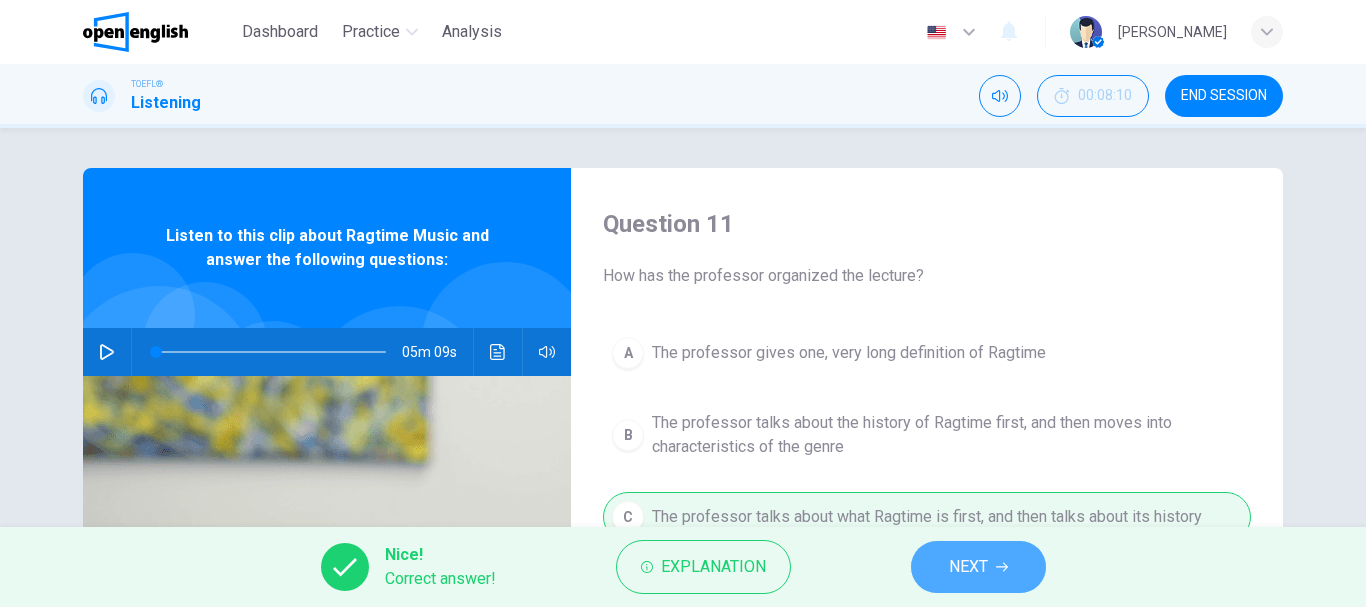 click on "NEXT" at bounding box center (968, 567) 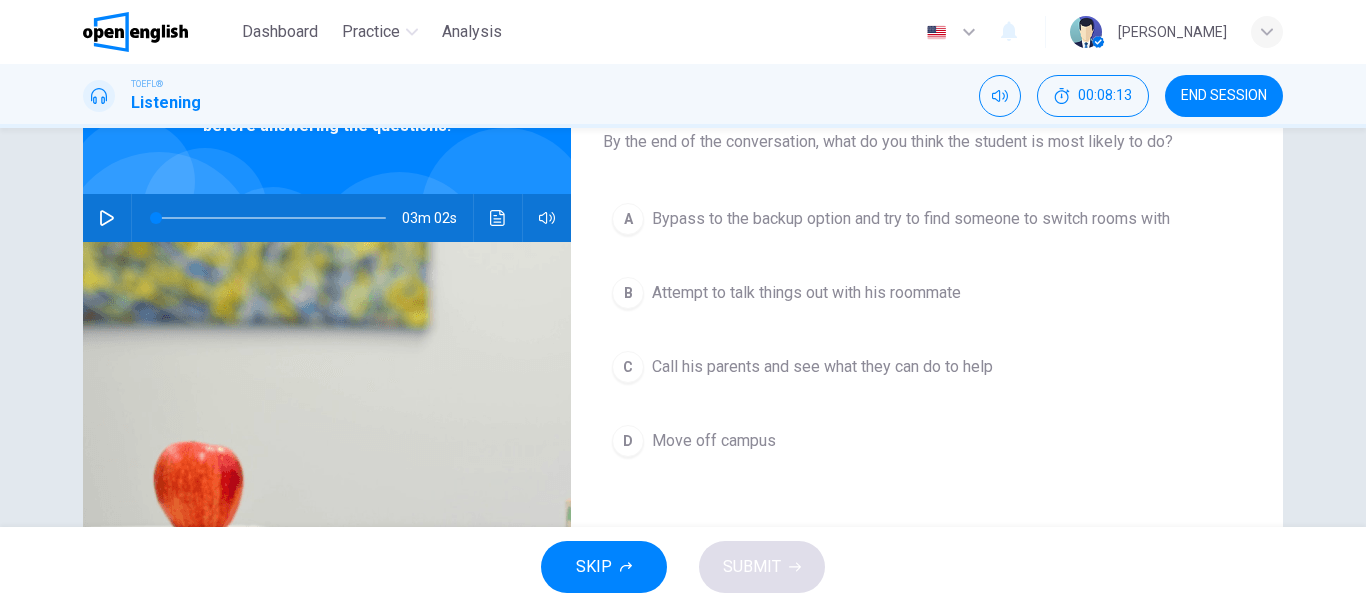 scroll, scrollTop: 143, scrollLeft: 0, axis: vertical 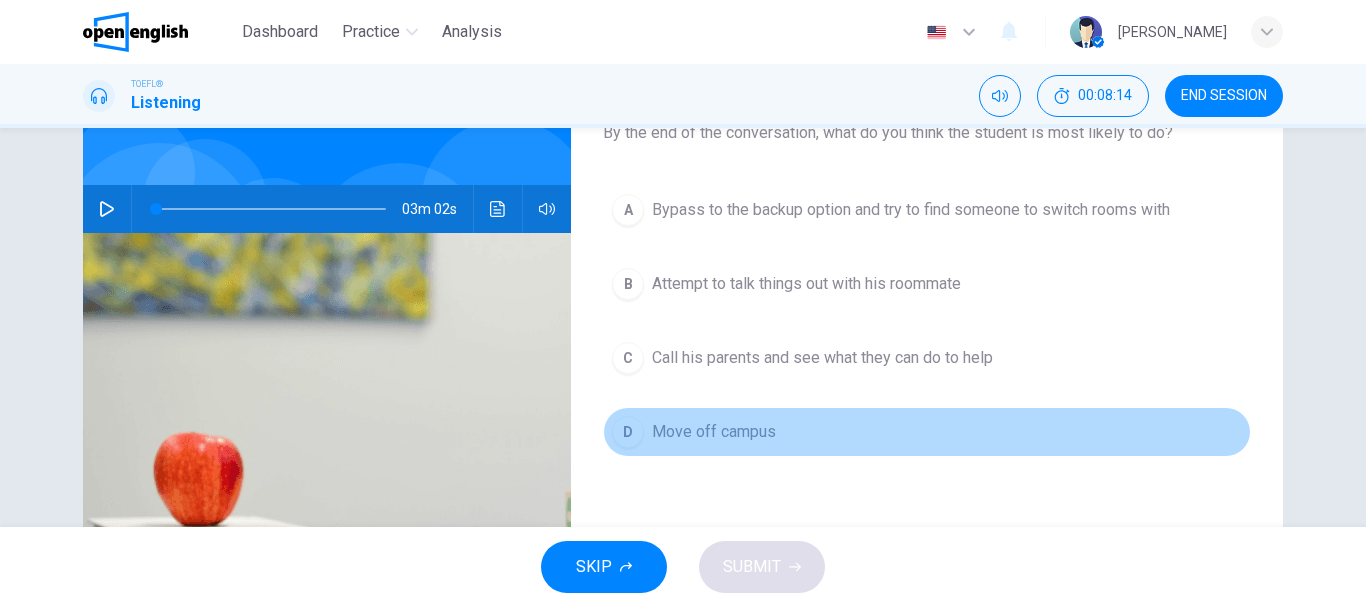 click on "D Move off campus" at bounding box center (927, 432) 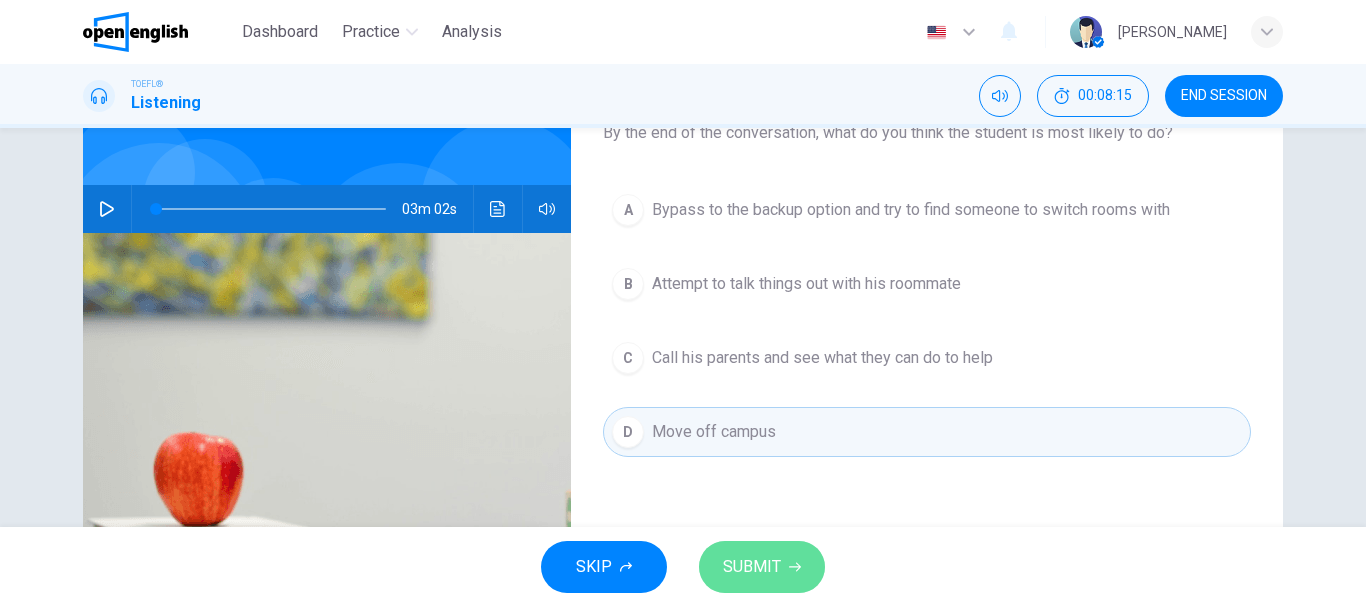click on "SUBMIT" at bounding box center [762, 567] 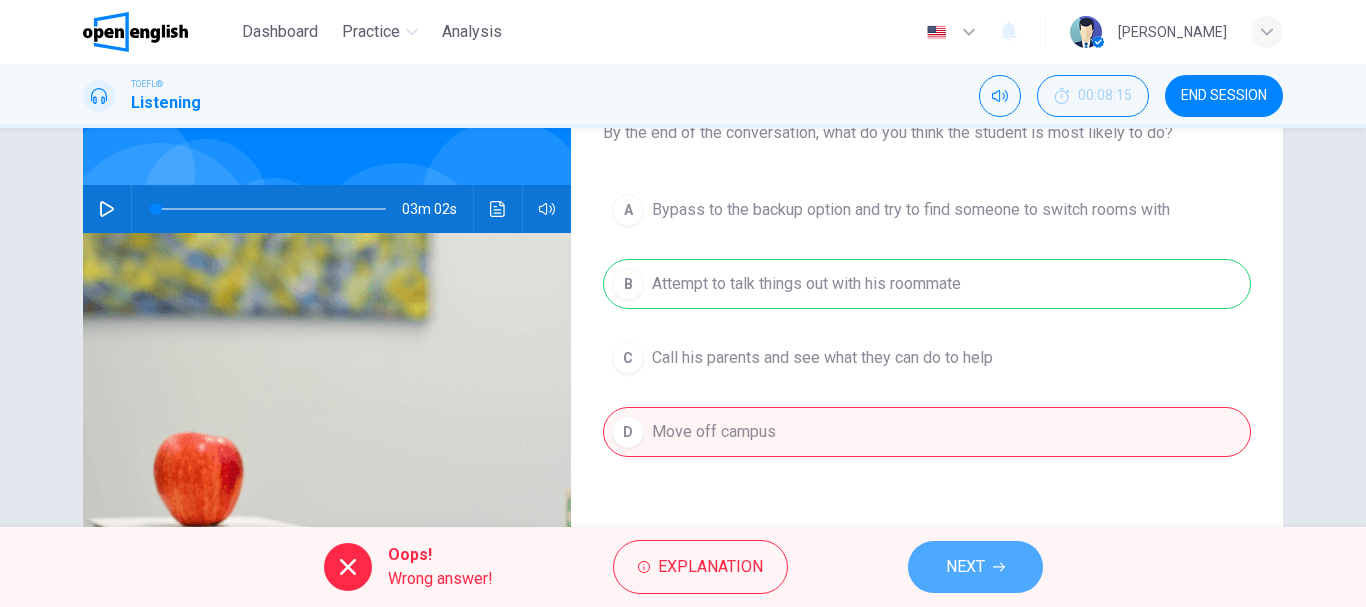 click on "NEXT" at bounding box center [975, 567] 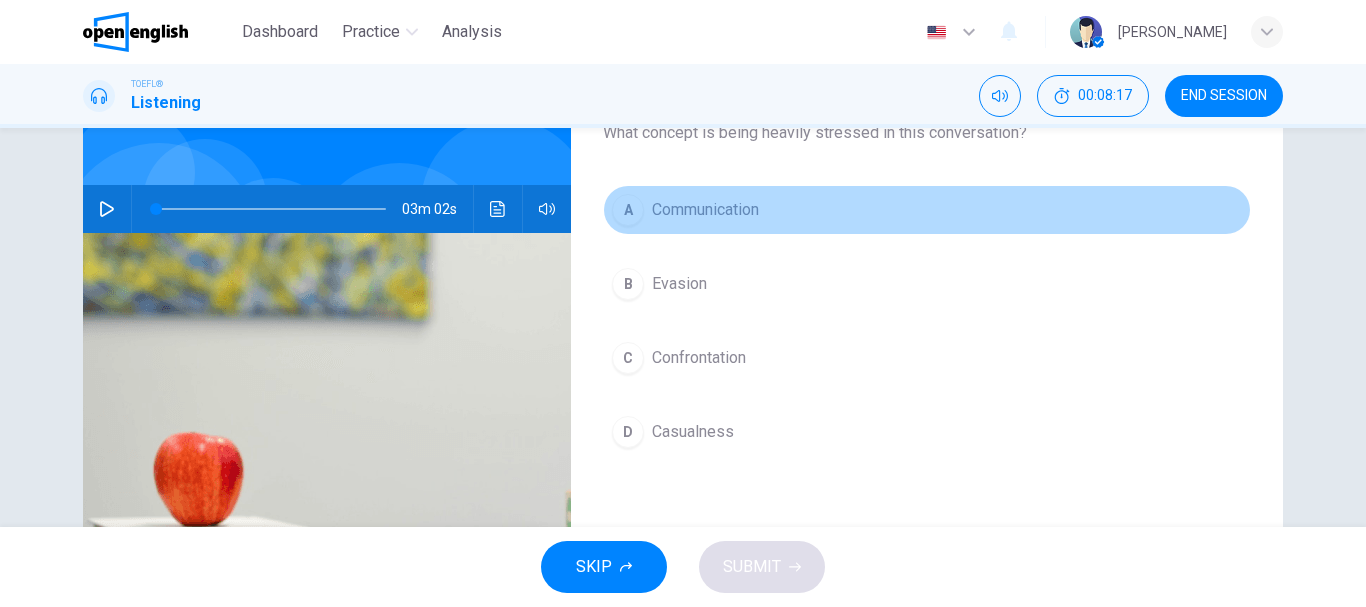 click on "Communication" at bounding box center (705, 210) 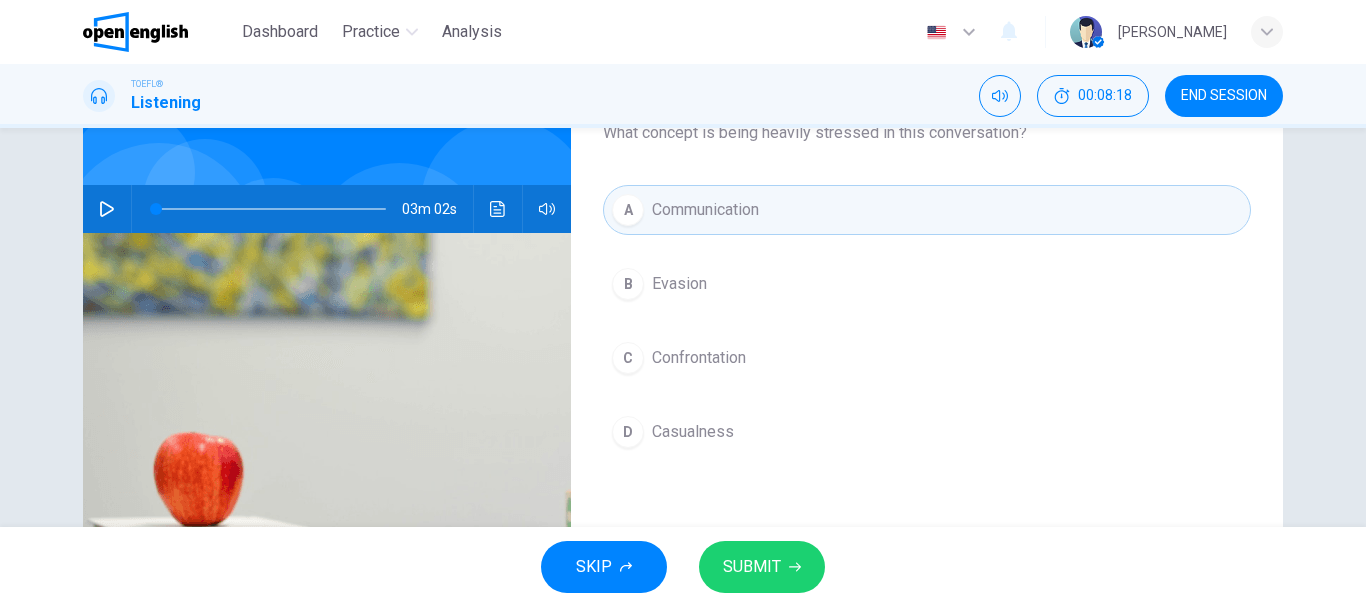 click on "SKIP SUBMIT" at bounding box center (683, 567) 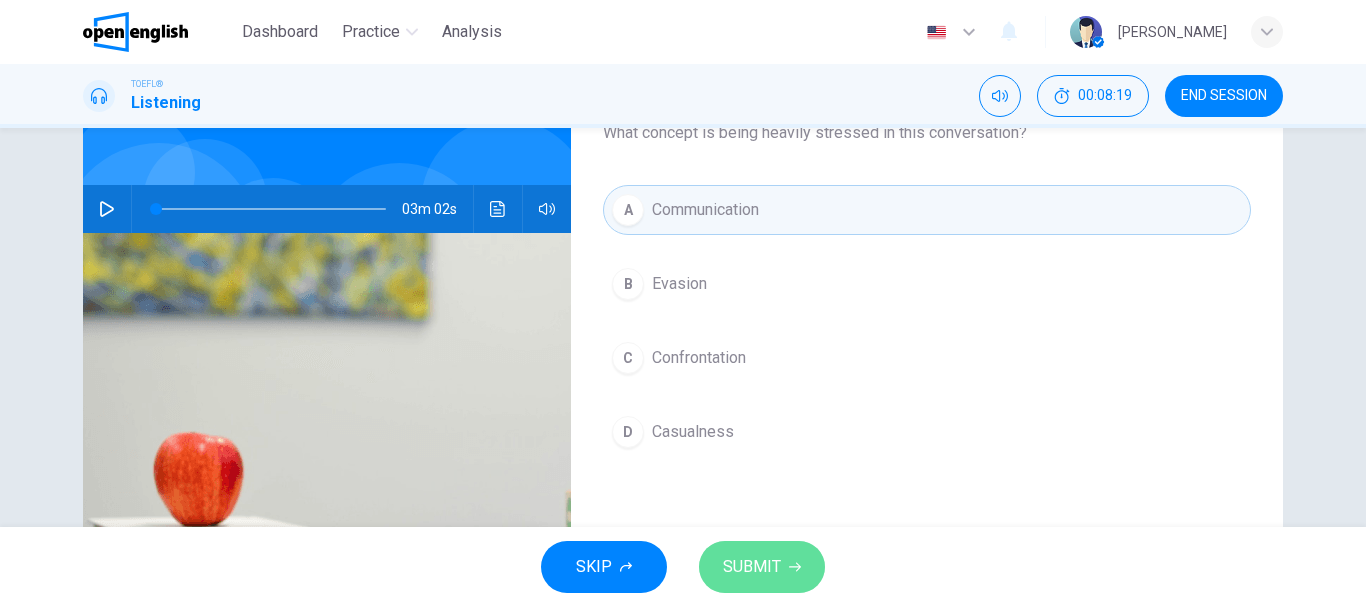 click on "SUBMIT" at bounding box center [762, 567] 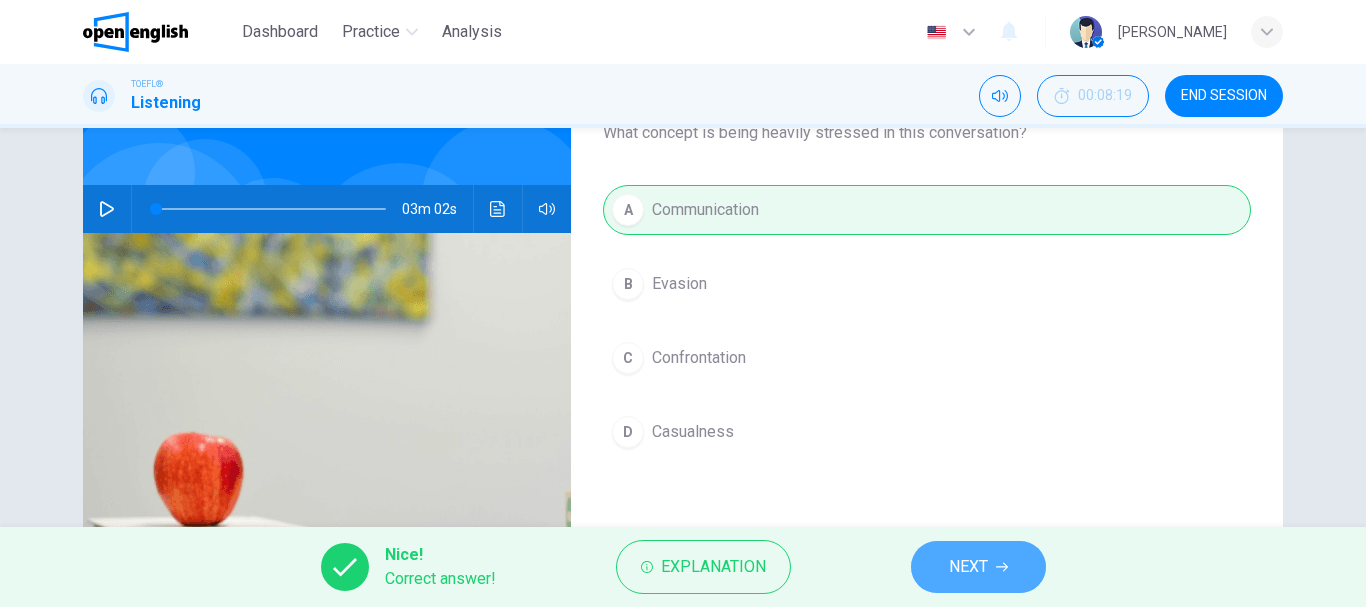 click on "NEXT" at bounding box center [978, 567] 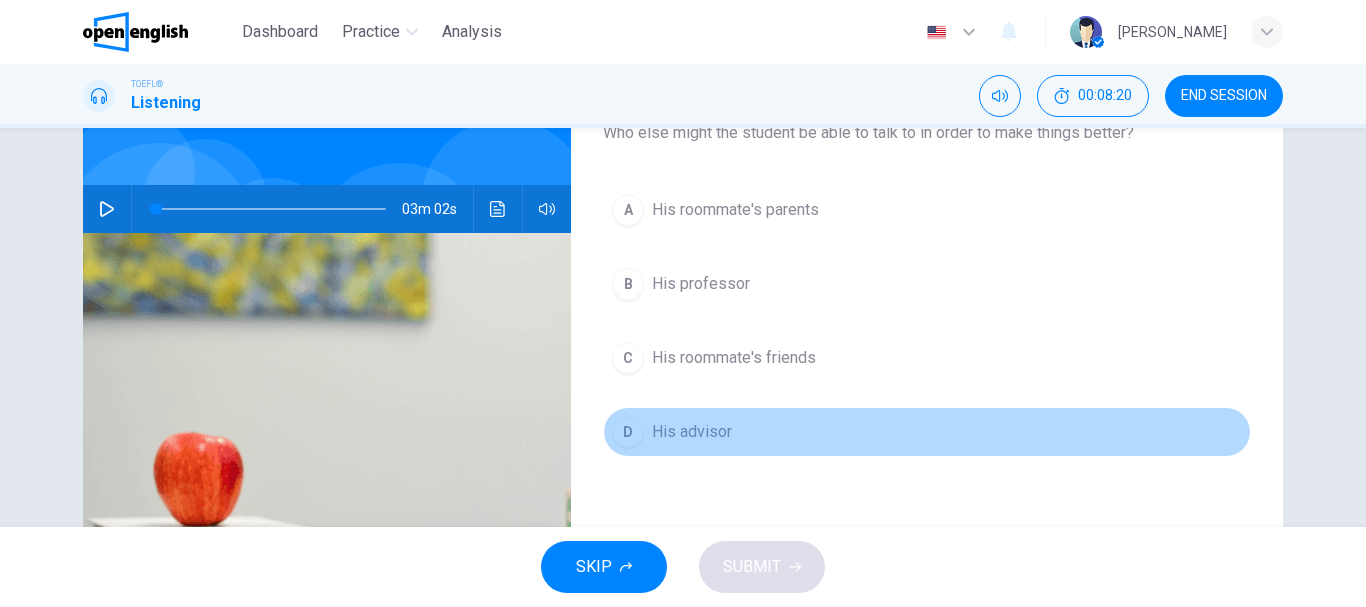 click on "His advisor" at bounding box center (692, 432) 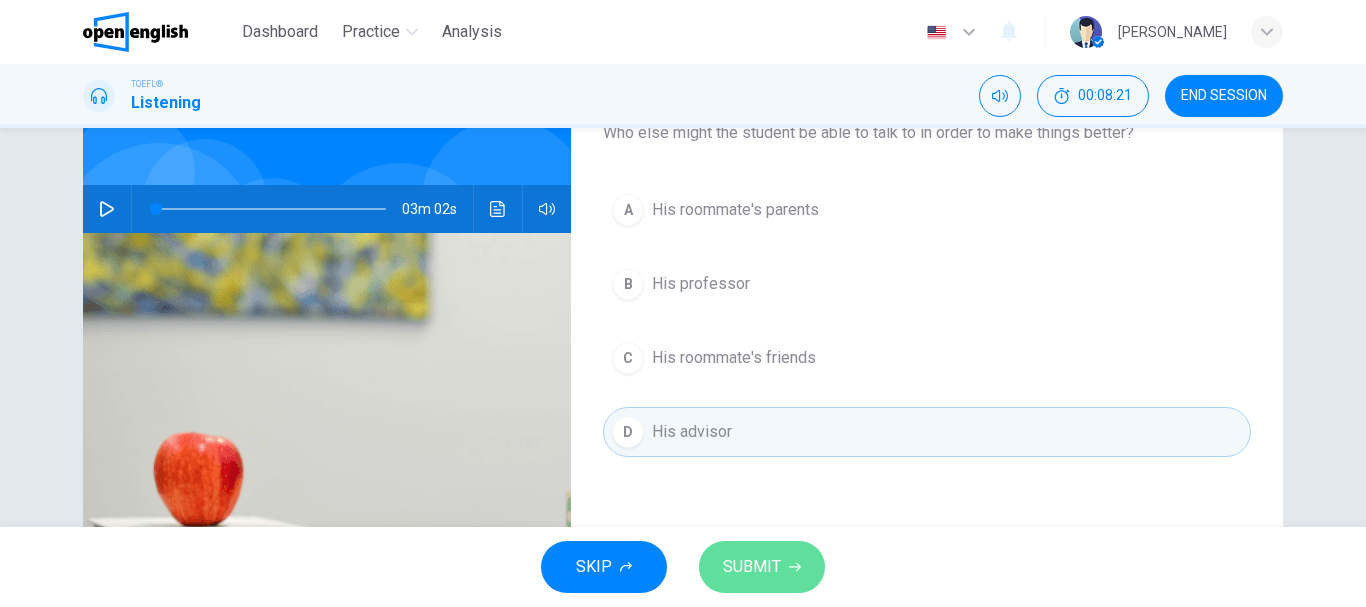 click on "SUBMIT" at bounding box center (752, 567) 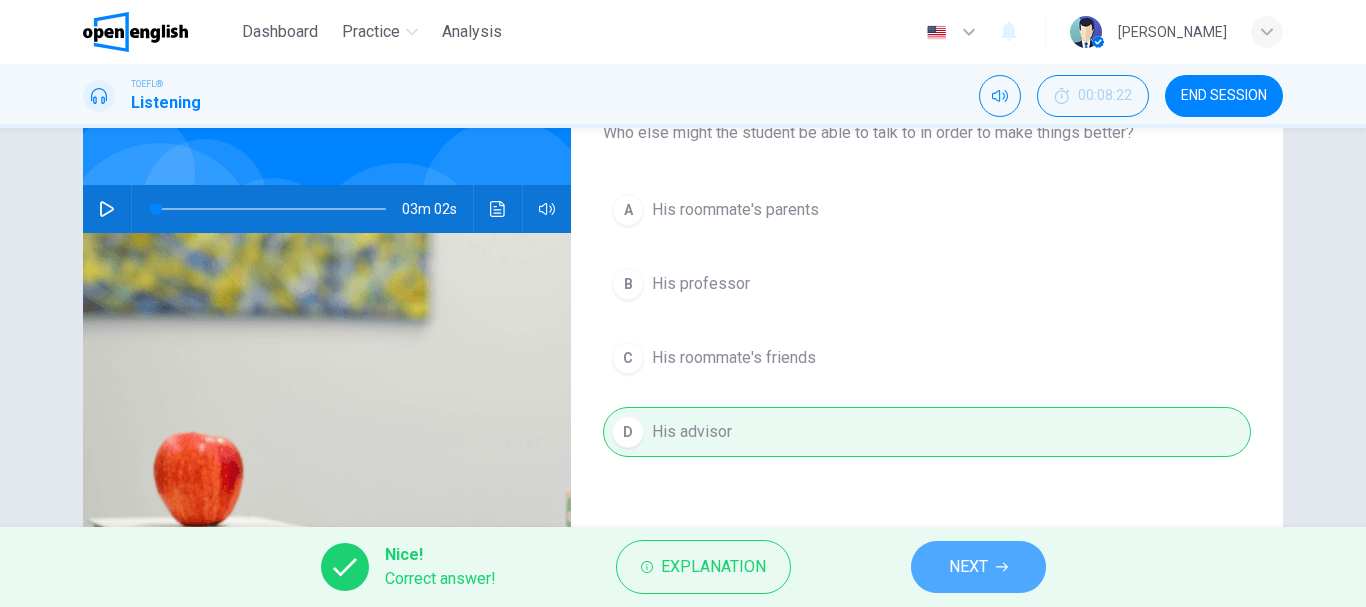 click on "NEXT" at bounding box center [968, 567] 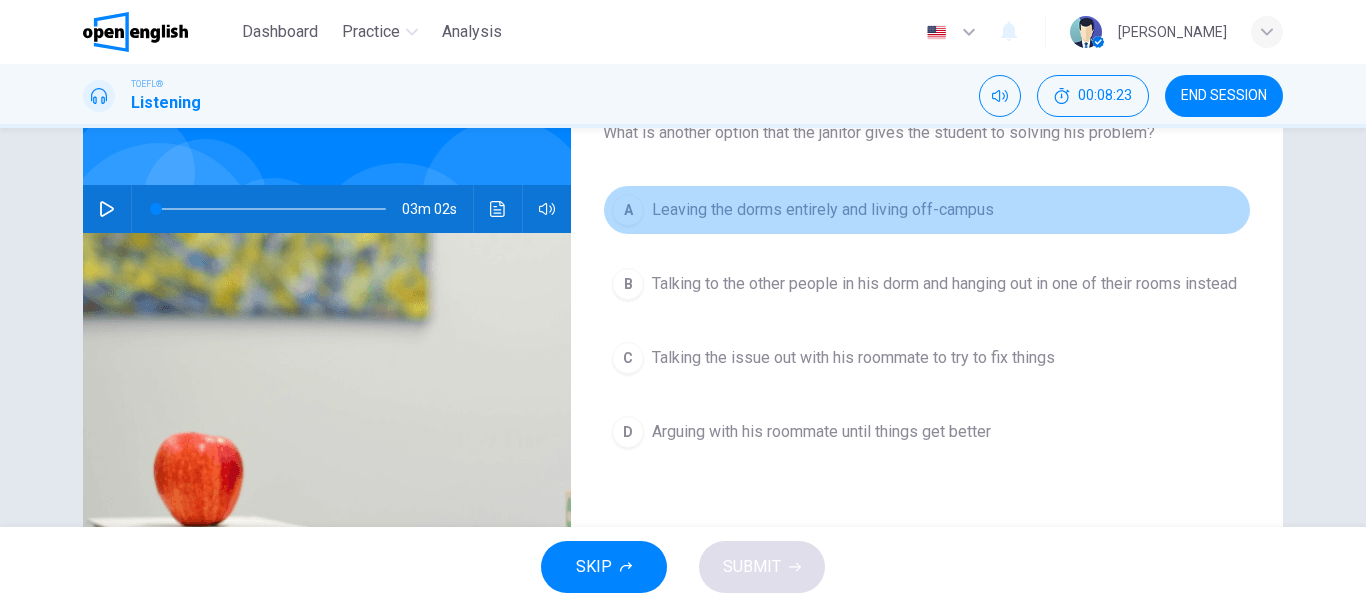 click on "Leaving the dorms entirely and living off-campus" at bounding box center [823, 210] 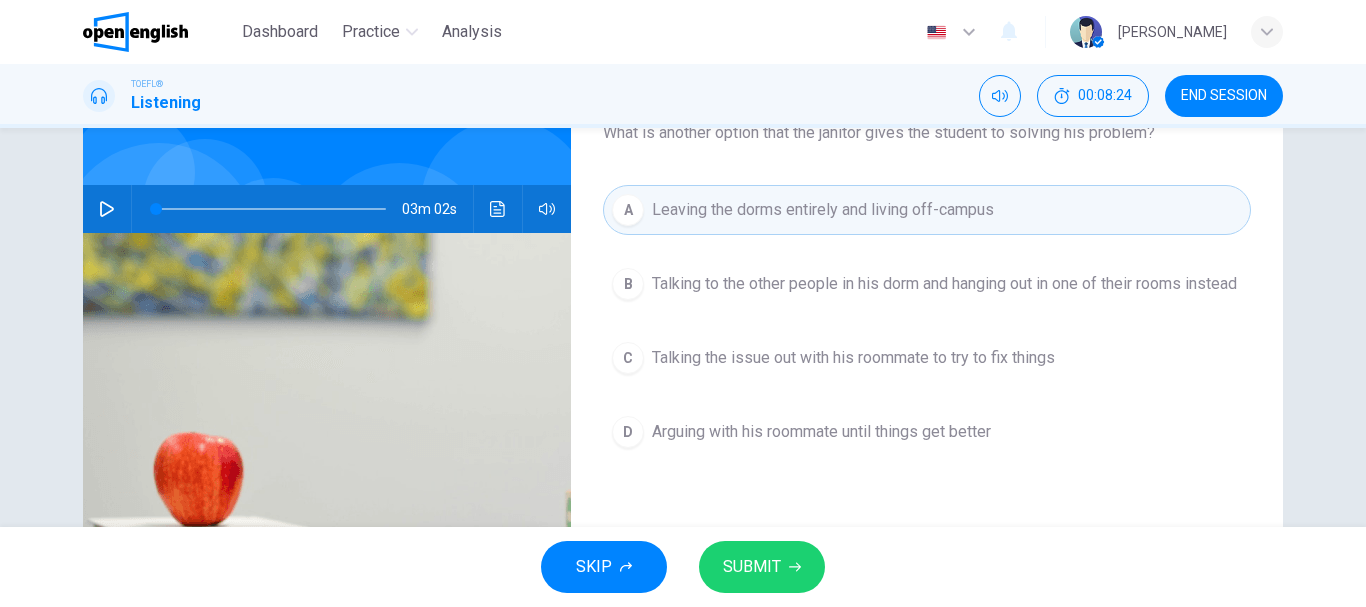 click on "SUBMIT" at bounding box center [762, 567] 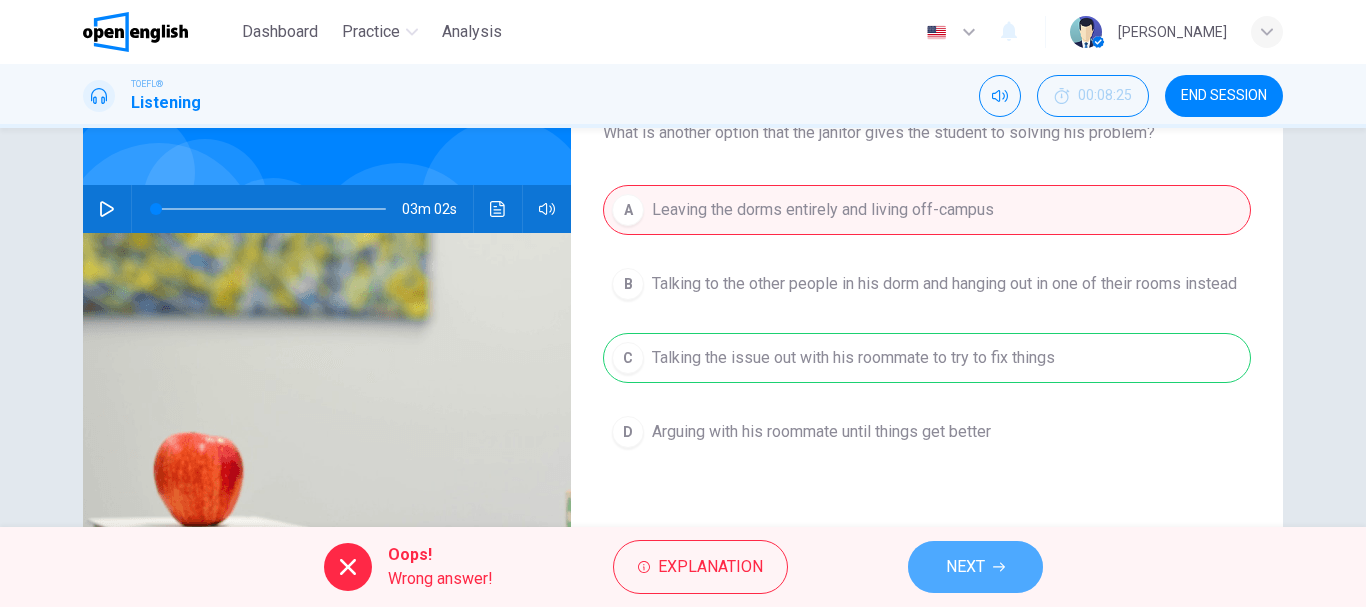 click 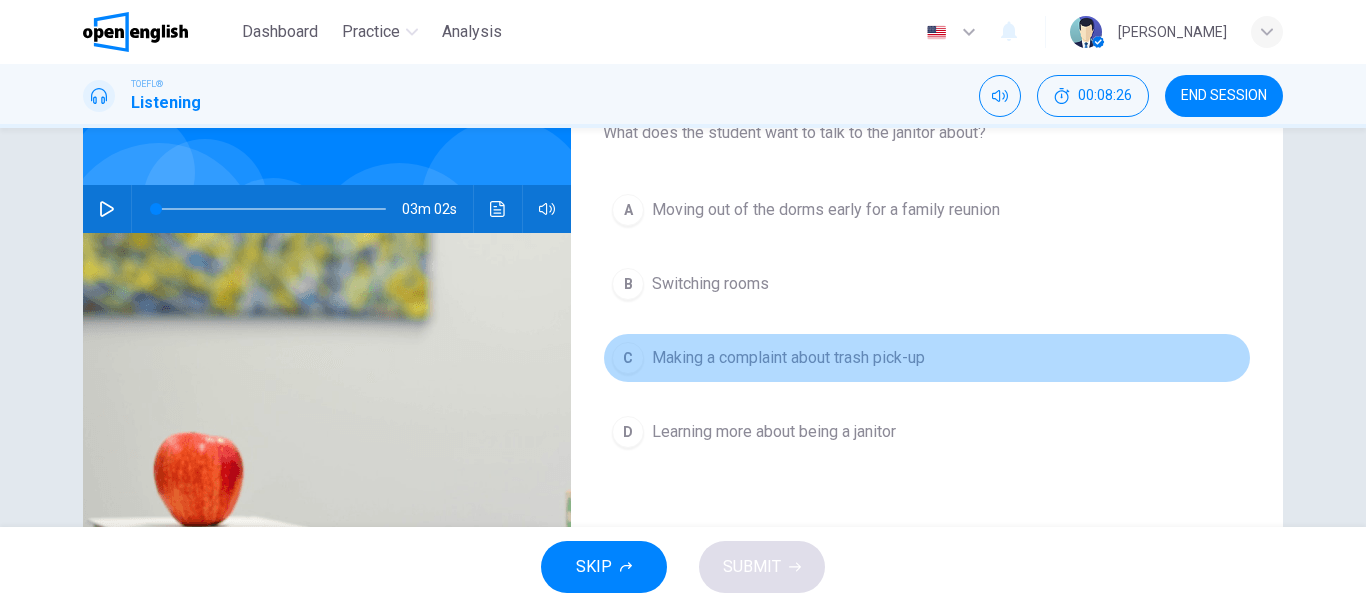 click on "C Making a complaint about trash pick-up" at bounding box center (927, 358) 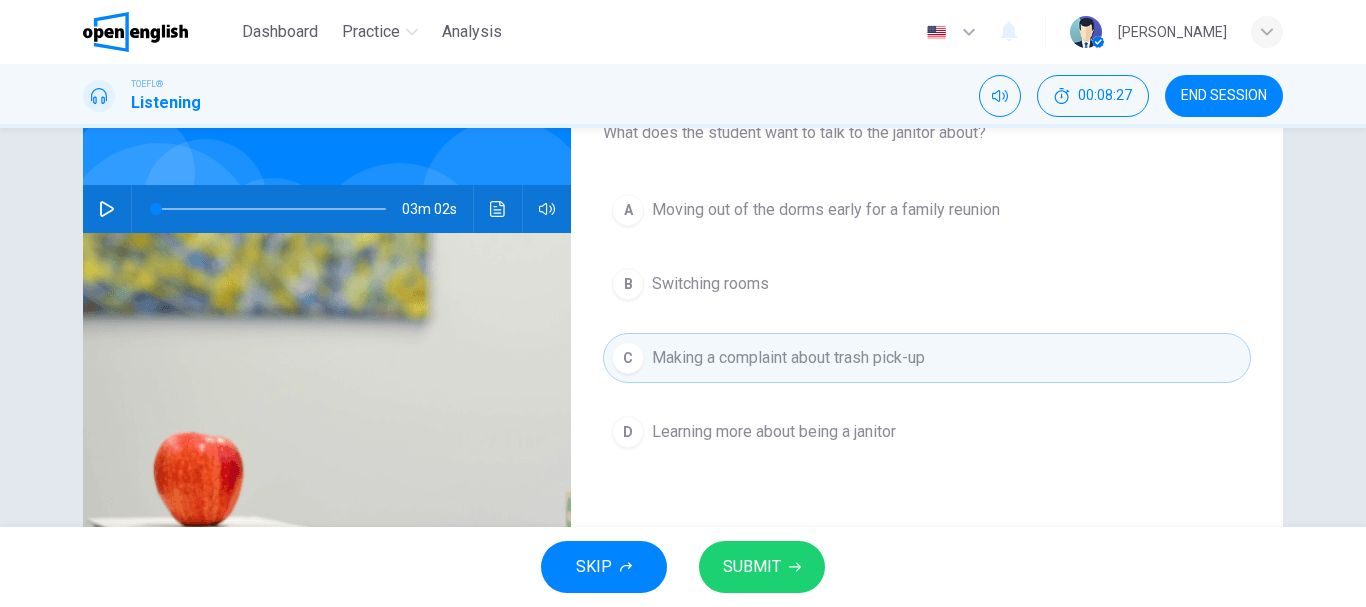 drag, startPoint x: 761, startPoint y: 538, endPoint x: 759, endPoint y: 553, distance: 15.132746 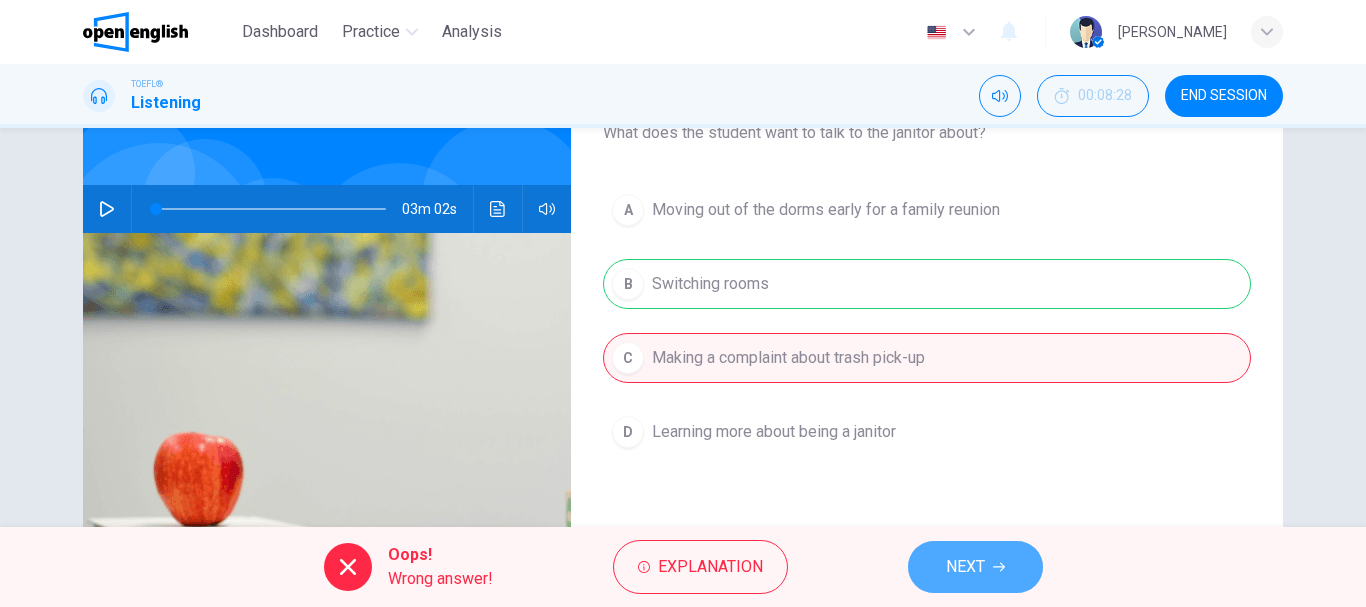 click on "NEXT" at bounding box center (965, 567) 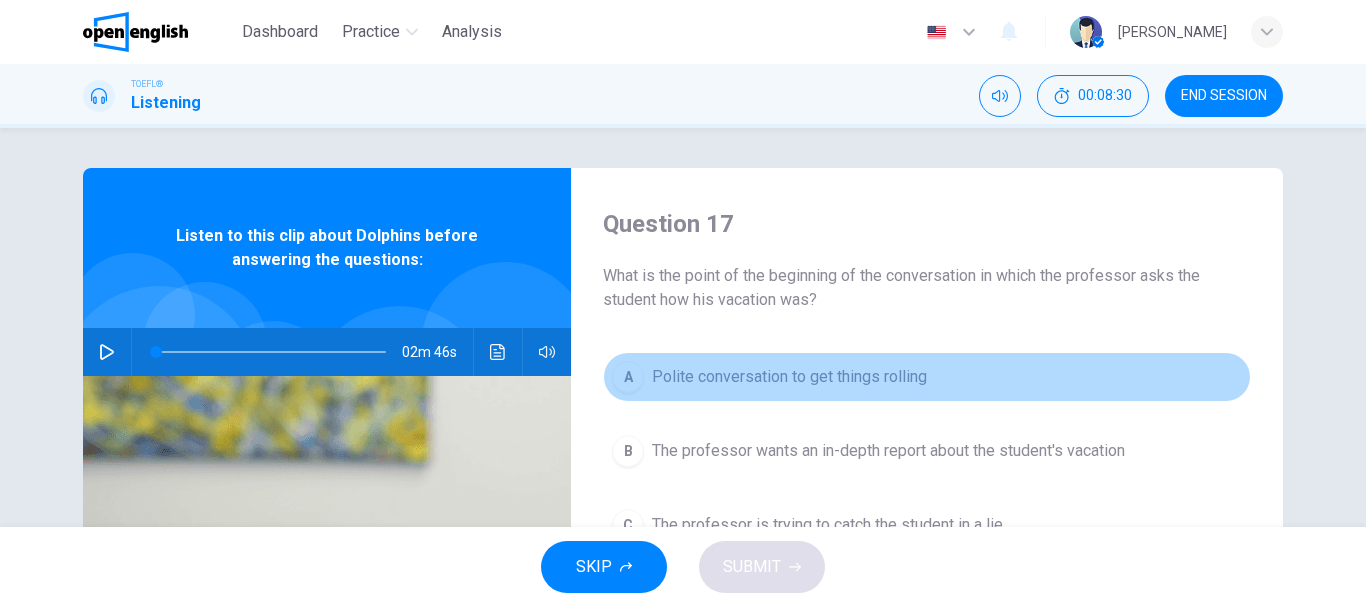 click on "Polite conversation to get things rolling" at bounding box center (789, 377) 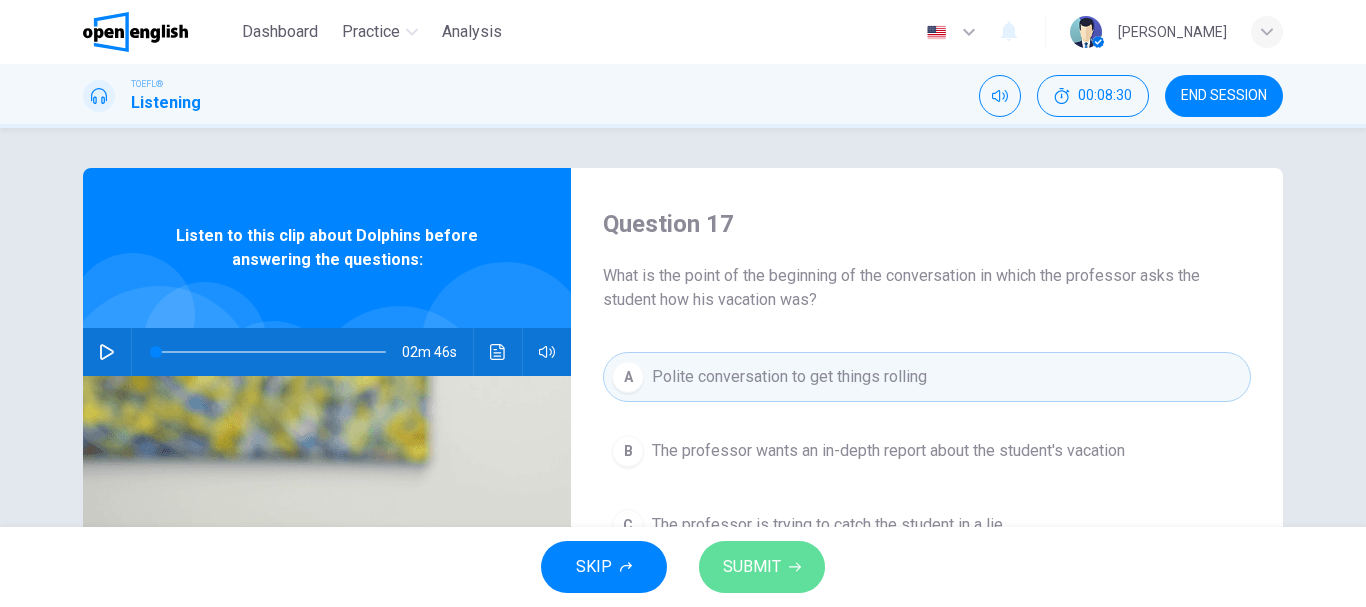 click on "SUBMIT" at bounding box center [752, 567] 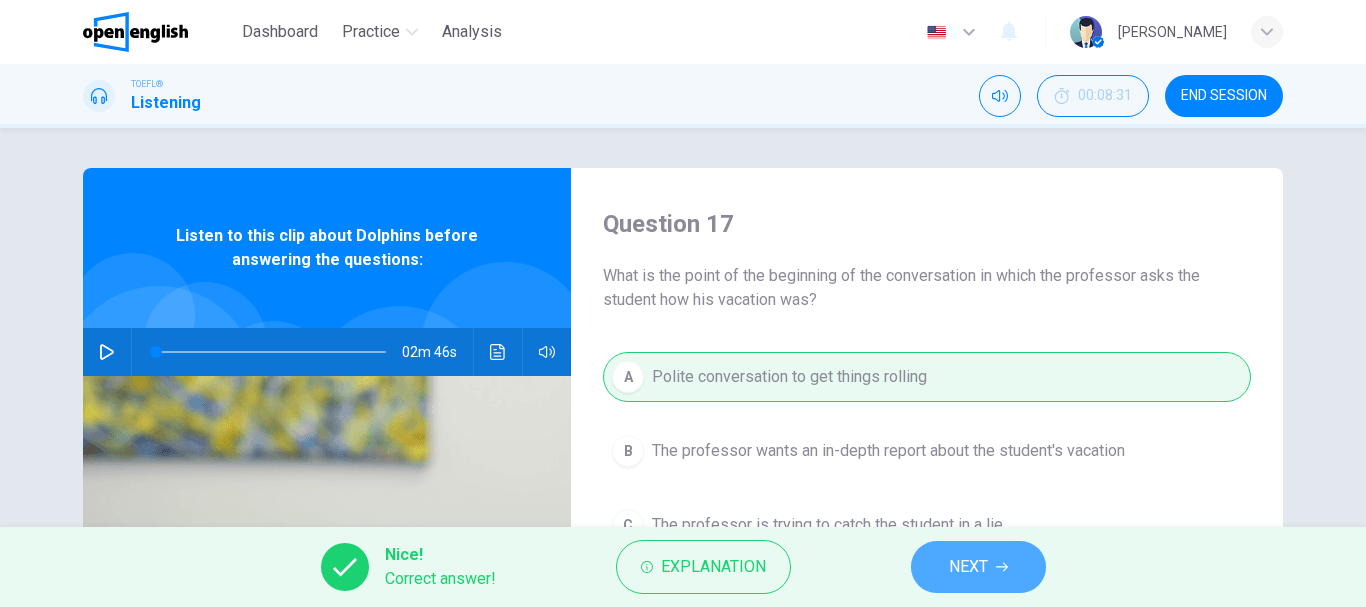 click on "NEXT" at bounding box center [968, 567] 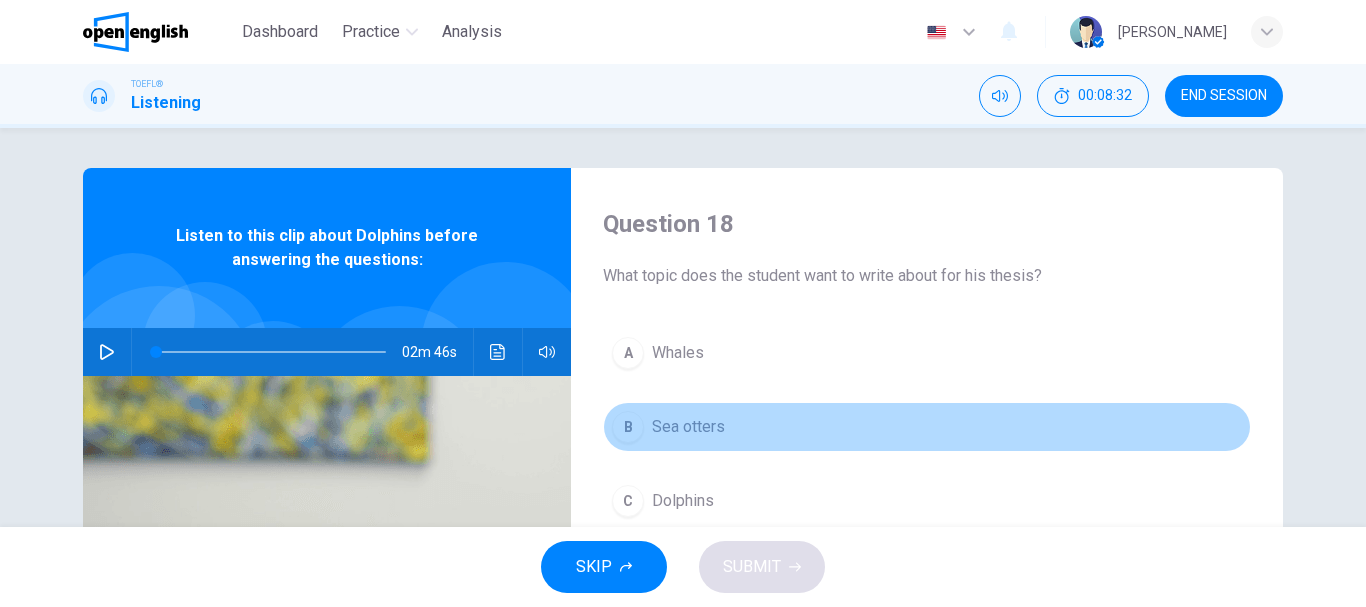 click on "Sea otters" at bounding box center [688, 427] 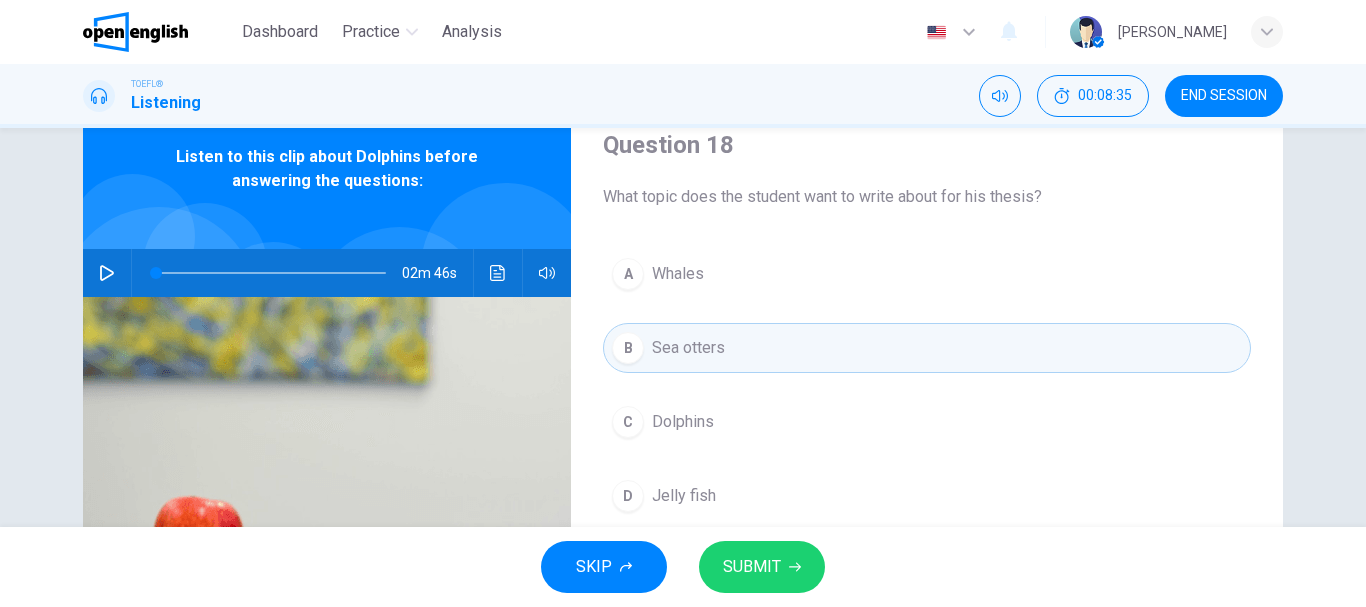 scroll, scrollTop: 95, scrollLeft: 0, axis: vertical 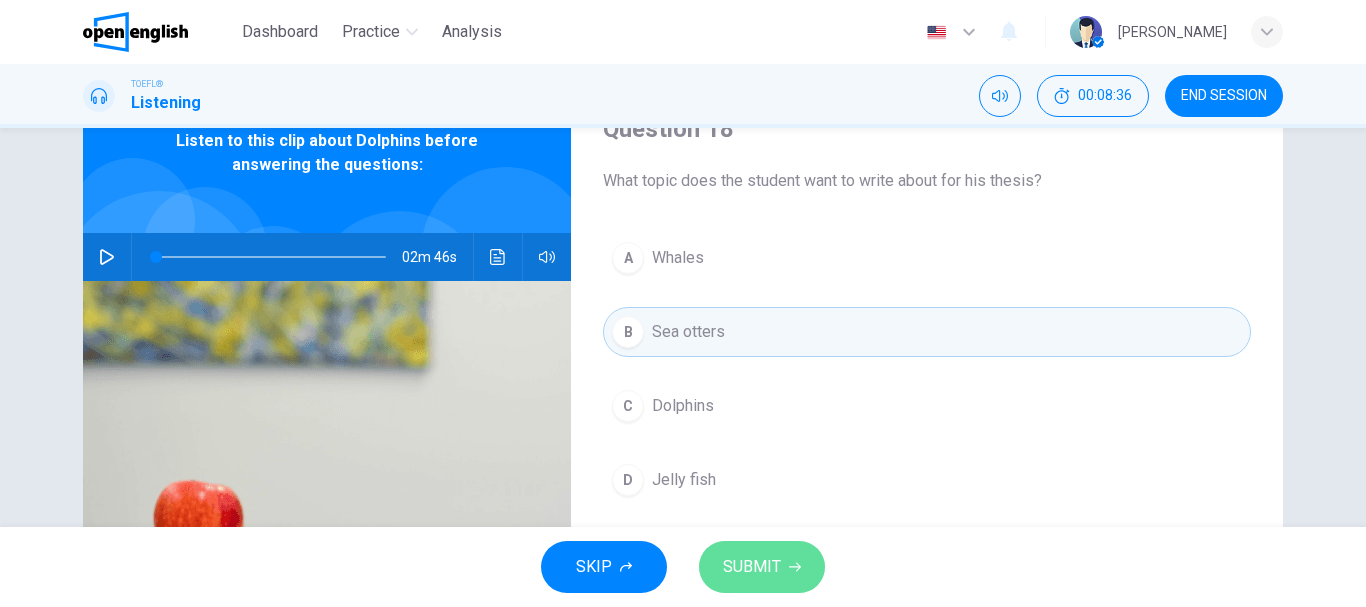 click on "SUBMIT" at bounding box center (752, 567) 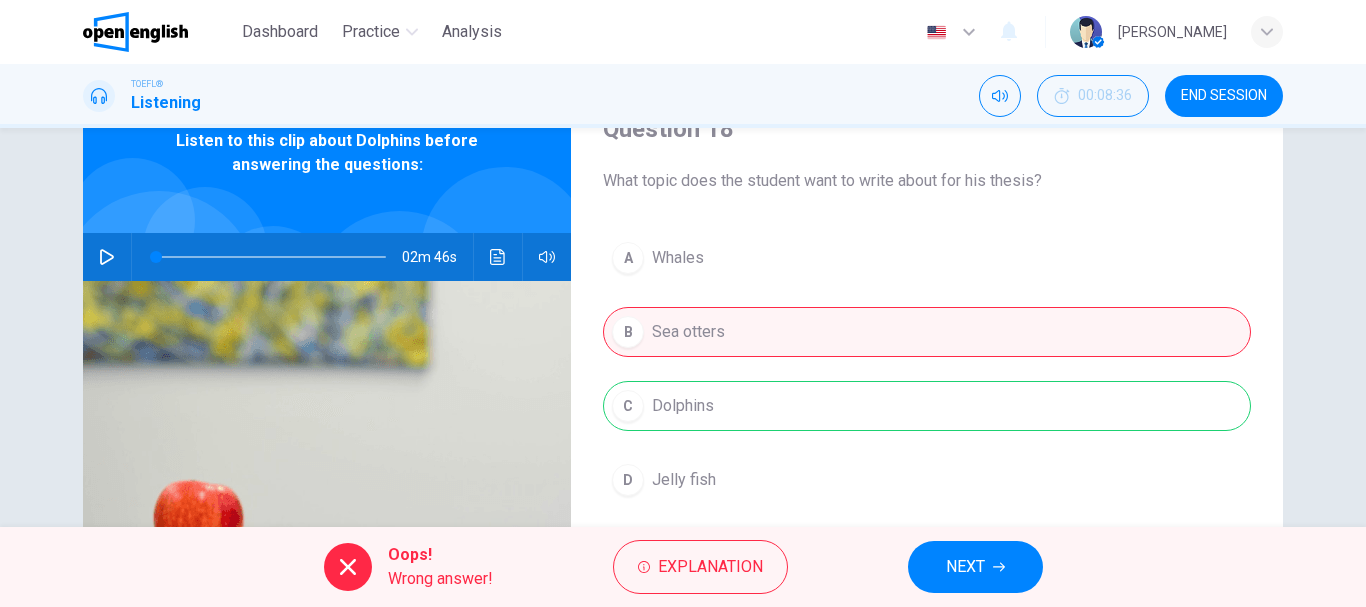 click on "NEXT" at bounding box center [965, 567] 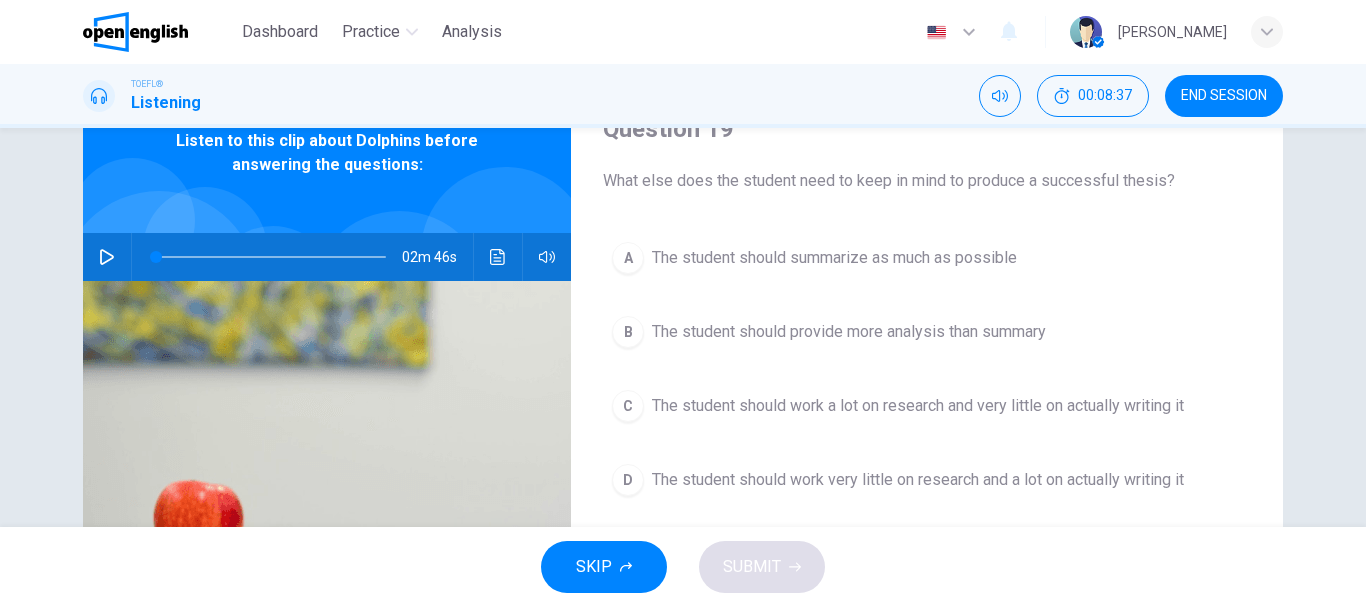 click on "The student should work very little on research and a lot on actually writing it" at bounding box center [918, 480] 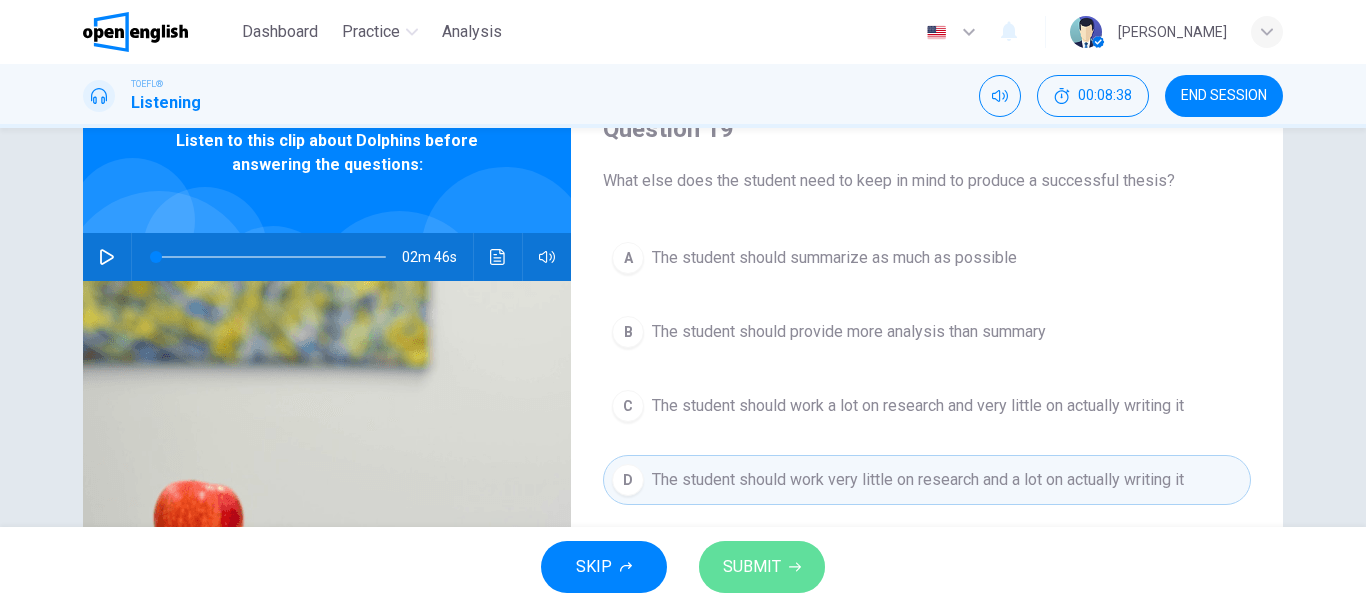 click on "SUBMIT" at bounding box center [762, 567] 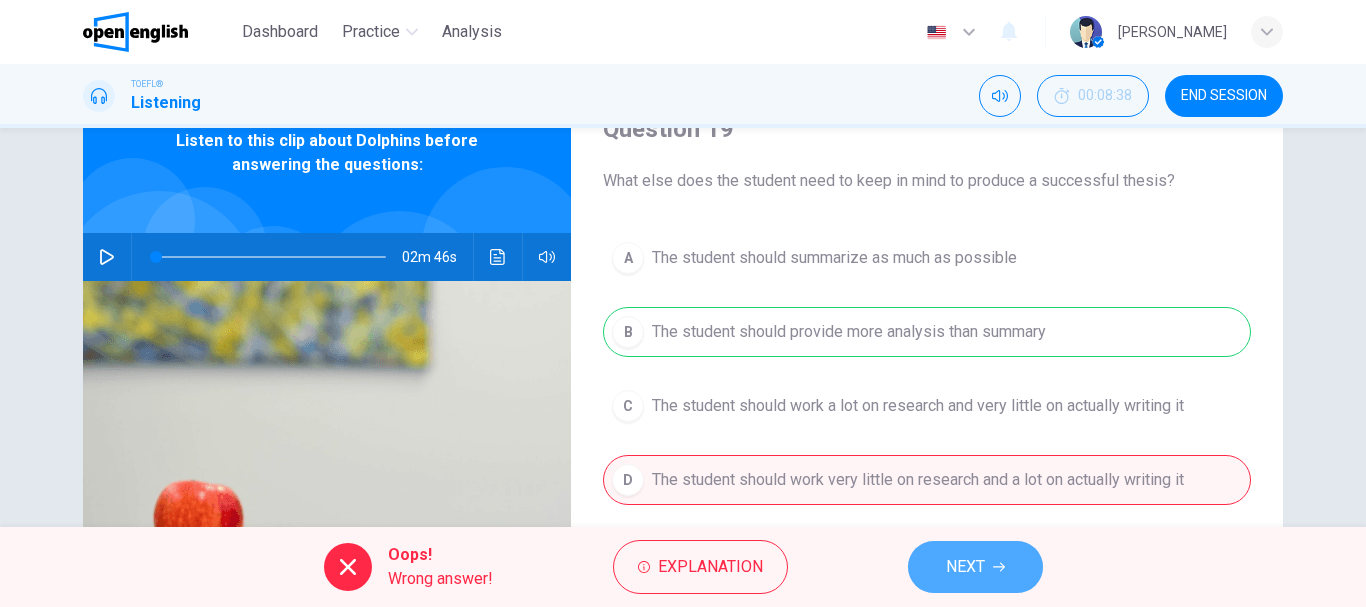 click on "NEXT" at bounding box center (965, 567) 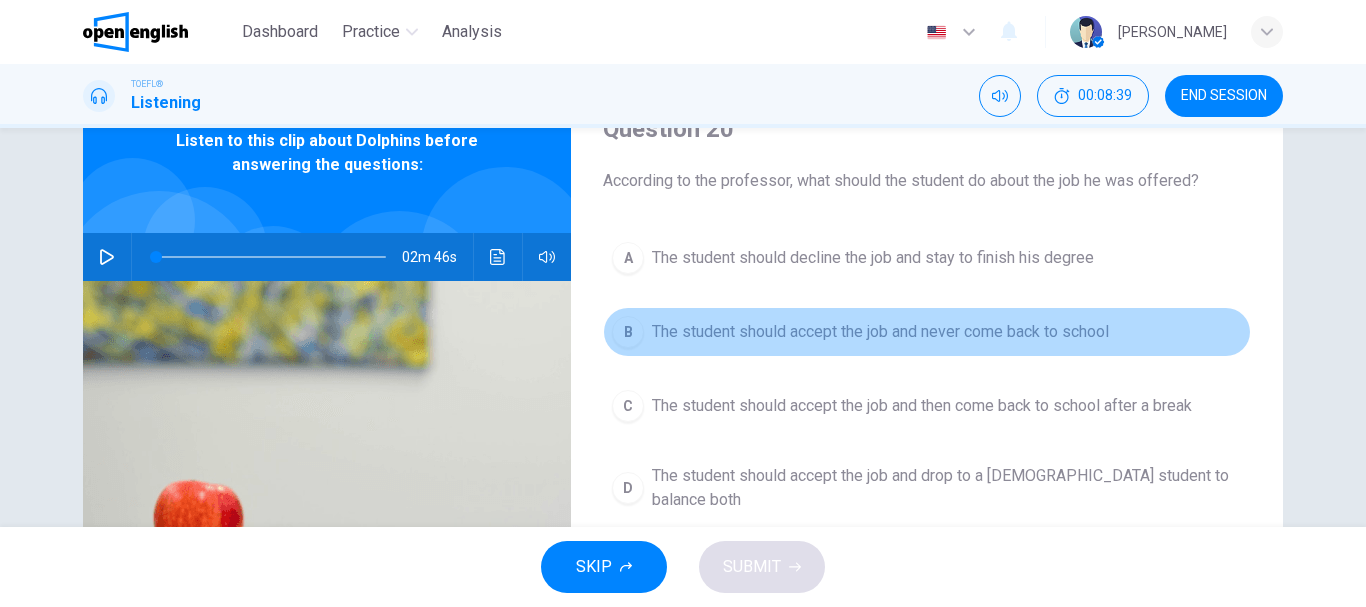 click on "B The student should accept the job and never come back to school" at bounding box center [927, 332] 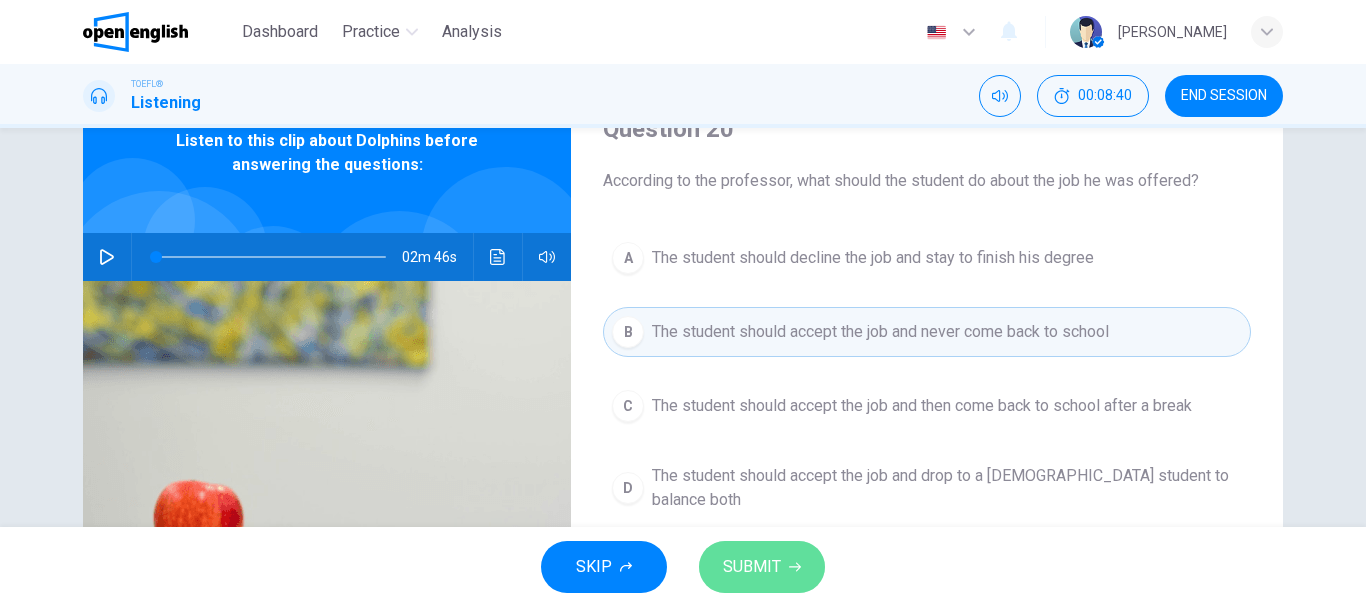 click on "SUBMIT" at bounding box center [752, 567] 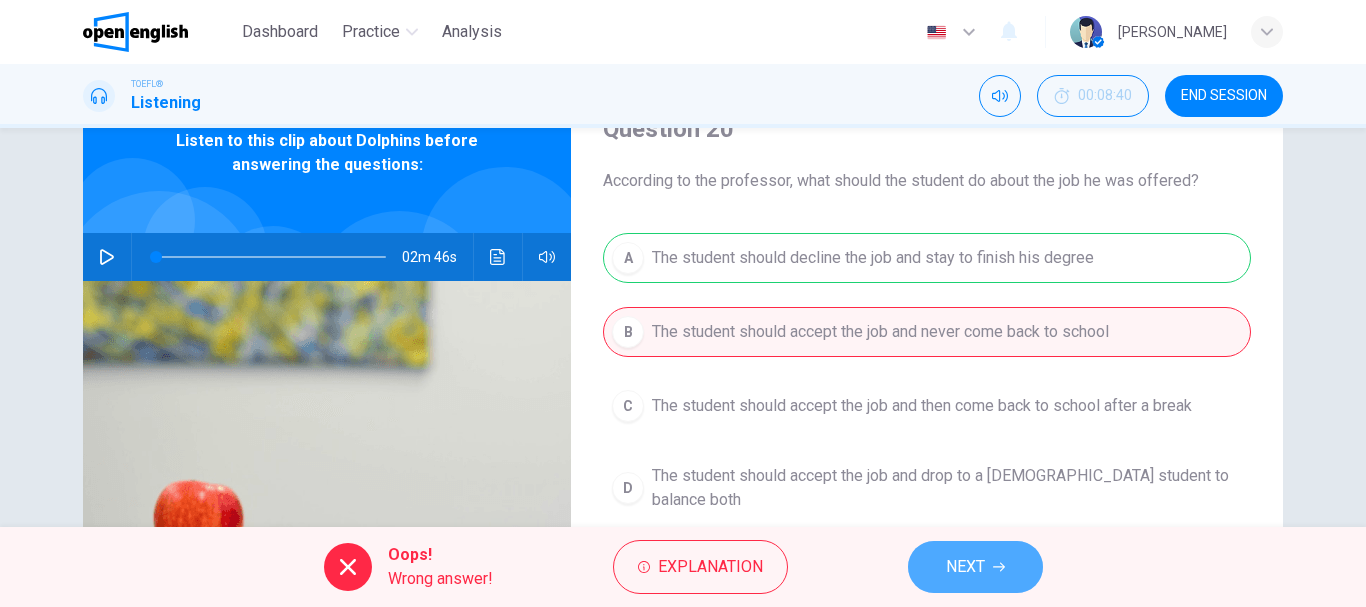 click on "NEXT" at bounding box center [975, 567] 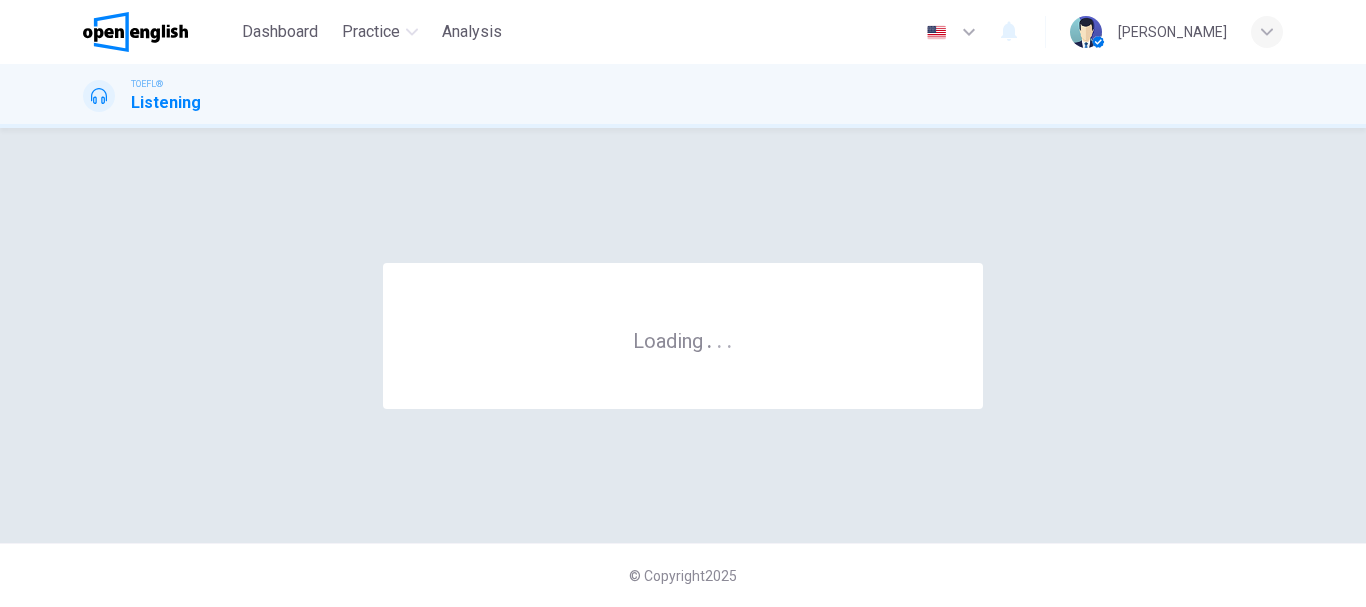 scroll, scrollTop: 0, scrollLeft: 0, axis: both 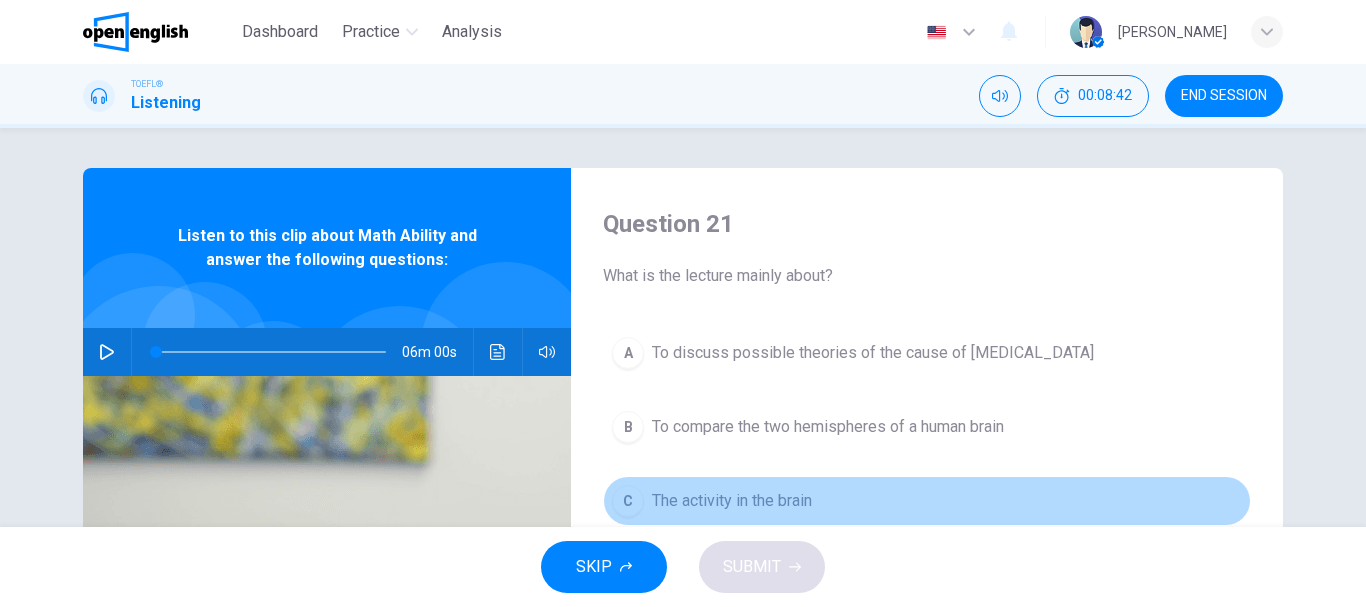 click on "The activity in the brain" at bounding box center (732, 501) 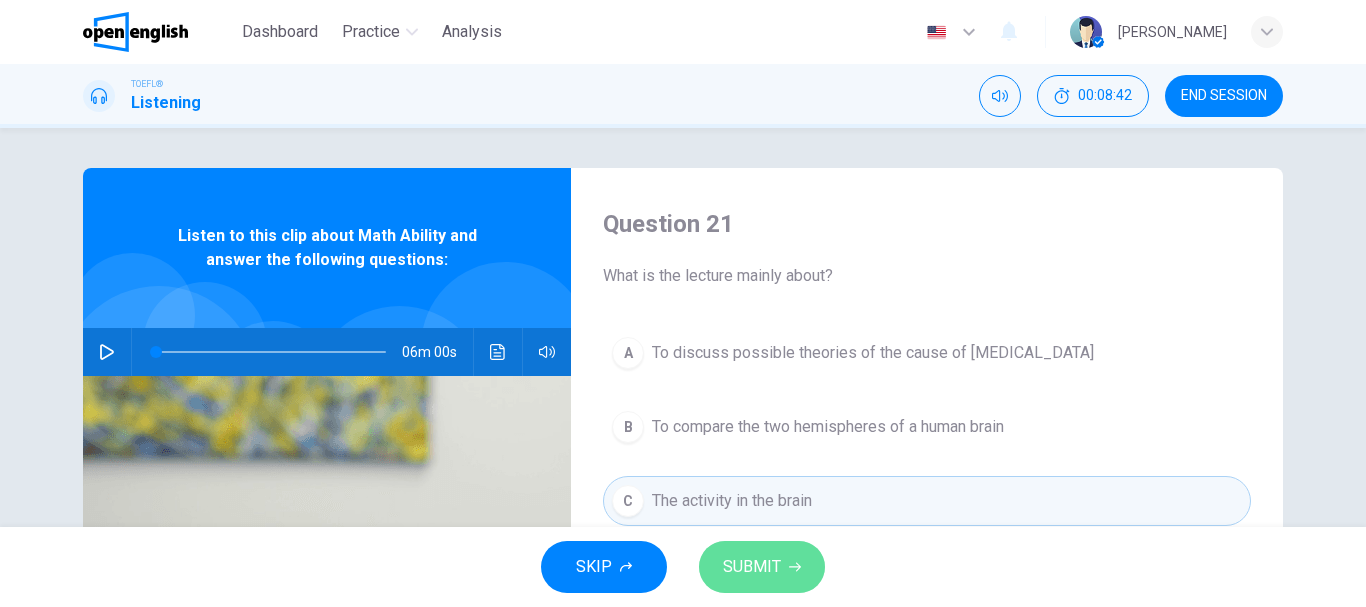 click on "SUBMIT" at bounding box center (752, 567) 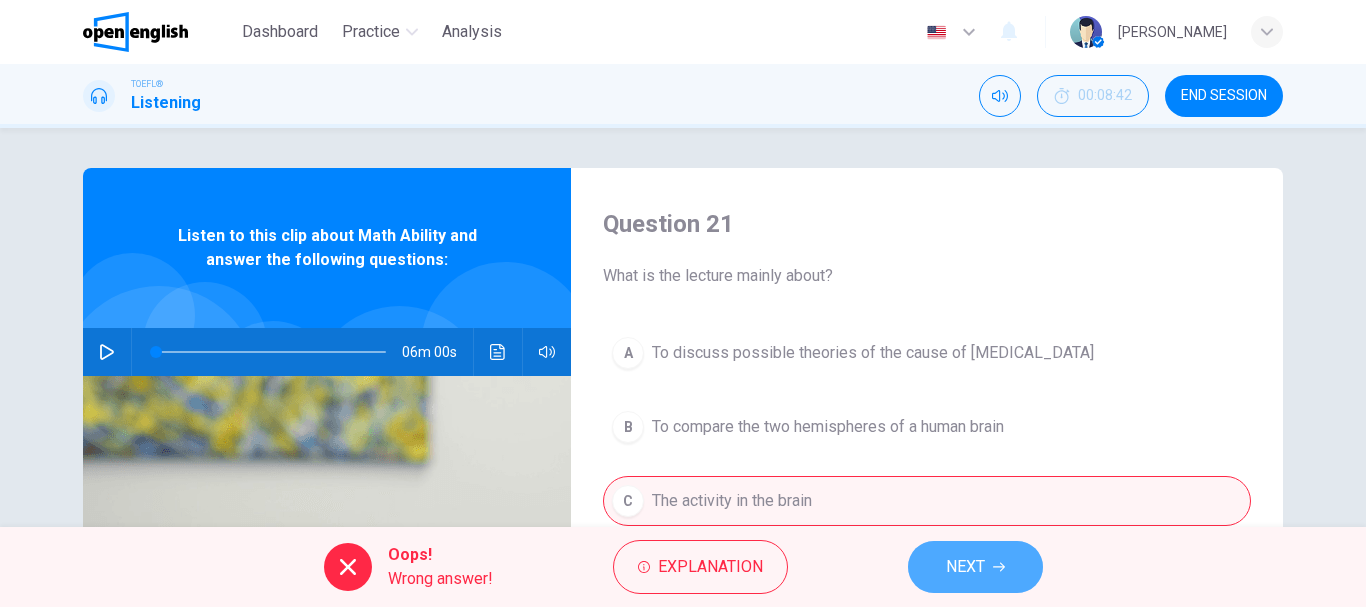 click on "NEXT" at bounding box center (975, 567) 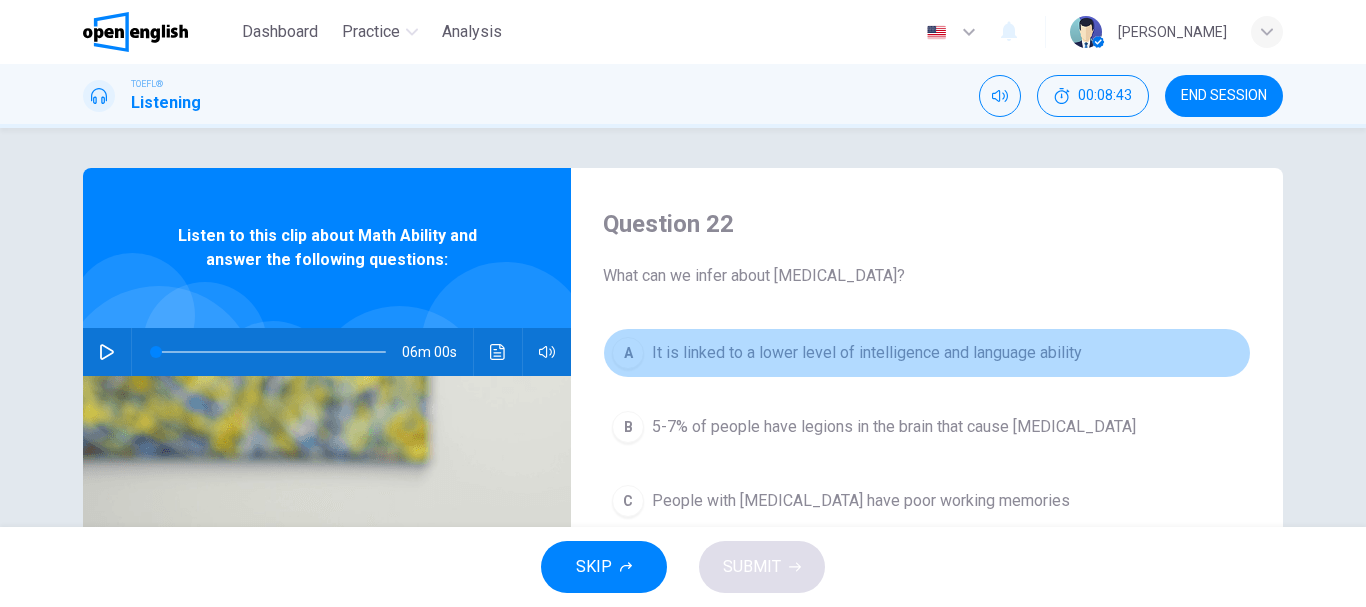 click on "It is linked to a lower level of intelligence and language ability" at bounding box center [867, 353] 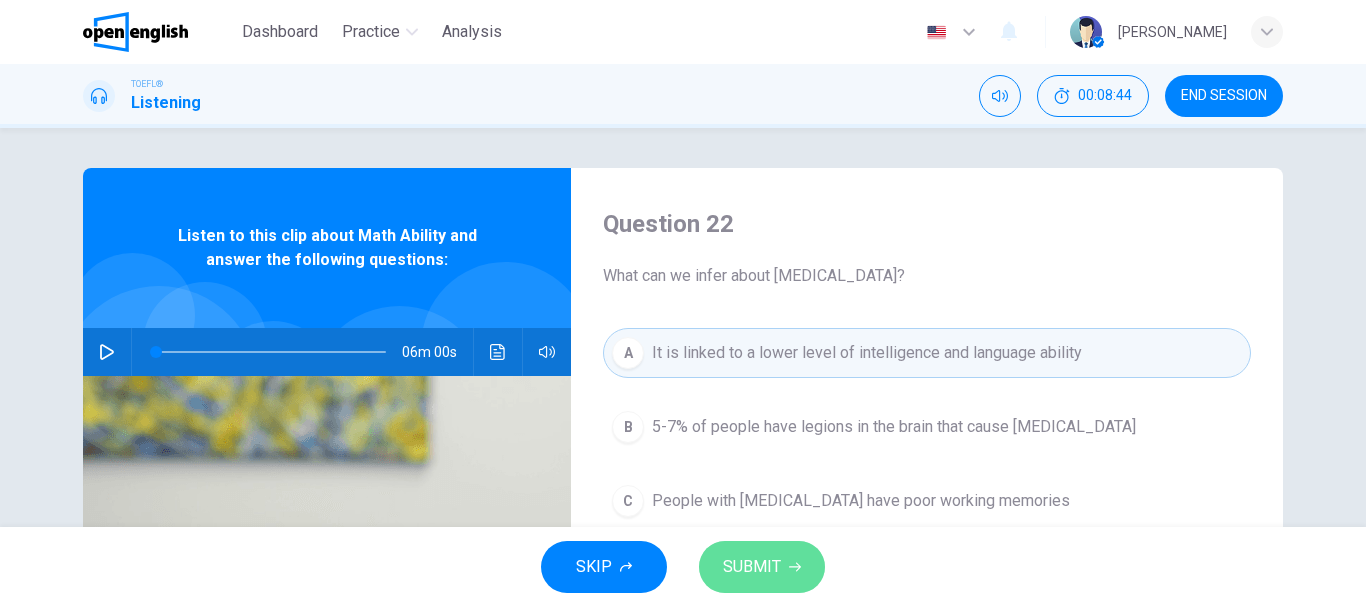click on "SUBMIT" at bounding box center [752, 567] 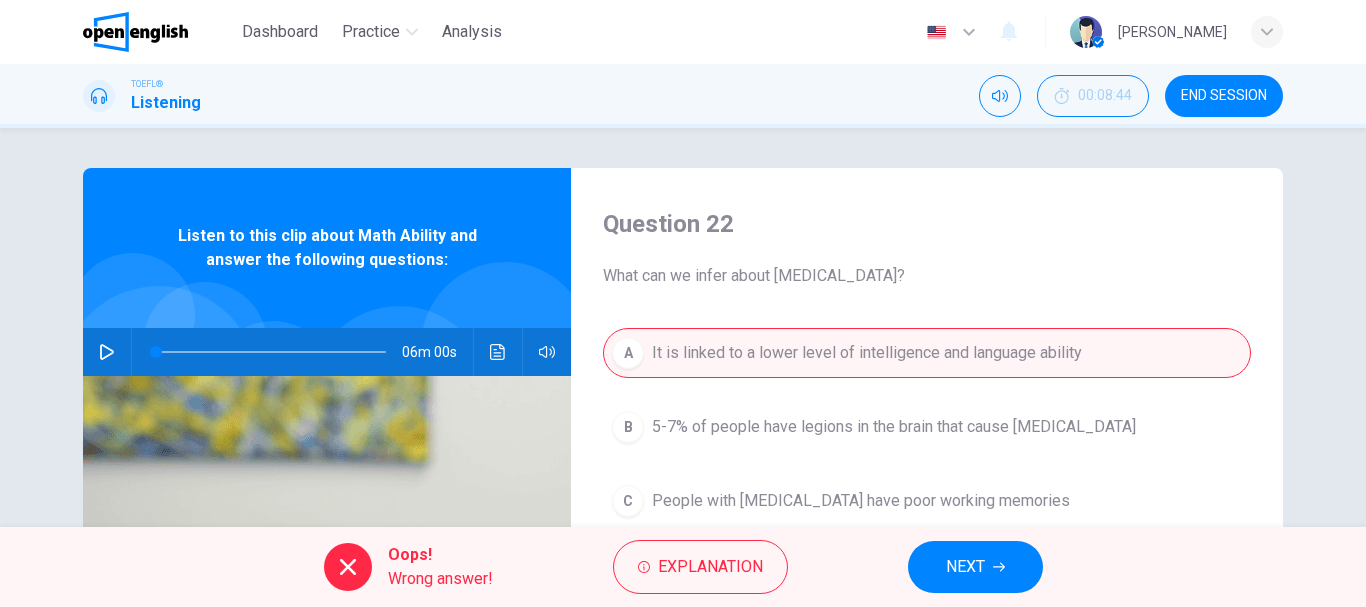 click on "NEXT" at bounding box center [965, 567] 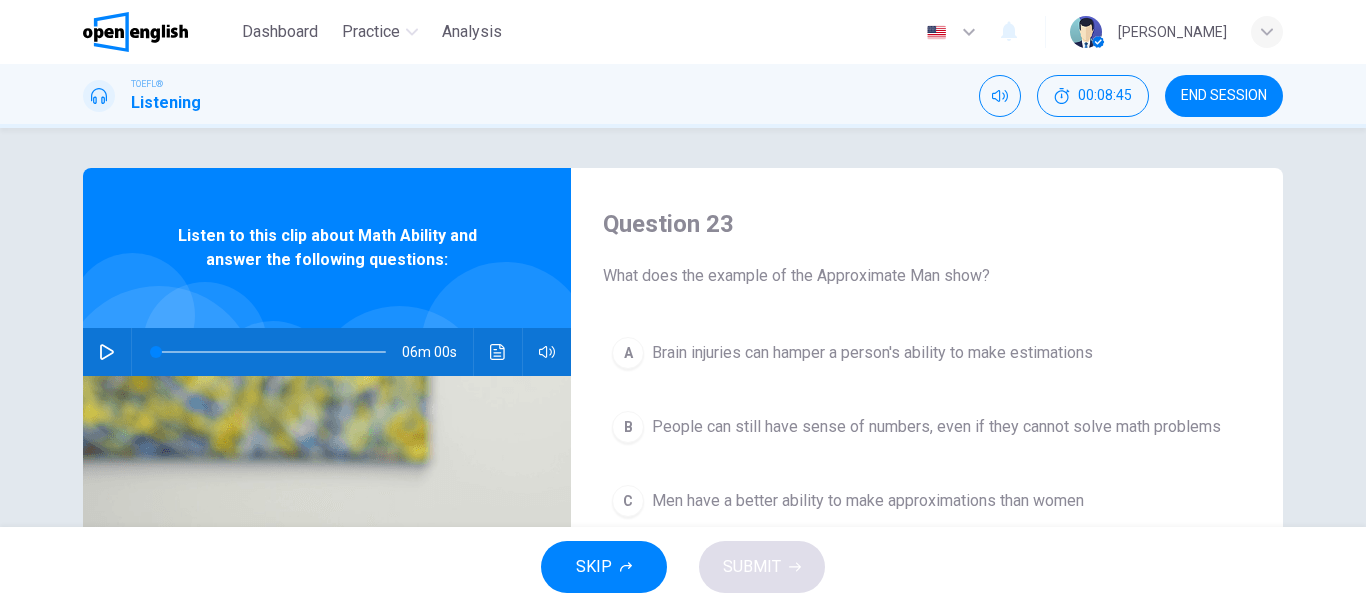 click on "A Brain injuries can hamper a person's ability to make estimations B People can still have sense of numbers, even if they cannot solve math problems C Men have a better ability to make approximations than women D Some people rely on approximation to solve math problems" at bounding box center [927, 484] 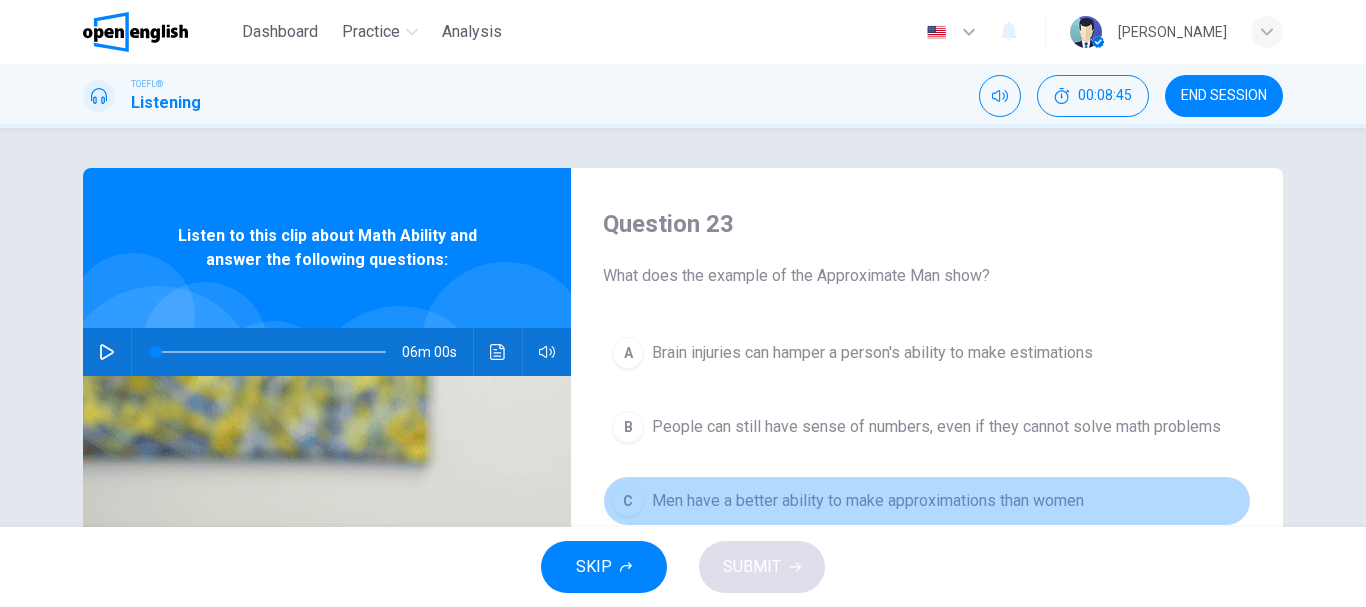 click on "Men have a better ability to make approximations than women" at bounding box center (868, 501) 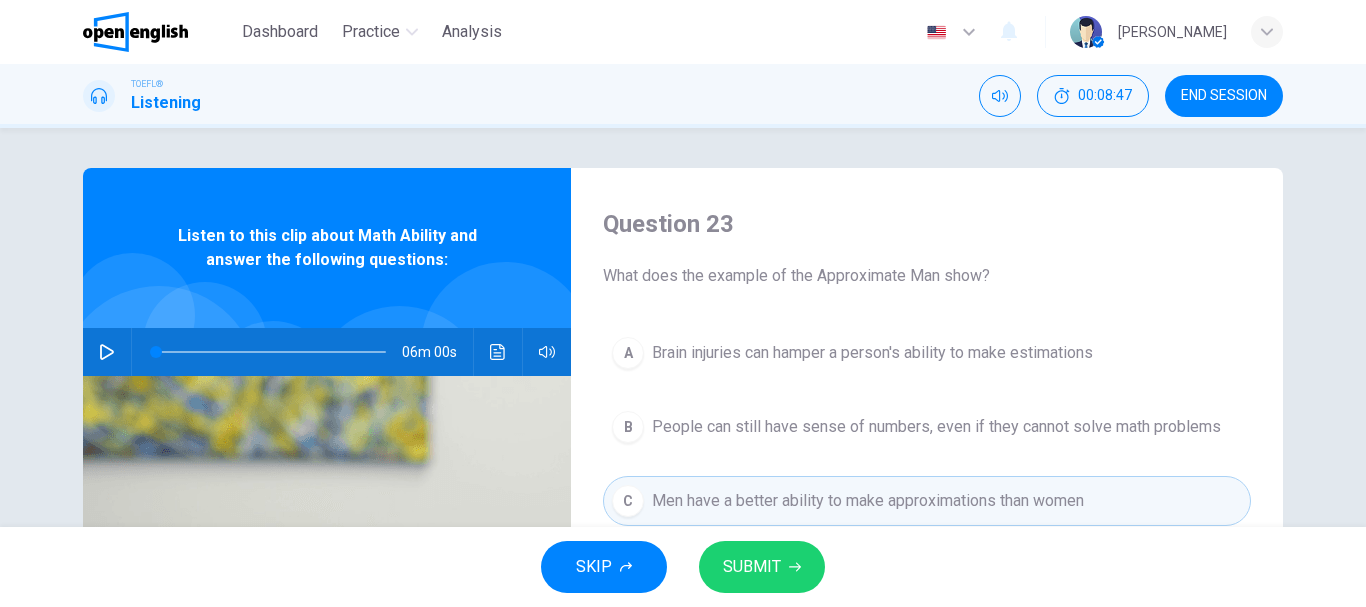 click on "SUBMIT" at bounding box center (752, 567) 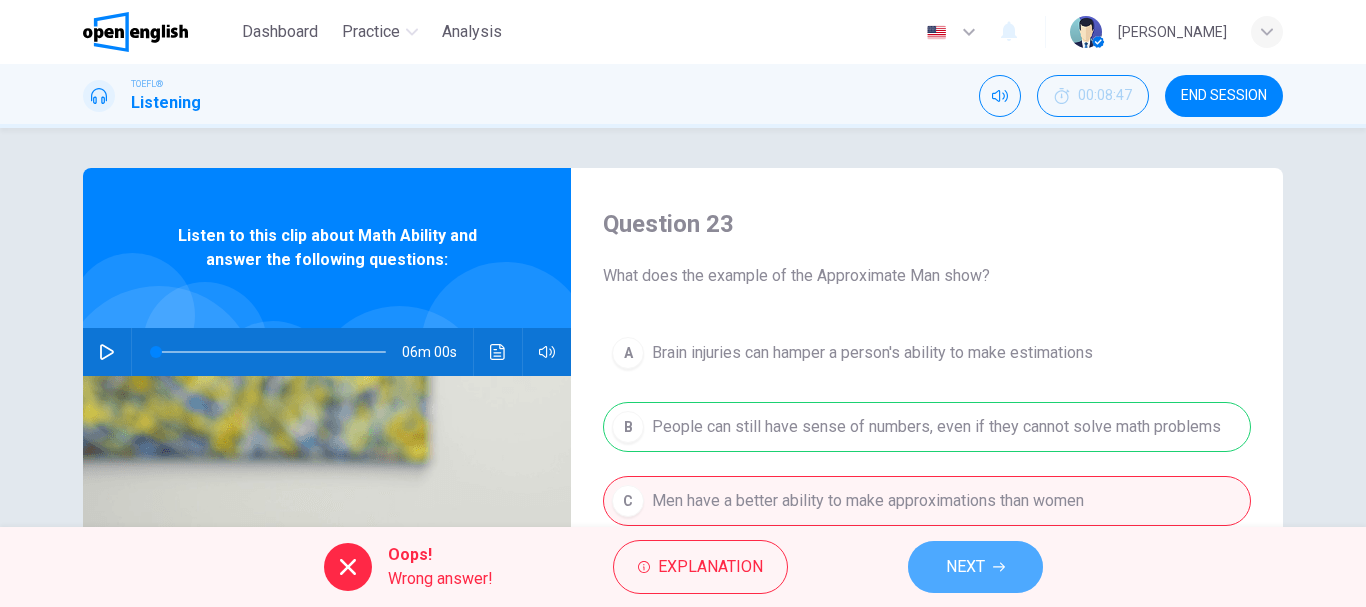click on "NEXT" at bounding box center (975, 567) 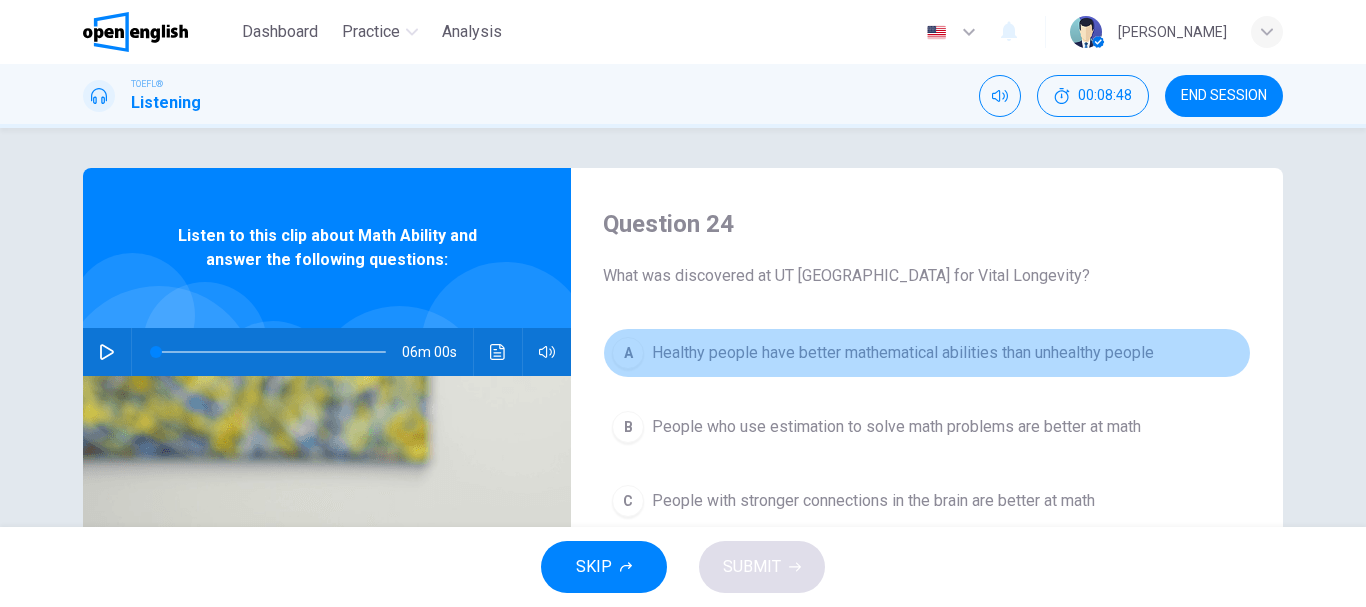 click on "A Healthy people have better mathematical abilities than unhealthy people" at bounding box center [927, 353] 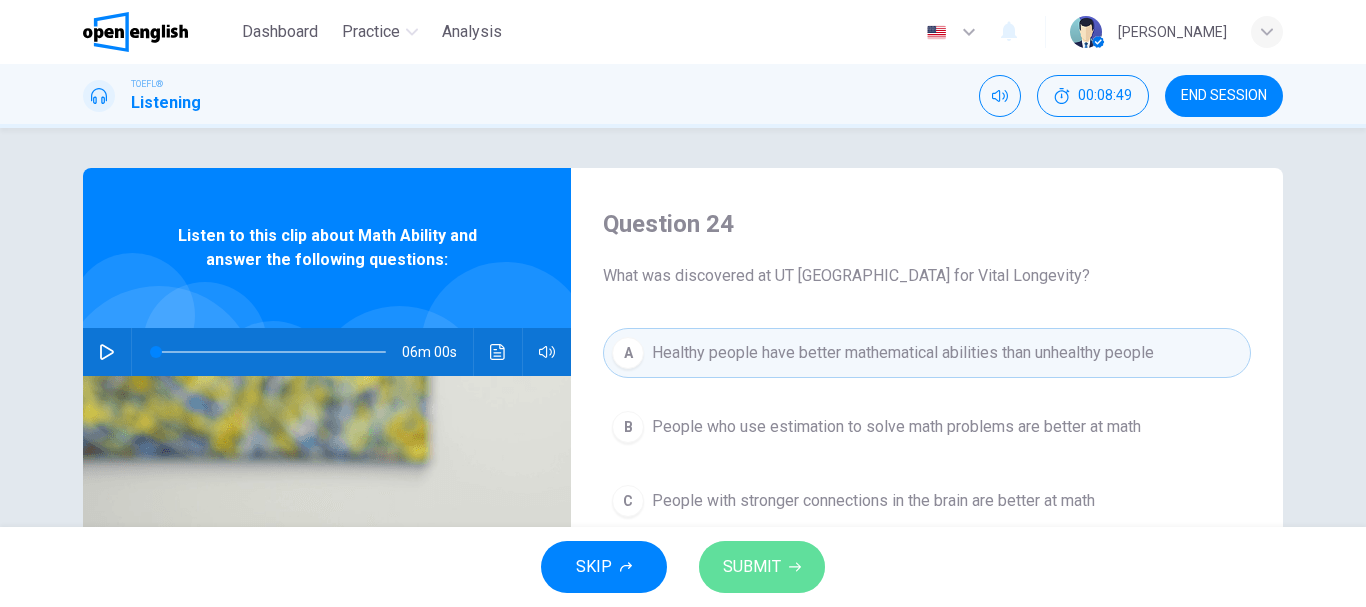 click on "SUBMIT" at bounding box center (752, 567) 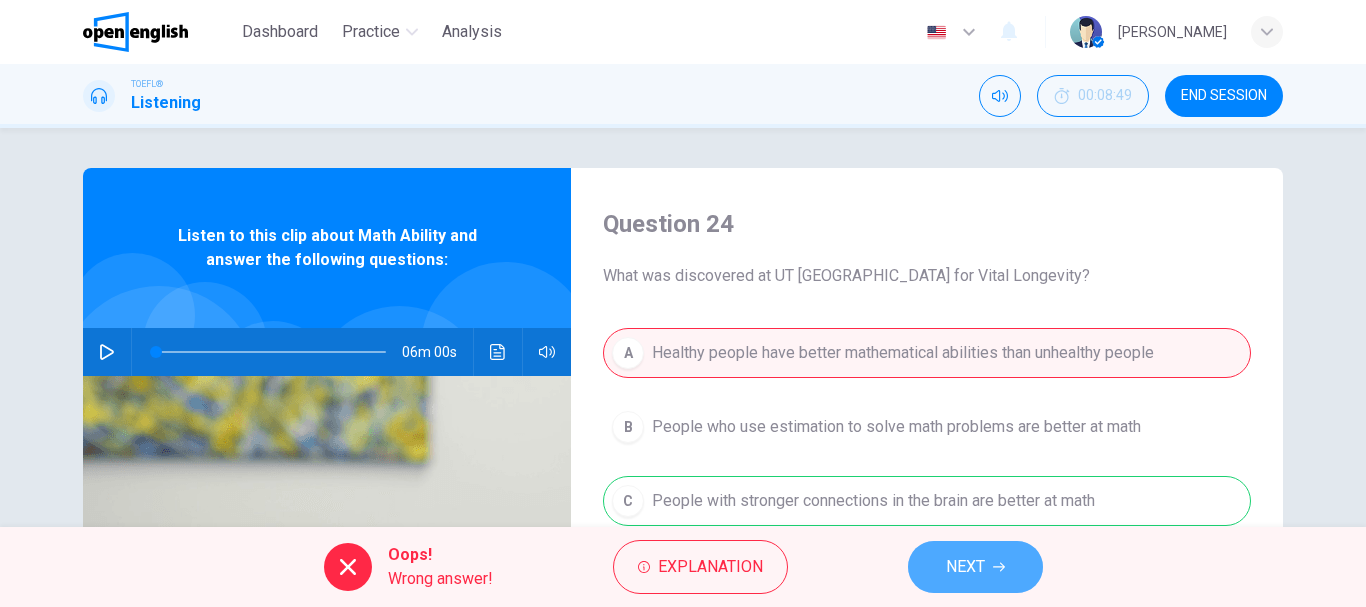 click on "NEXT" at bounding box center [965, 567] 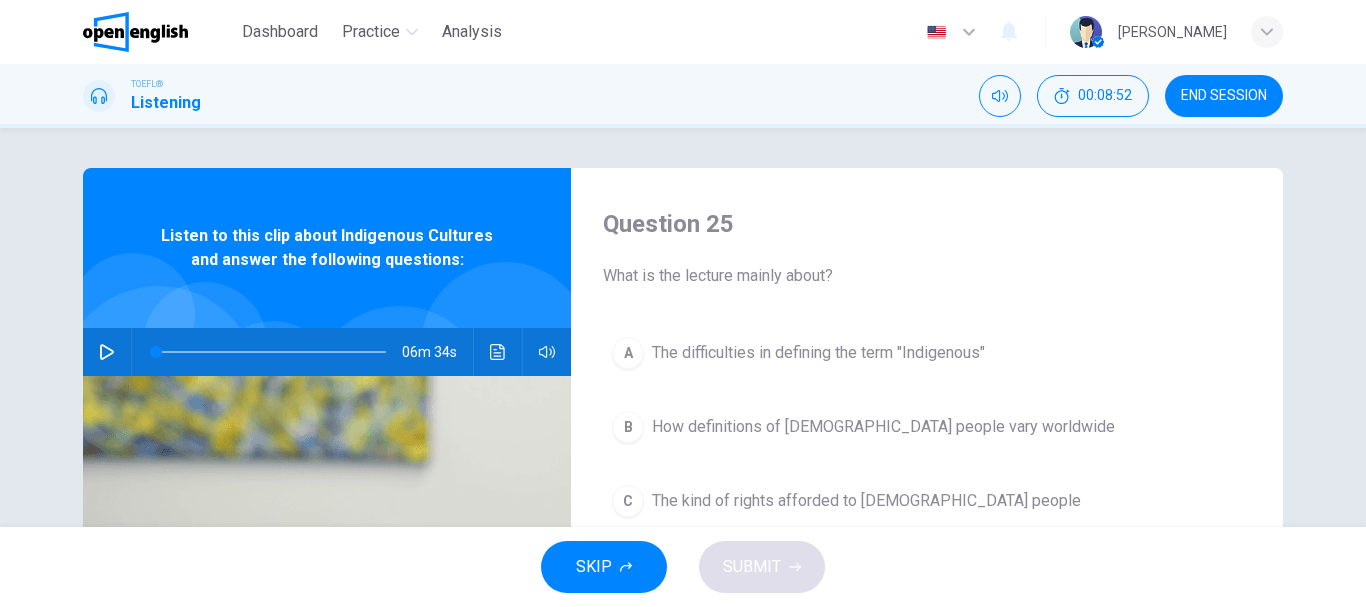 scroll, scrollTop: 349, scrollLeft: 0, axis: vertical 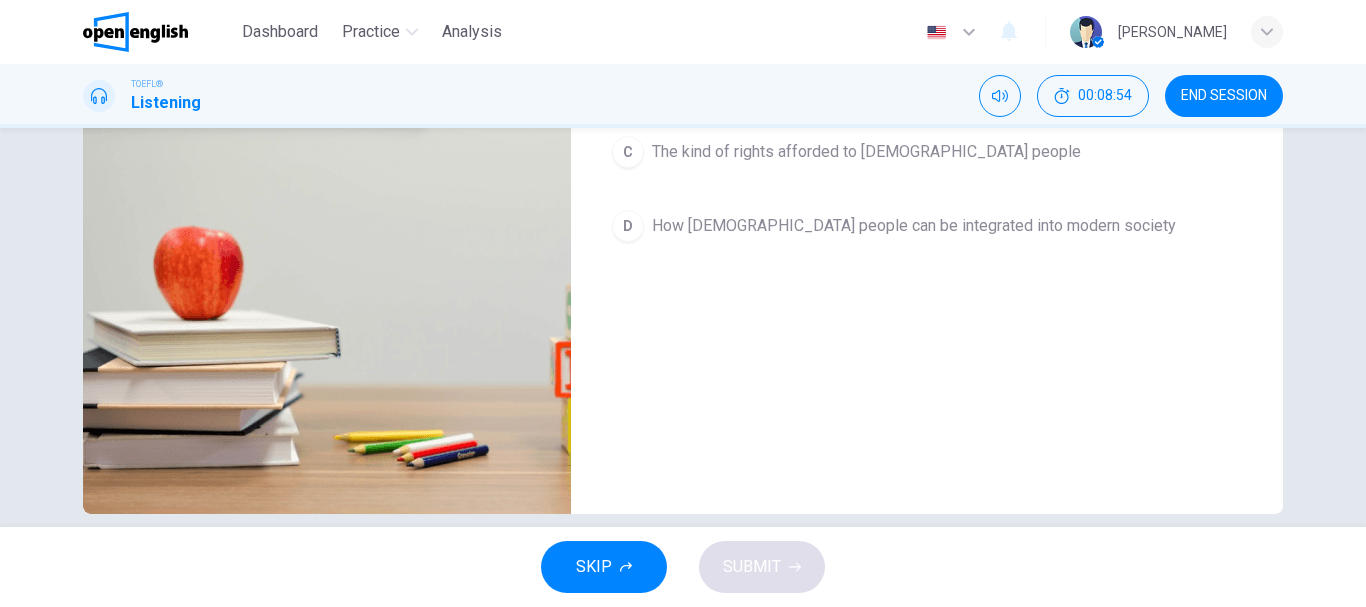 drag, startPoint x: 1365, startPoint y: 529, endPoint x: 1365, endPoint y: 308, distance: 221 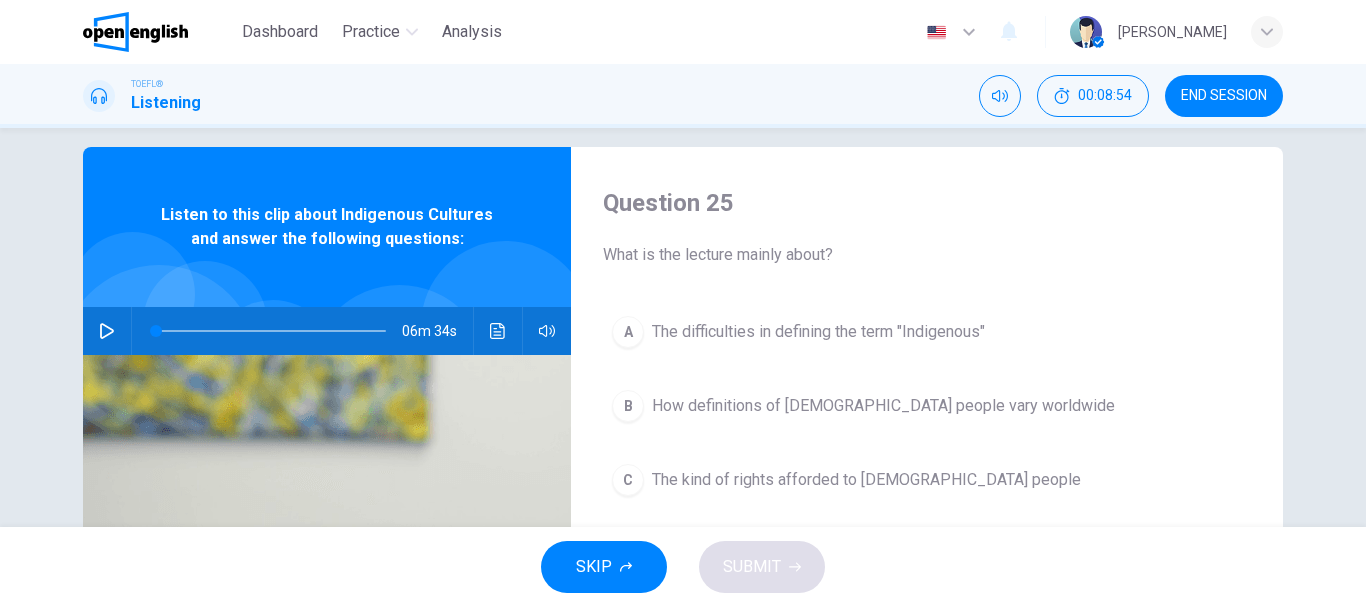 scroll, scrollTop: 0, scrollLeft: 0, axis: both 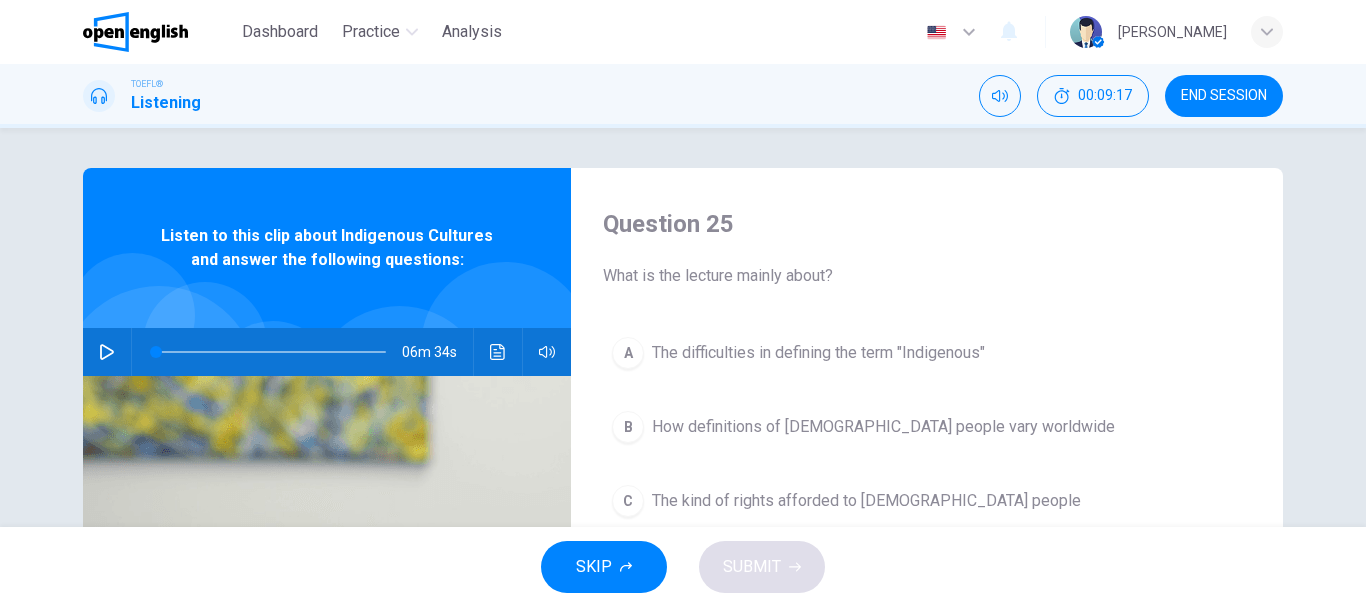 click on "SKIP" at bounding box center [604, 567] 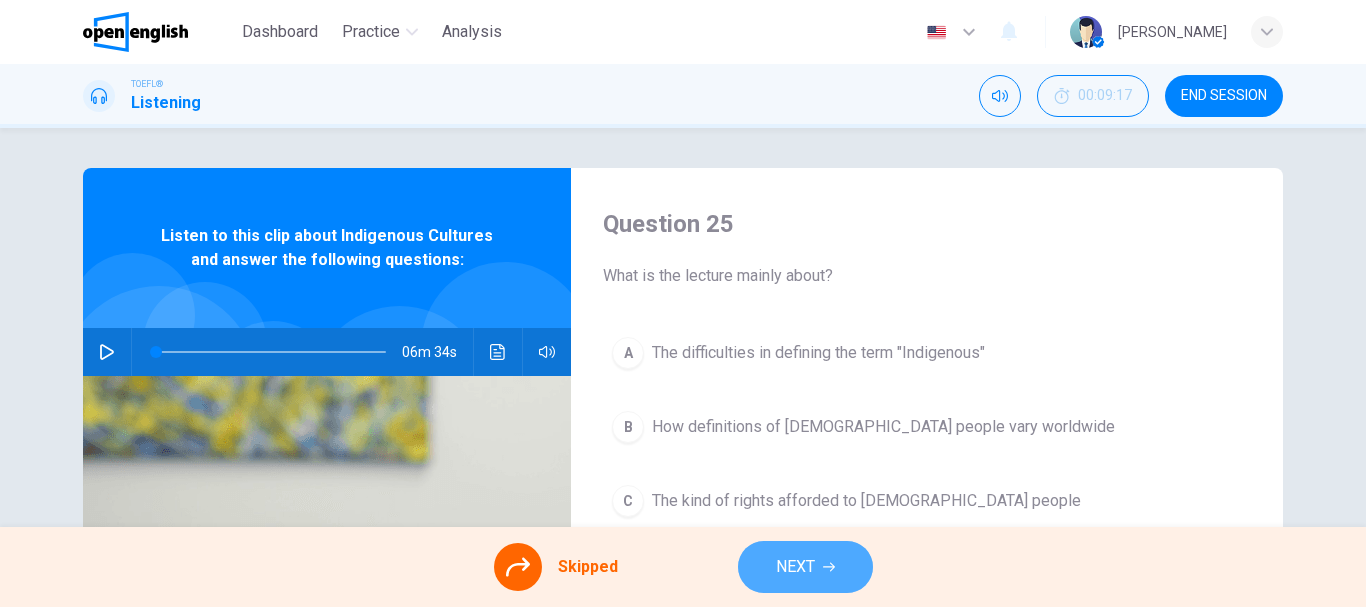 click on "NEXT" at bounding box center [795, 567] 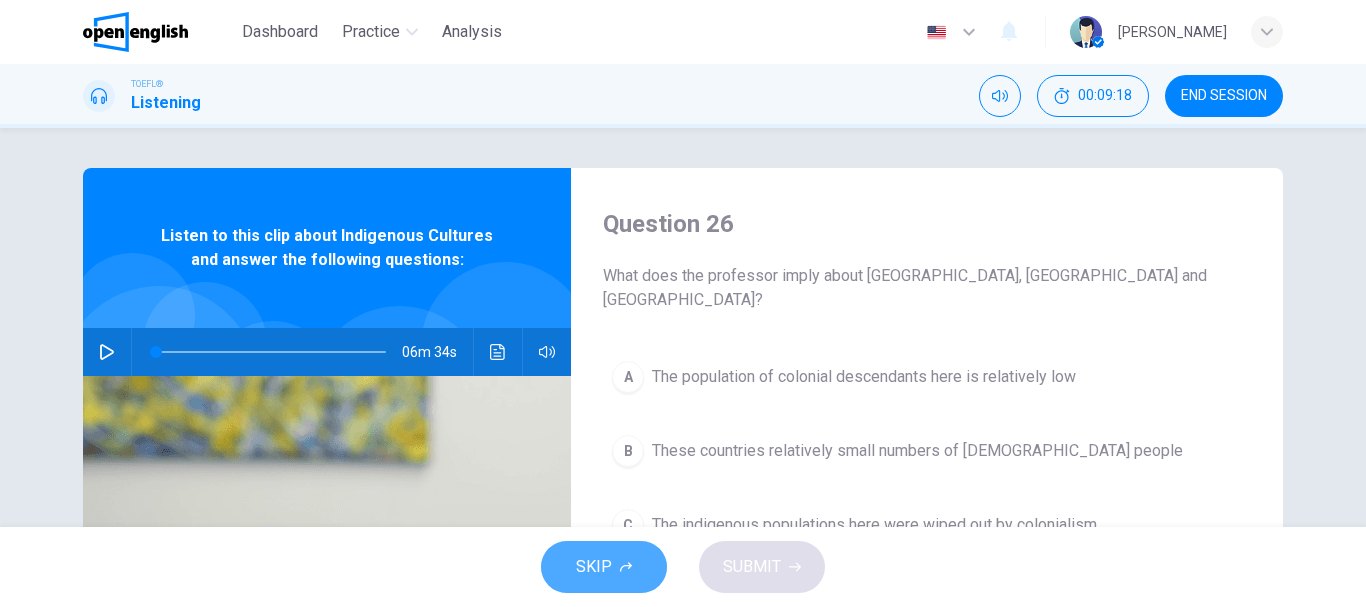click on "SKIP" at bounding box center (604, 567) 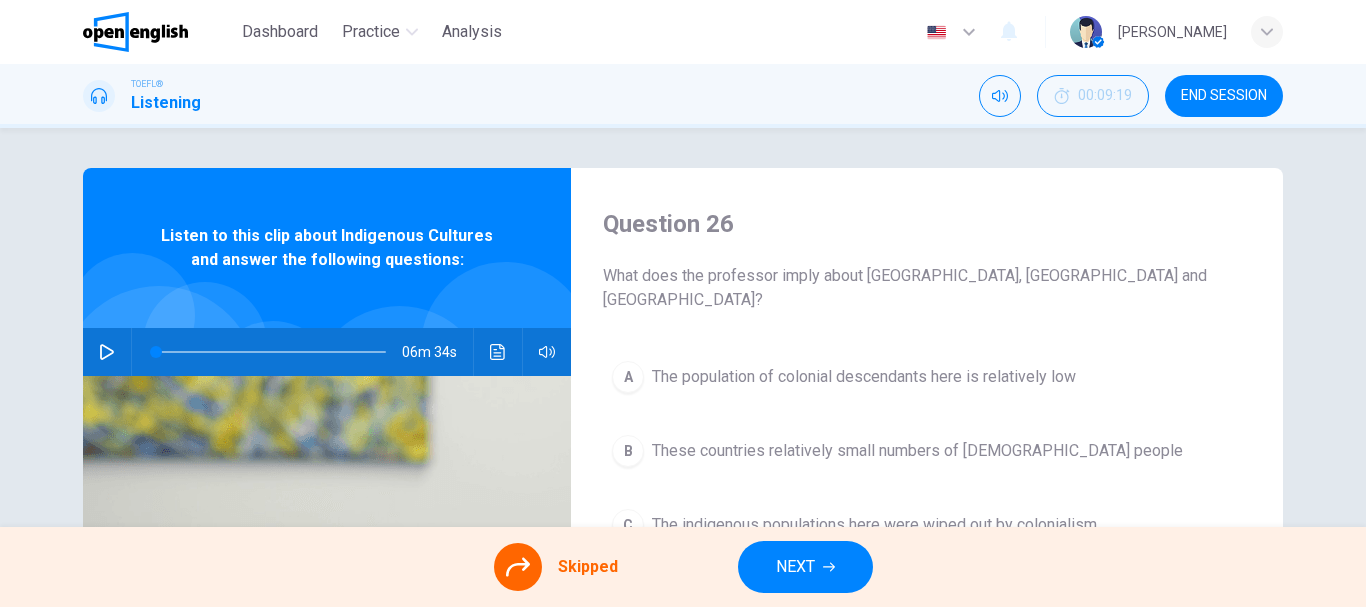 click on "Skipped" at bounding box center (588, 567) 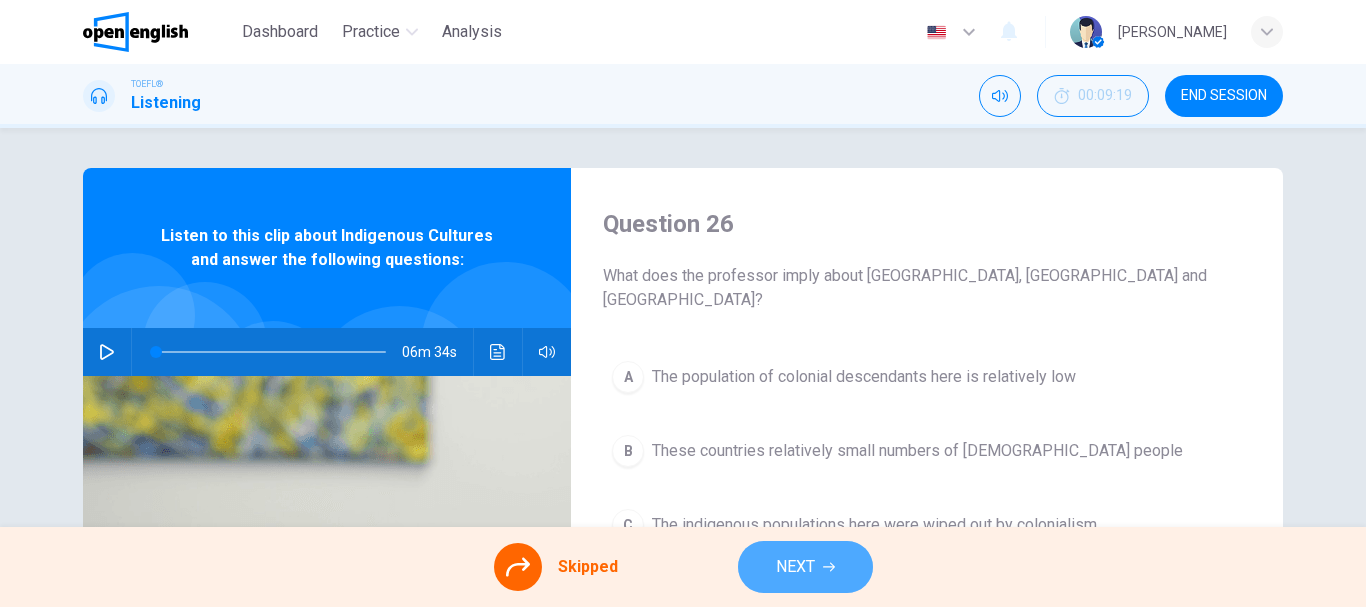 click on "NEXT" at bounding box center (795, 567) 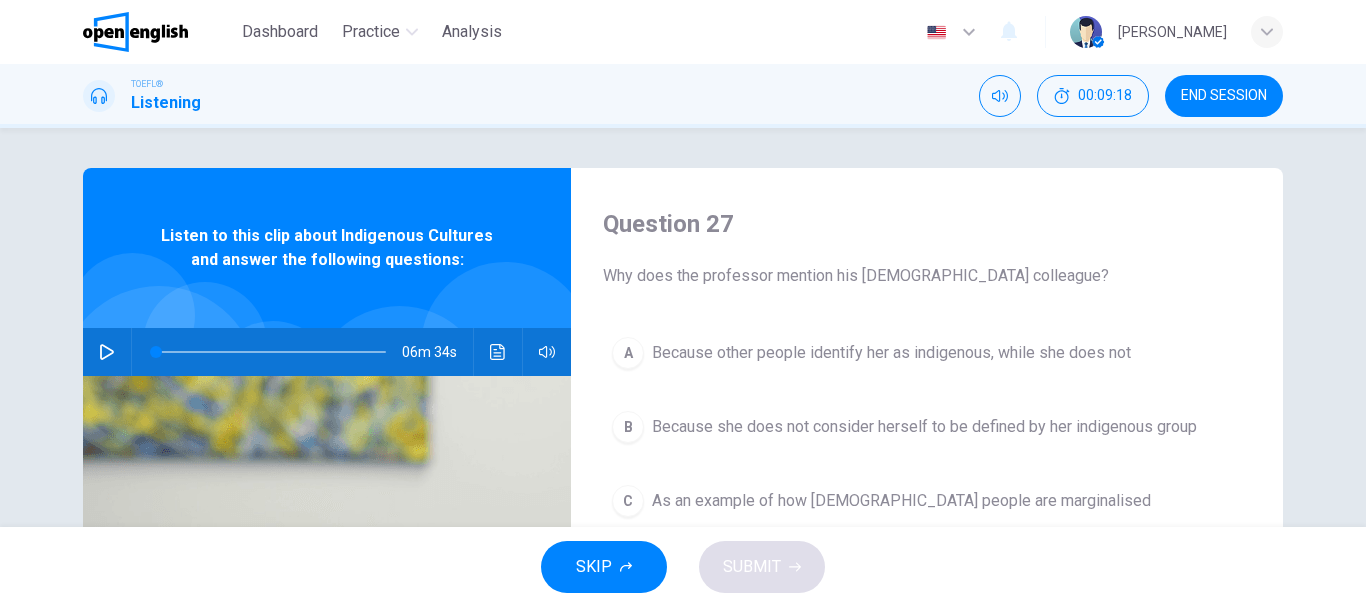 click on "SKIP" at bounding box center [594, 567] 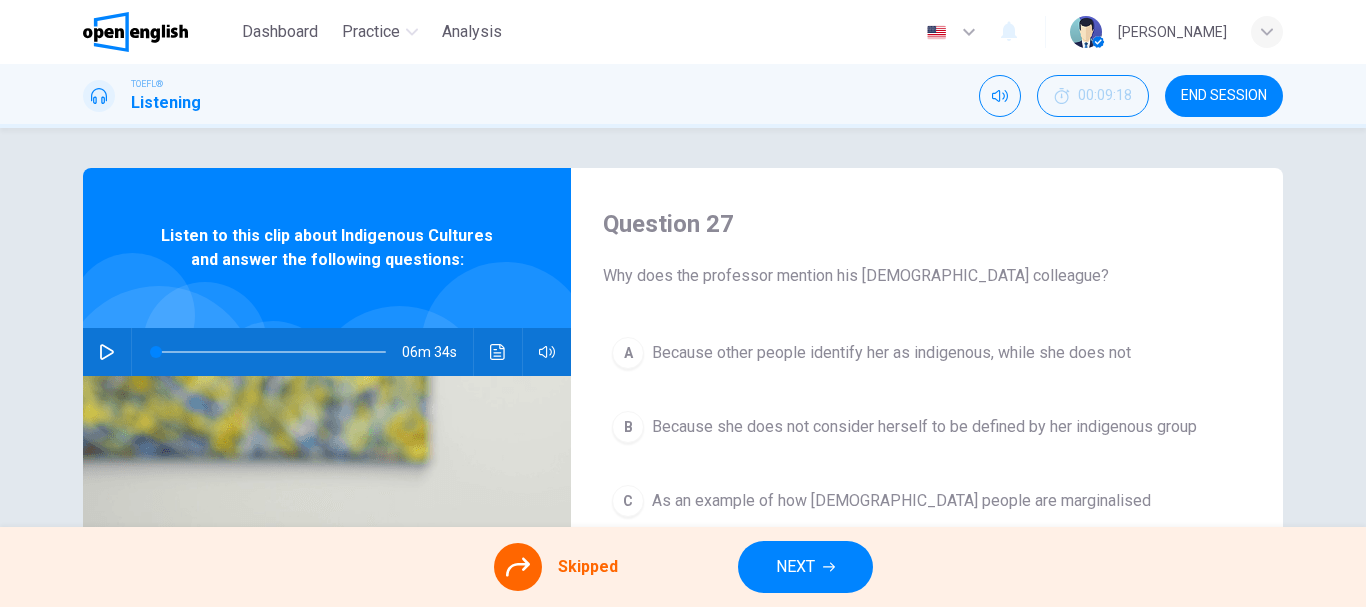 click on "NEXT" at bounding box center [805, 567] 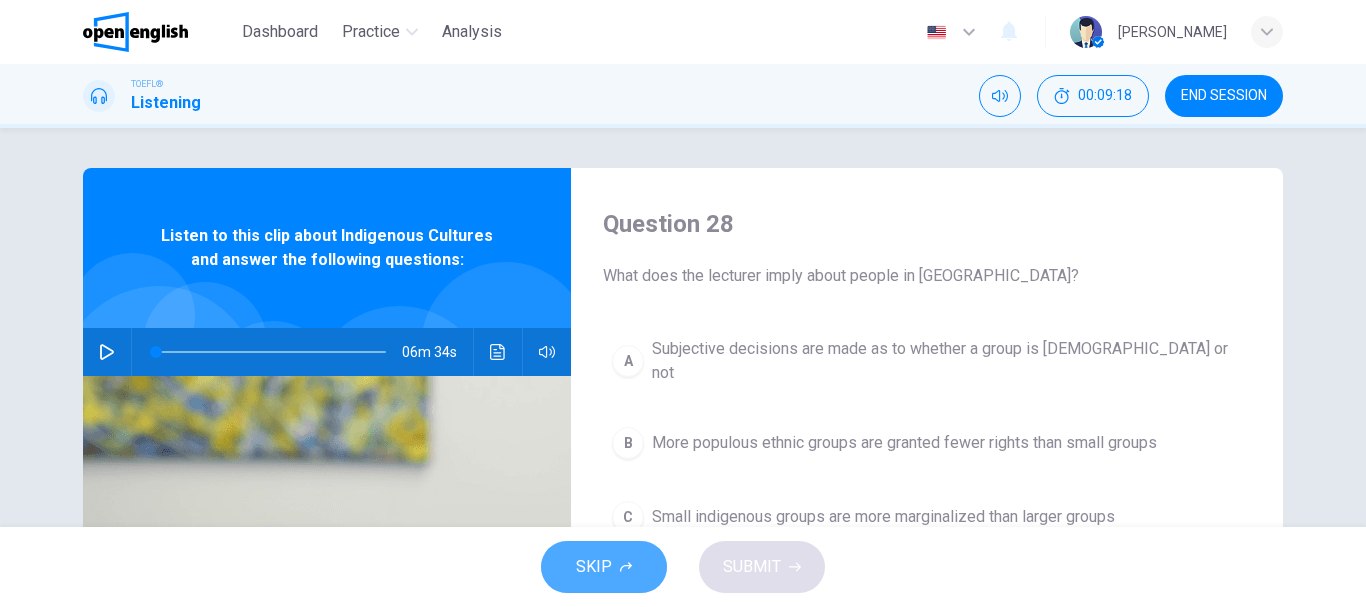 click on "SKIP" at bounding box center [604, 567] 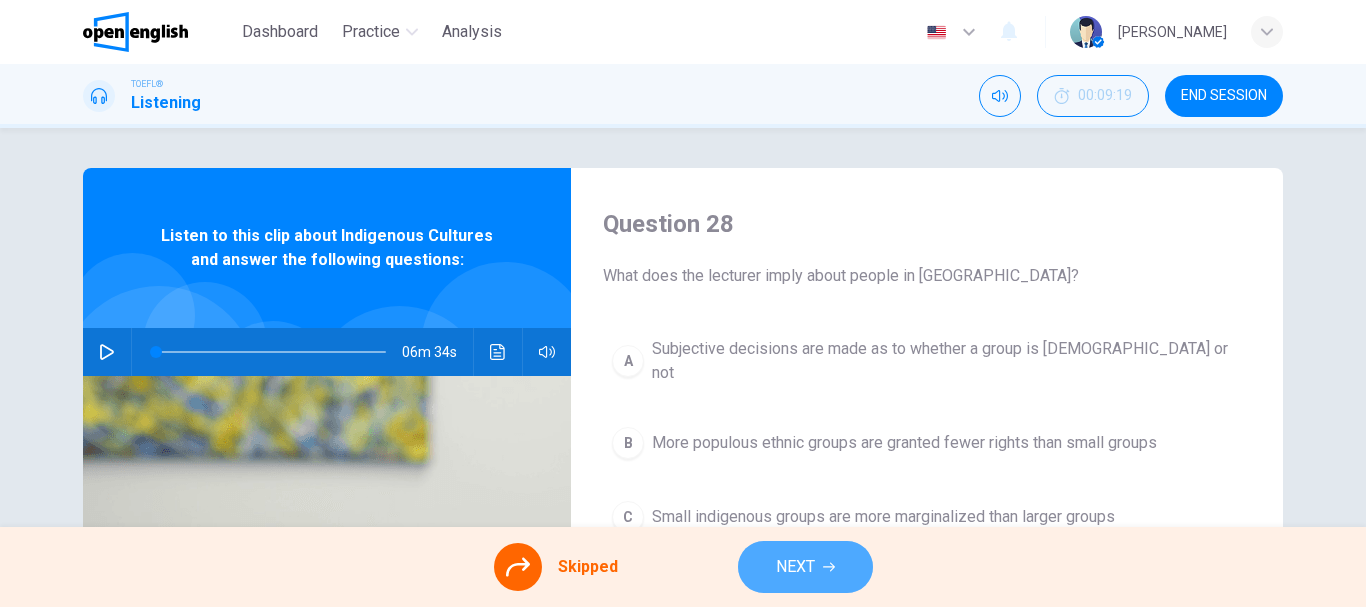 click on "NEXT" at bounding box center (805, 567) 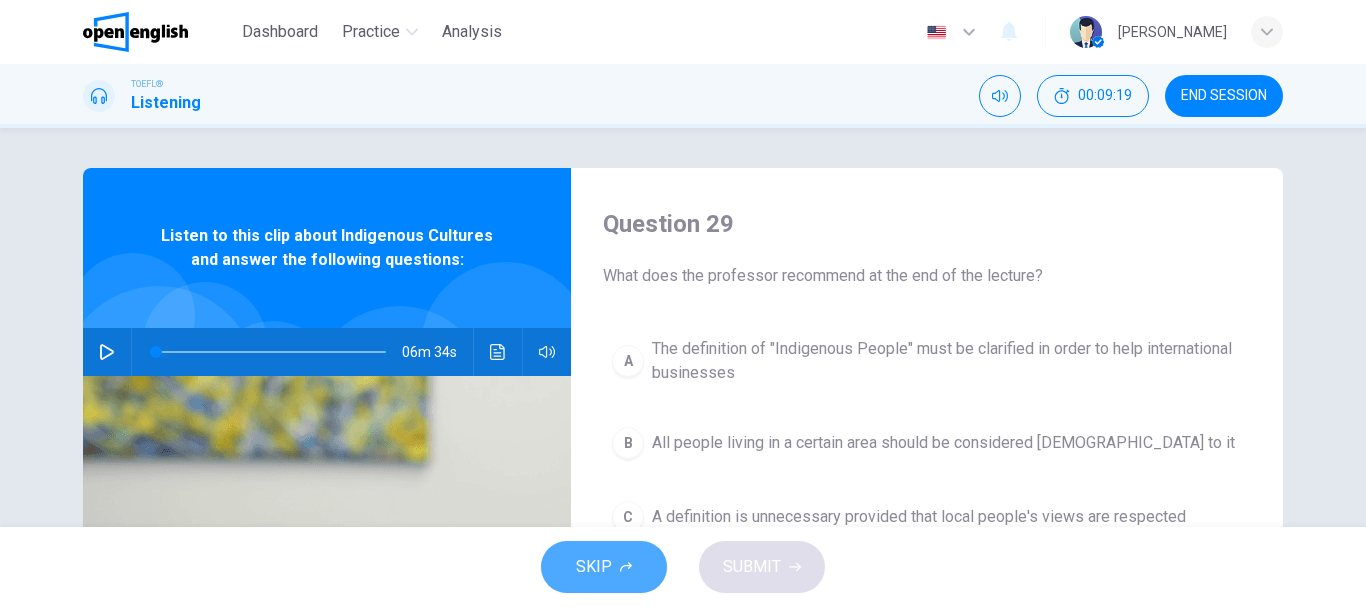 click on "SKIP" at bounding box center (604, 567) 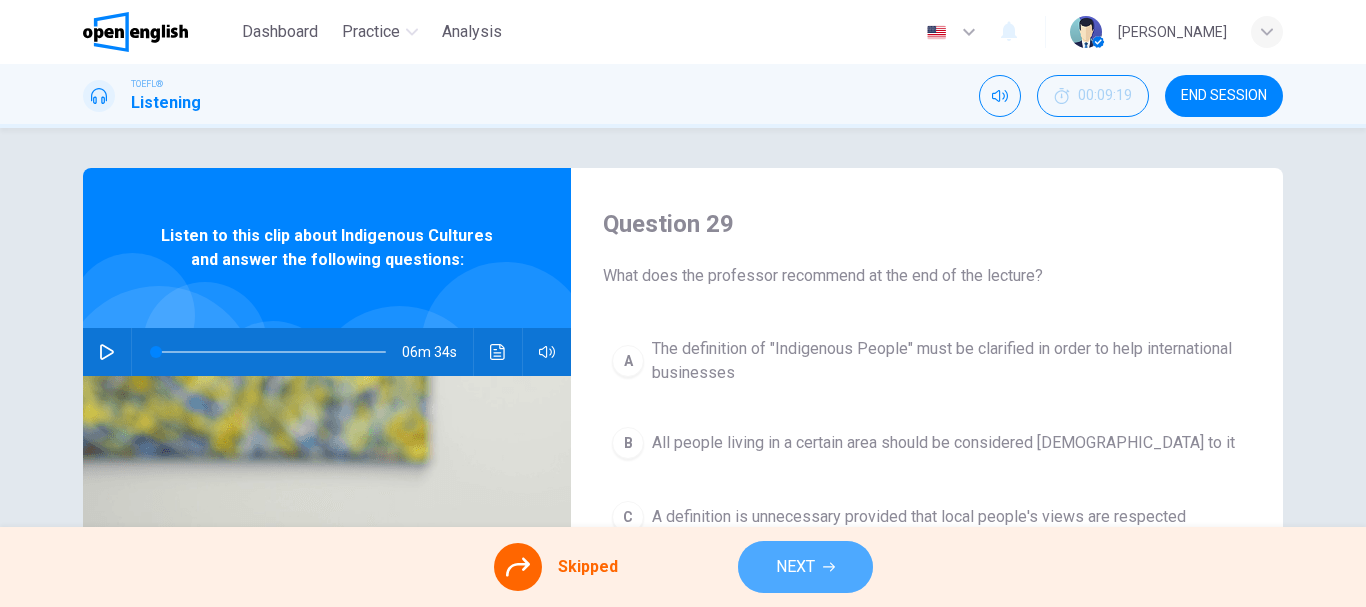 click on "NEXT" at bounding box center [805, 567] 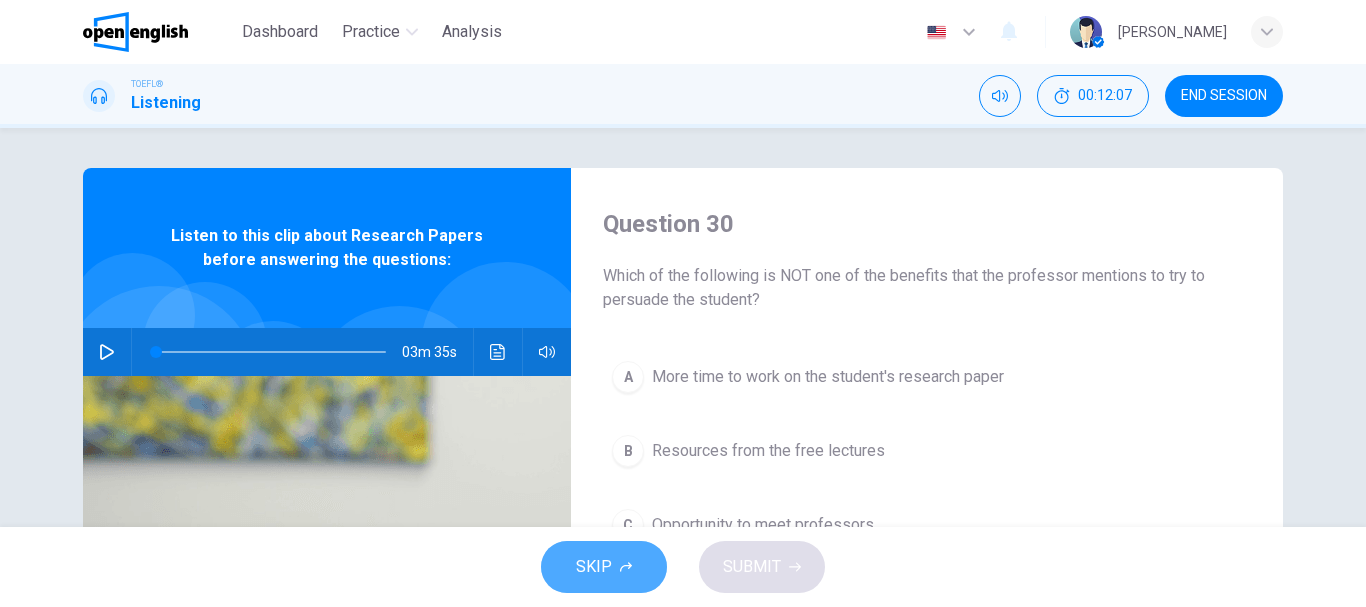 click on "SKIP" at bounding box center (604, 567) 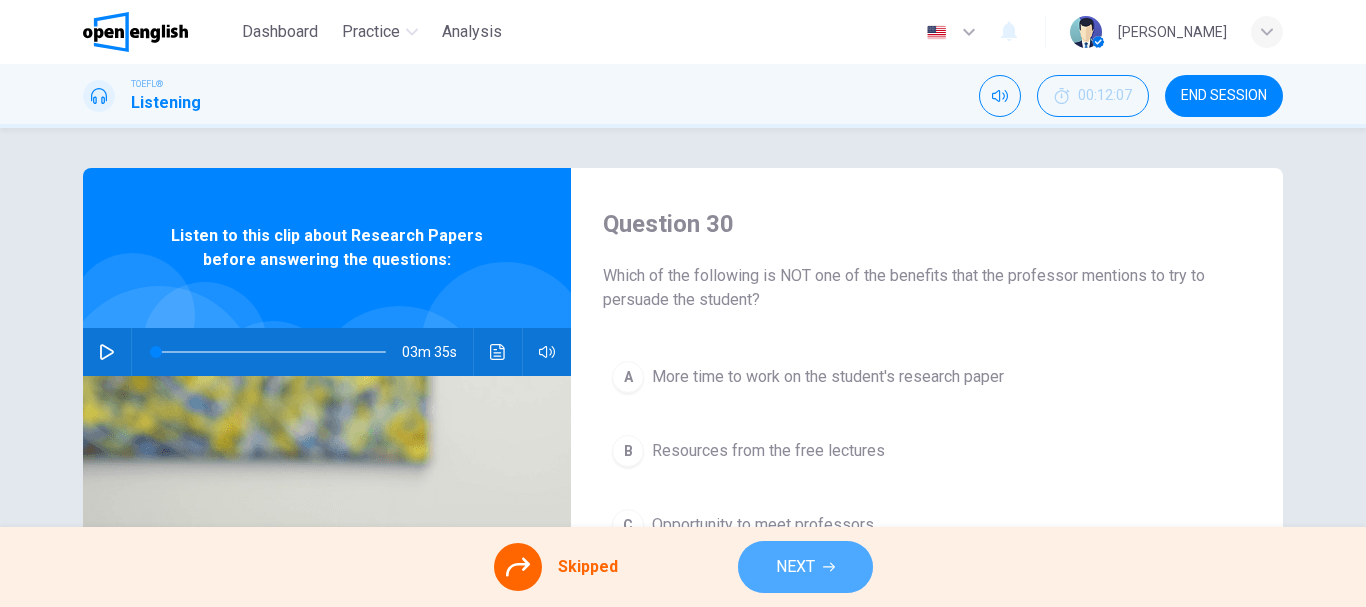 click on "NEXT" at bounding box center [795, 567] 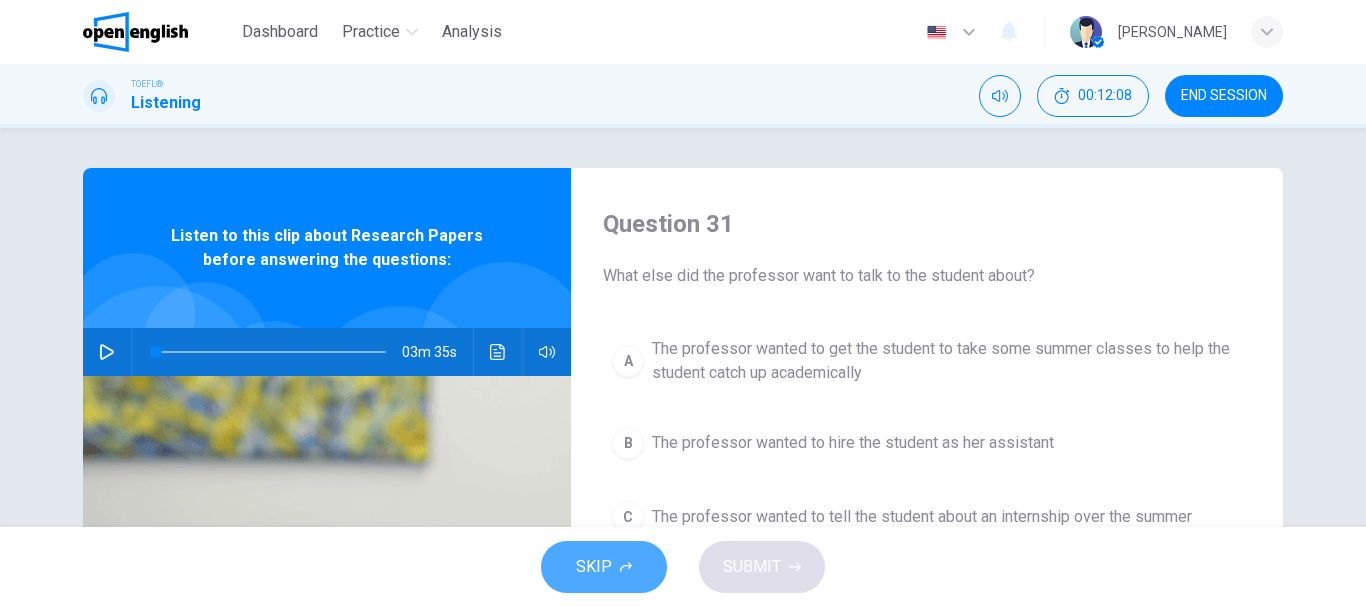 click on "SKIP" at bounding box center (604, 567) 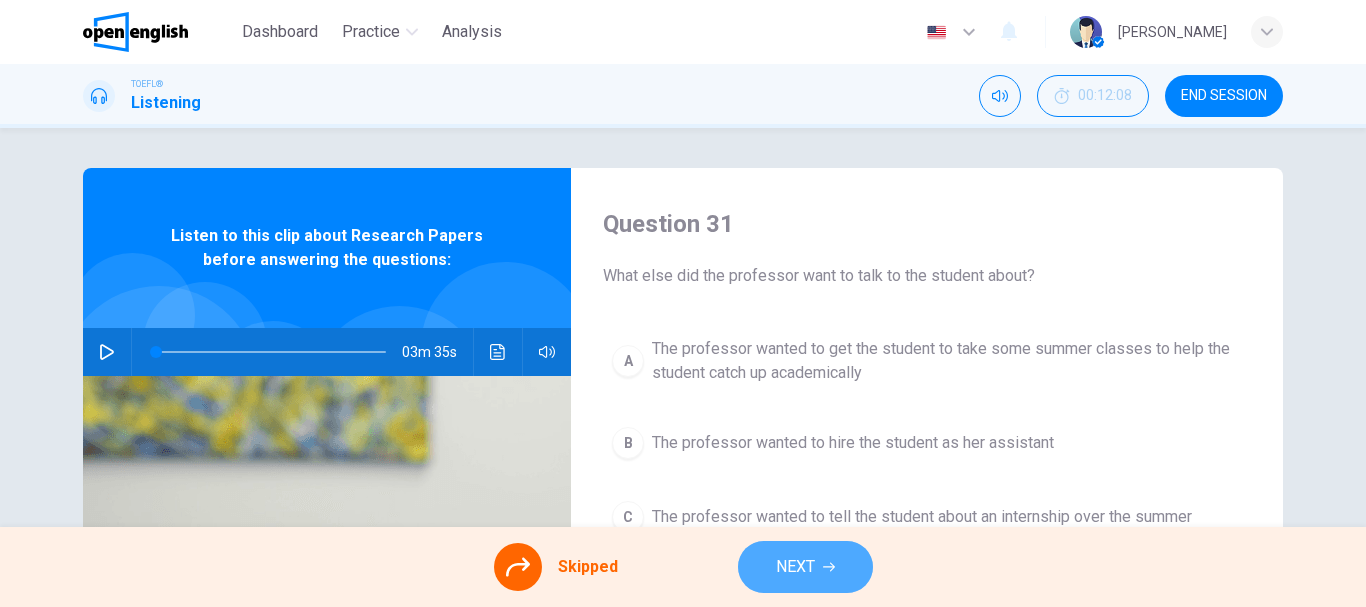 click on "NEXT" at bounding box center (795, 567) 